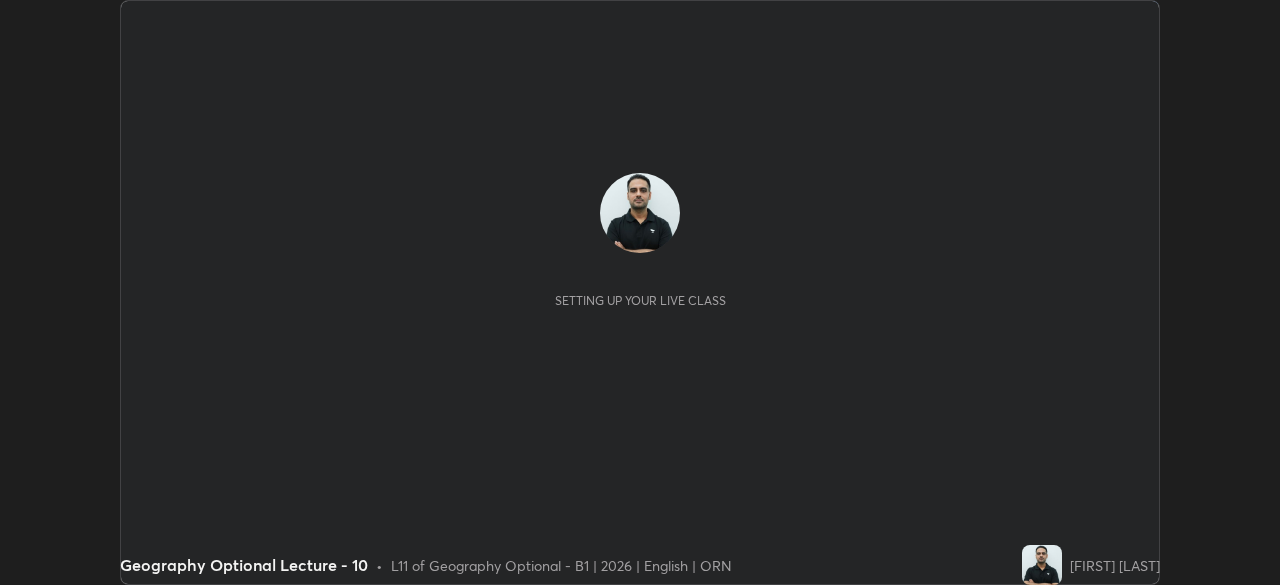 scroll, scrollTop: 0, scrollLeft: 0, axis: both 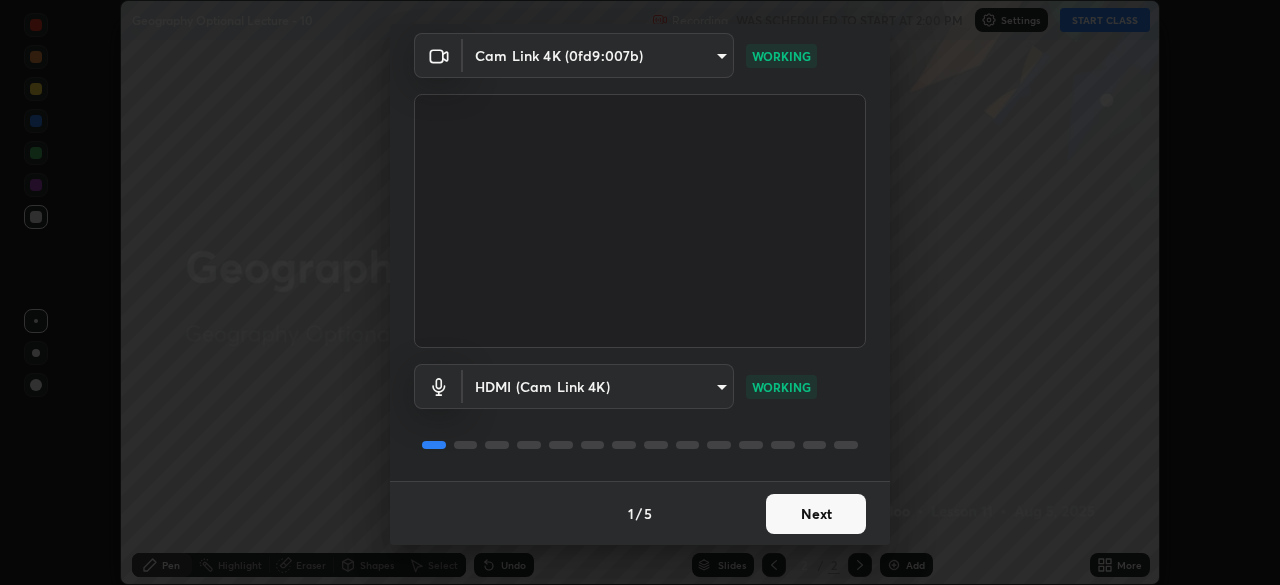 click on "Next" at bounding box center (816, 514) 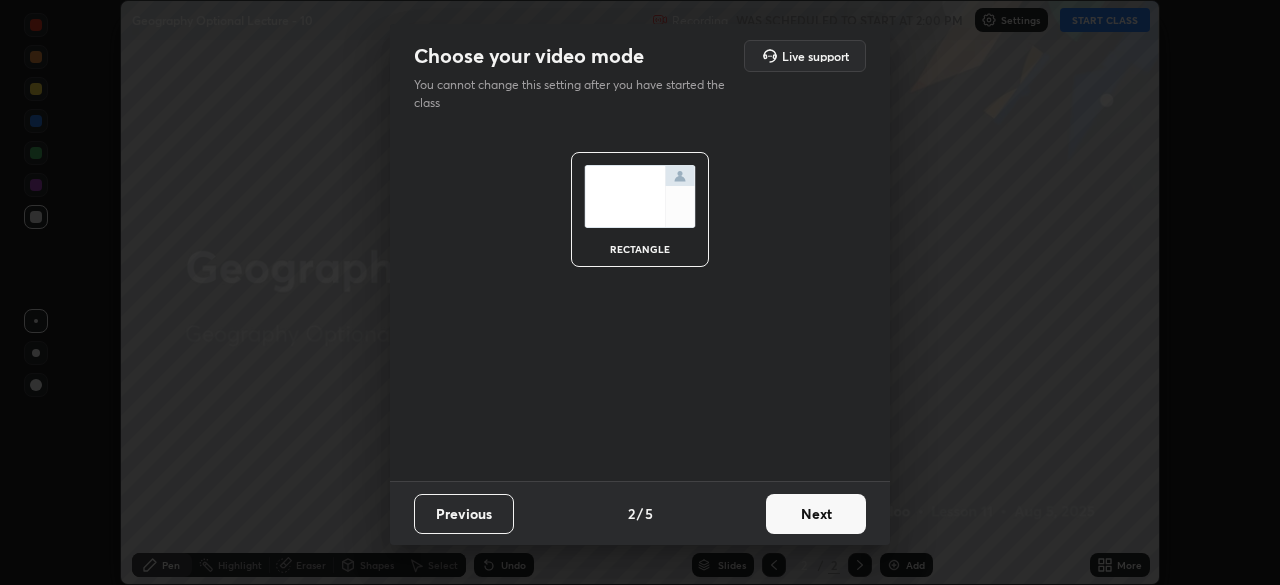 click on "Next" at bounding box center [816, 514] 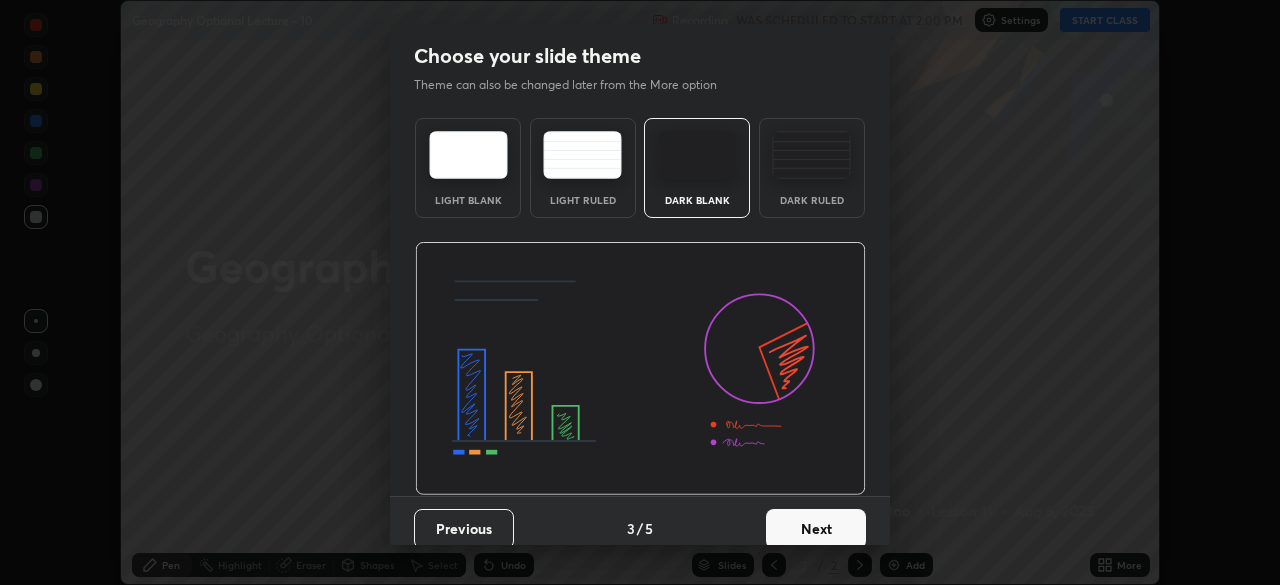 click on "Next" at bounding box center [816, 529] 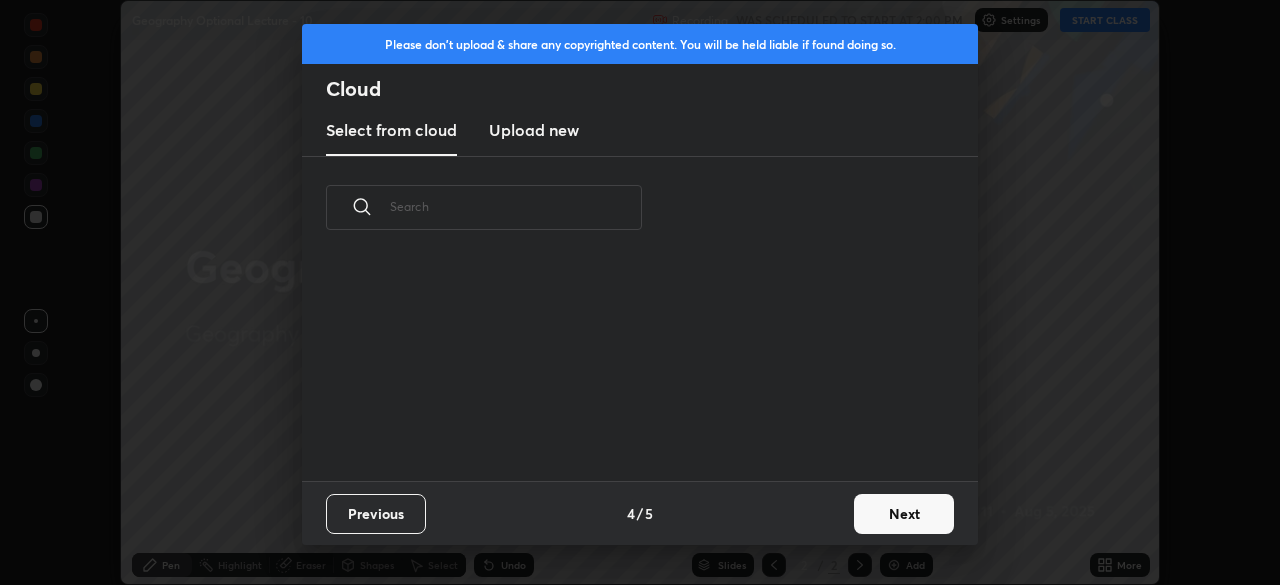 scroll, scrollTop: 7, scrollLeft: 11, axis: both 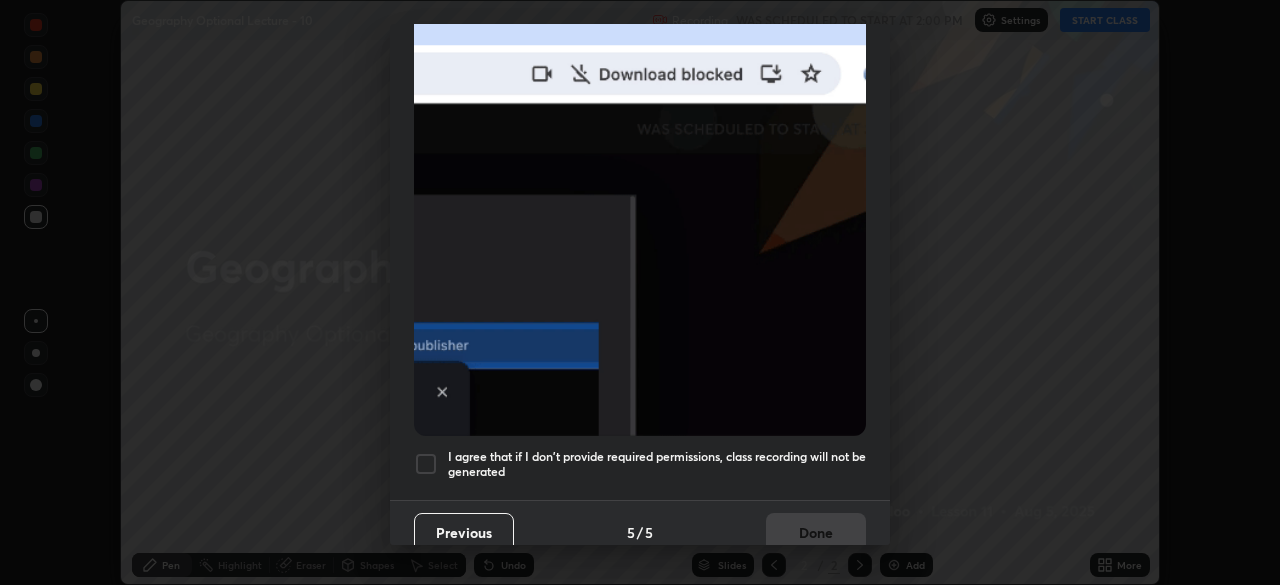 click on "I agree that if I don't provide required permissions, class recording will not be generated" at bounding box center [657, 464] 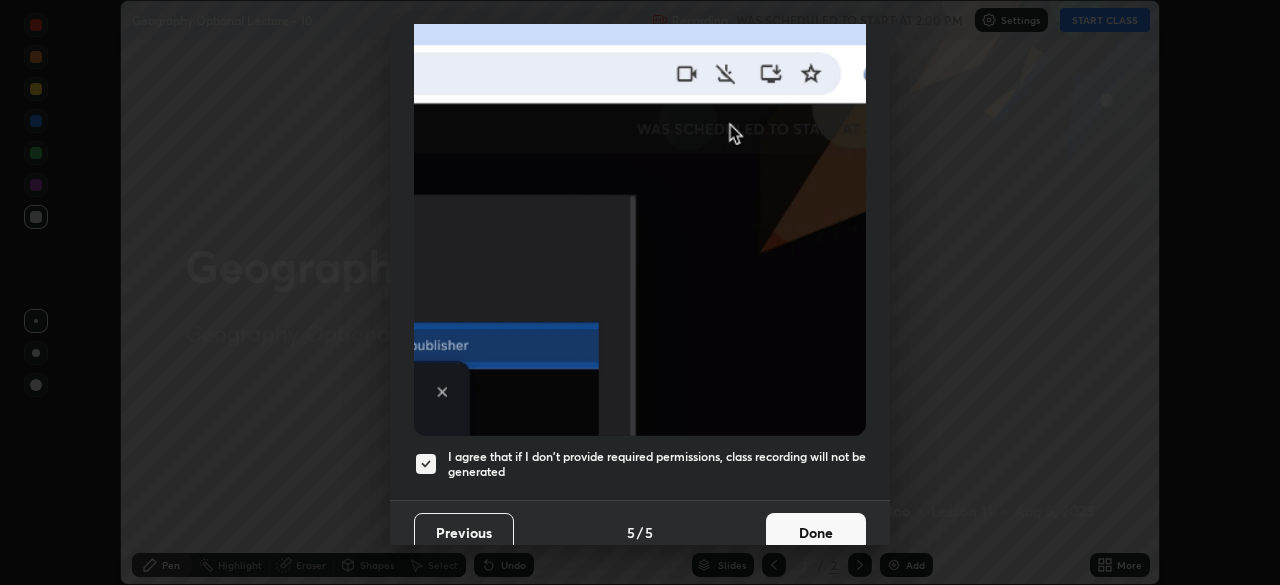 click on "Done" at bounding box center [816, 533] 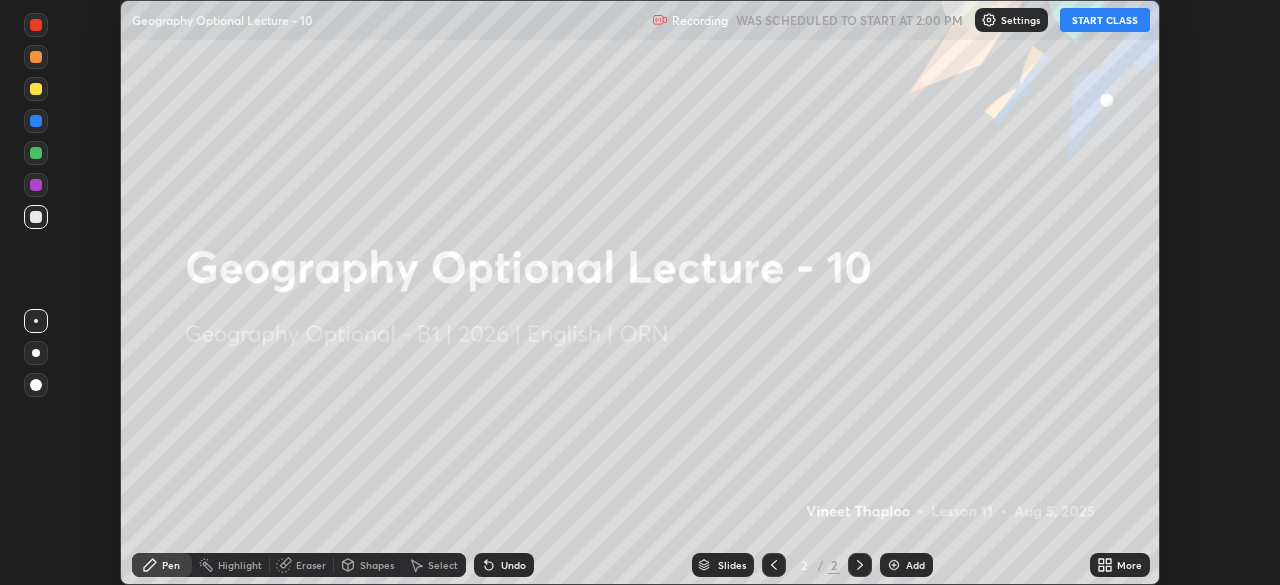click on "More" at bounding box center (1129, 565) 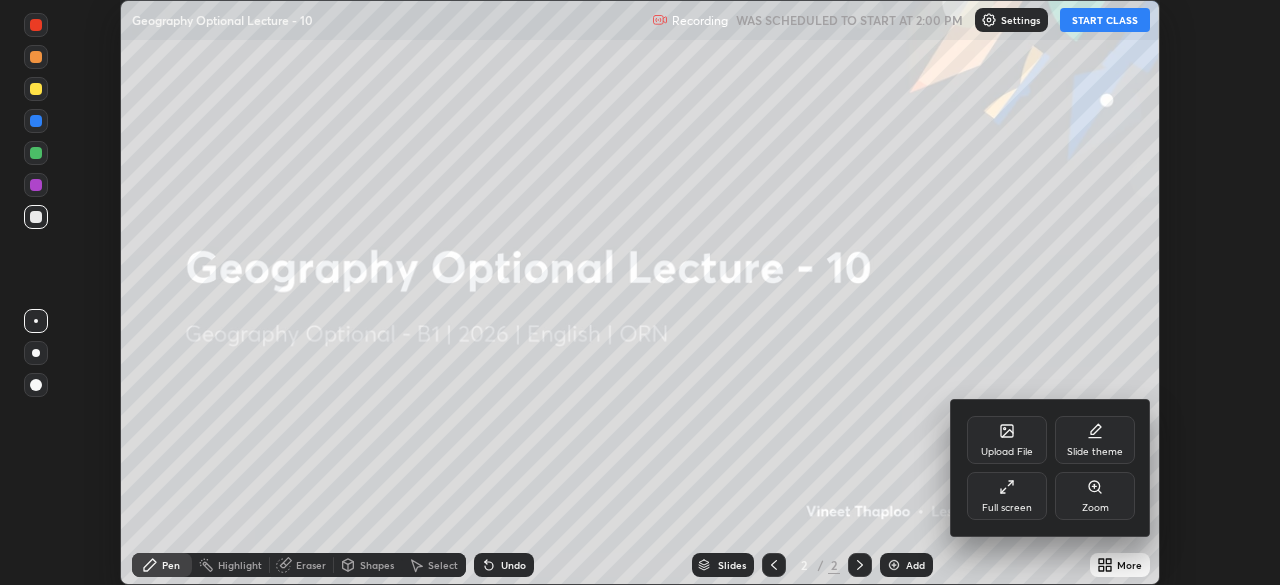 click on "Full screen" at bounding box center (1007, 496) 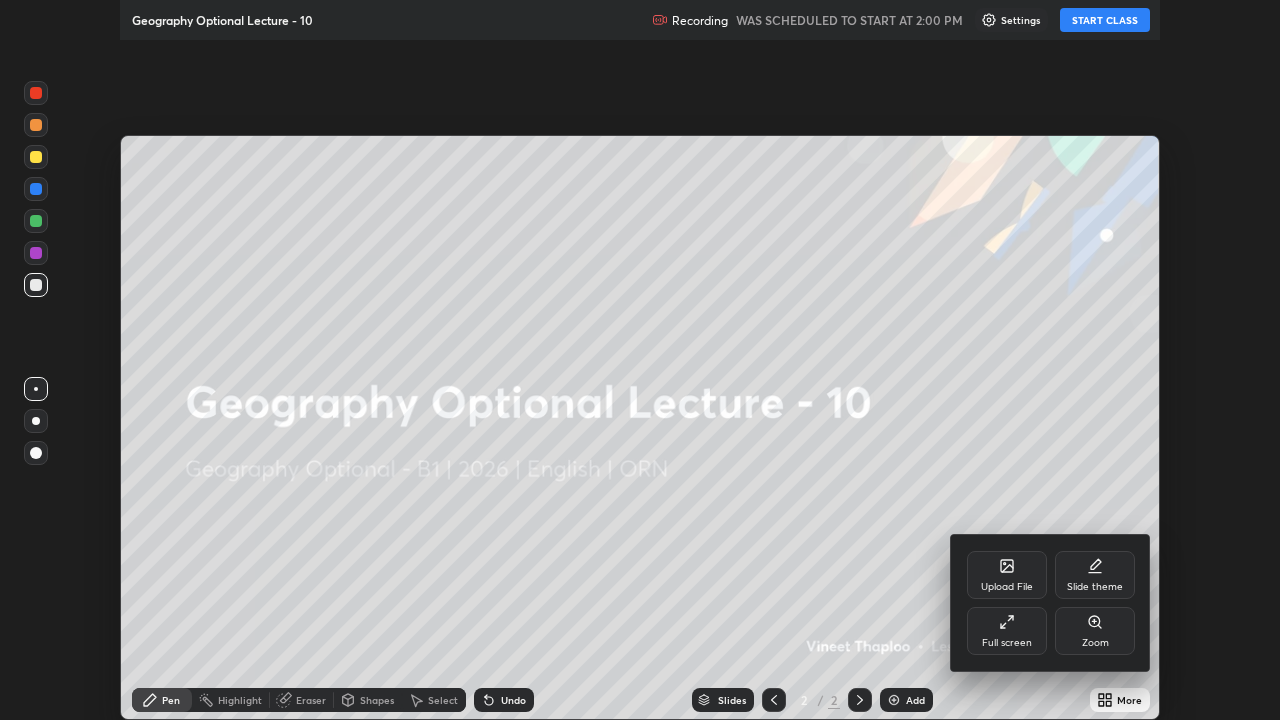 scroll, scrollTop: 99280, scrollLeft: 98720, axis: both 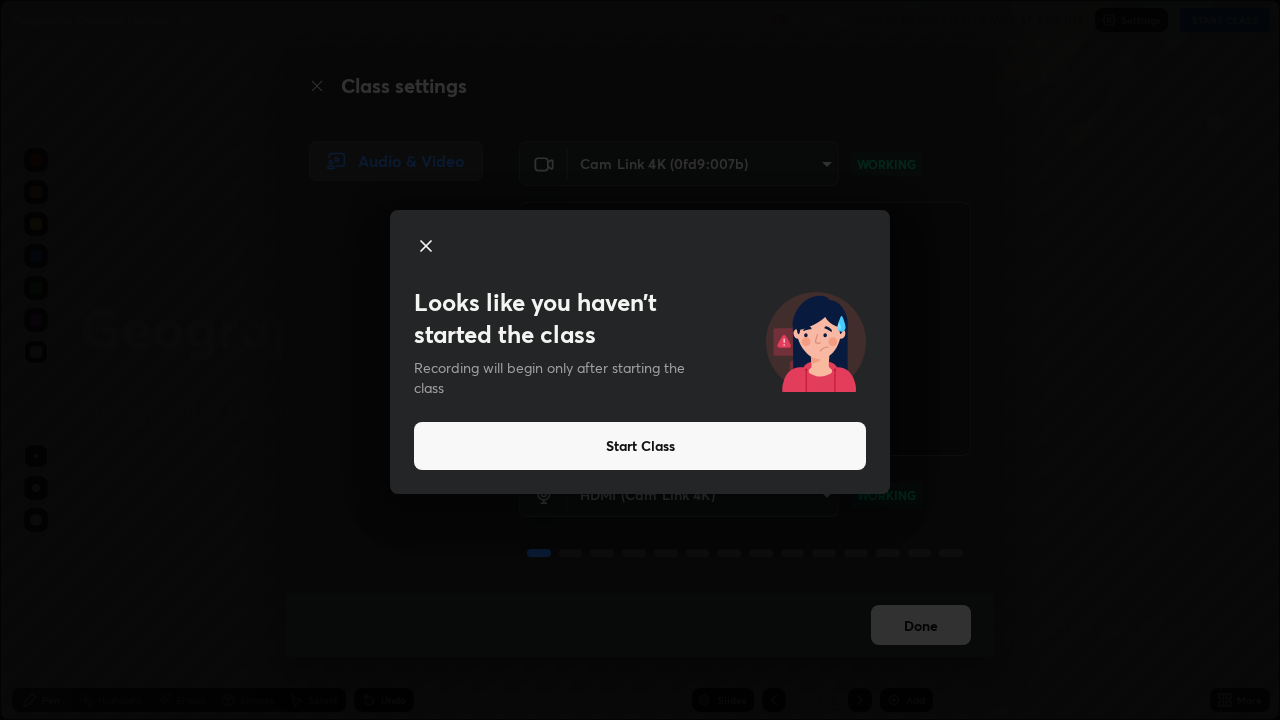 click on "Start Class" at bounding box center (640, 446) 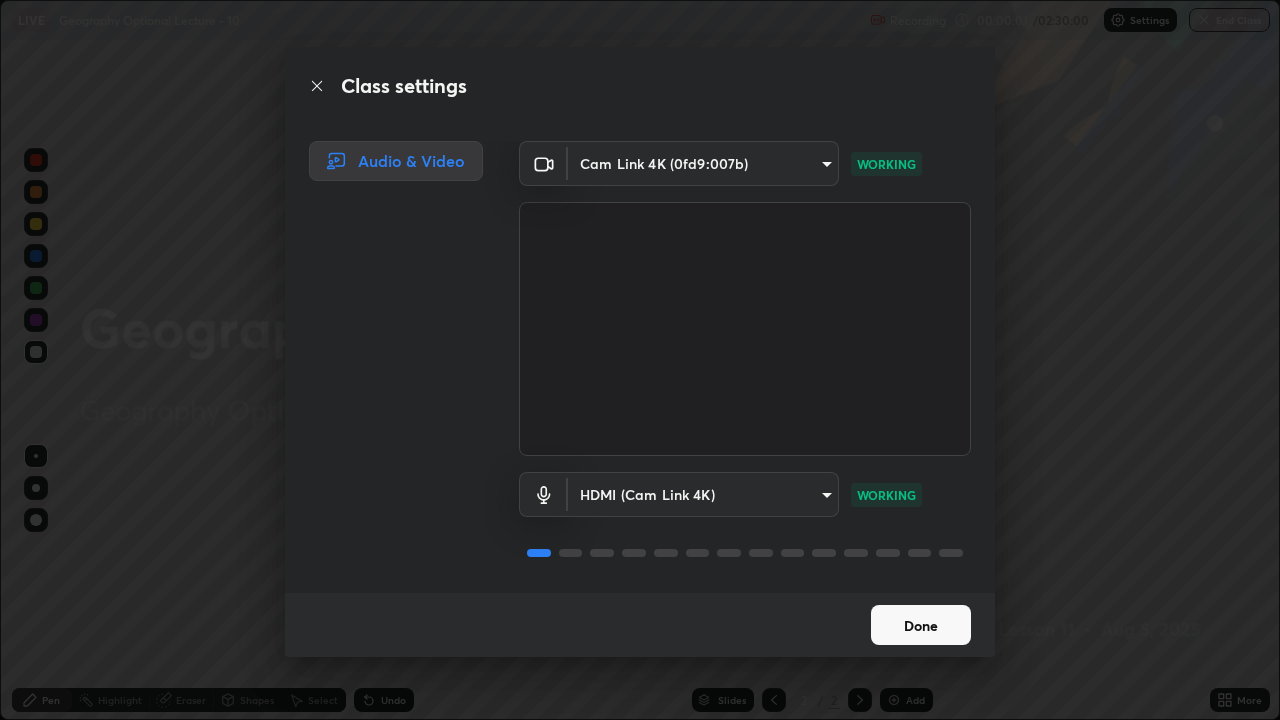 click on "Done" at bounding box center [921, 625] 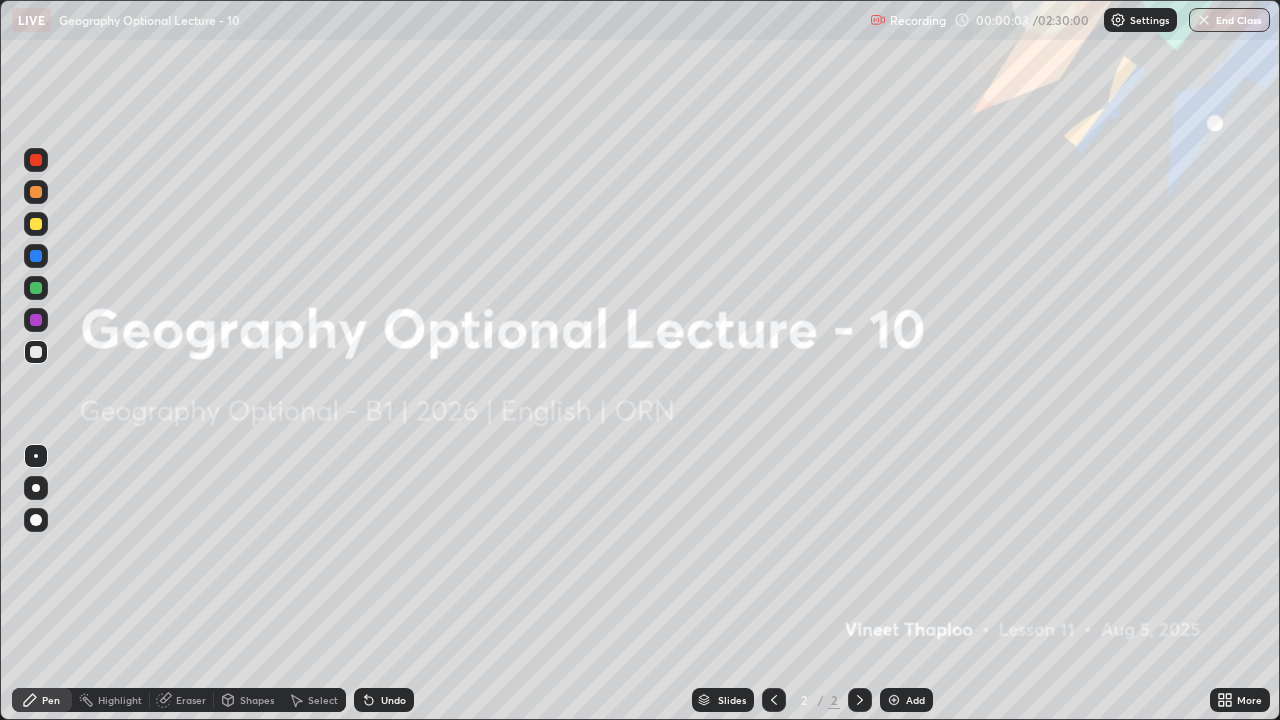 click on "Add" at bounding box center [915, 700] 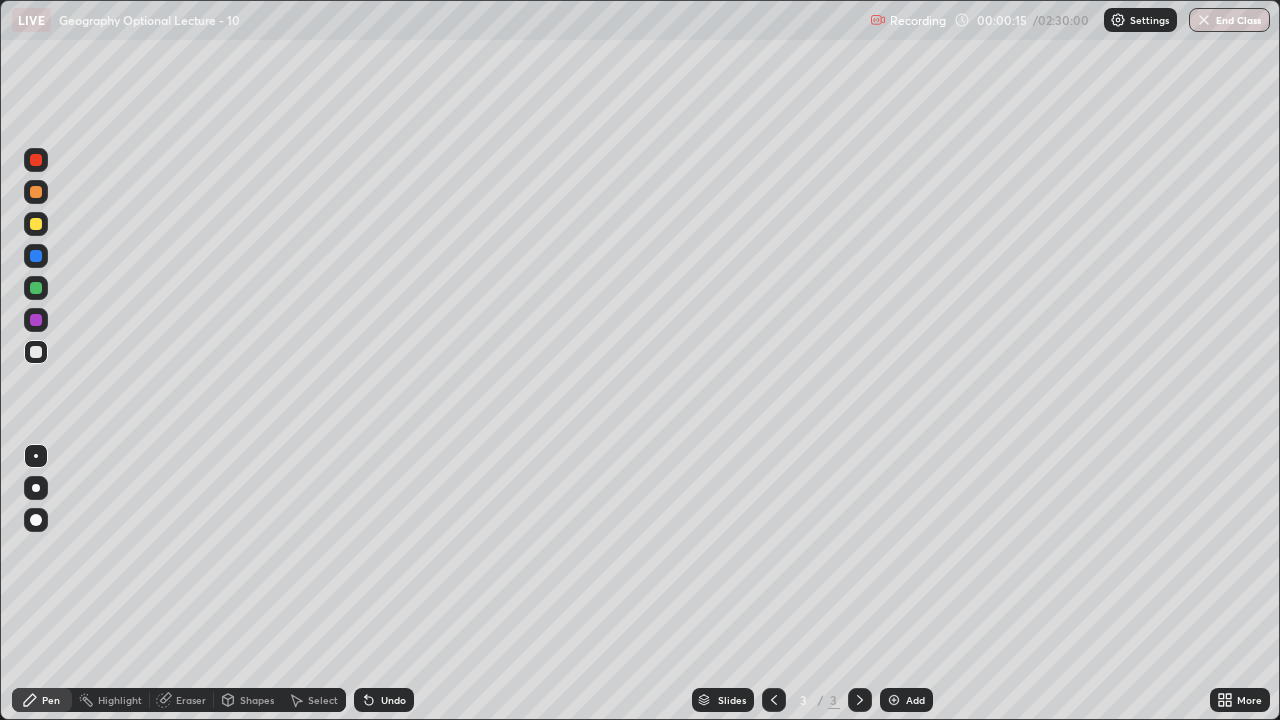 click at bounding box center (36, 488) 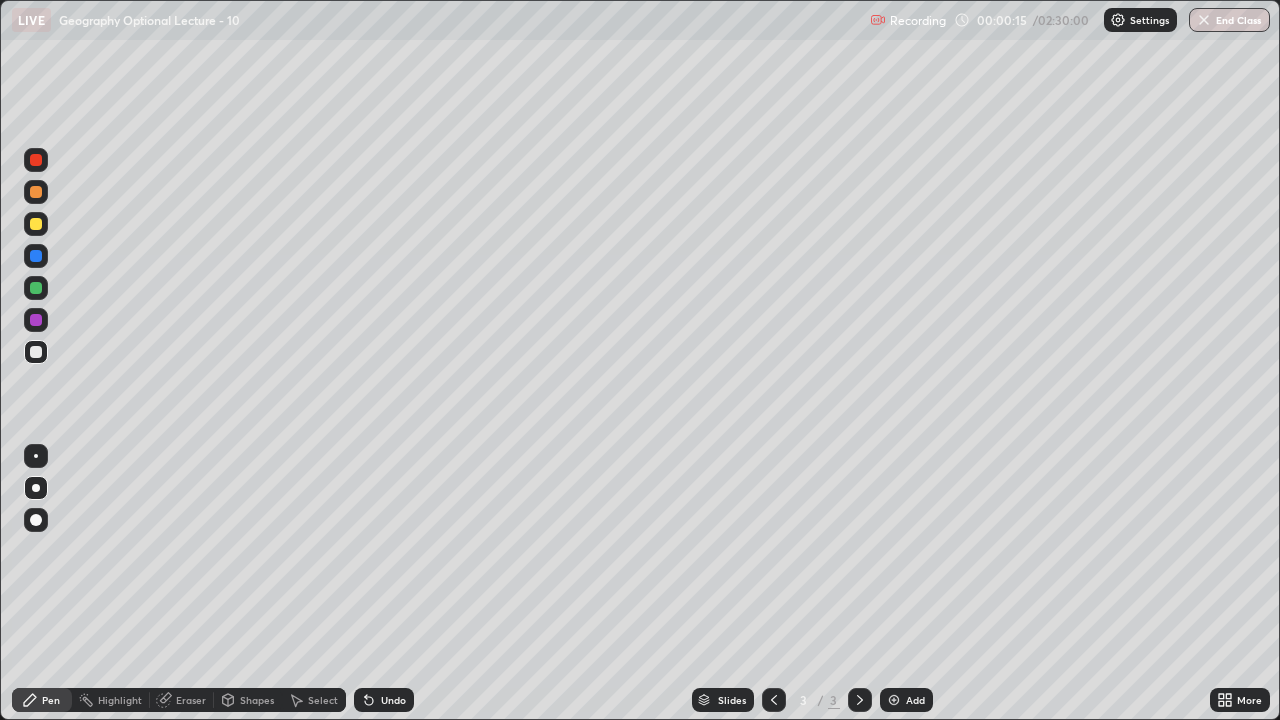 click at bounding box center [36, 224] 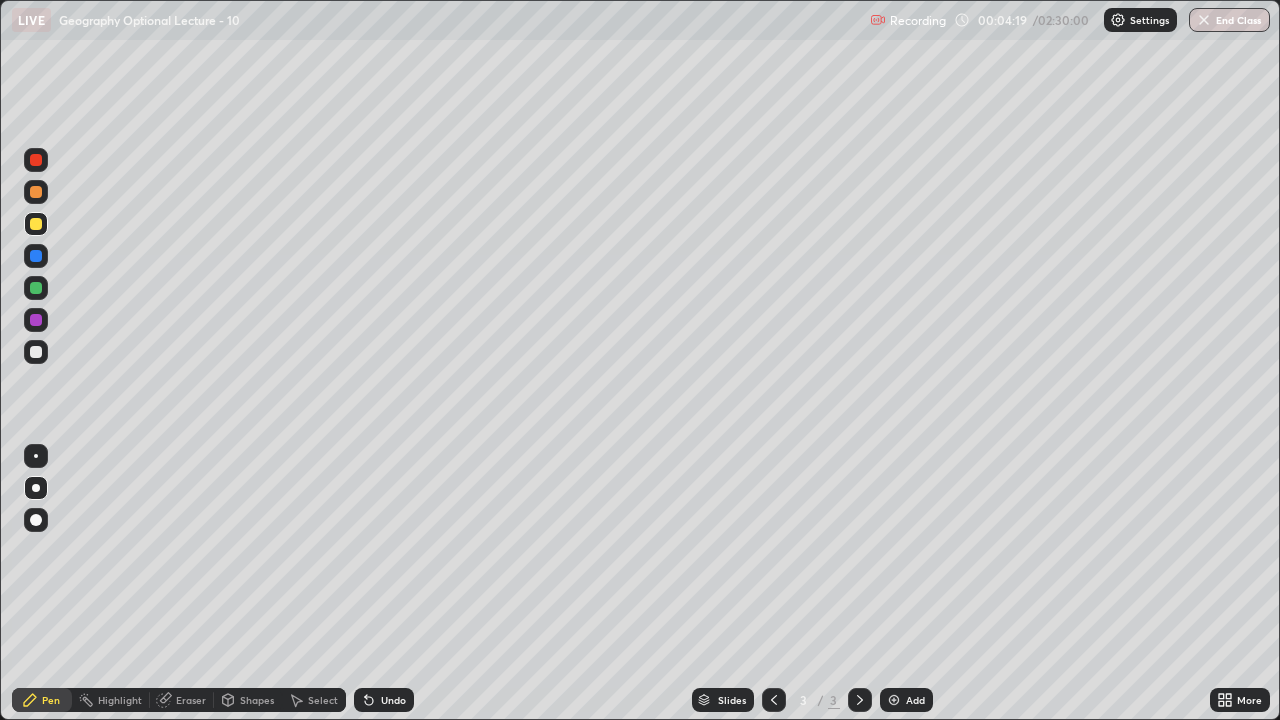 click on "Shapes" at bounding box center (248, 700) 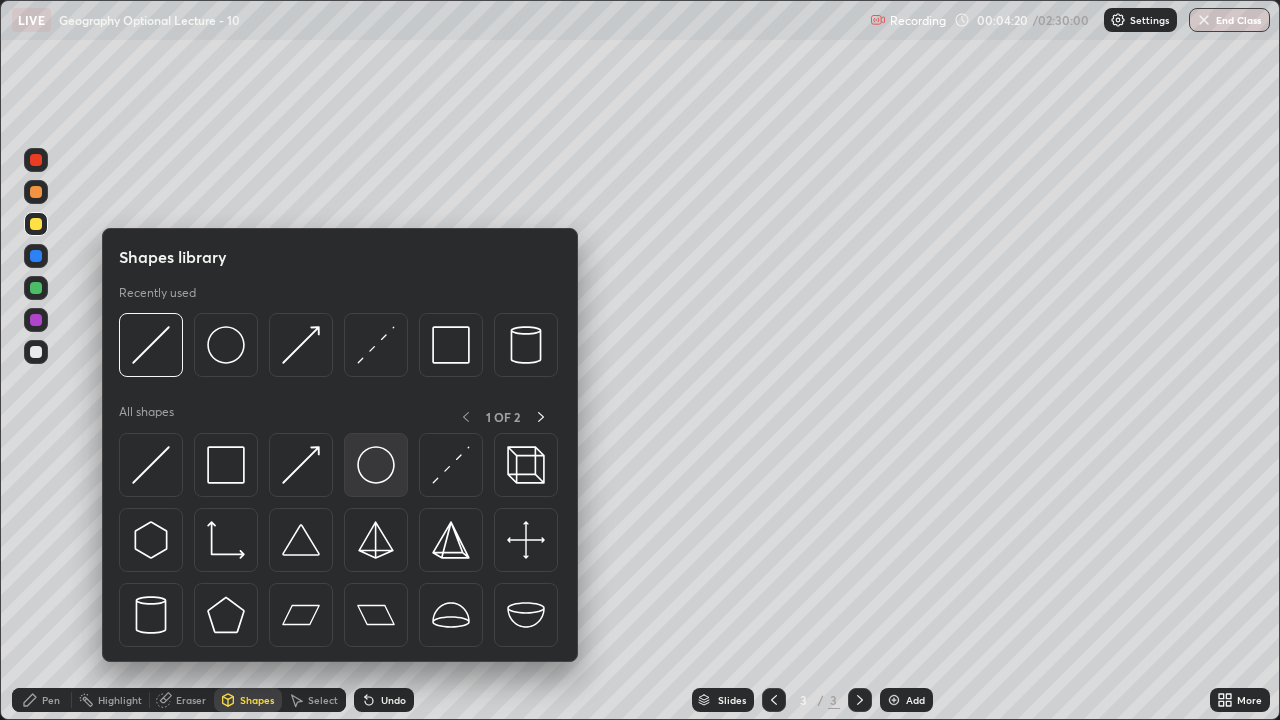 click at bounding box center (376, 465) 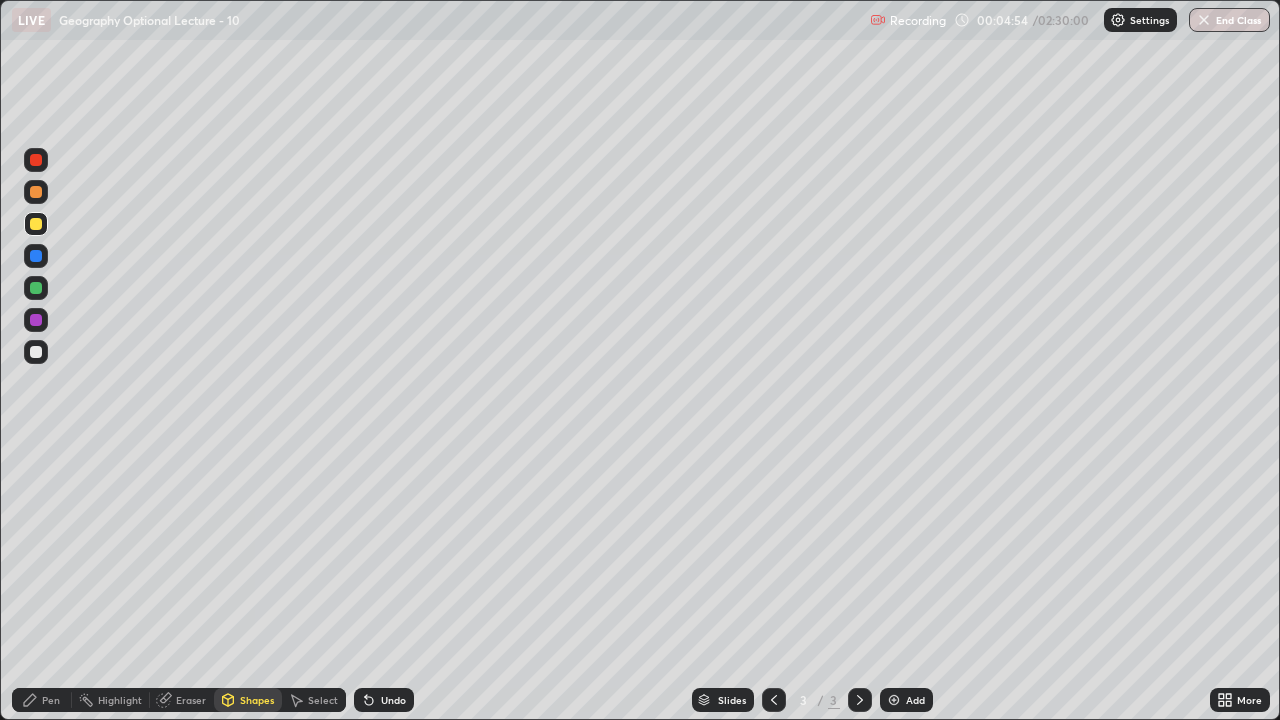 click on "Pen" at bounding box center (51, 700) 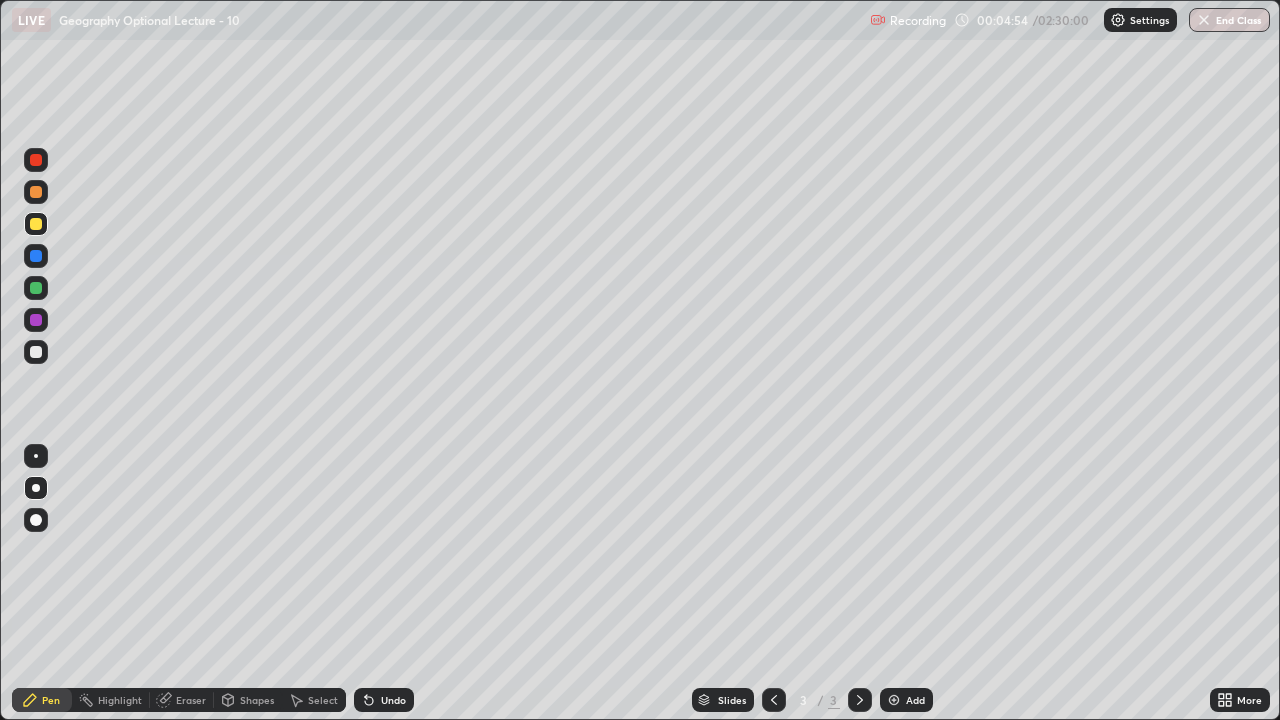 click at bounding box center [36, 352] 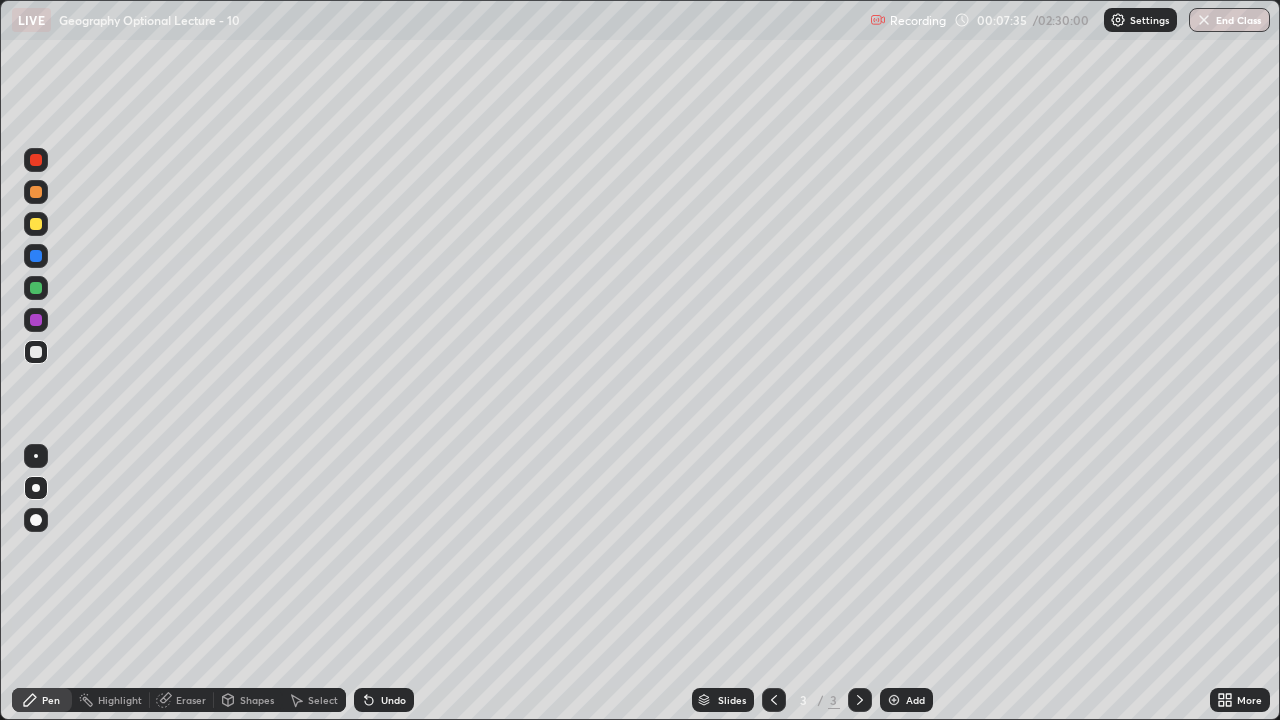 click at bounding box center (36, 352) 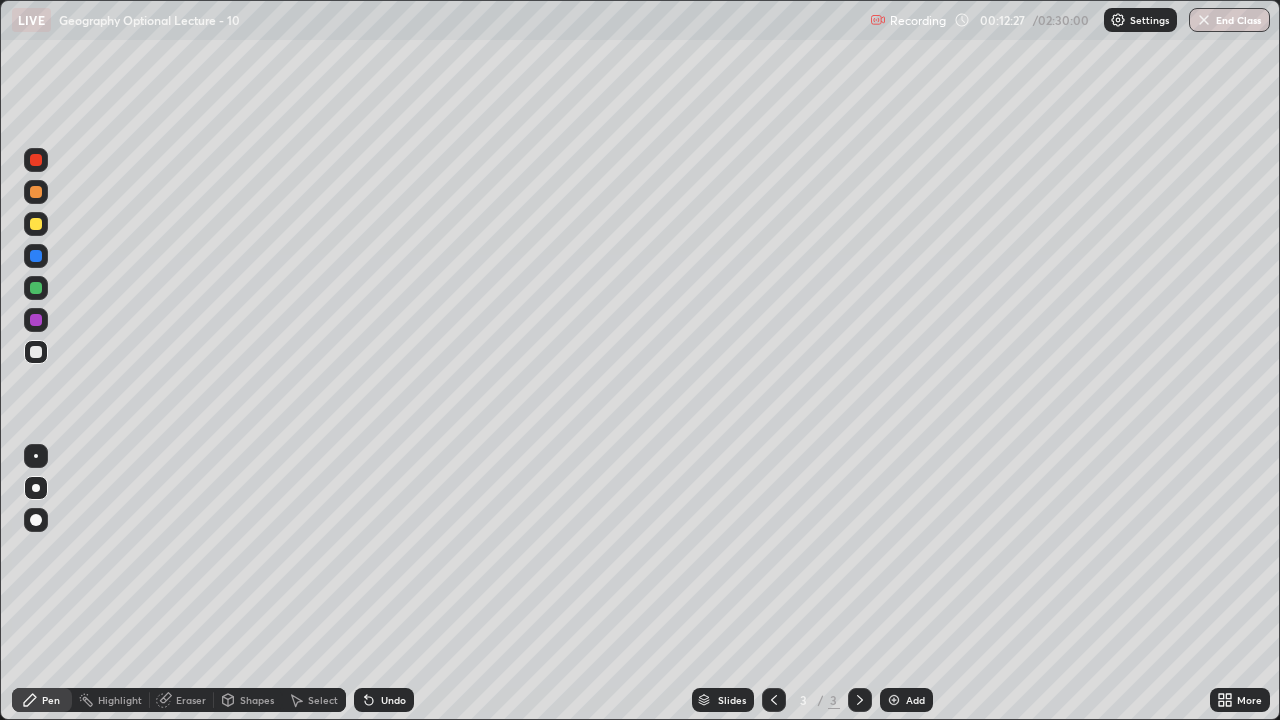 click 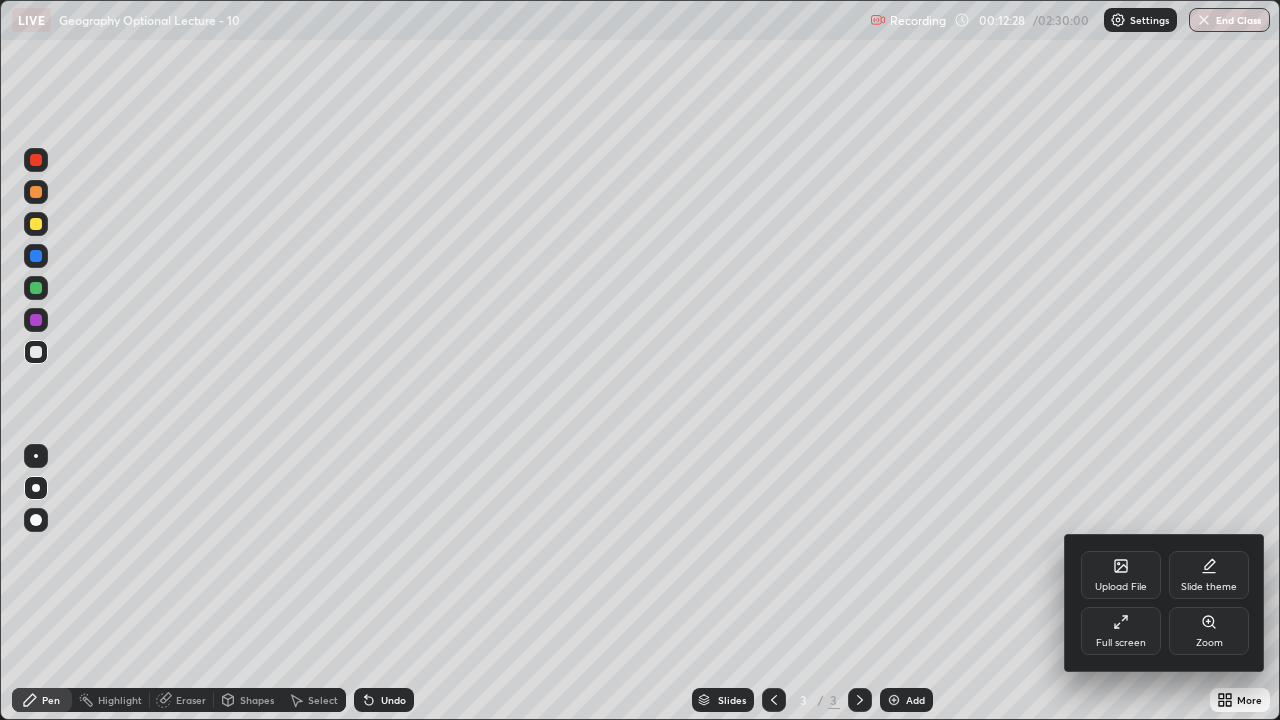 click 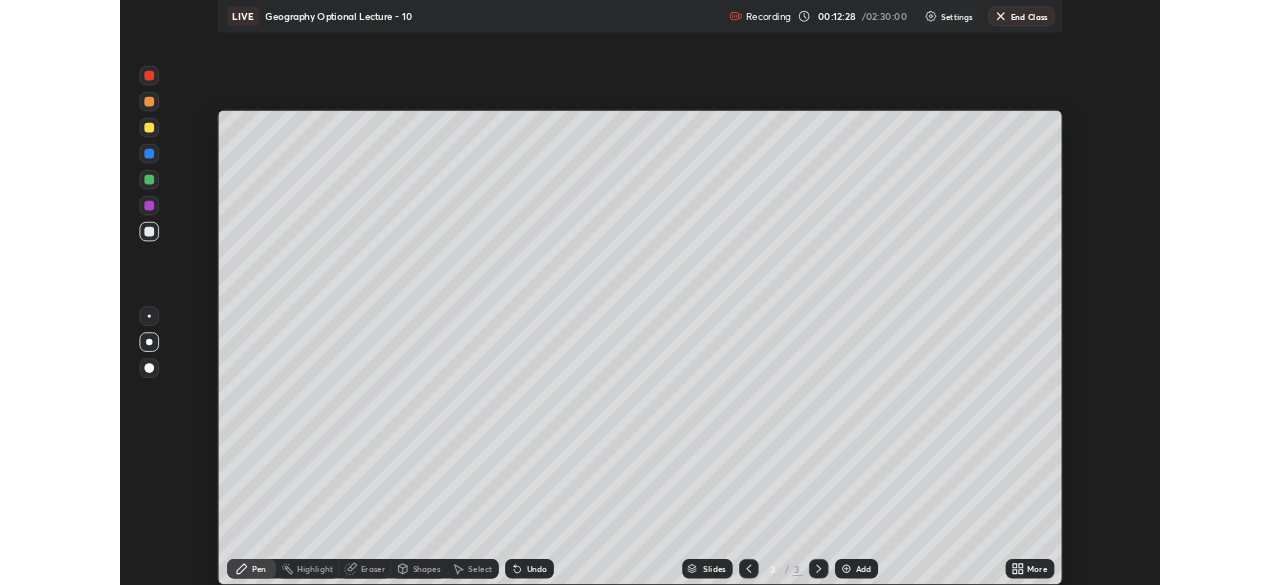 scroll, scrollTop: 585, scrollLeft: 1280, axis: both 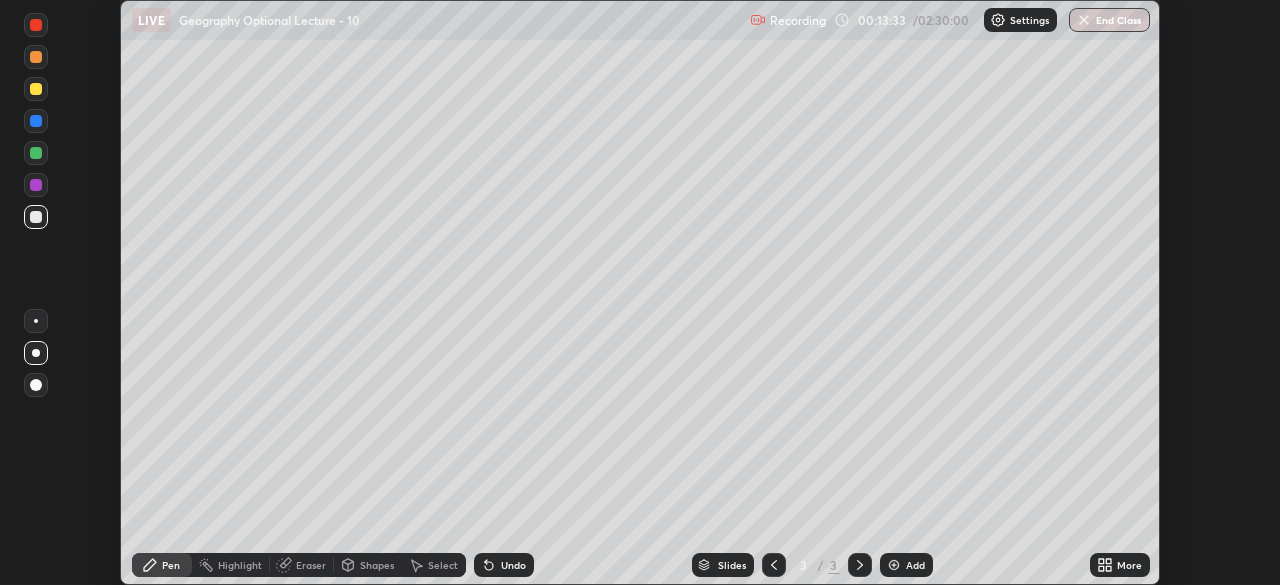 click on "More" at bounding box center [1120, 565] 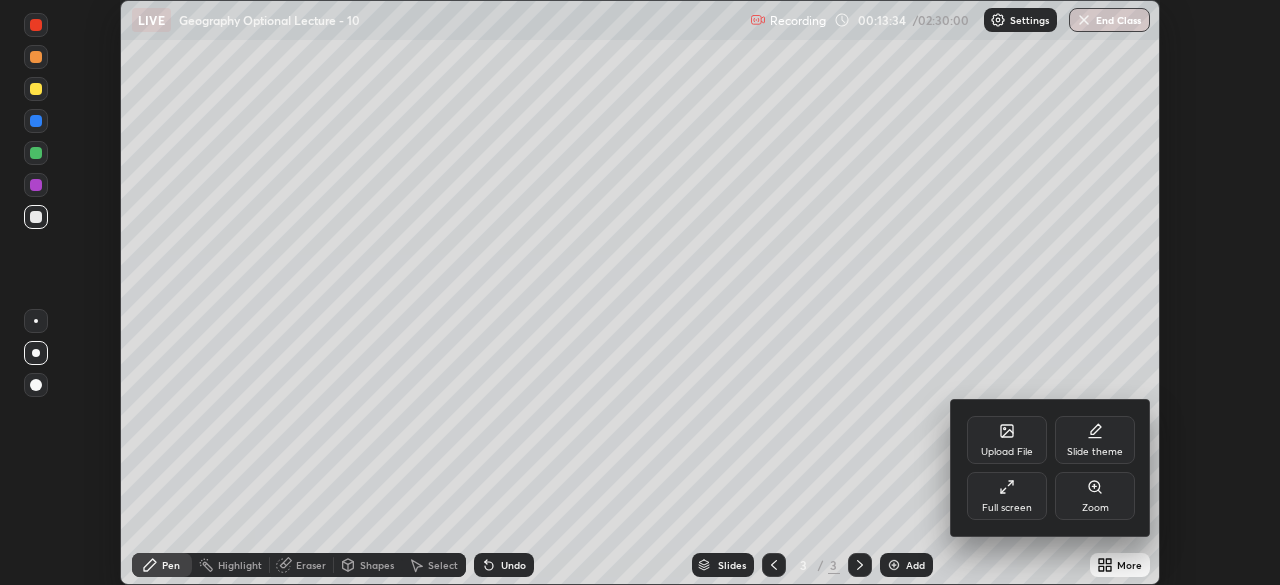 click on "Full screen" at bounding box center (1007, 508) 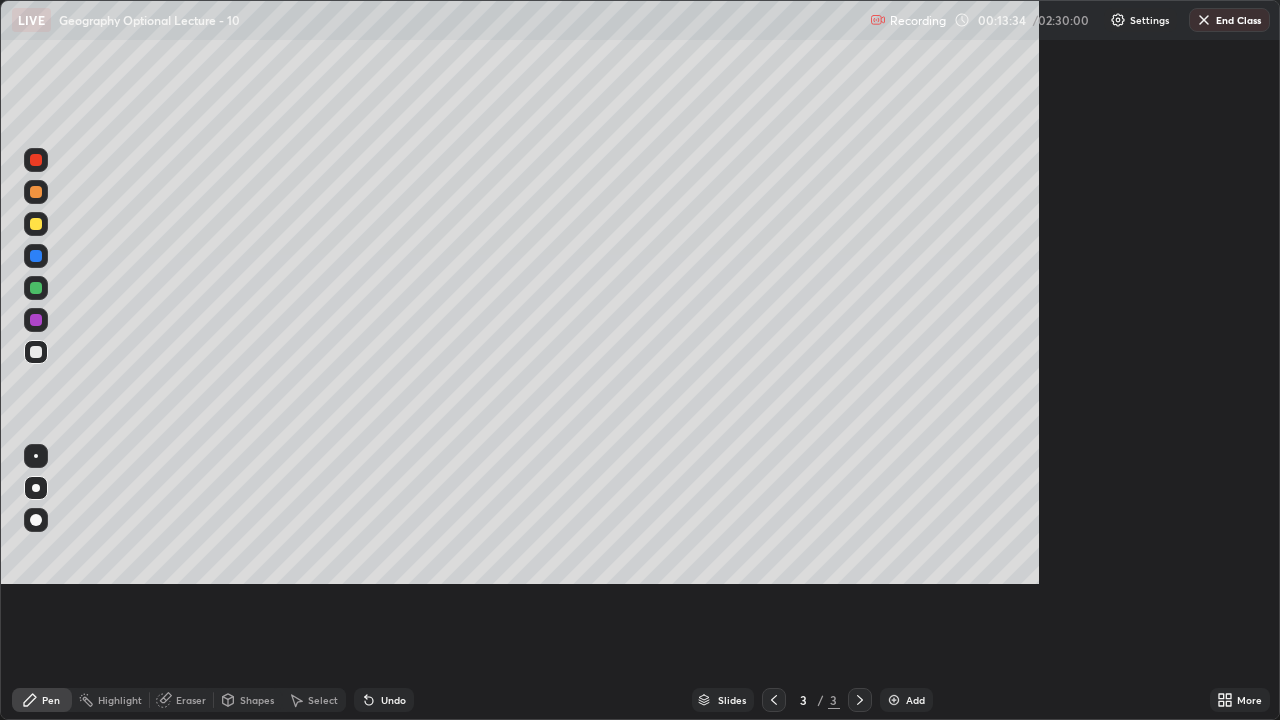 scroll, scrollTop: 99280, scrollLeft: 98720, axis: both 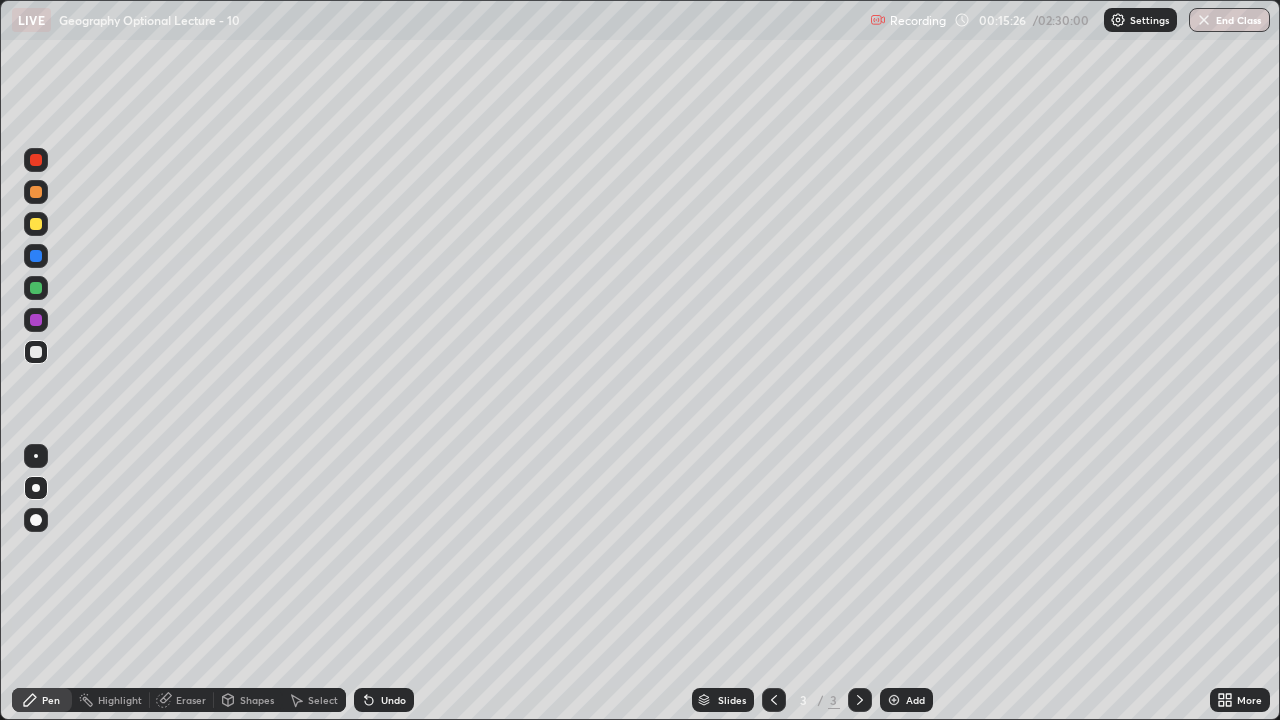 click on "Shapes" at bounding box center [257, 700] 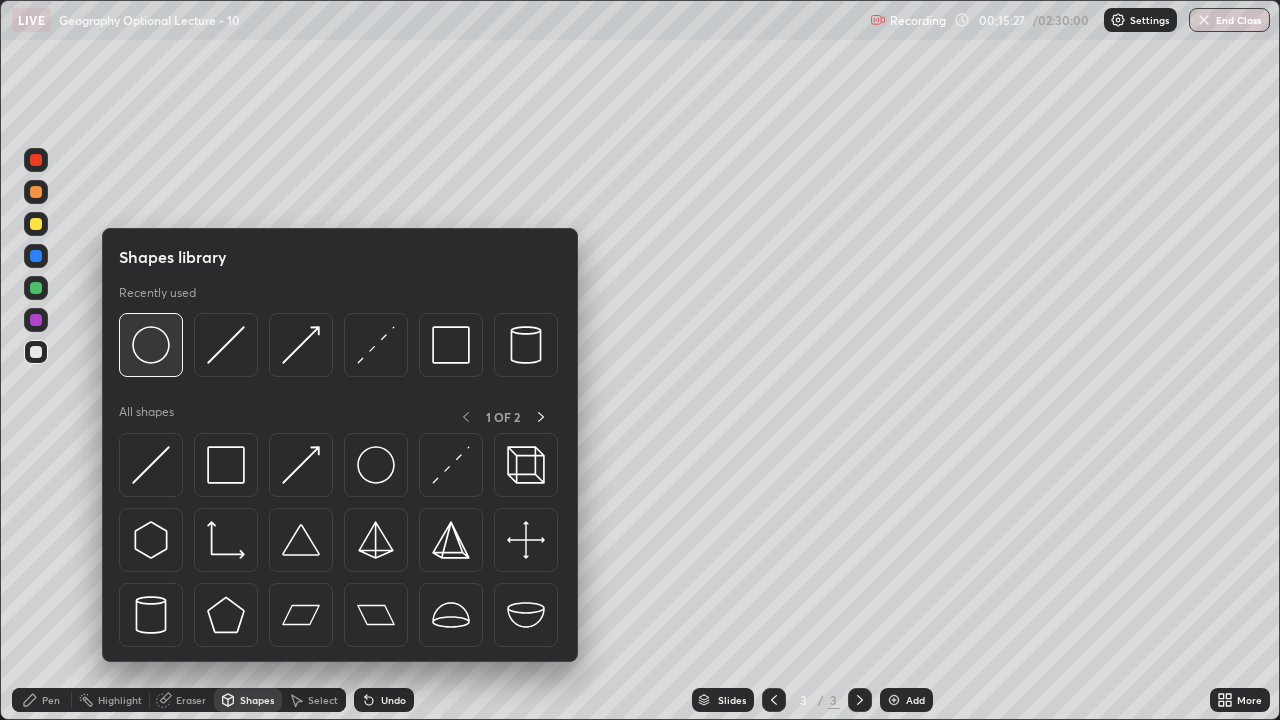 click at bounding box center (151, 345) 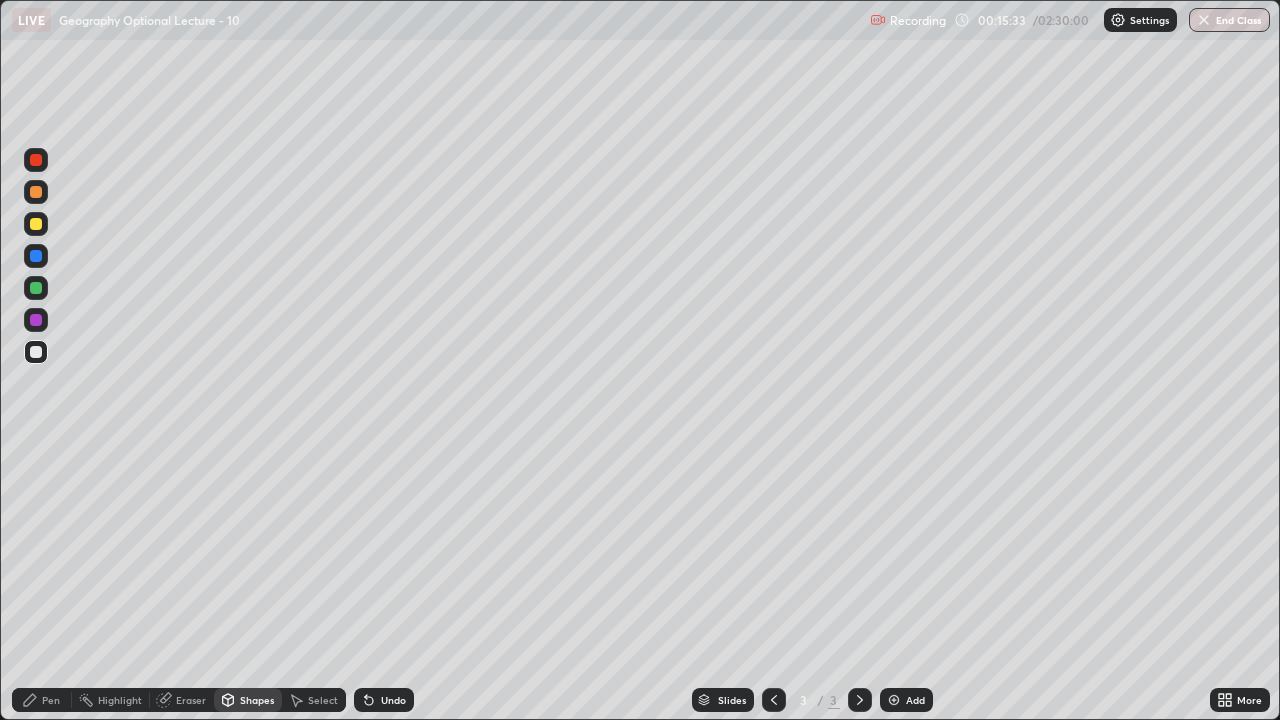 click on "Pen" at bounding box center [42, 700] 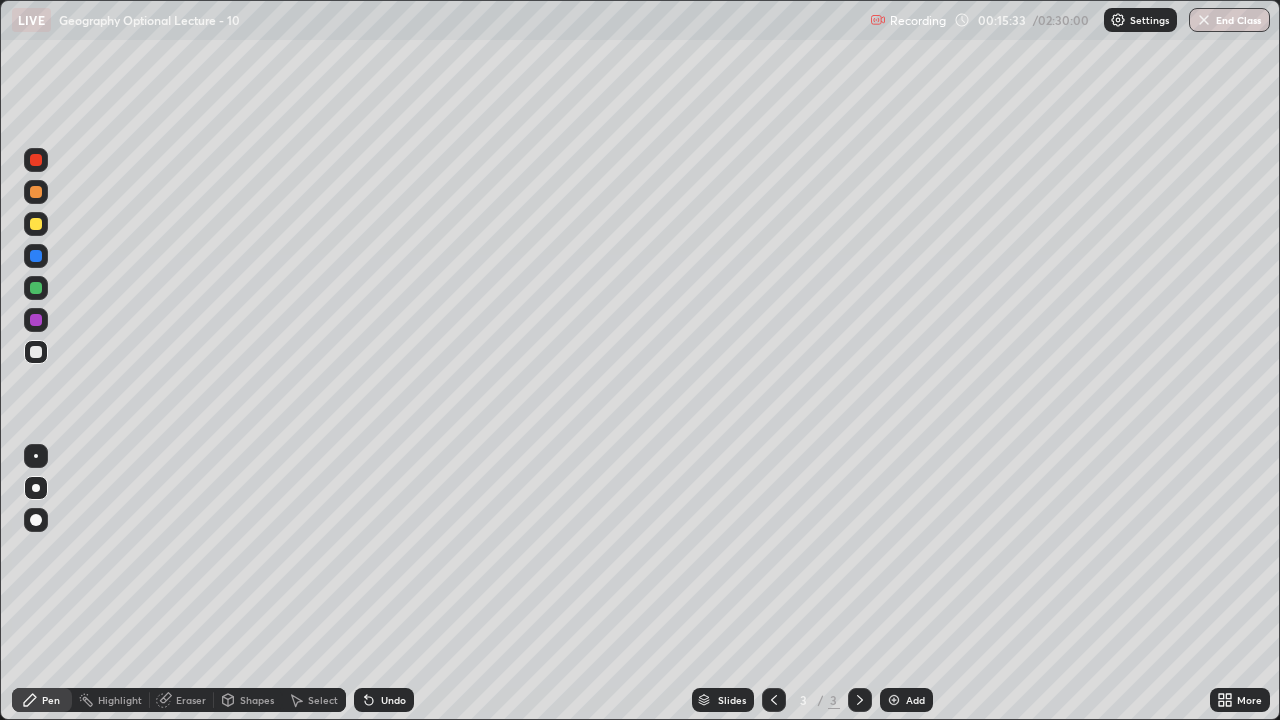 click at bounding box center [36, 488] 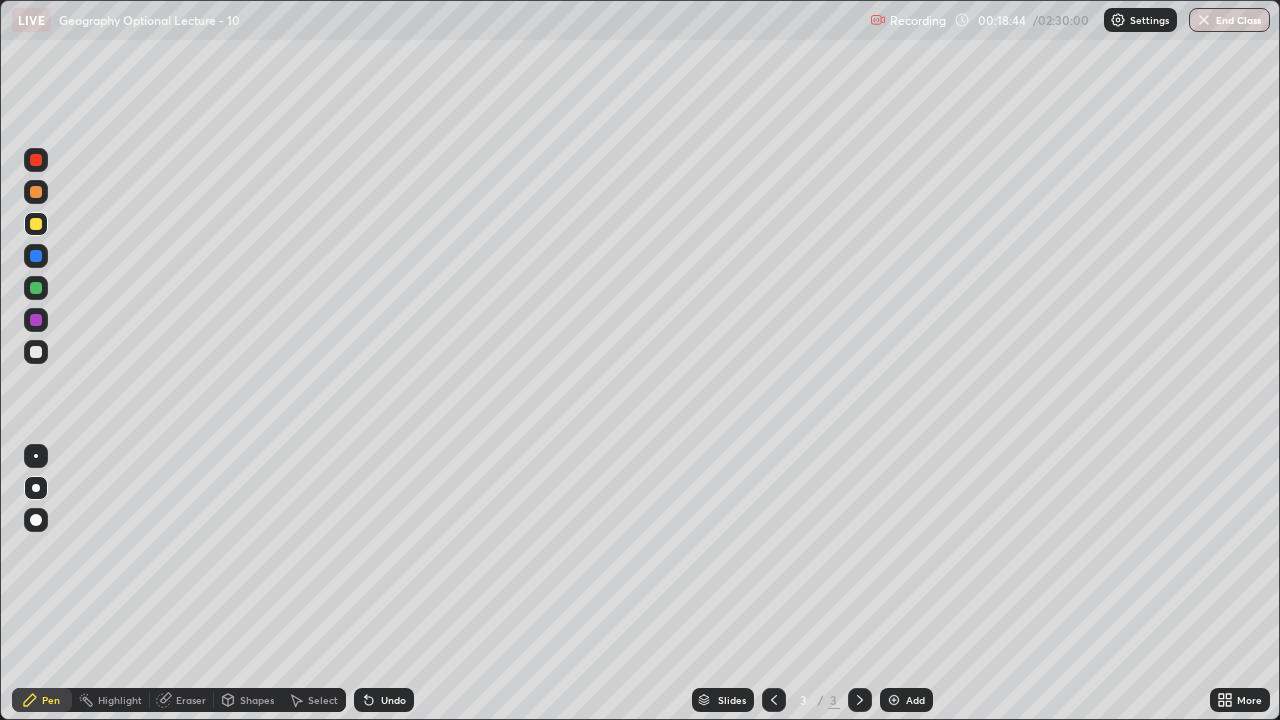 click on "More" at bounding box center (1249, 700) 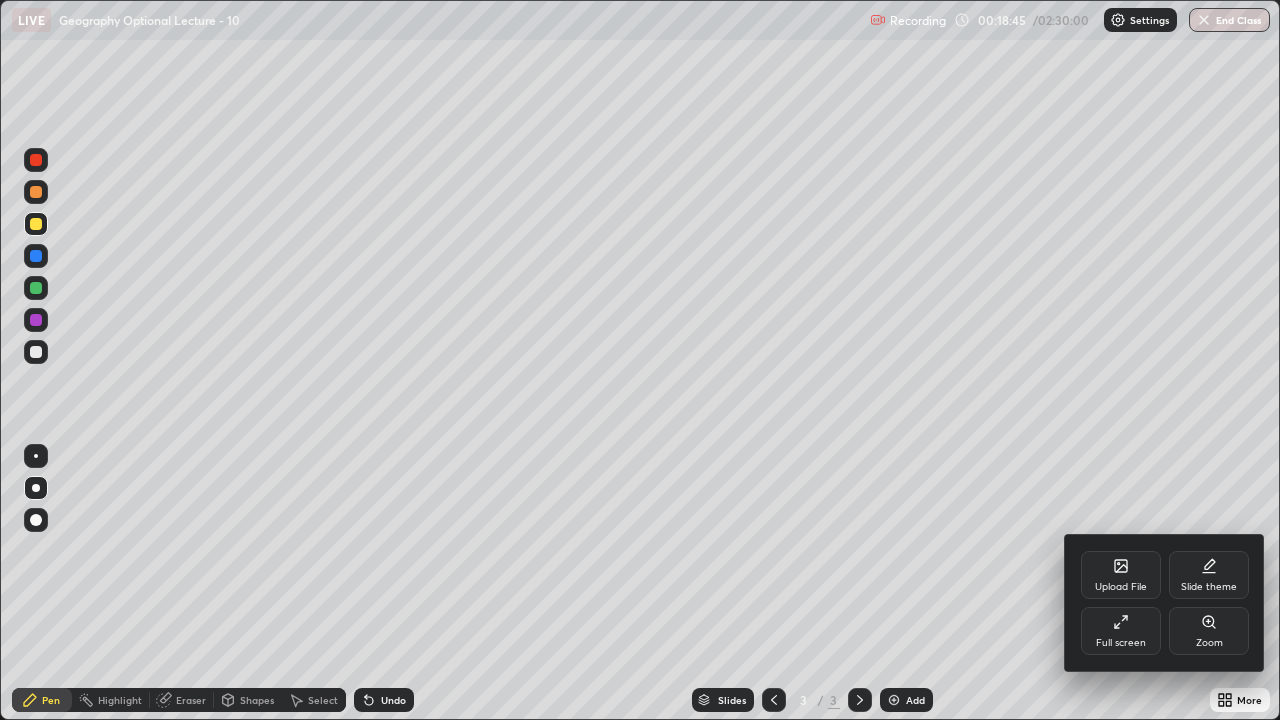 click on "Full screen" at bounding box center [1121, 631] 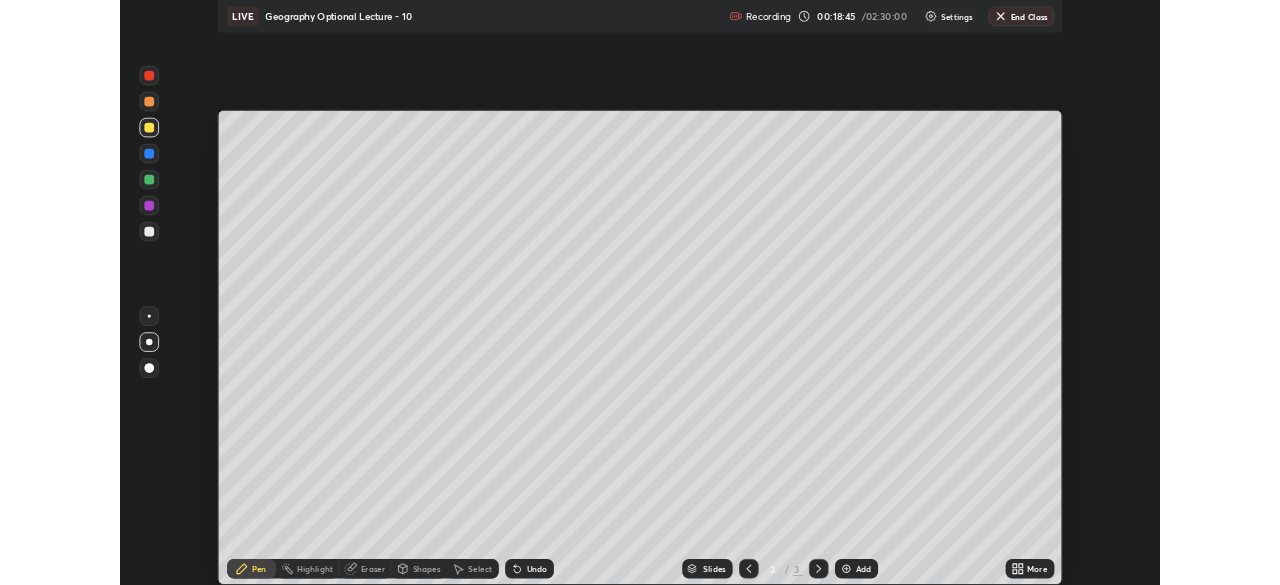 scroll, scrollTop: 585, scrollLeft: 1280, axis: both 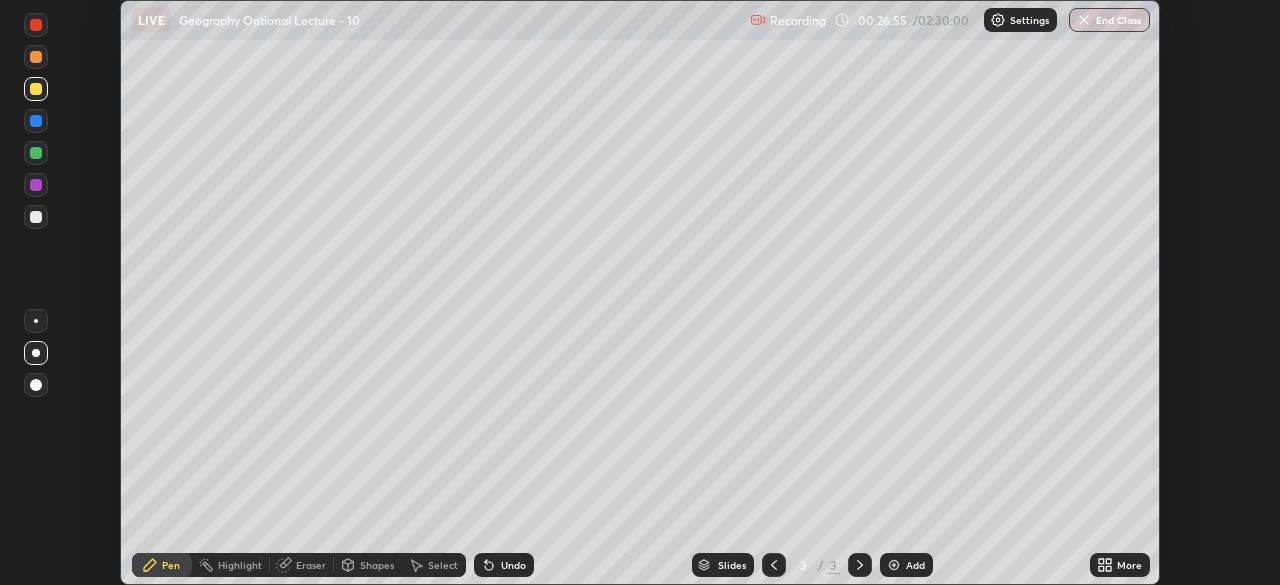 click on "More" at bounding box center [1129, 565] 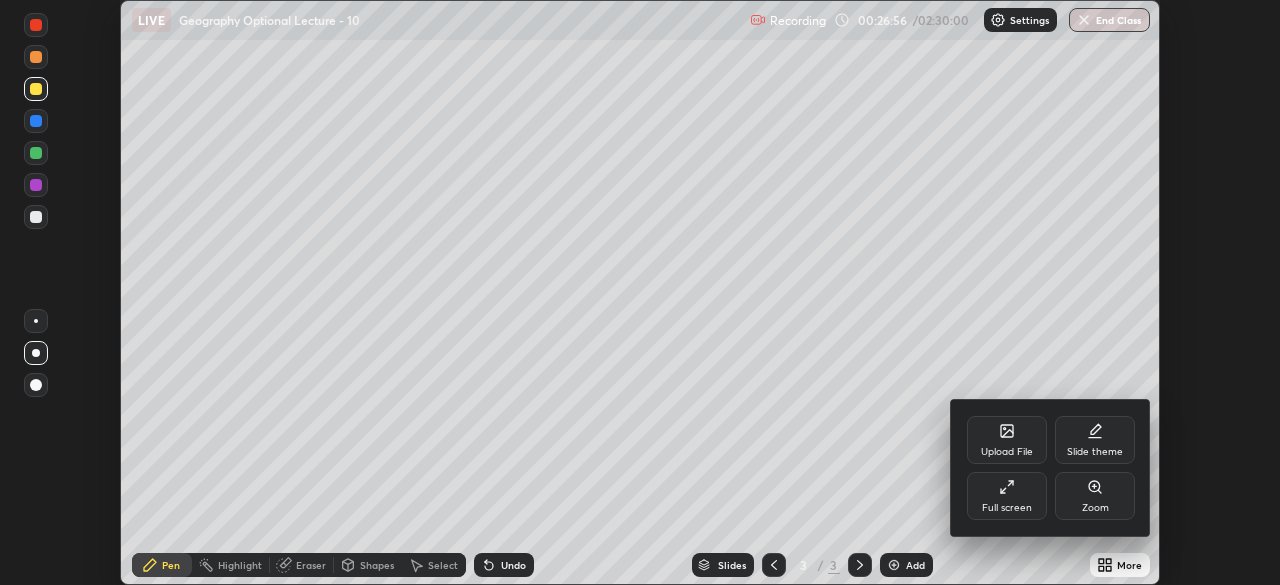 click on "Full screen" at bounding box center (1007, 508) 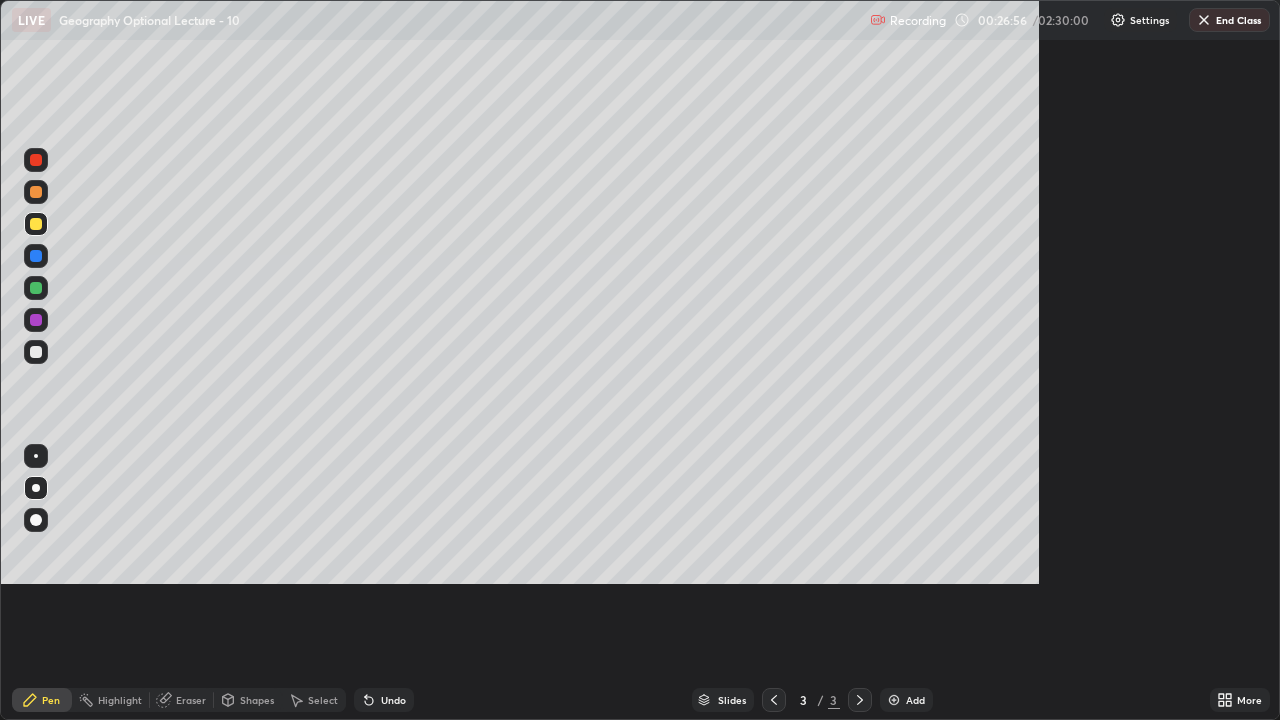 scroll, scrollTop: 99280, scrollLeft: 98720, axis: both 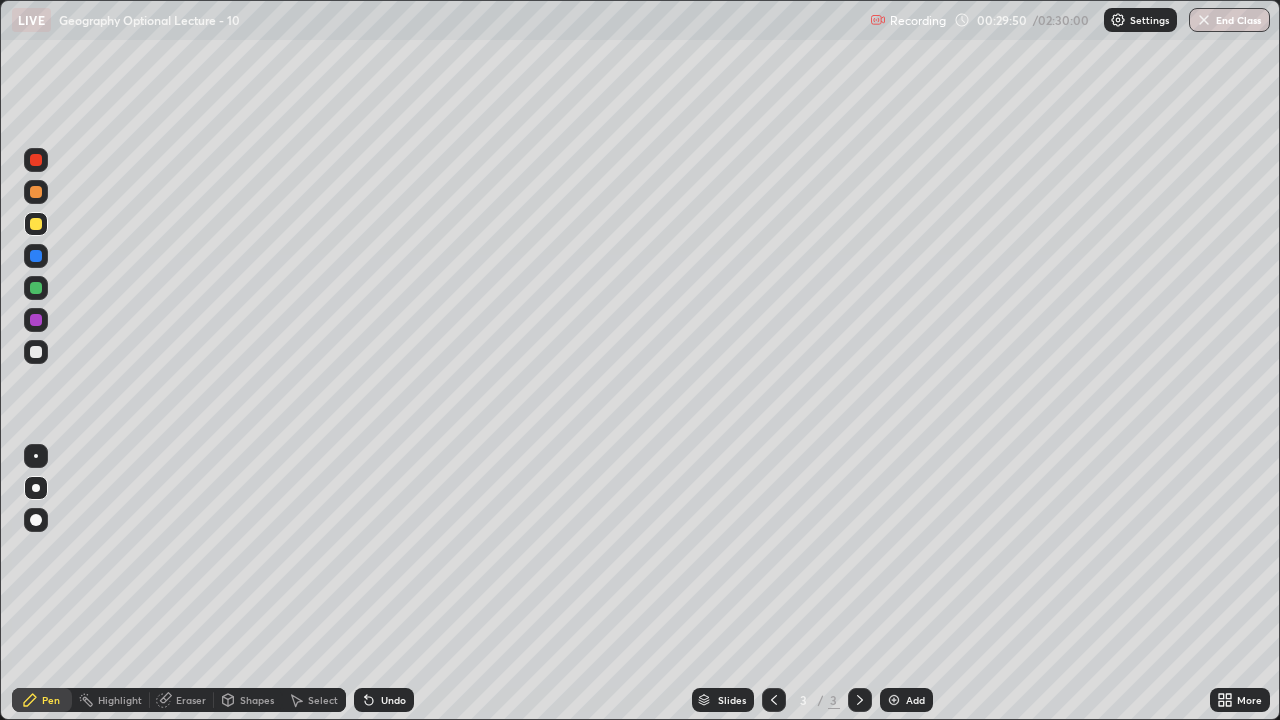 click 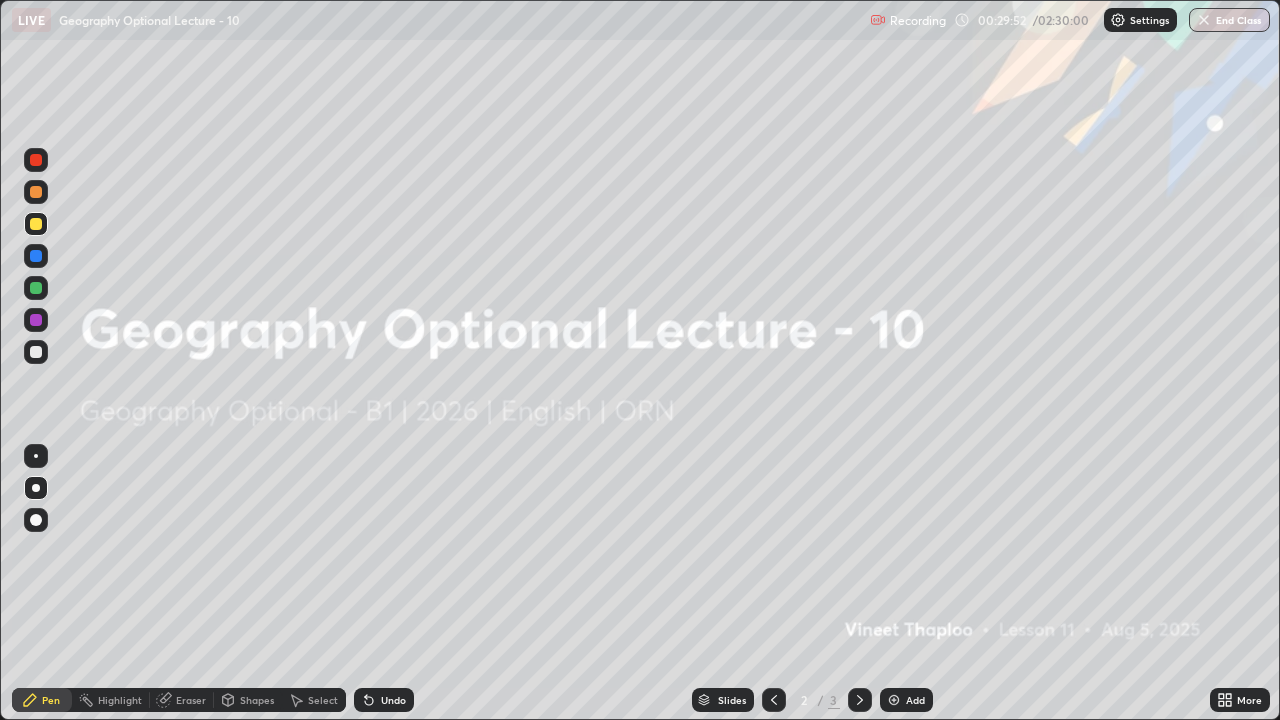 click 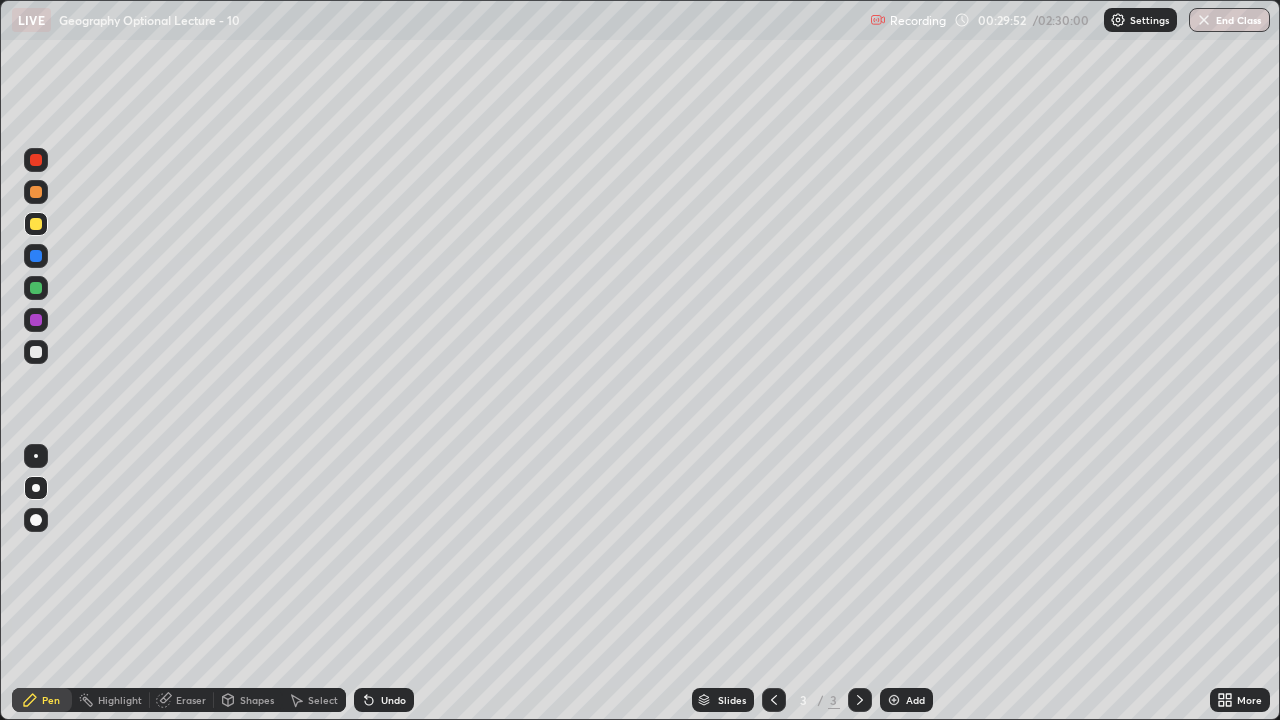 click at bounding box center (860, 700) 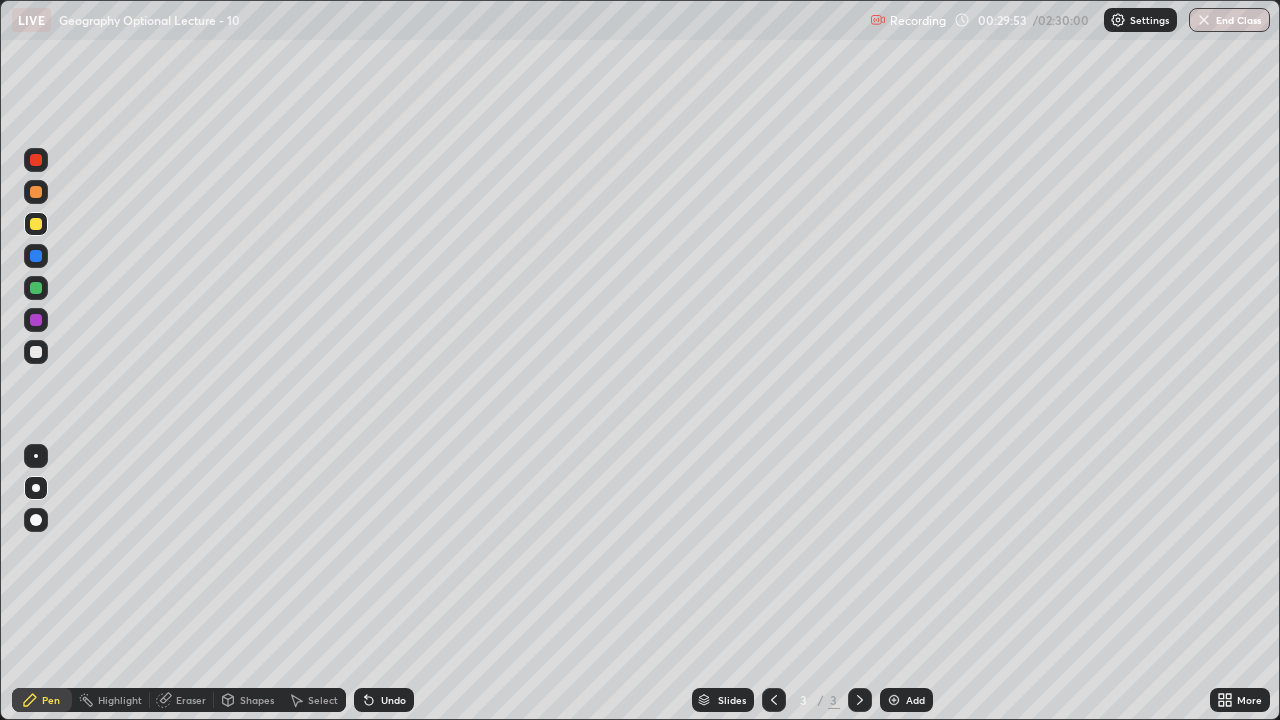 click on "Add" at bounding box center [906, 700] 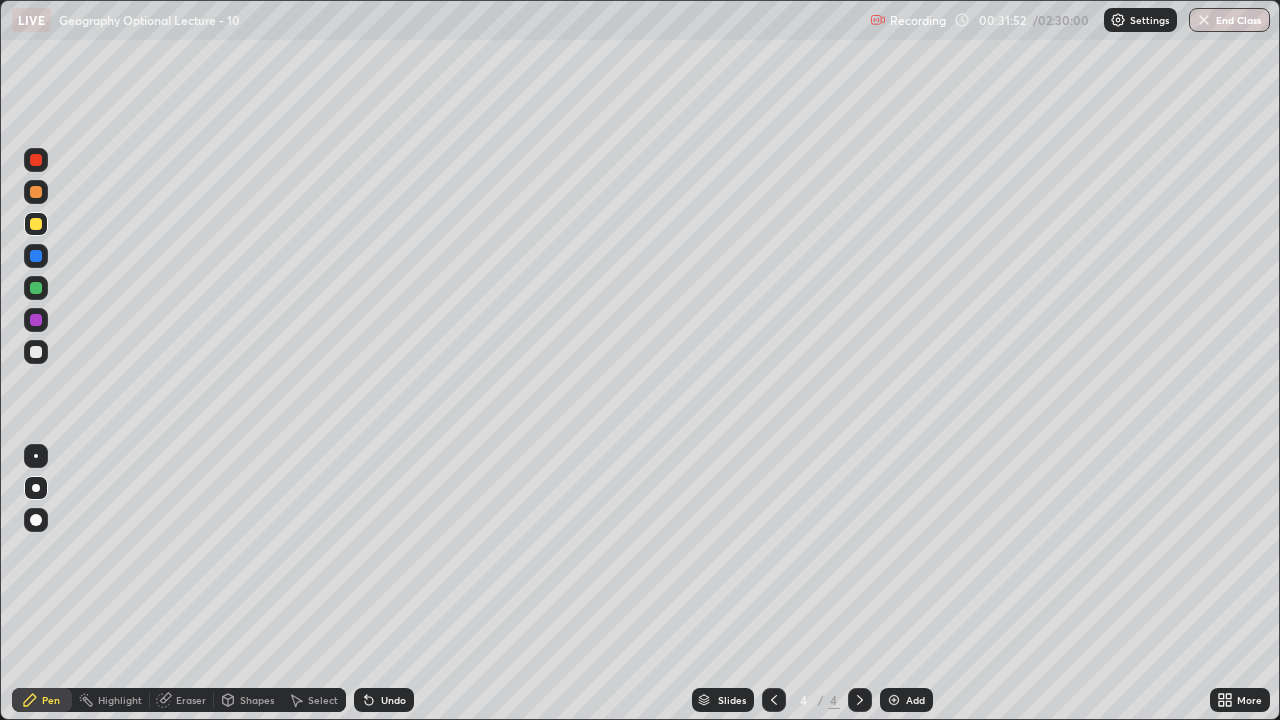 click at bounding box center [36, 352] 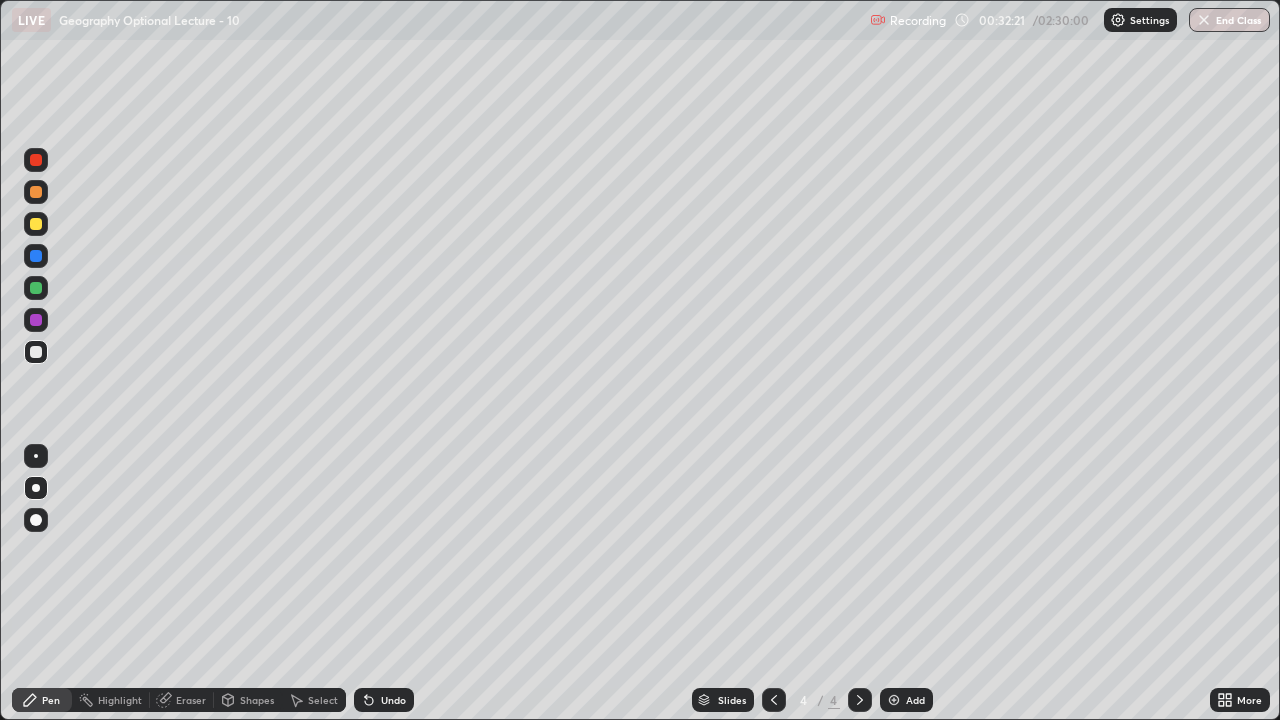 click at bounding box center [36, 288] 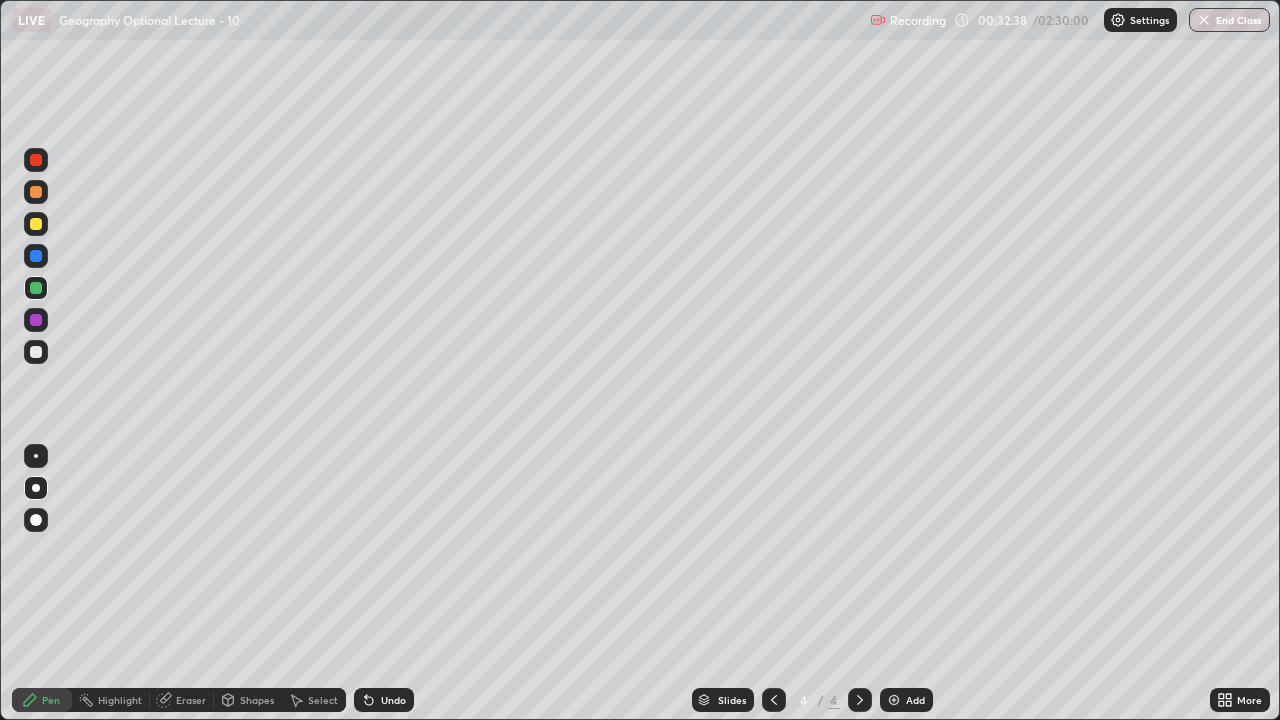 click at bounding box center [36, 224] 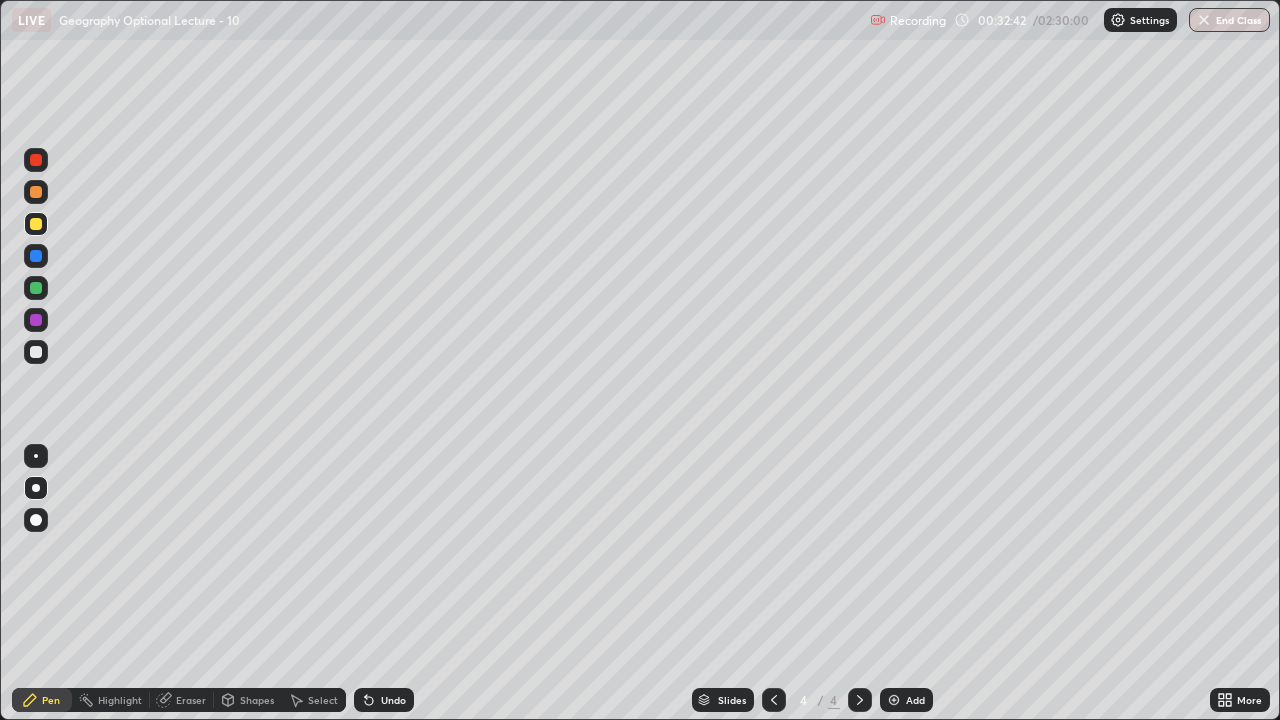 click at bounding box center [36, 160] 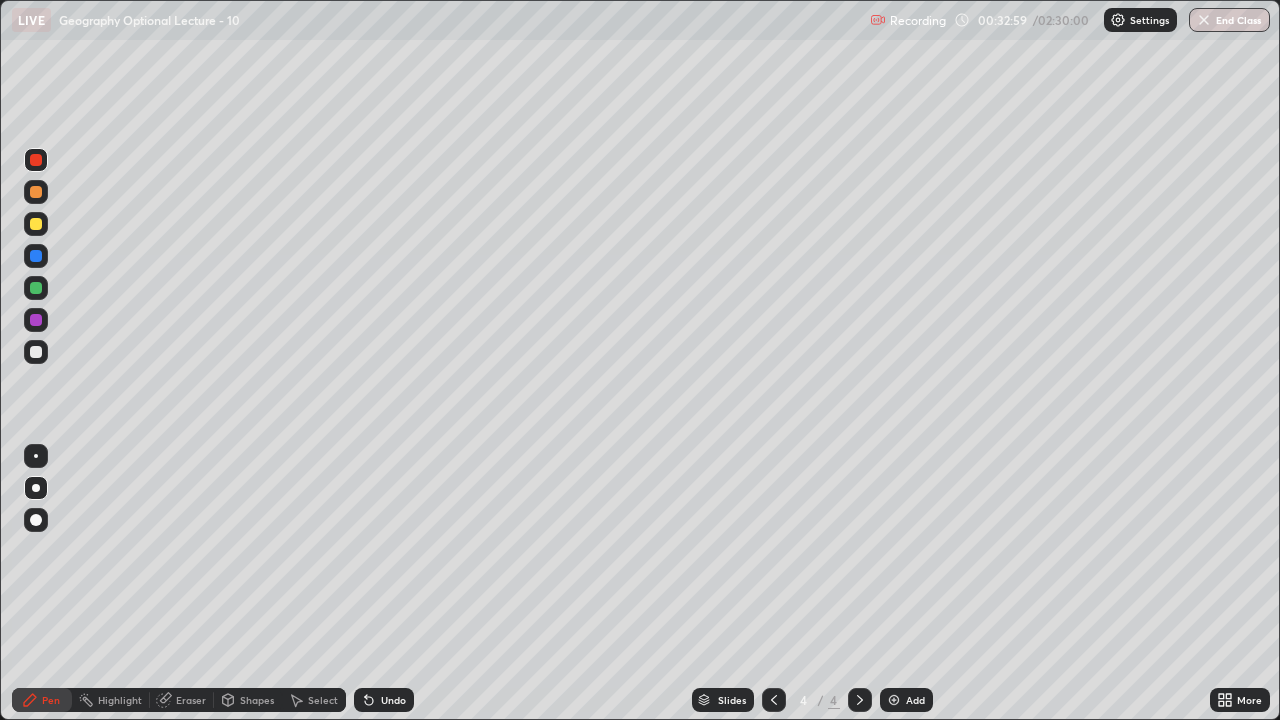 click at bounding box center (36, 320) 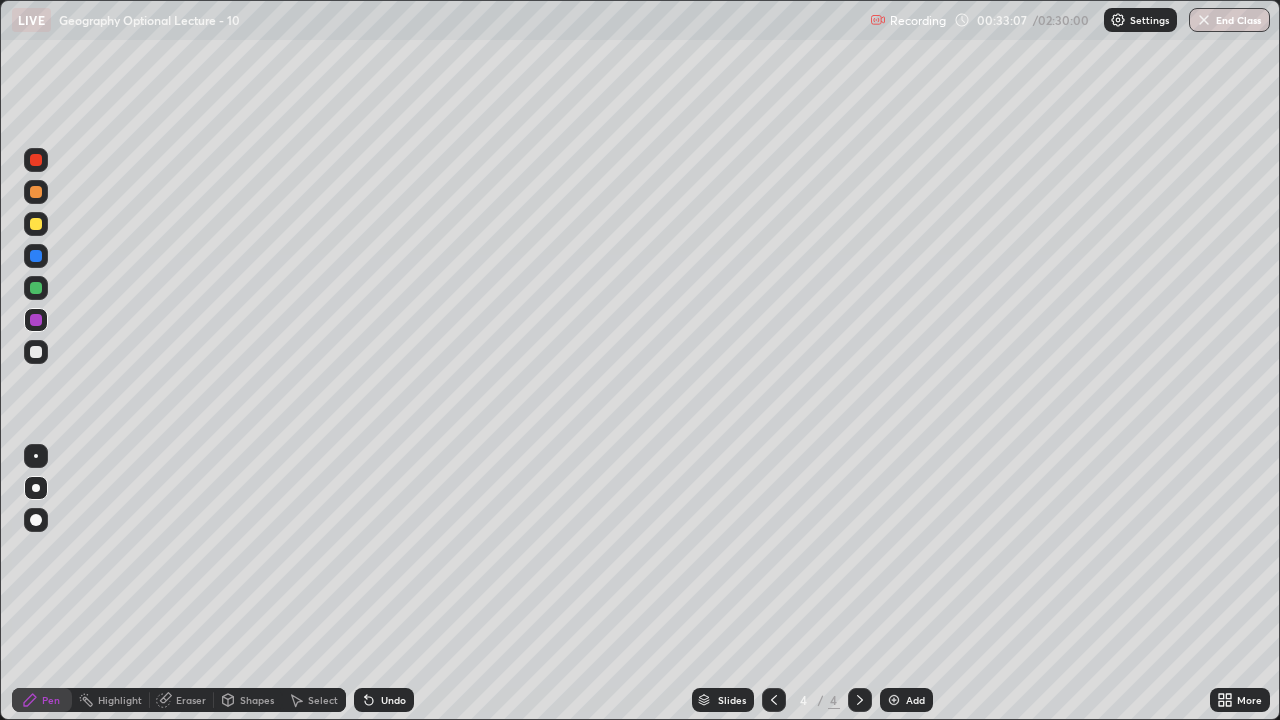 click at bounding box center (36, 160) 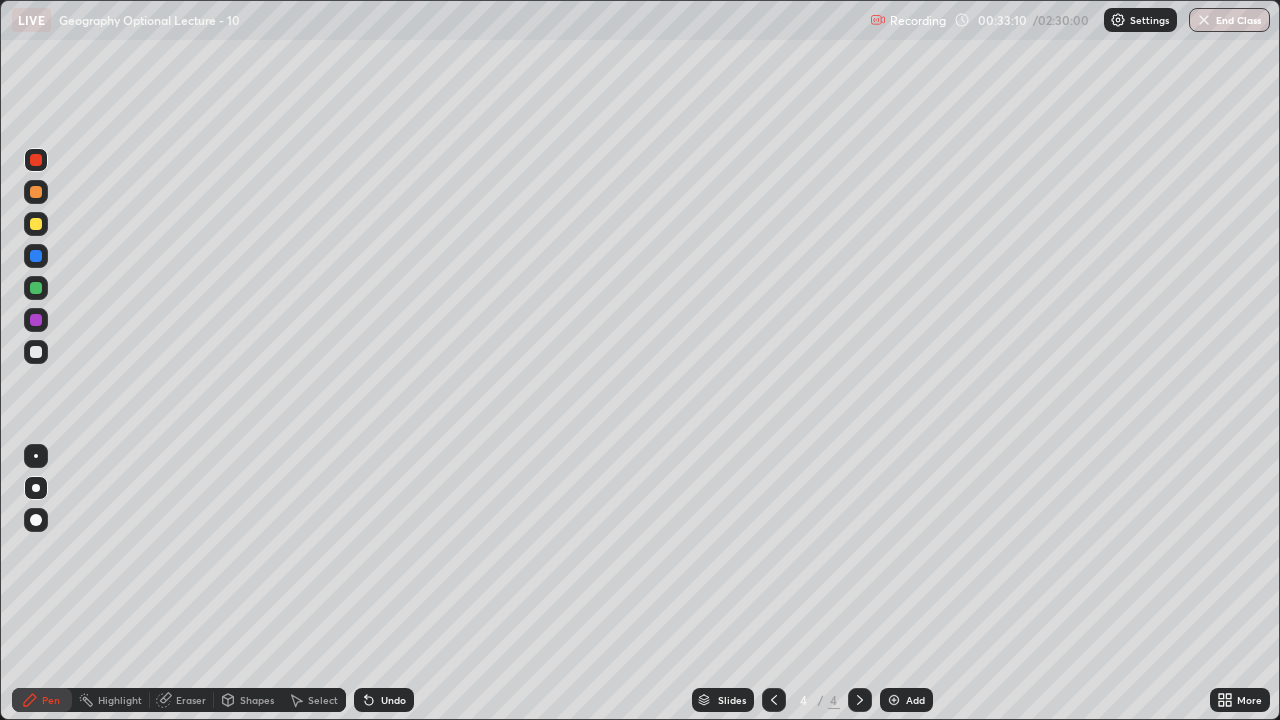 click at bounding box center (36, 456) 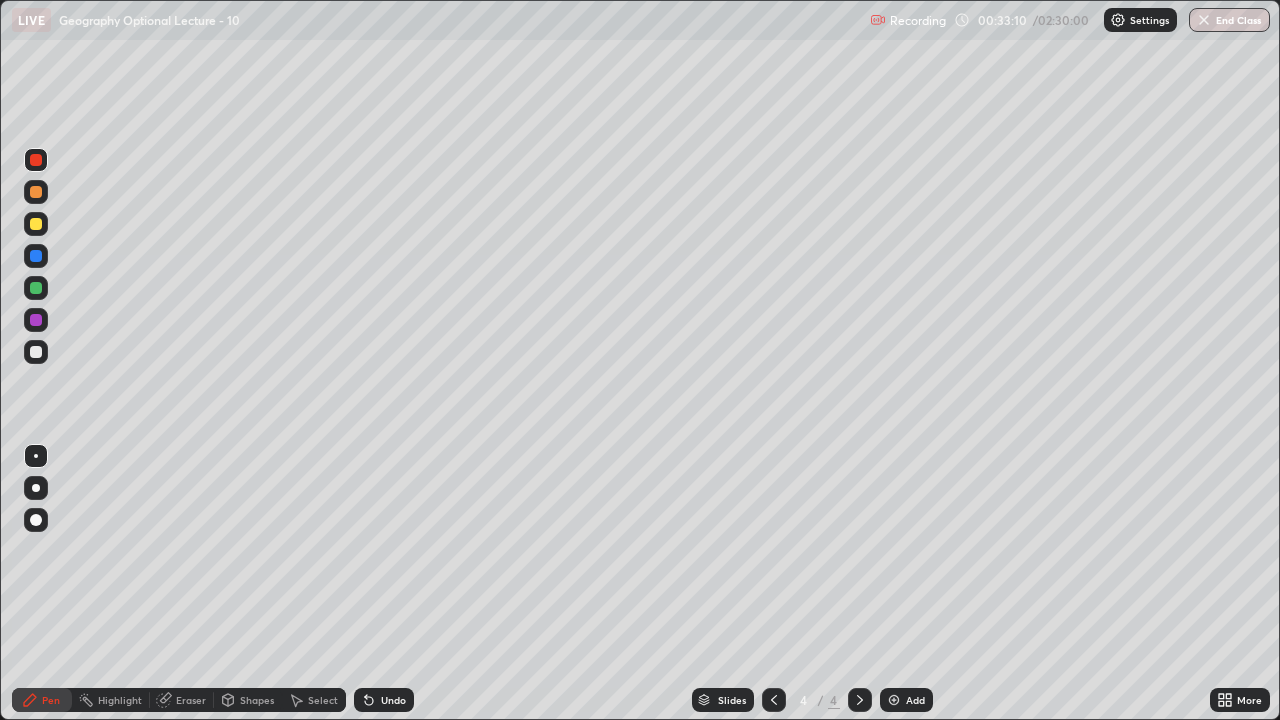 click at bounding box center (36, 352) 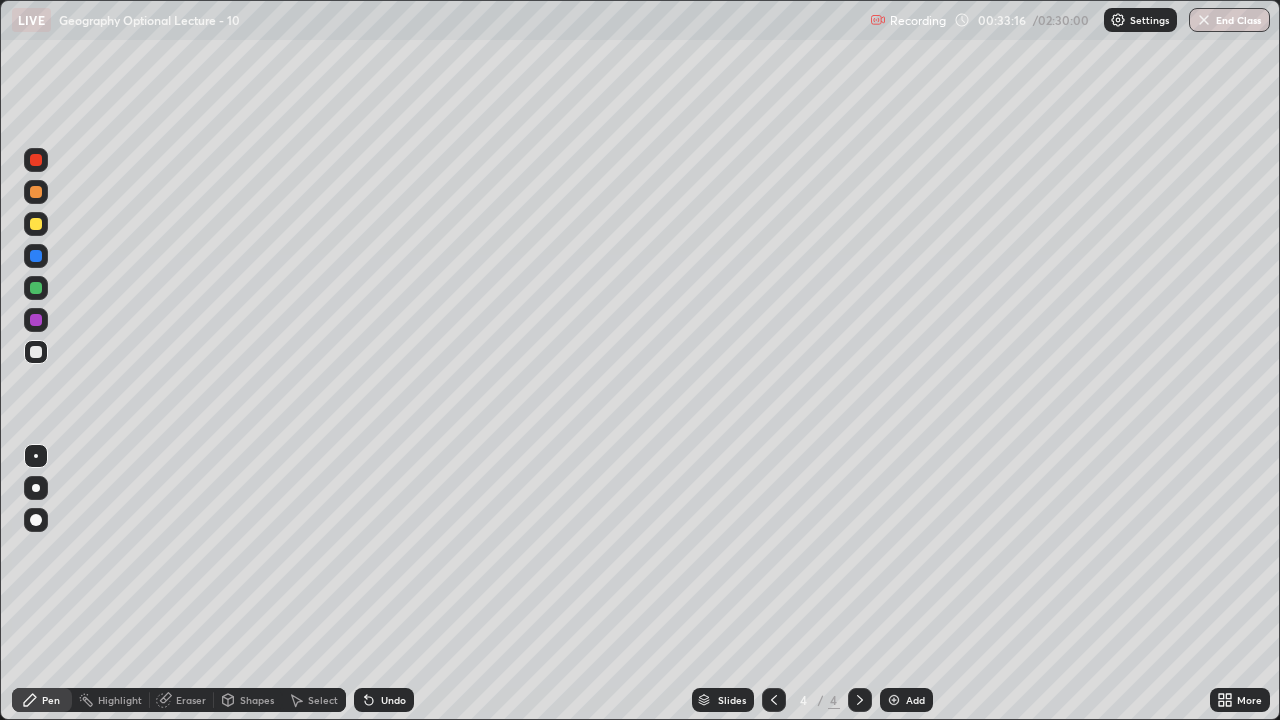 click at bounding box center (36, 256) 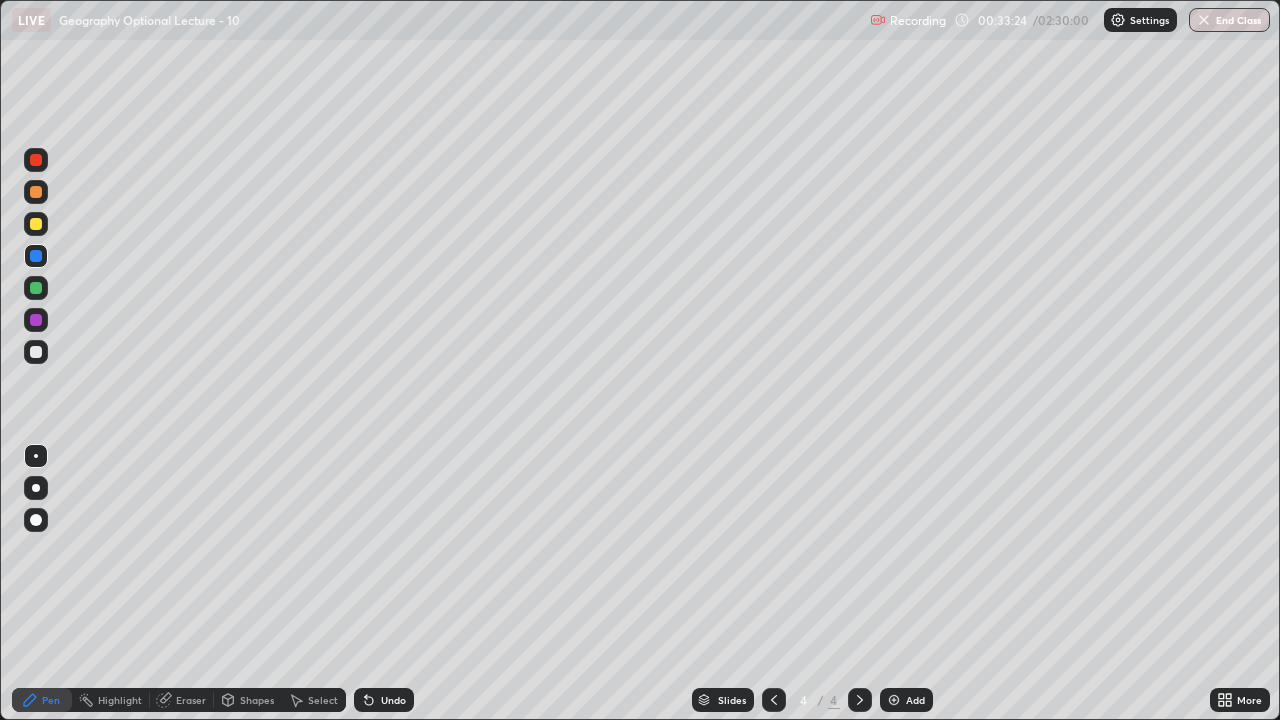 click at bounding box center (36, 288) 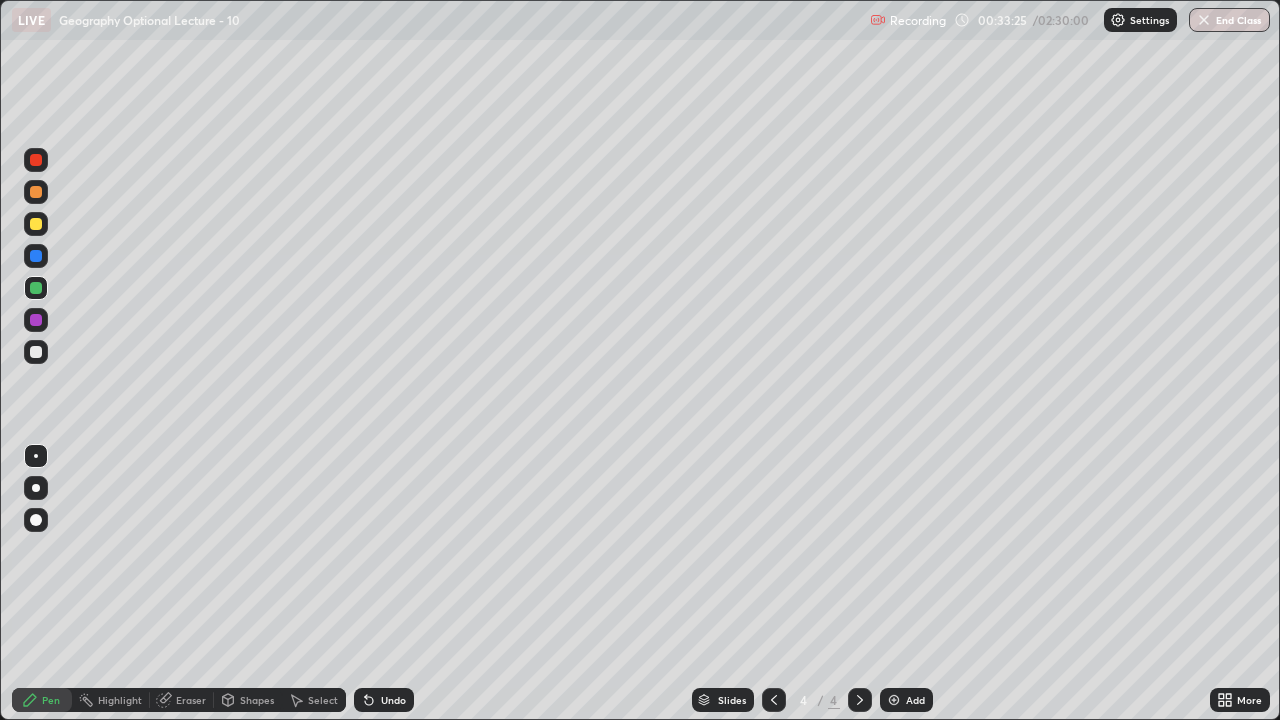 click at bounding box center [36, 320] 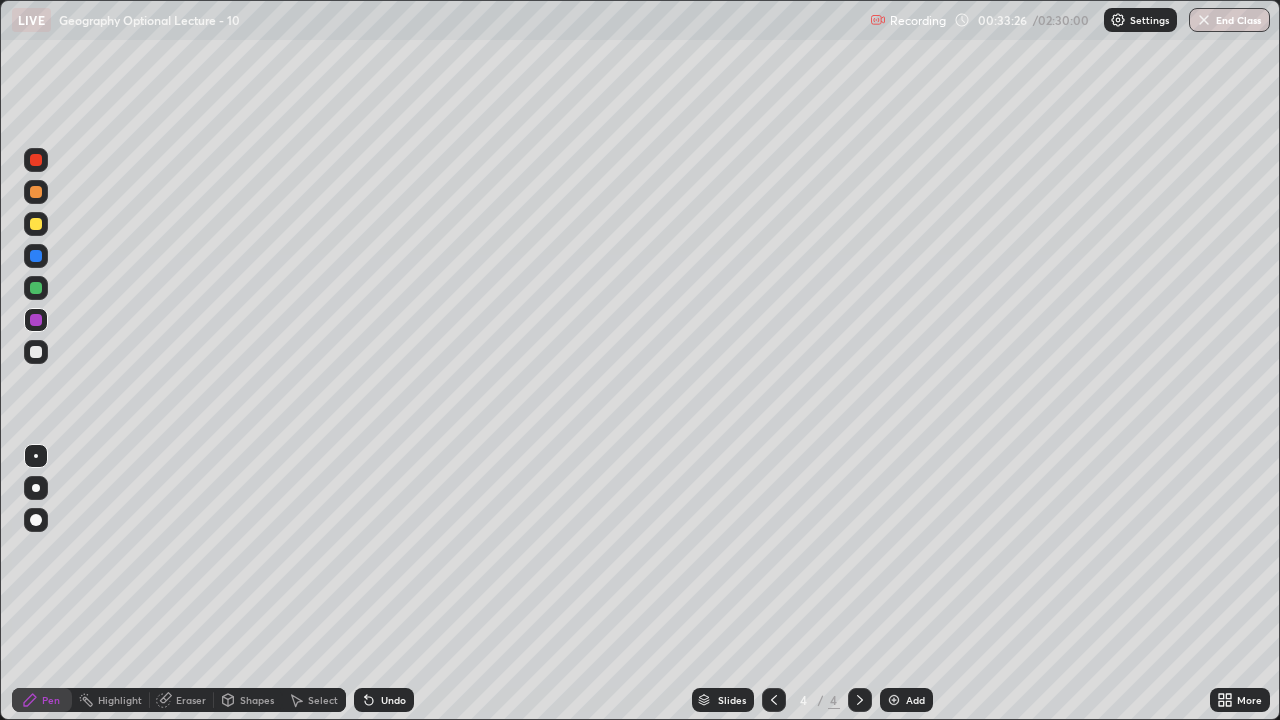 click at bounding box center (36, 224) 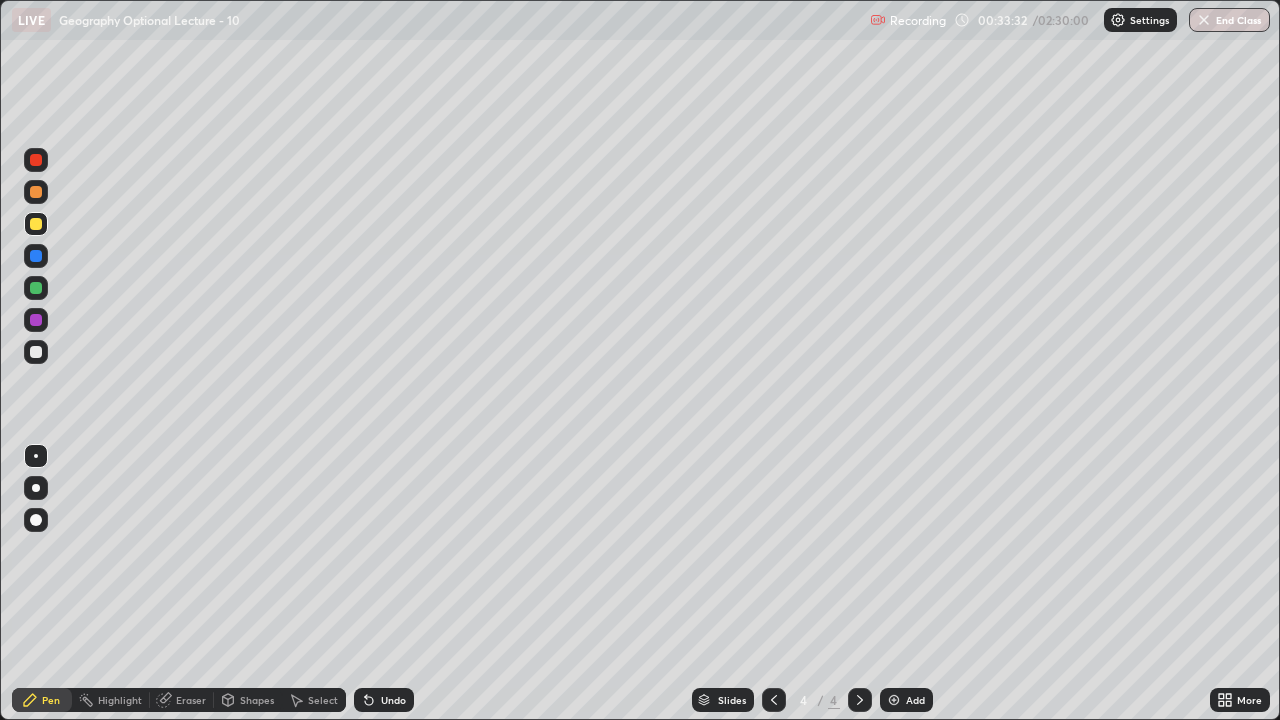 click at bounding box center (36, 192) 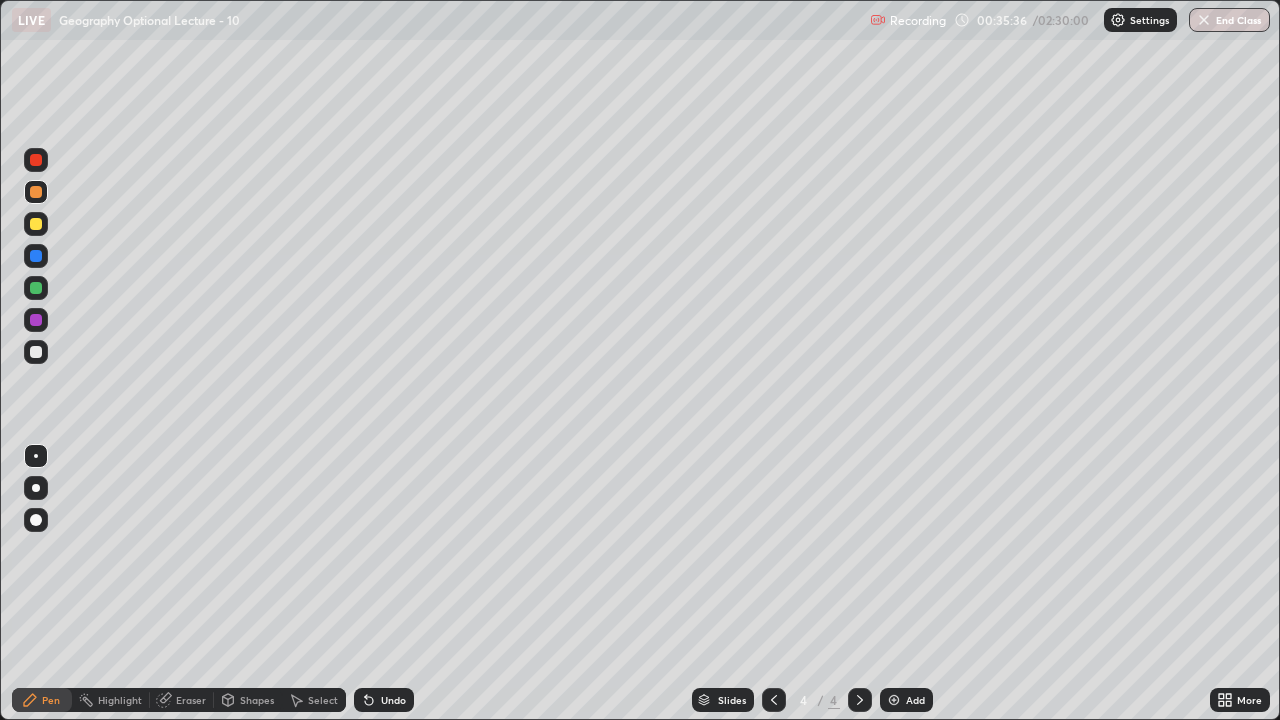 click on "Shapes" at bounding box center (257, 700) 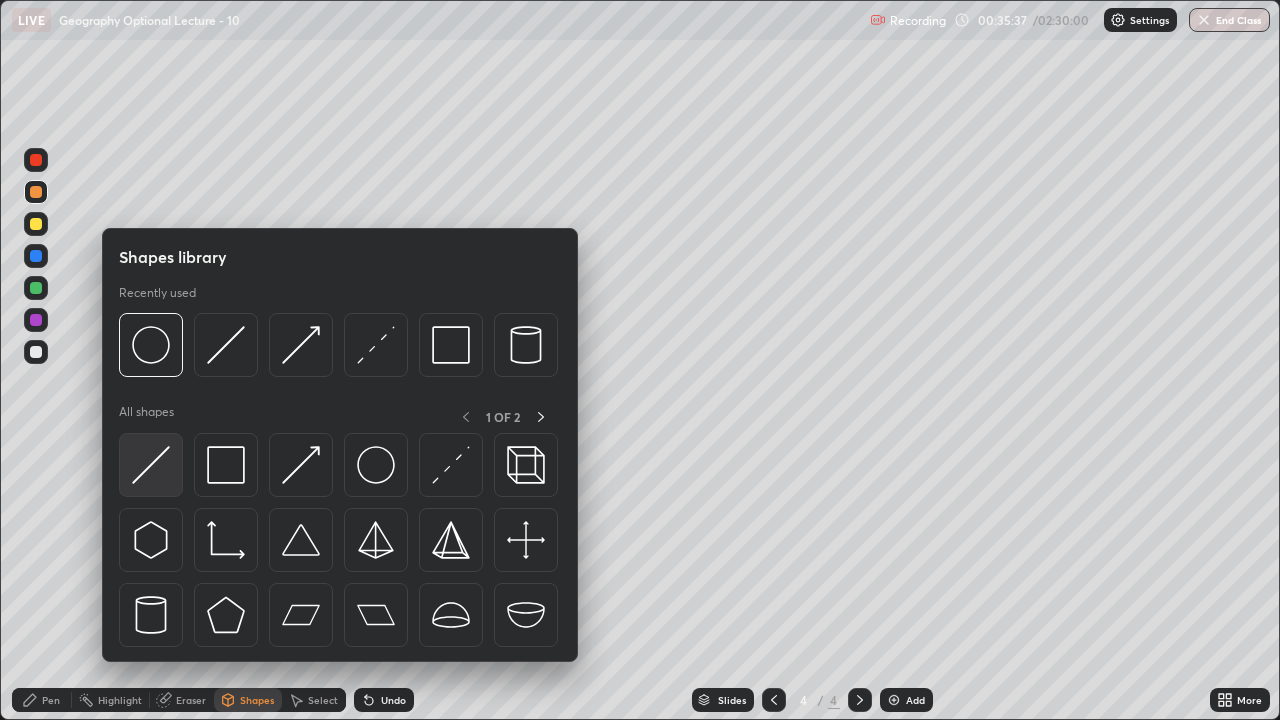 click at bounding box center [151, 465] 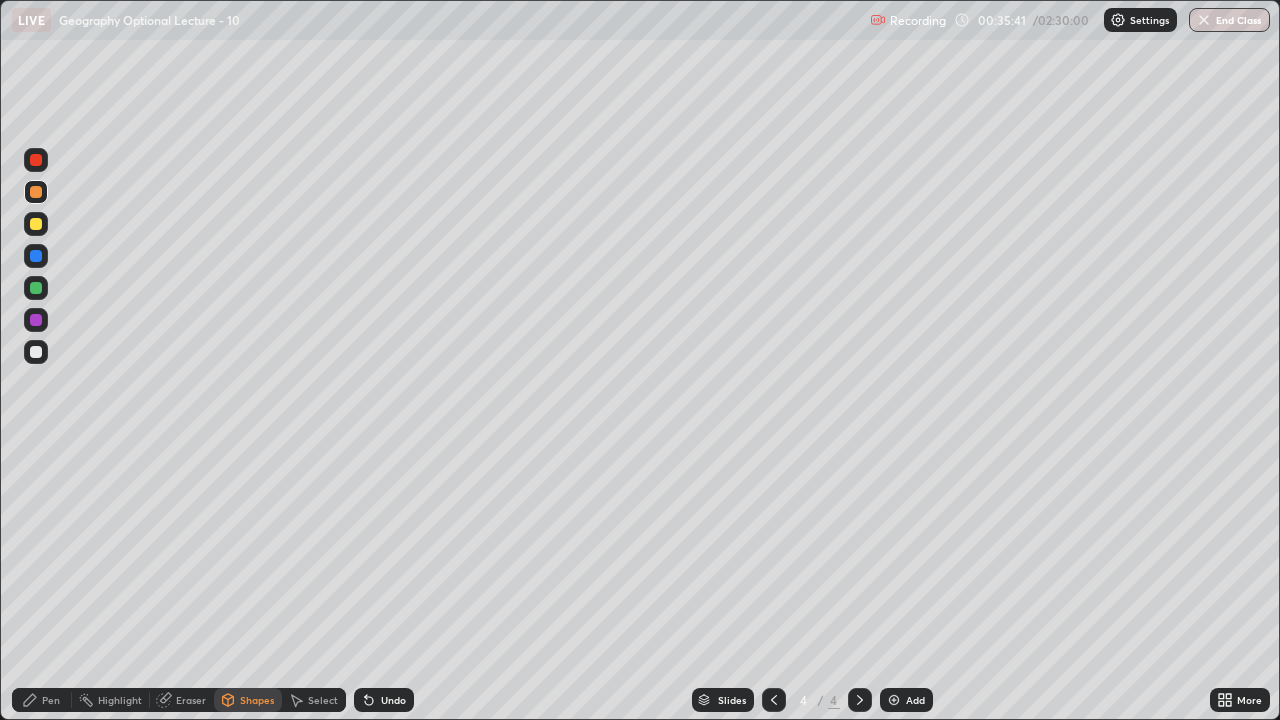 click on "Pen" at bounding box center (42, 700) 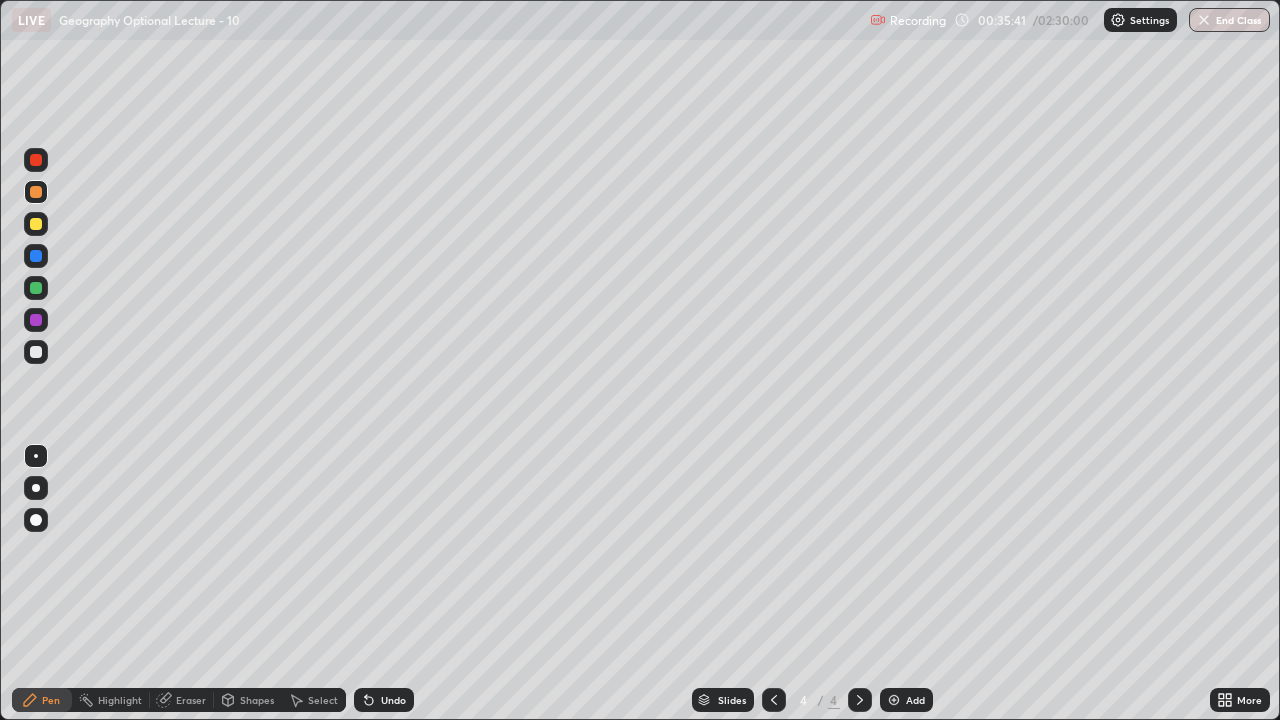 click at bounding box center (36, 488) 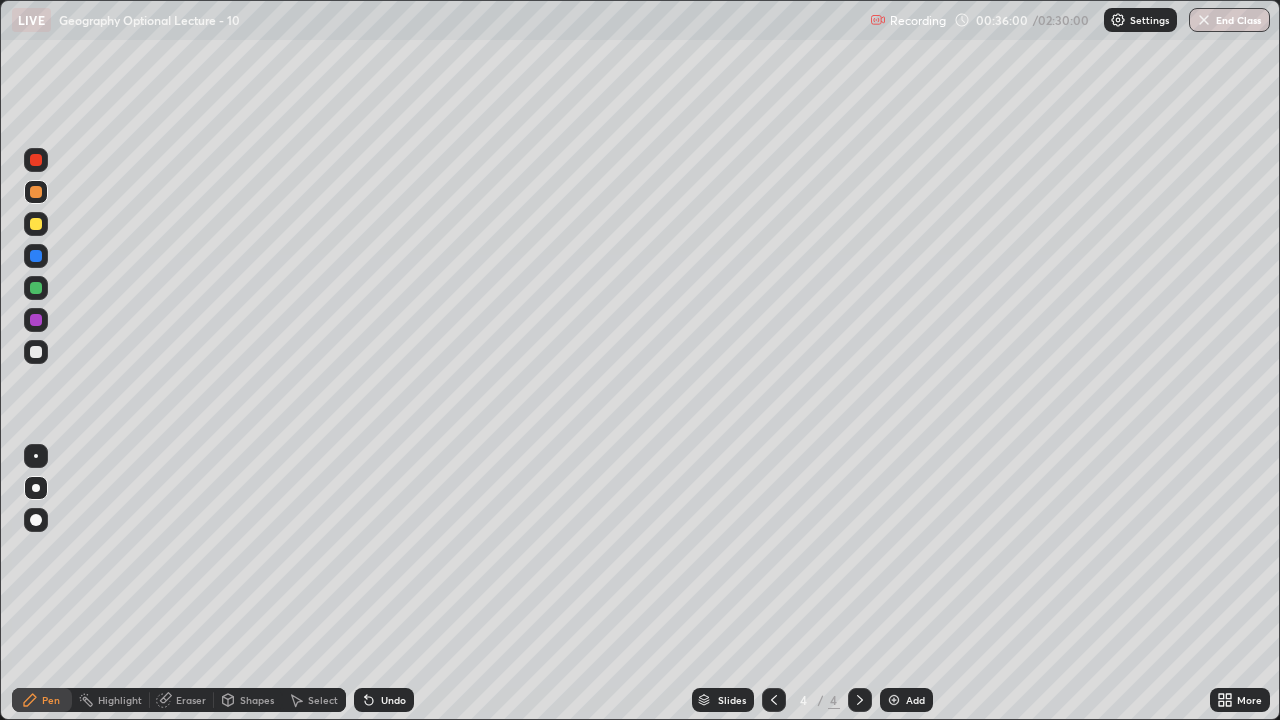 click at bounding box center [36, 224] 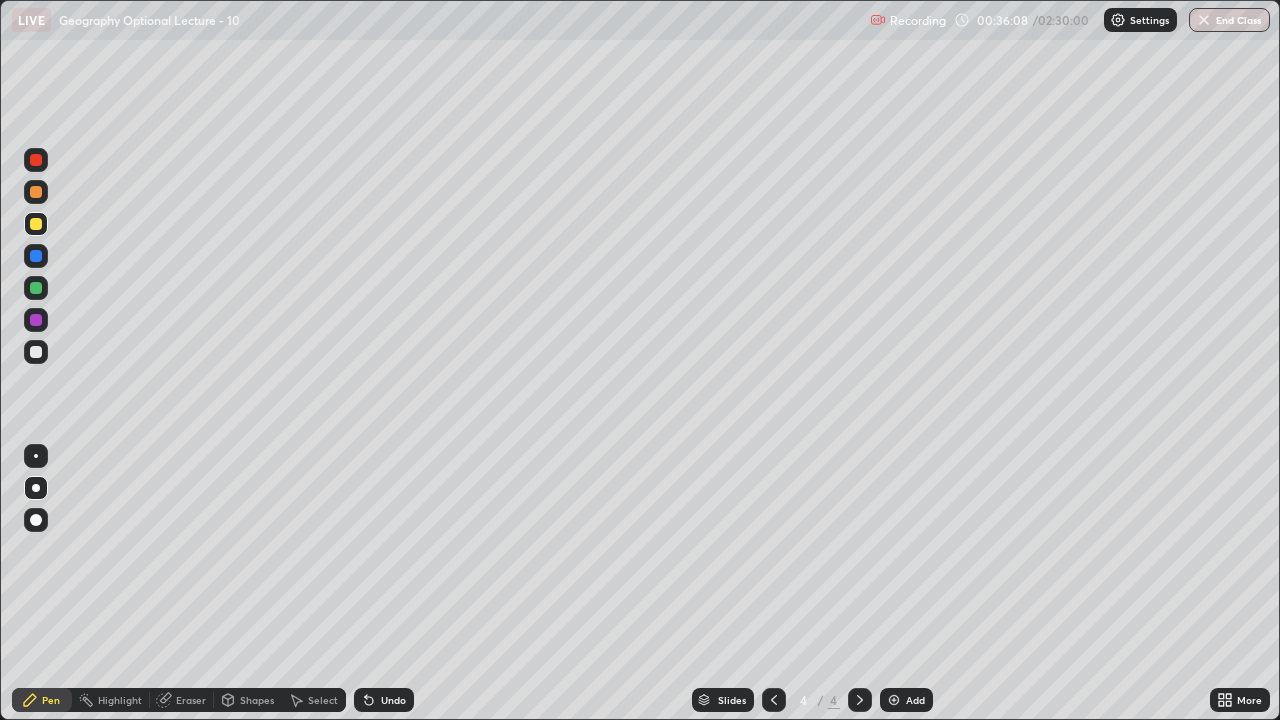 click at bounding box center [36, 160] 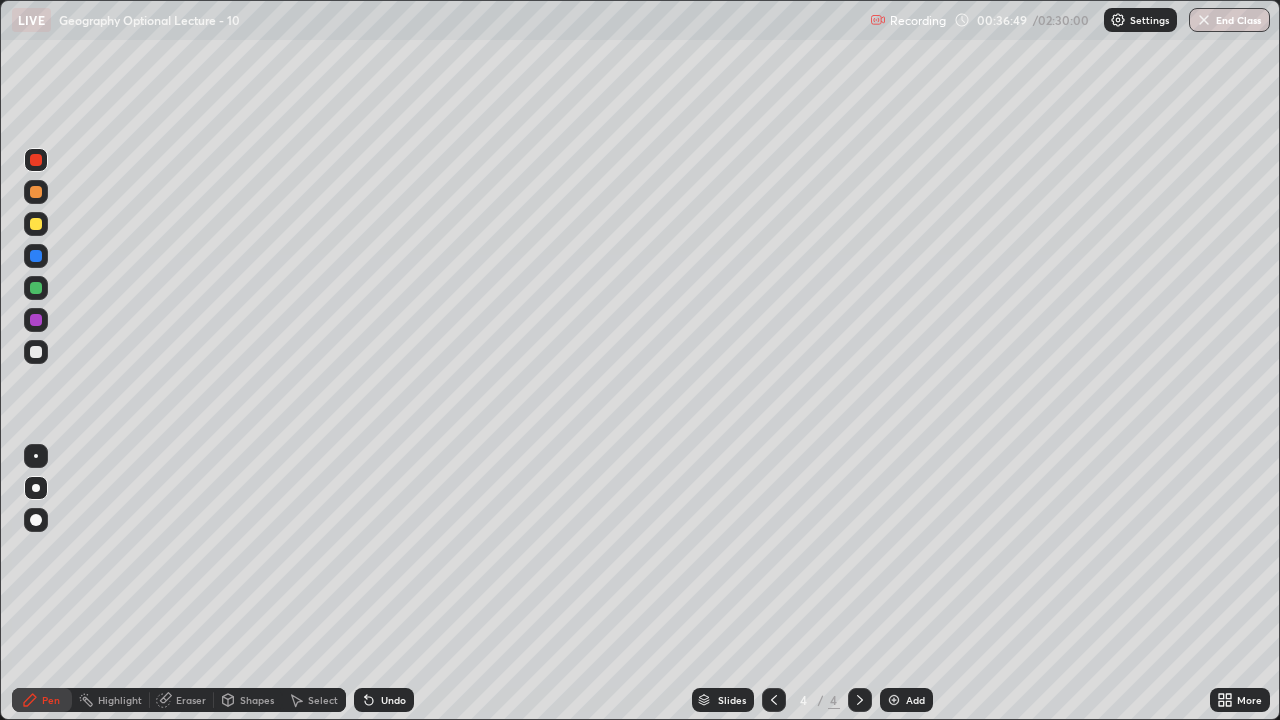 click at bounding box center [36, 288] 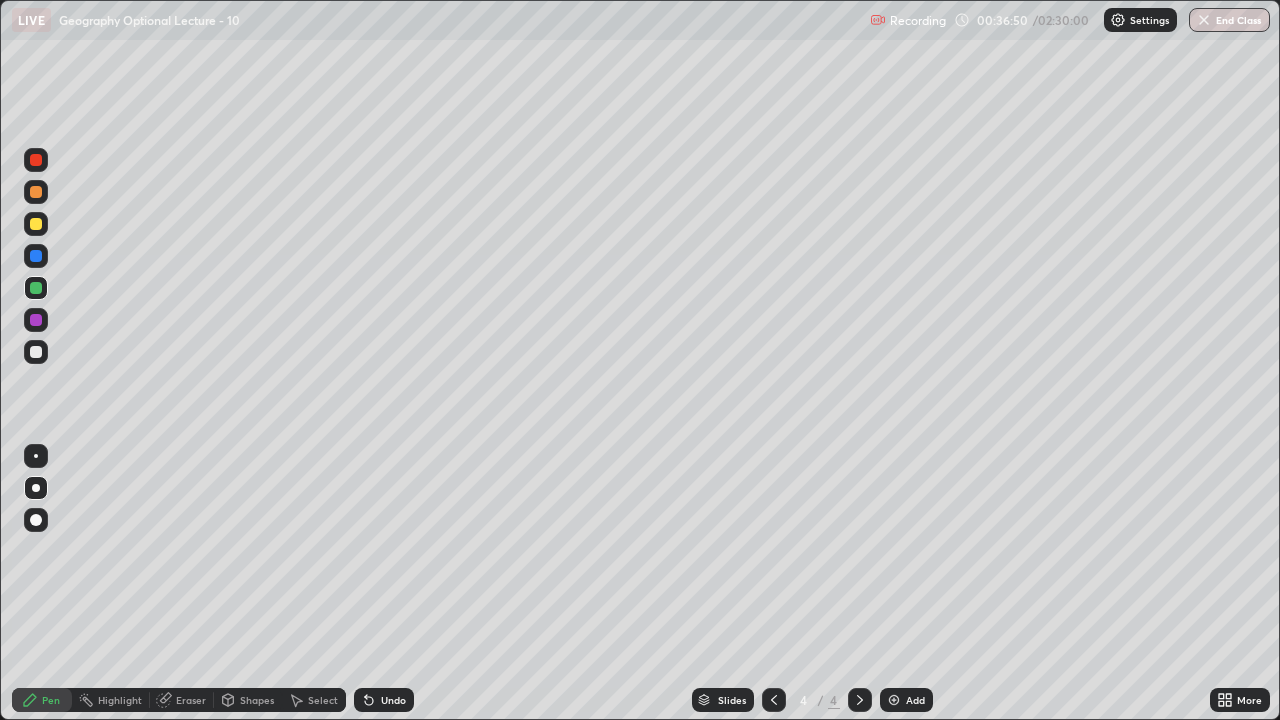 click on "Eraser" at bounding box center [191, 700] 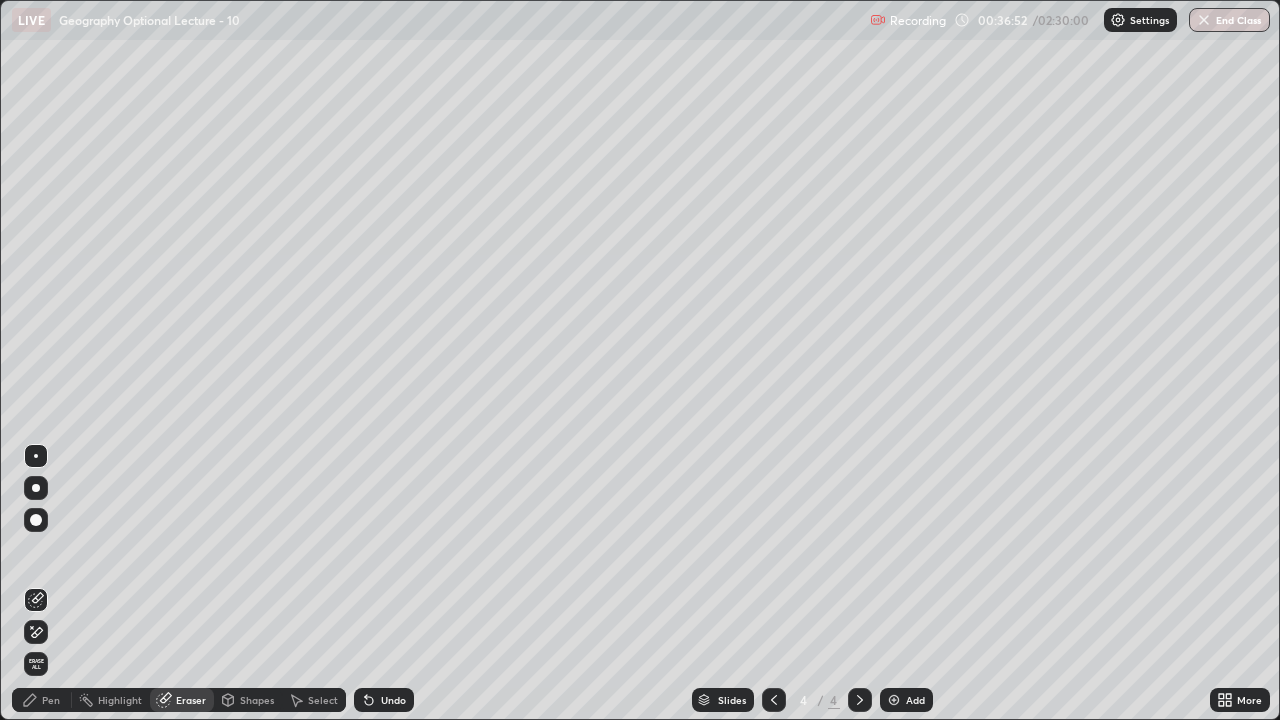 click on "Pen" at bounding box center [42, 700] 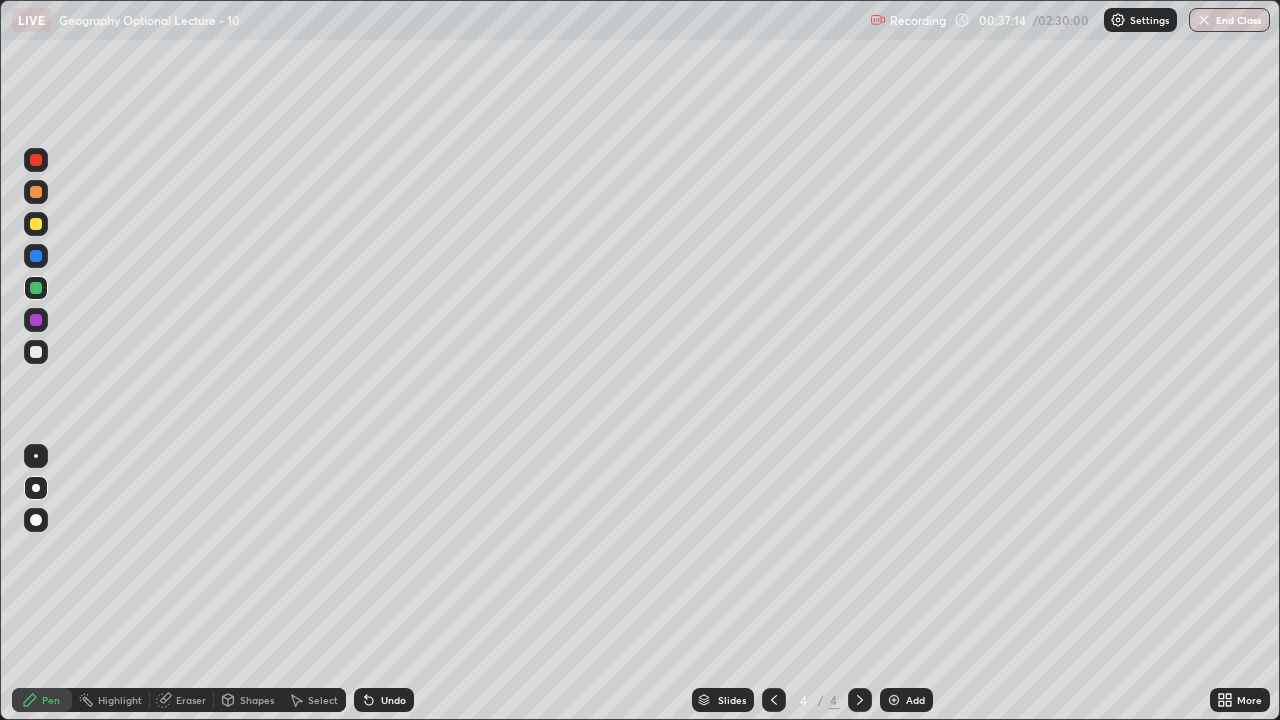click at bounding box center (36, 192) 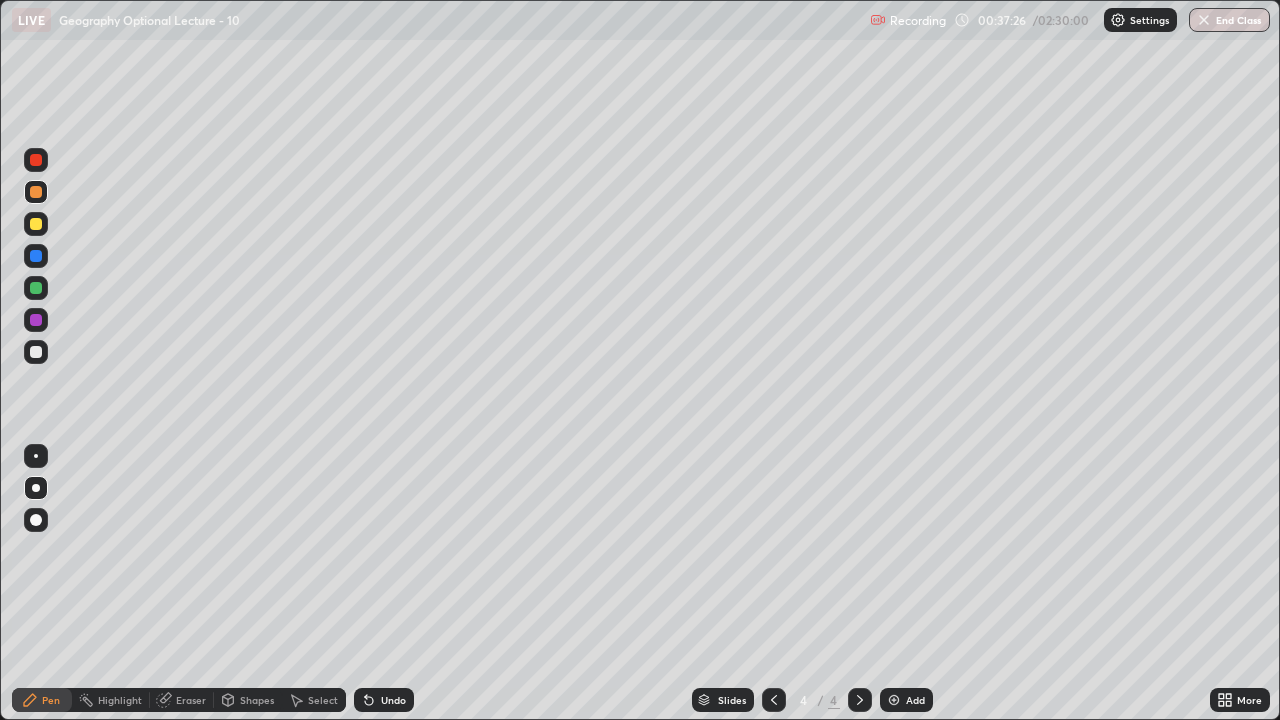 click at bounding box center [36, 224] 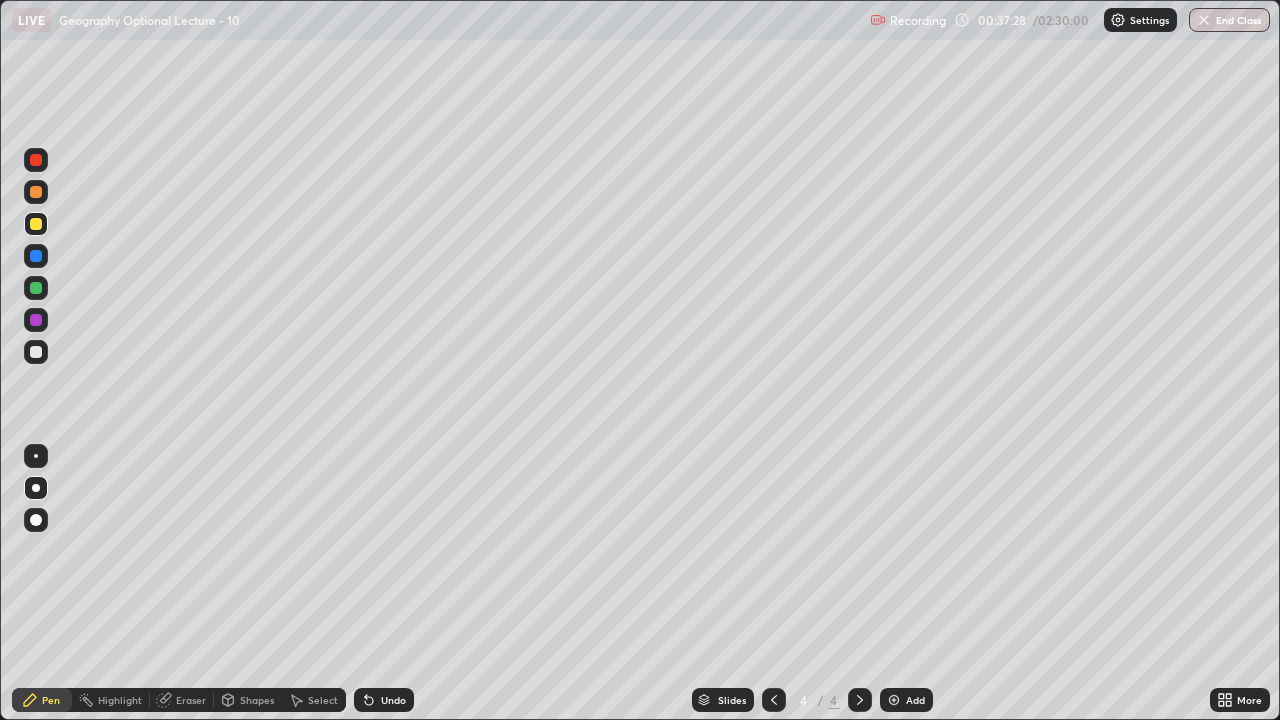 click at bounding box center (36, 160) 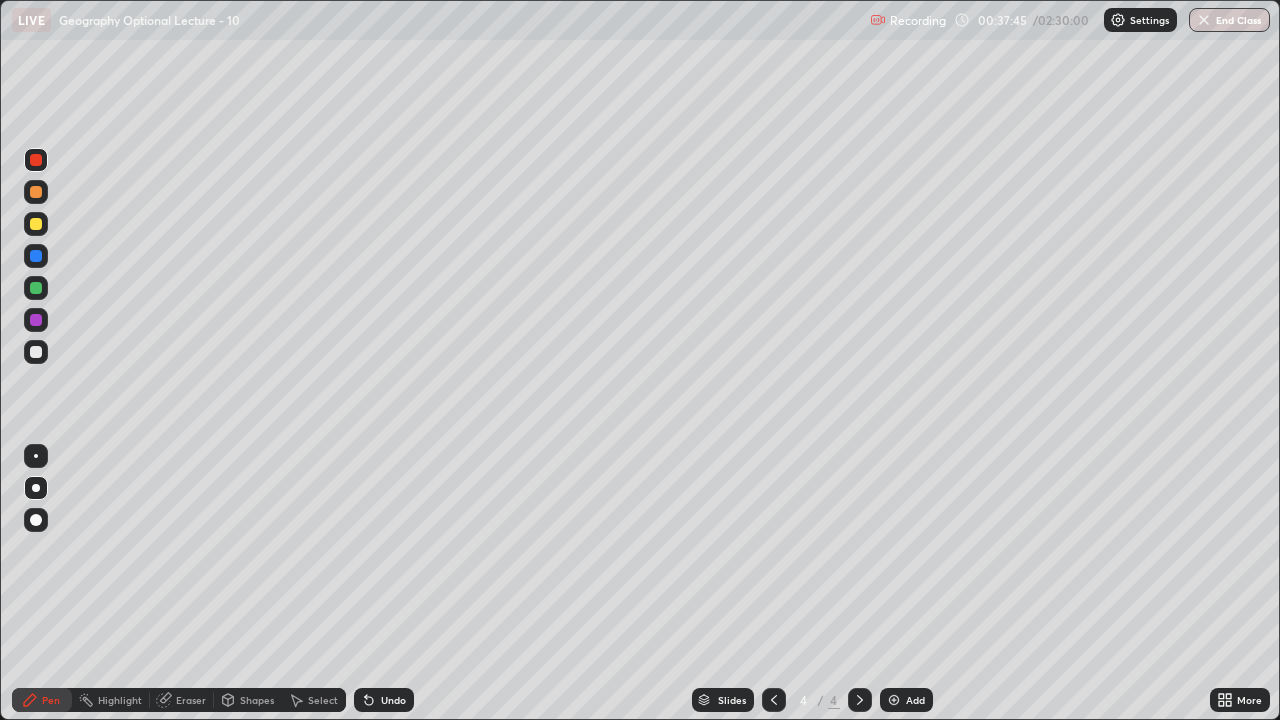 click at bounding box center (36, 352) 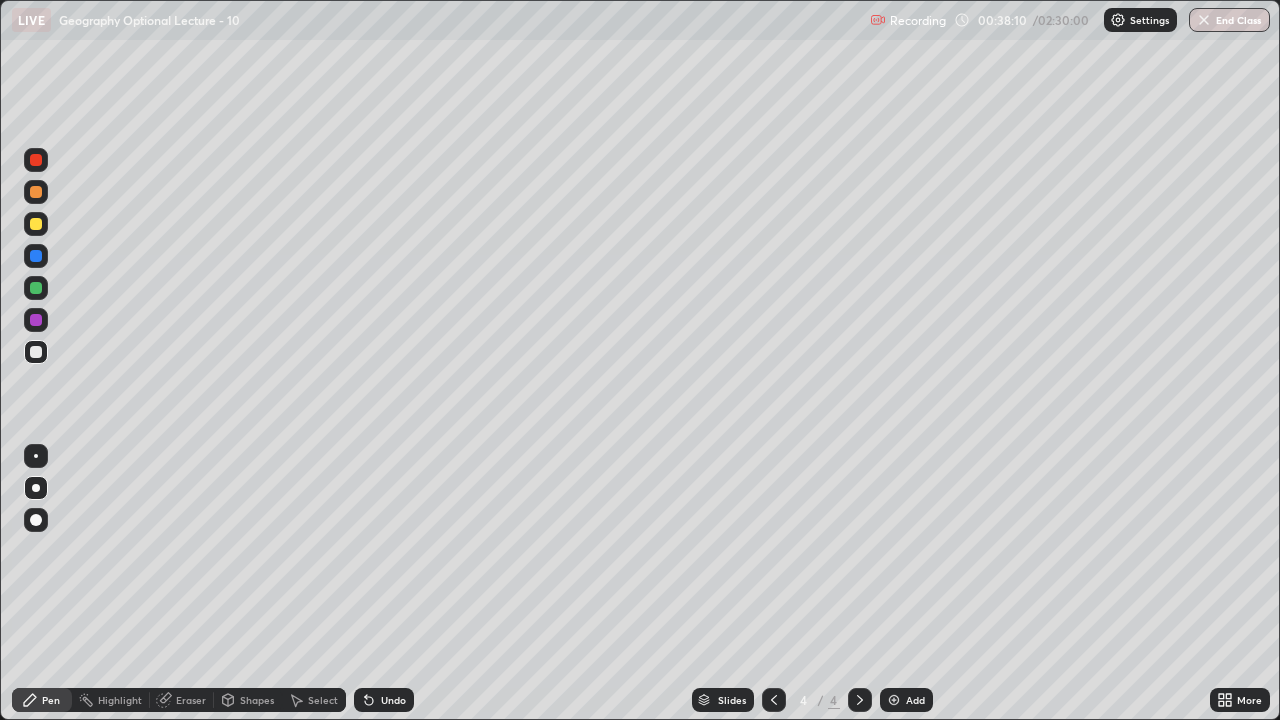 click at bounding box center [36, 224] 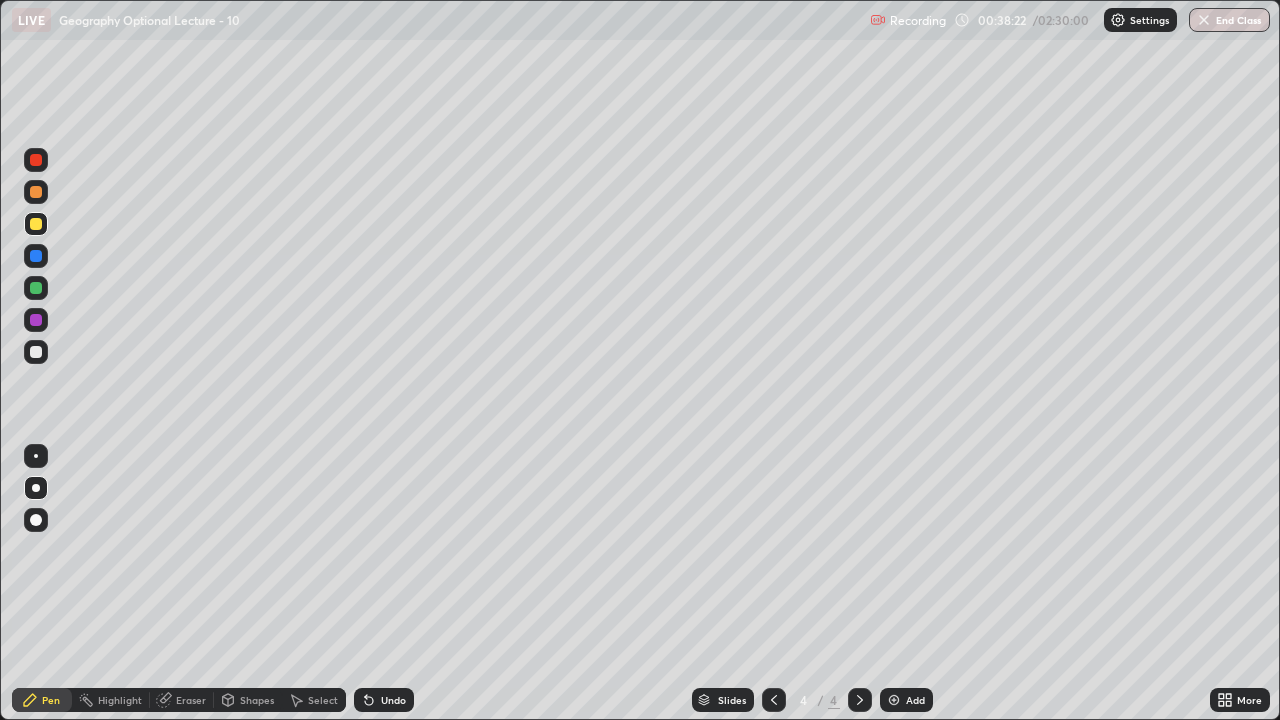 click at bounding box center [36, 160] 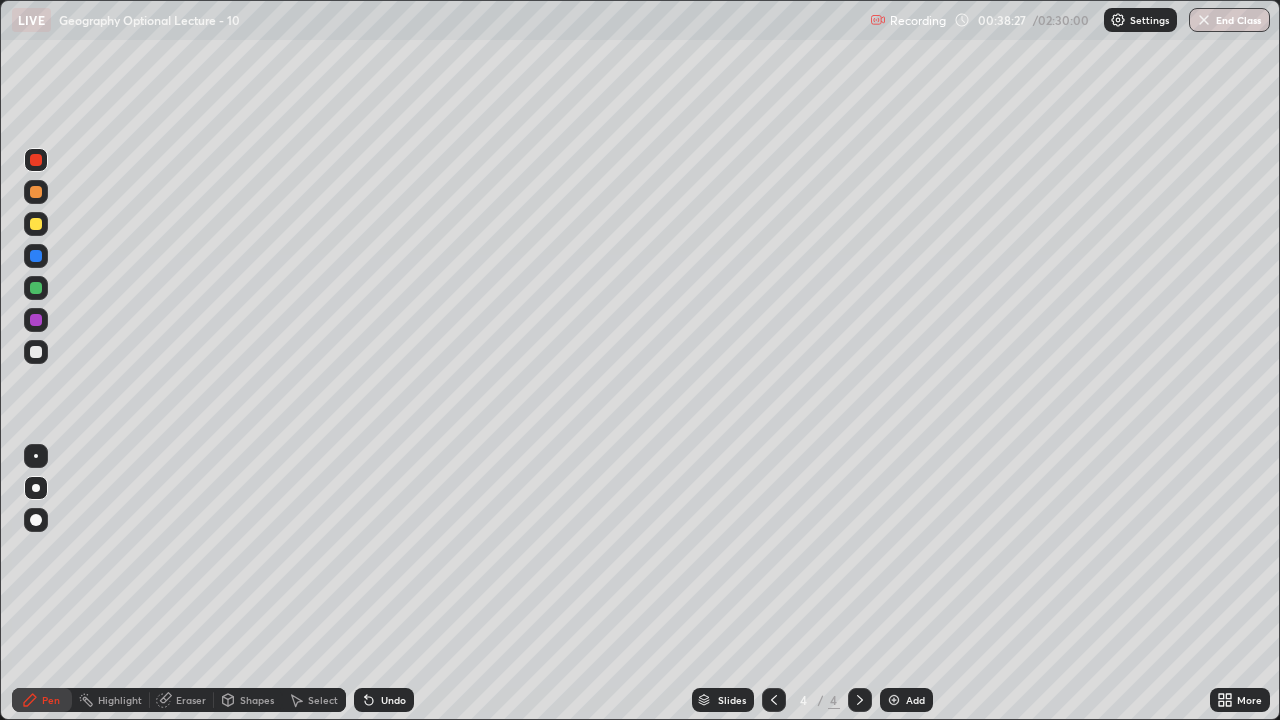 click at bounding box center [36, 224] 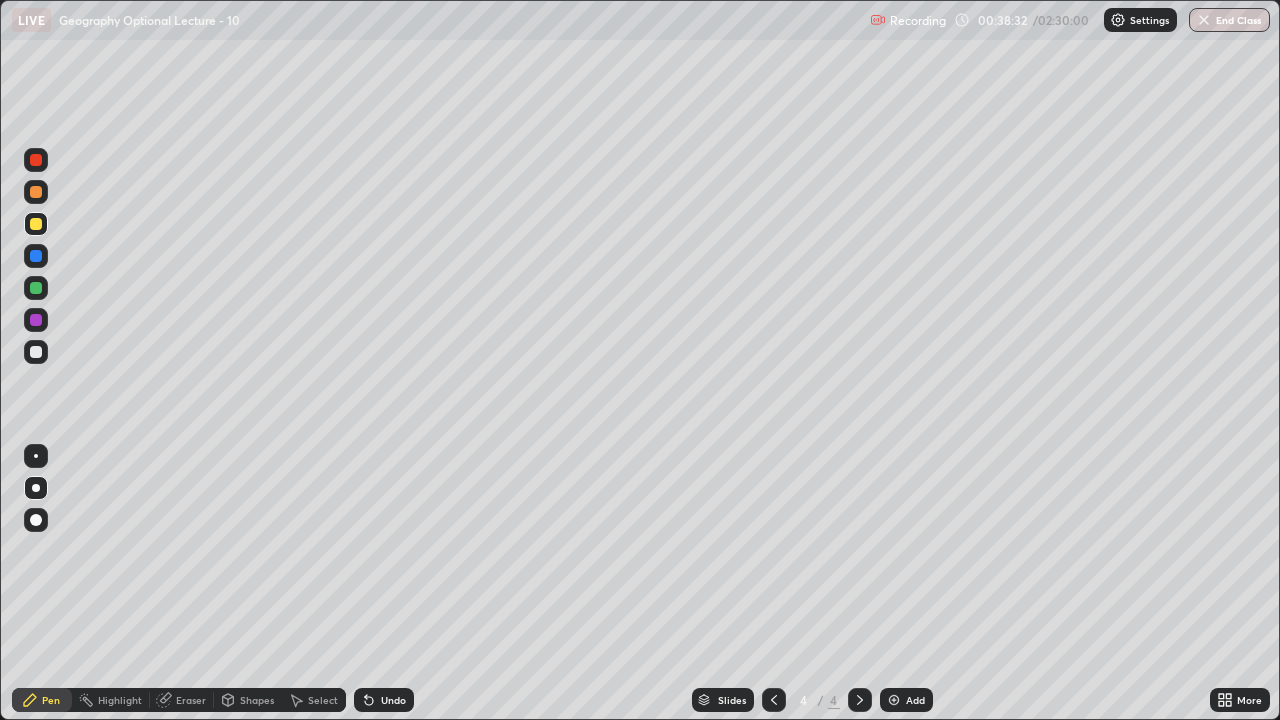 click at bounding box center (36, 160) 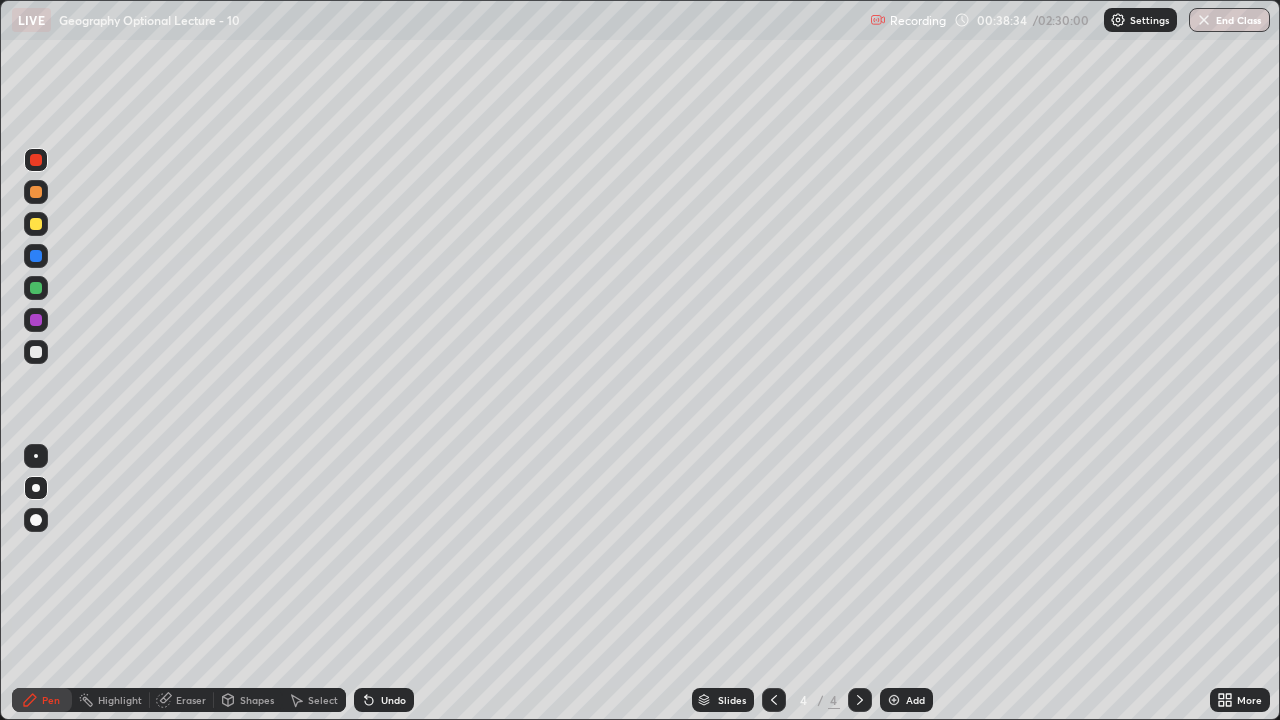 click at bounding box center (36, 224) 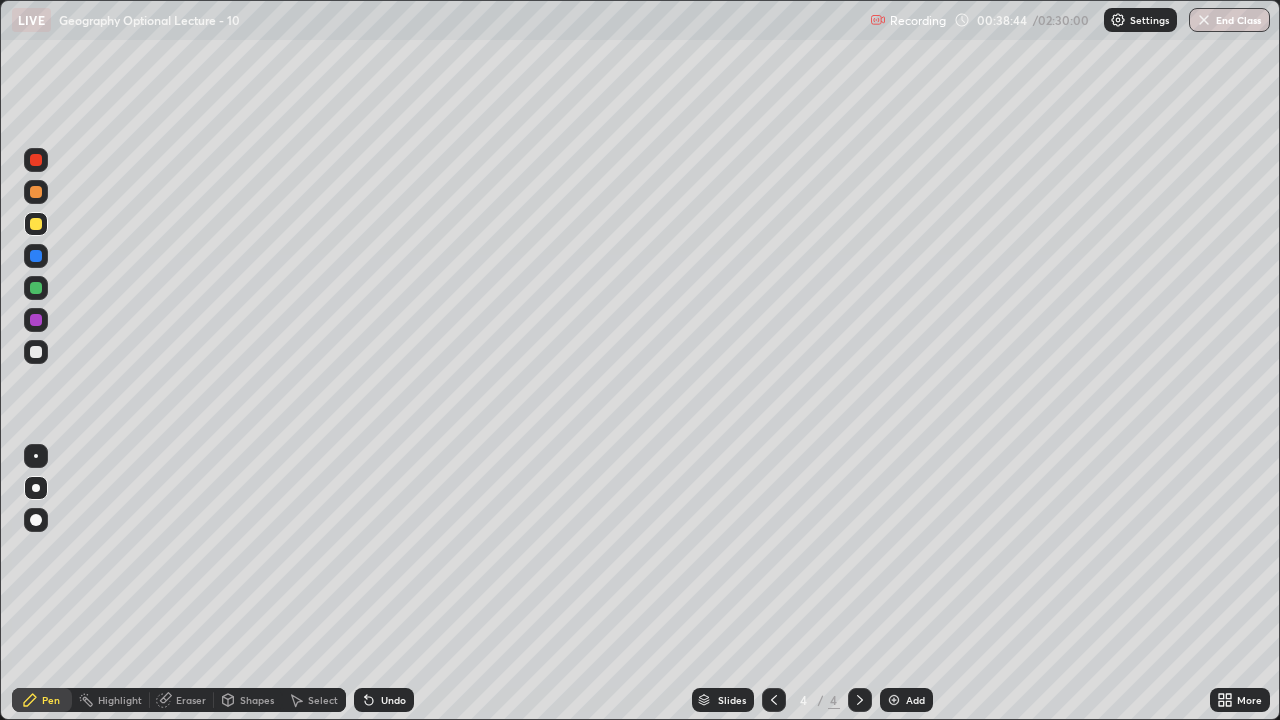 click at bounding box center (36, 160) 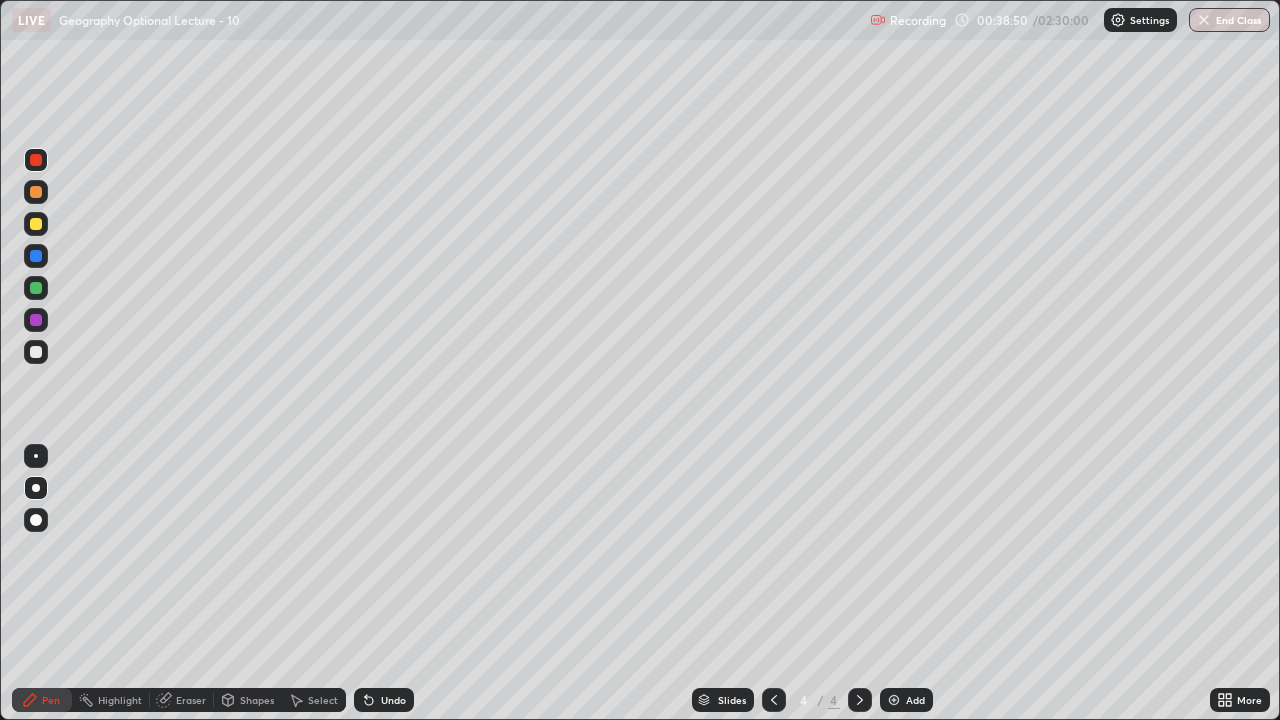 click on "Shapes" at bounding box center (257, 700) 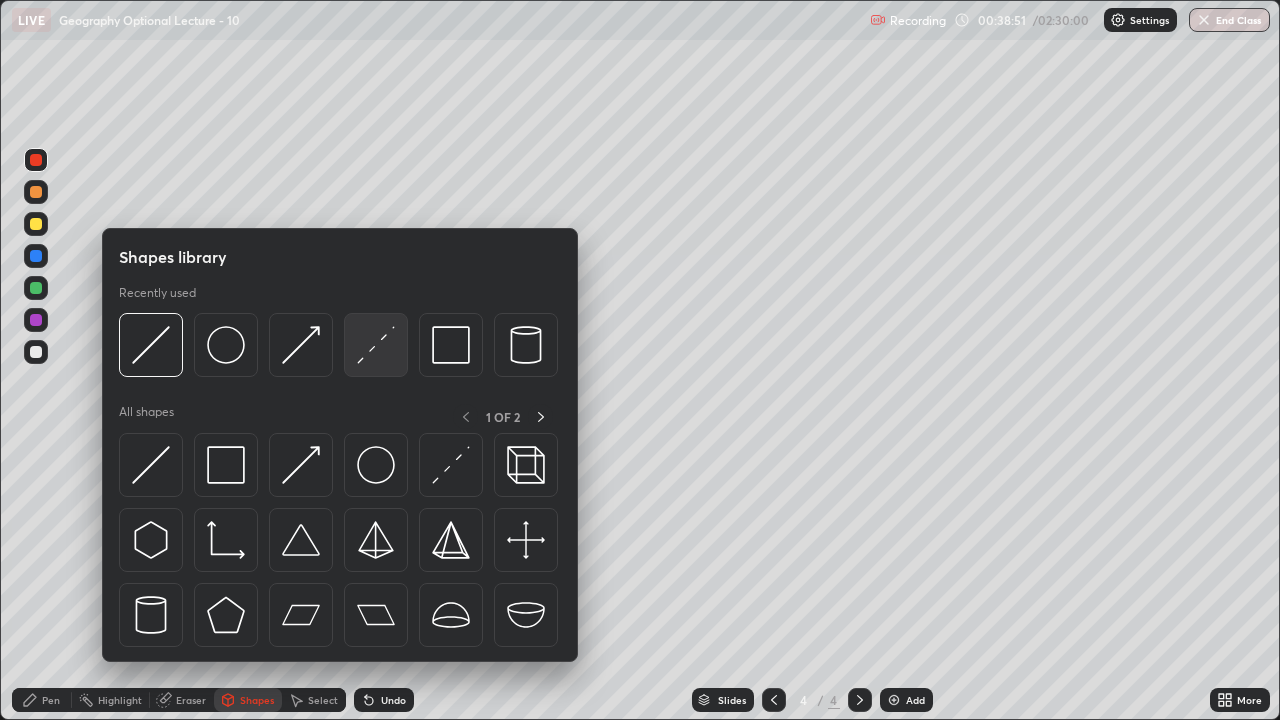 click at bounding box center [376, 345] 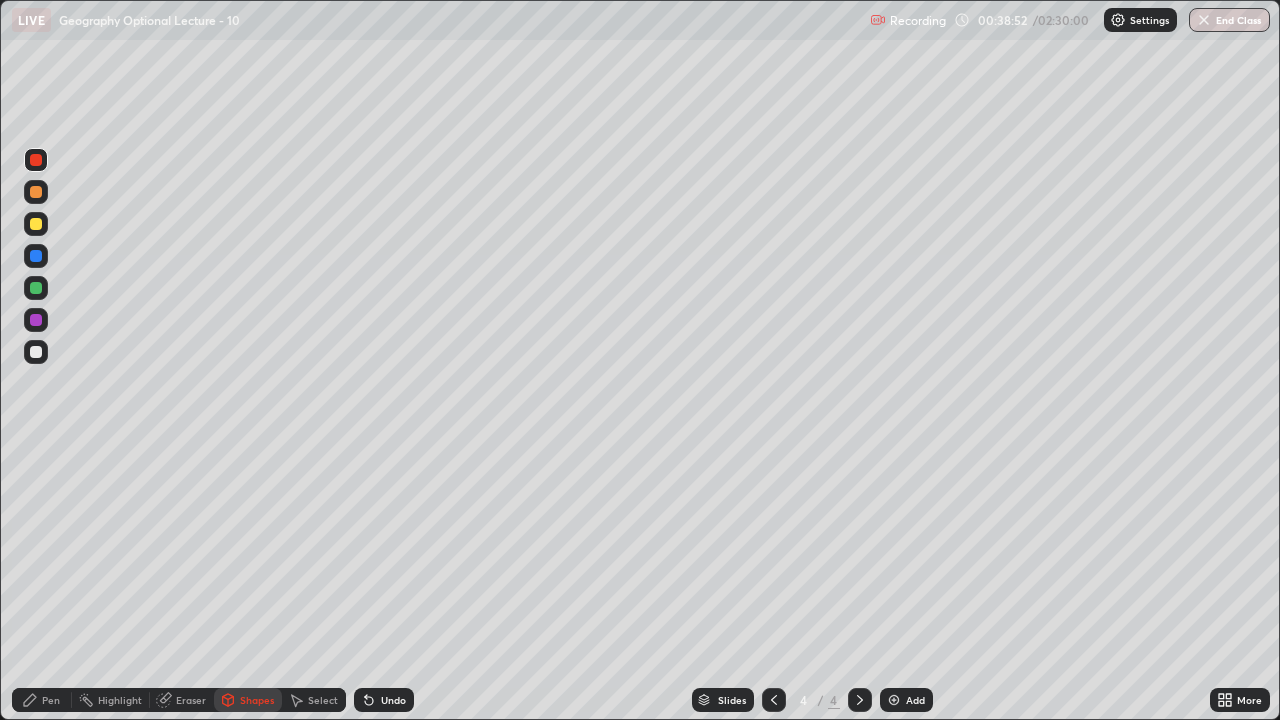 click at bounding box center (36, 256) 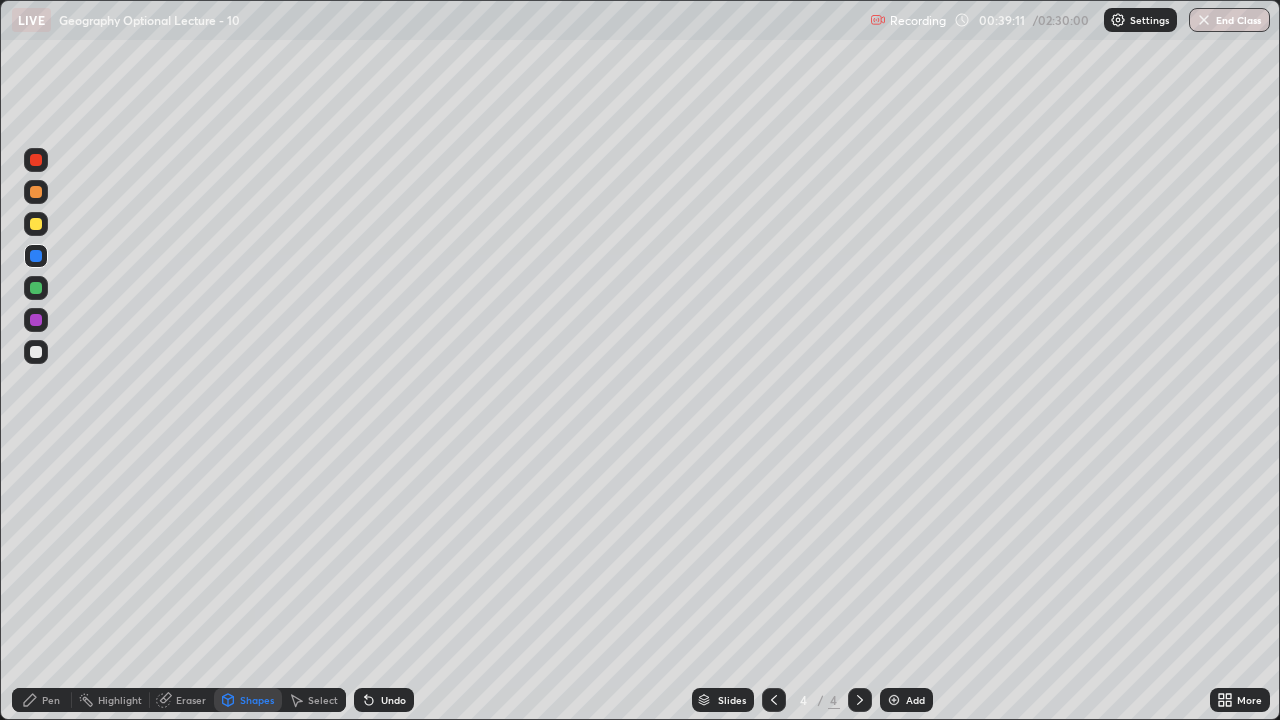 click on "Eraser" at bounding box center (191, 700) 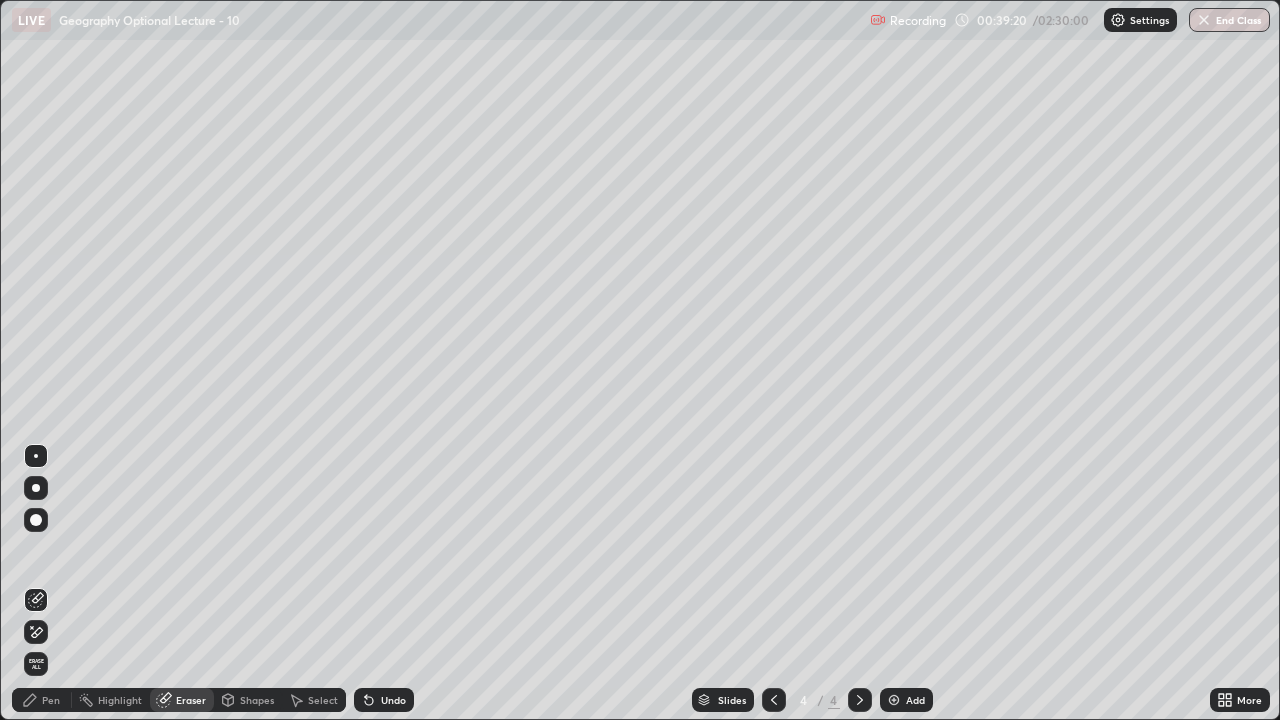 click on "Pen" at bounding box center (42, 700) 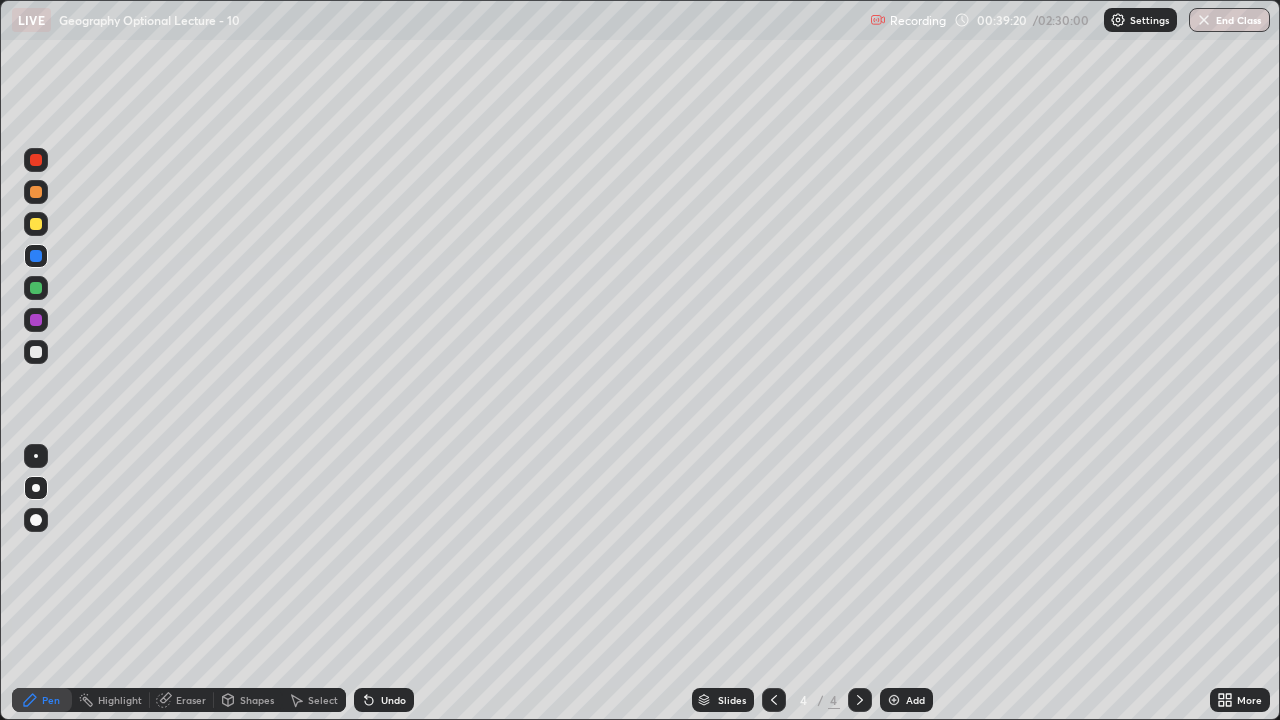 click at bounding box center (36, 488) 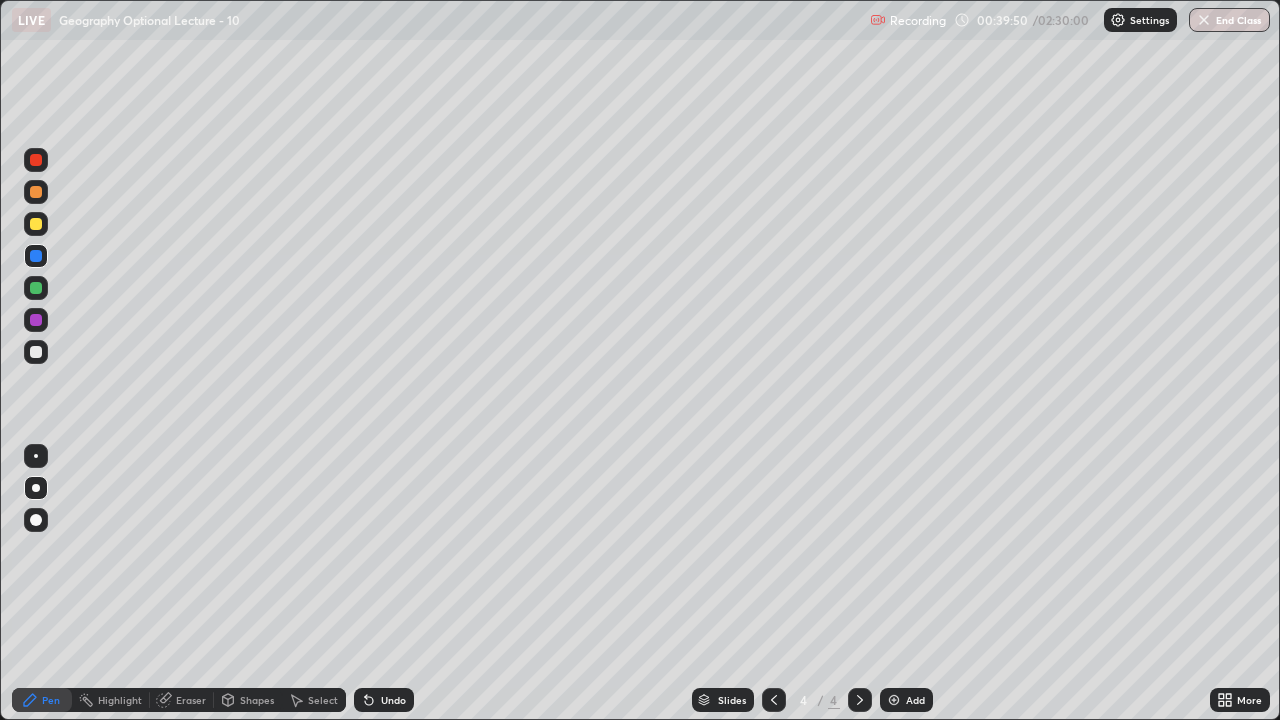 click on "Undo" at bounding box center [393, 700] 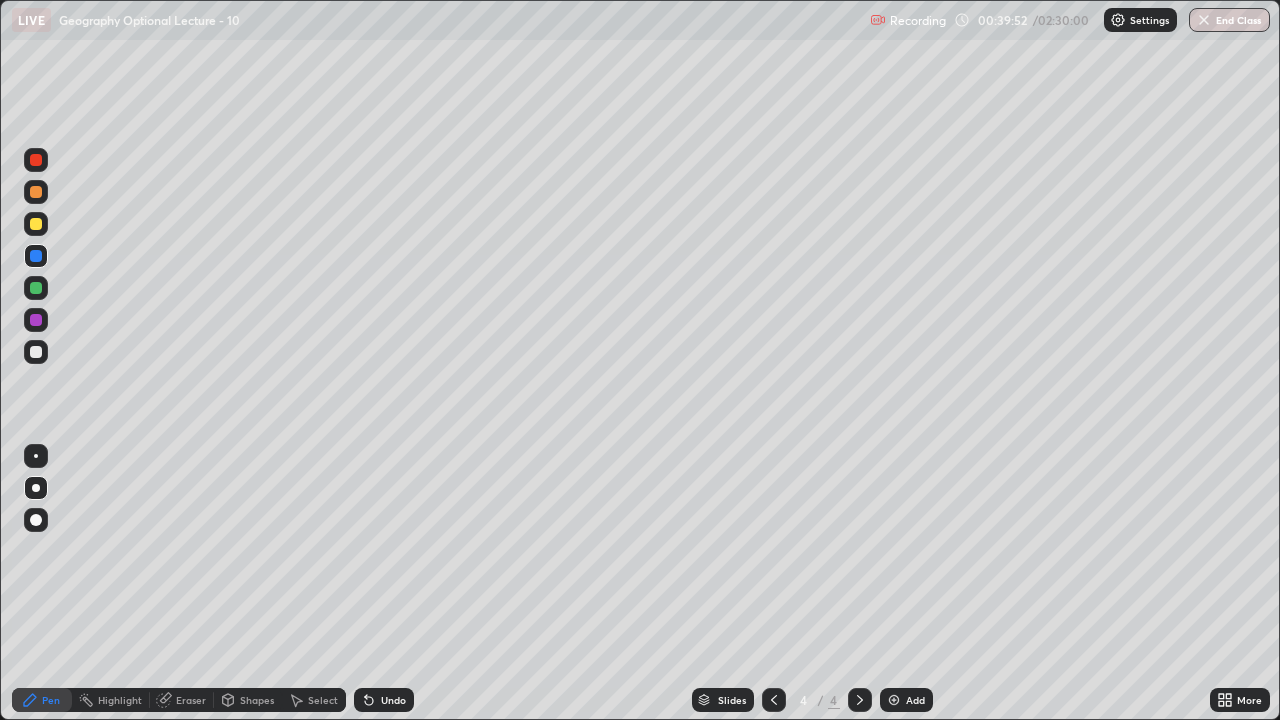 click at bounding box center [36, 160] 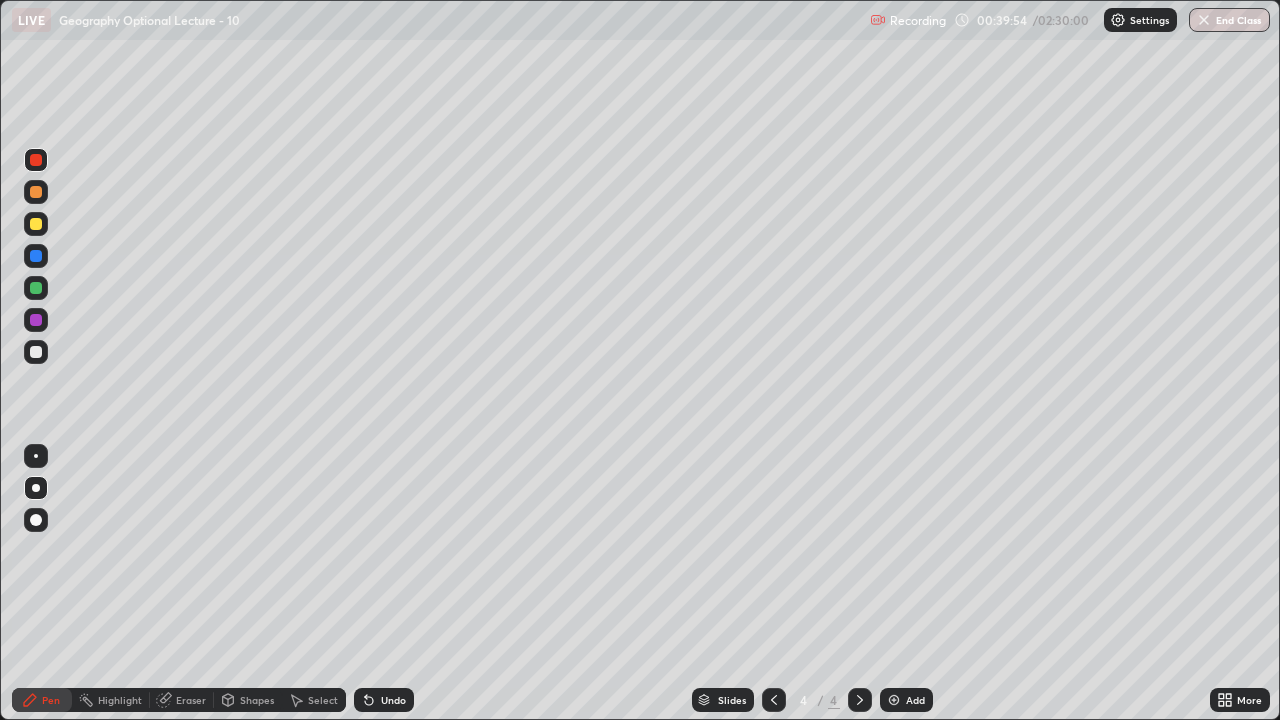 click at bounding box center (36, 224) 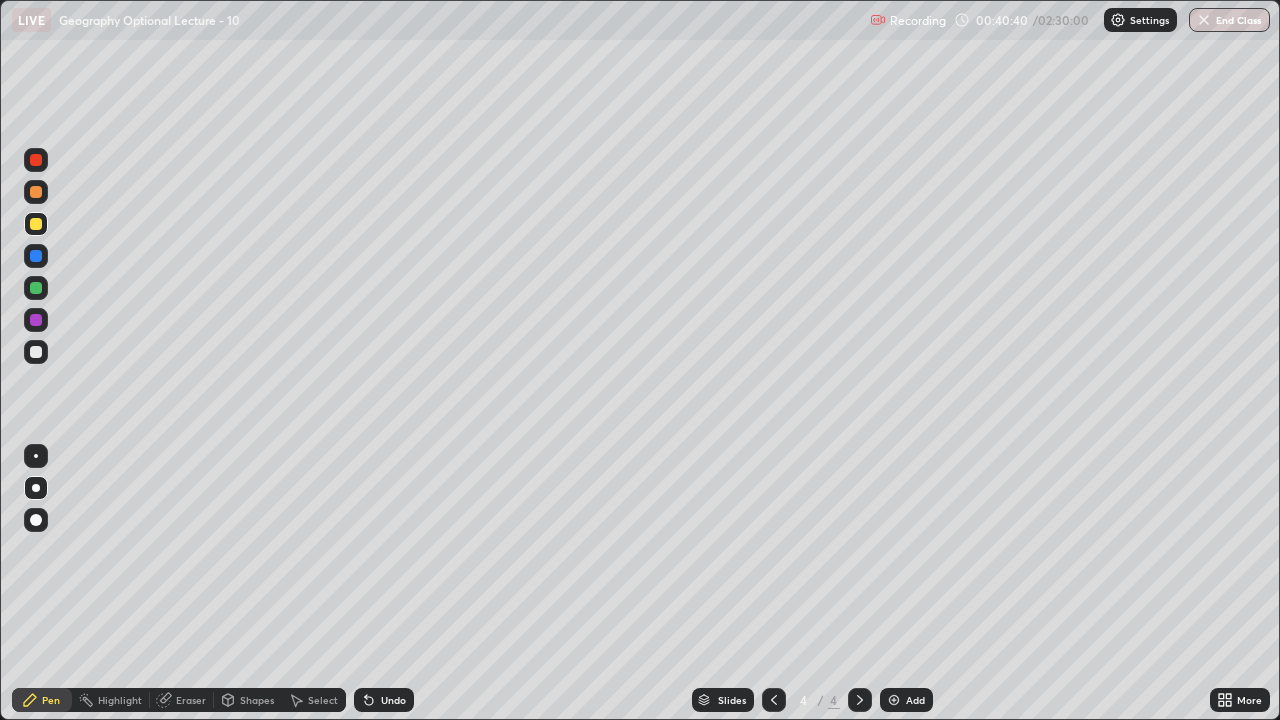 click at bounding box center (36, 192) 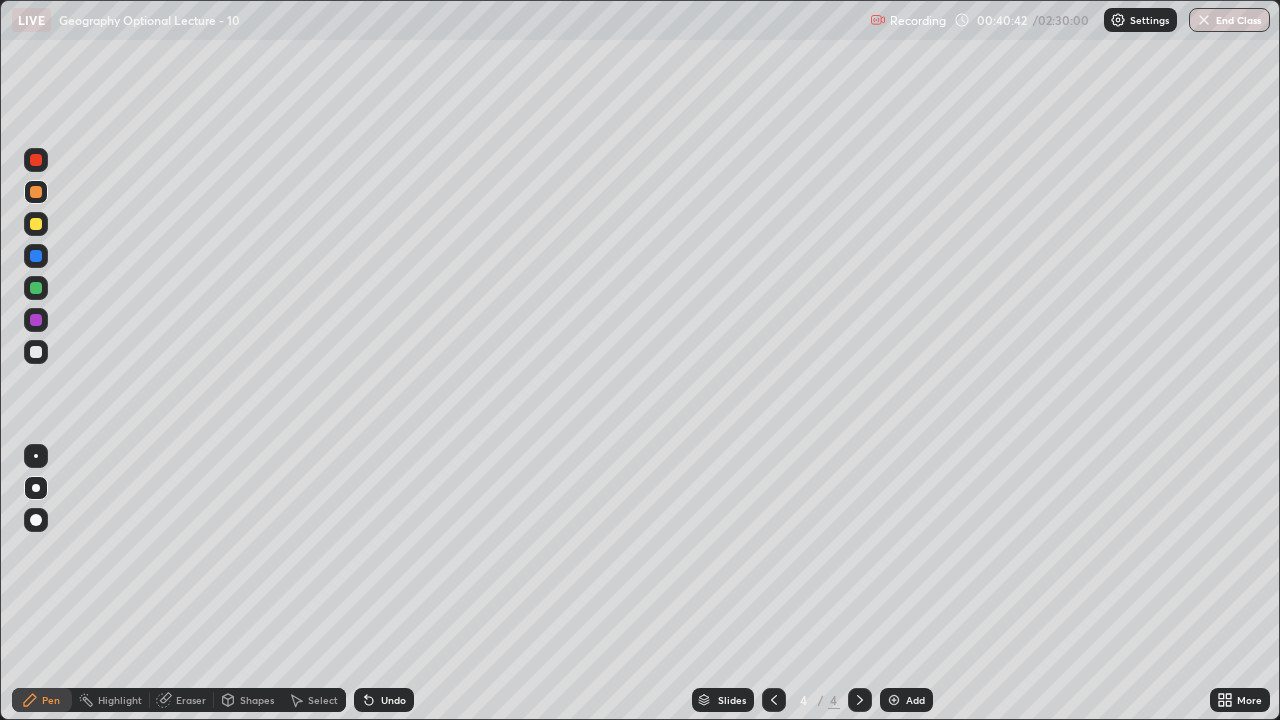 click at bounding box center [36, 192] 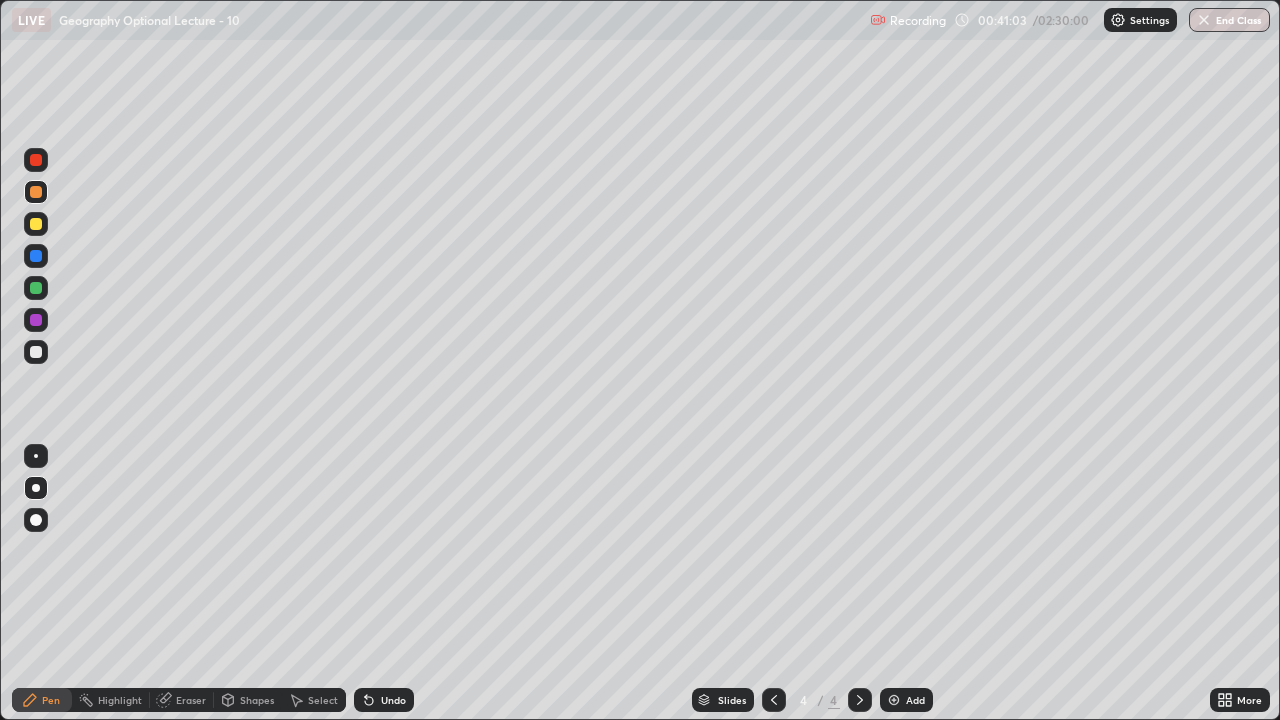 click at bounding box center (36, 352) 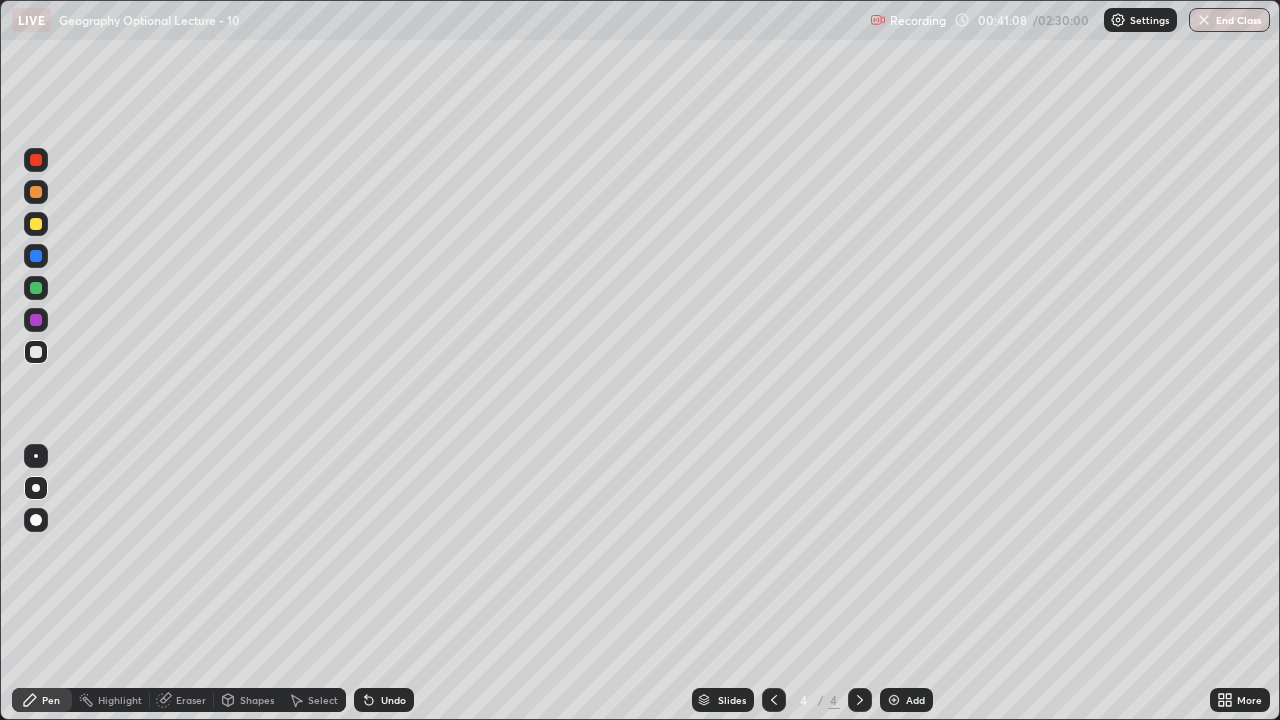 click on "Shapes" at bounding box center [248, 700] 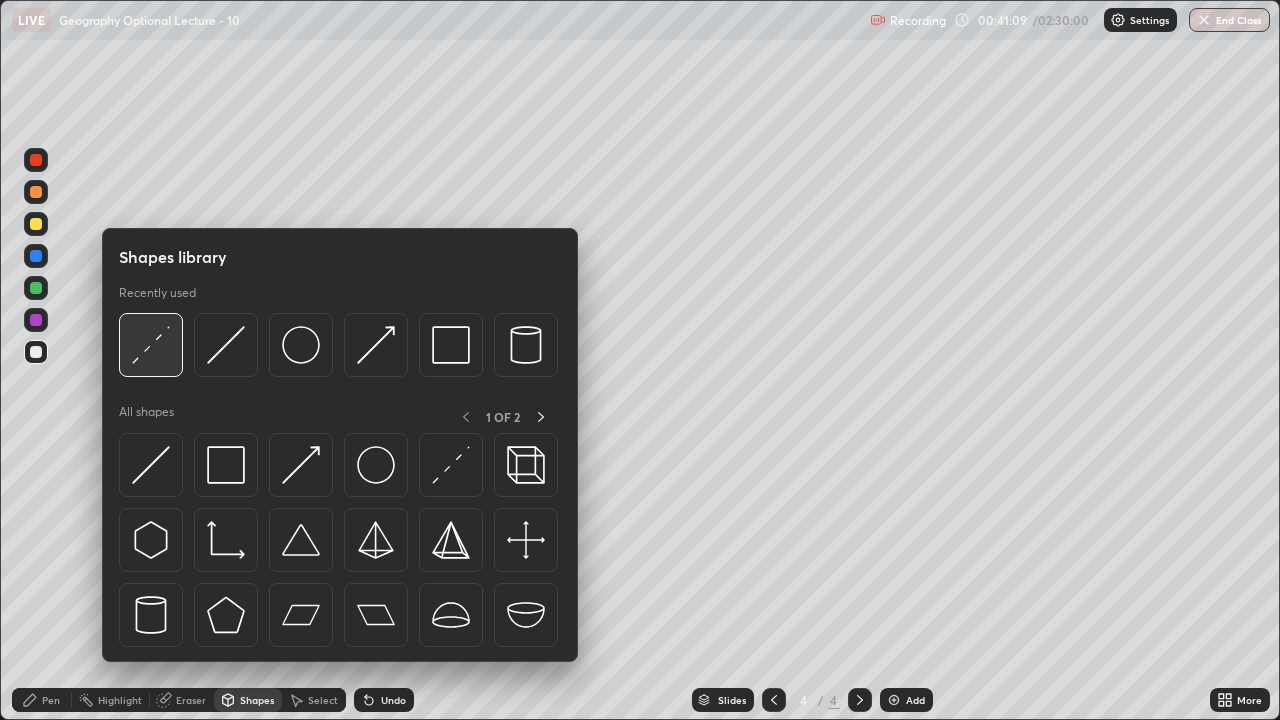 click at bounding box center [151, 345] 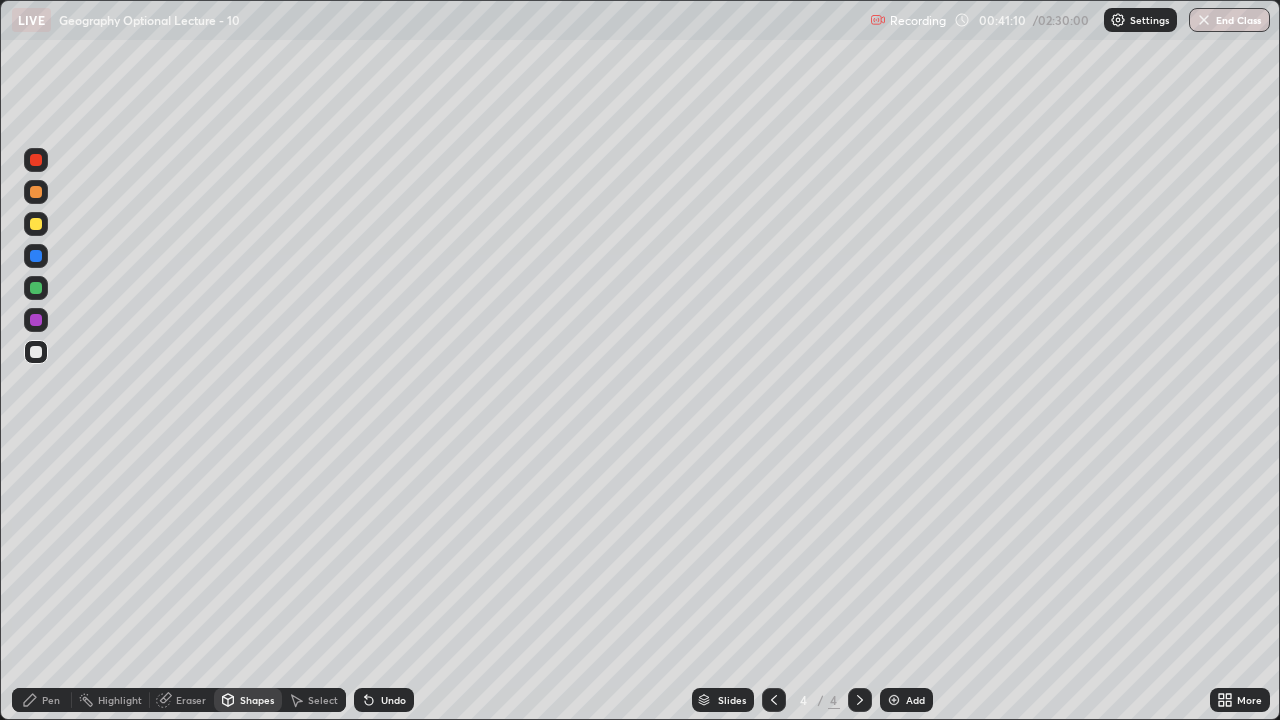 click at bounding box center [36, 256] 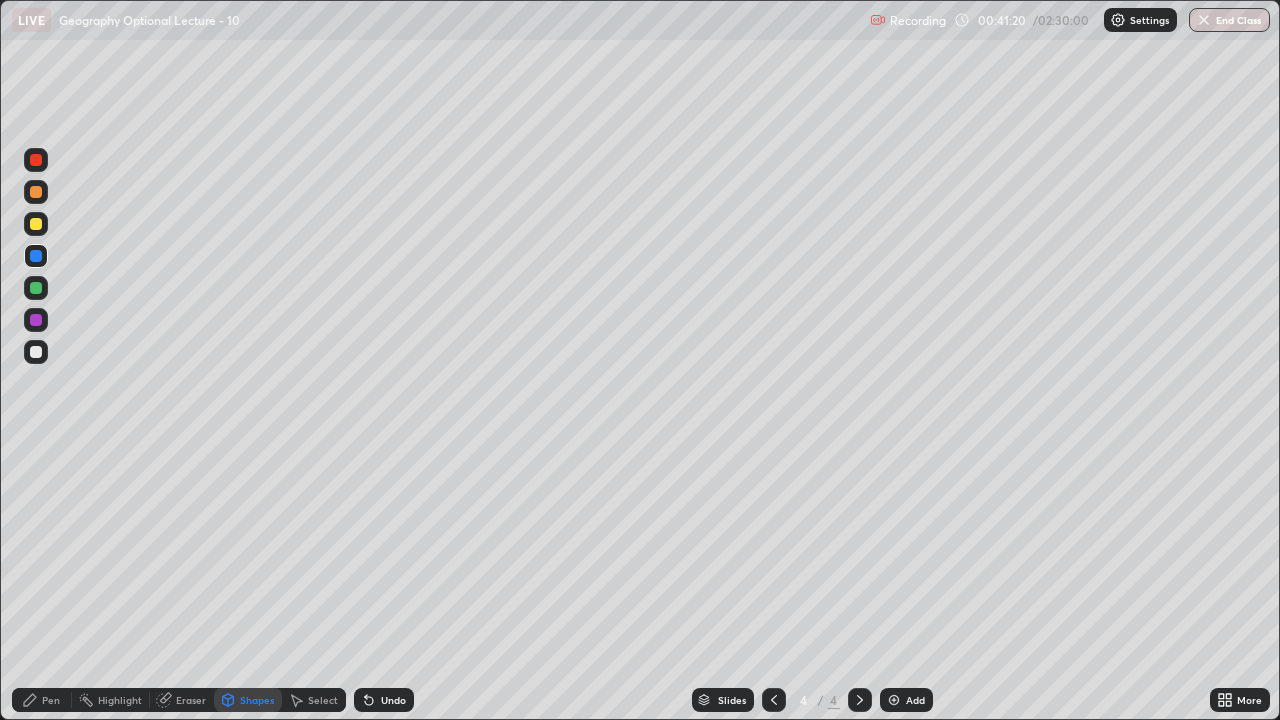 click on "Pen" at bounding box center (42, 700) 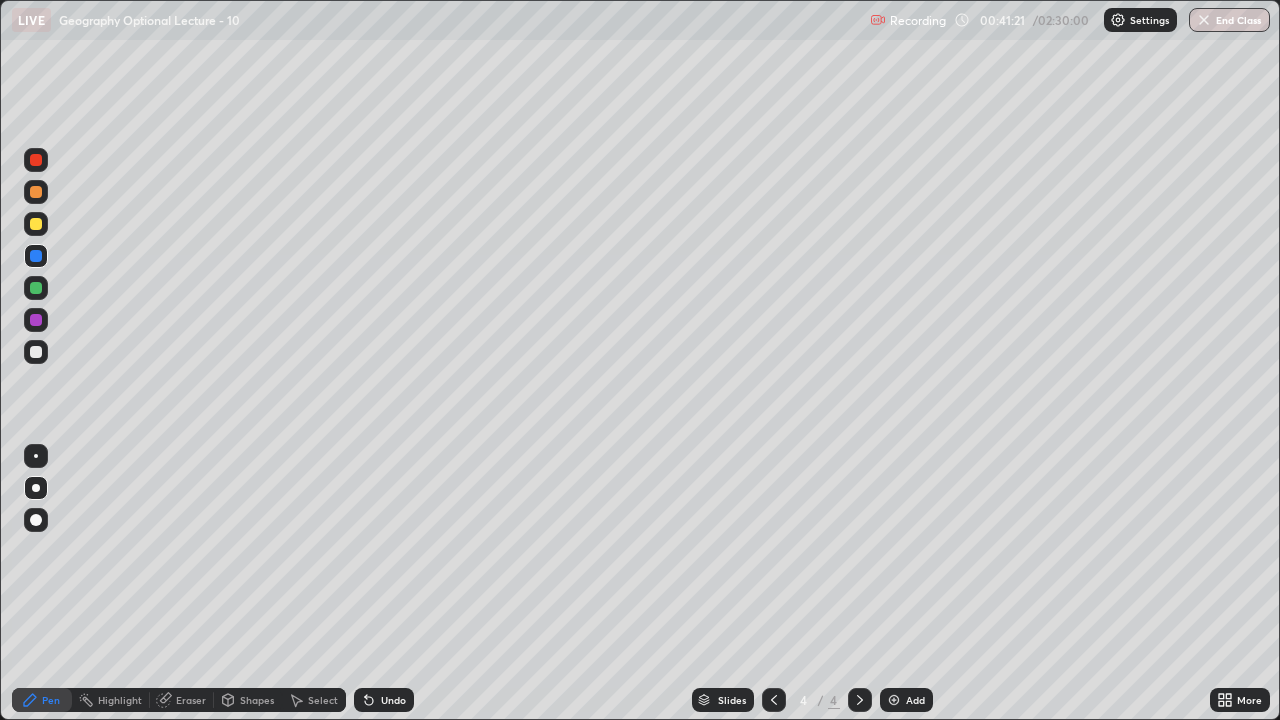 click at bounding box center (36, 488) 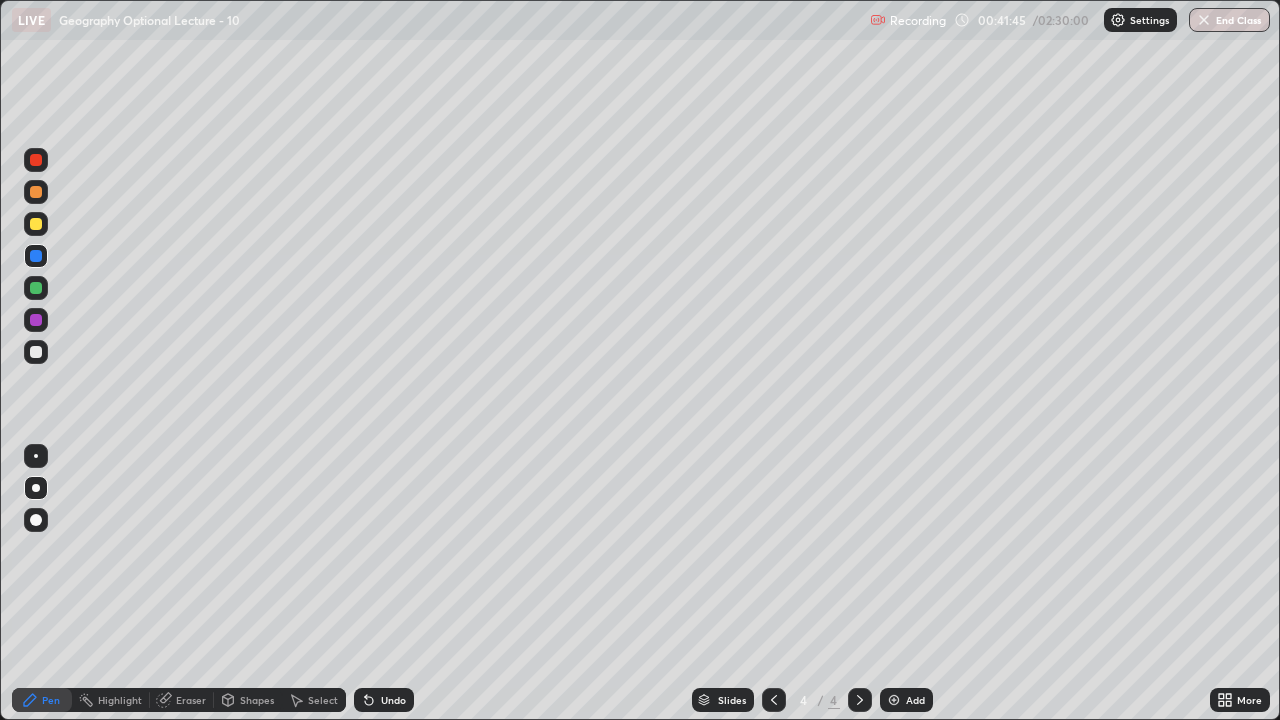 click at bounding box center [36, 160] 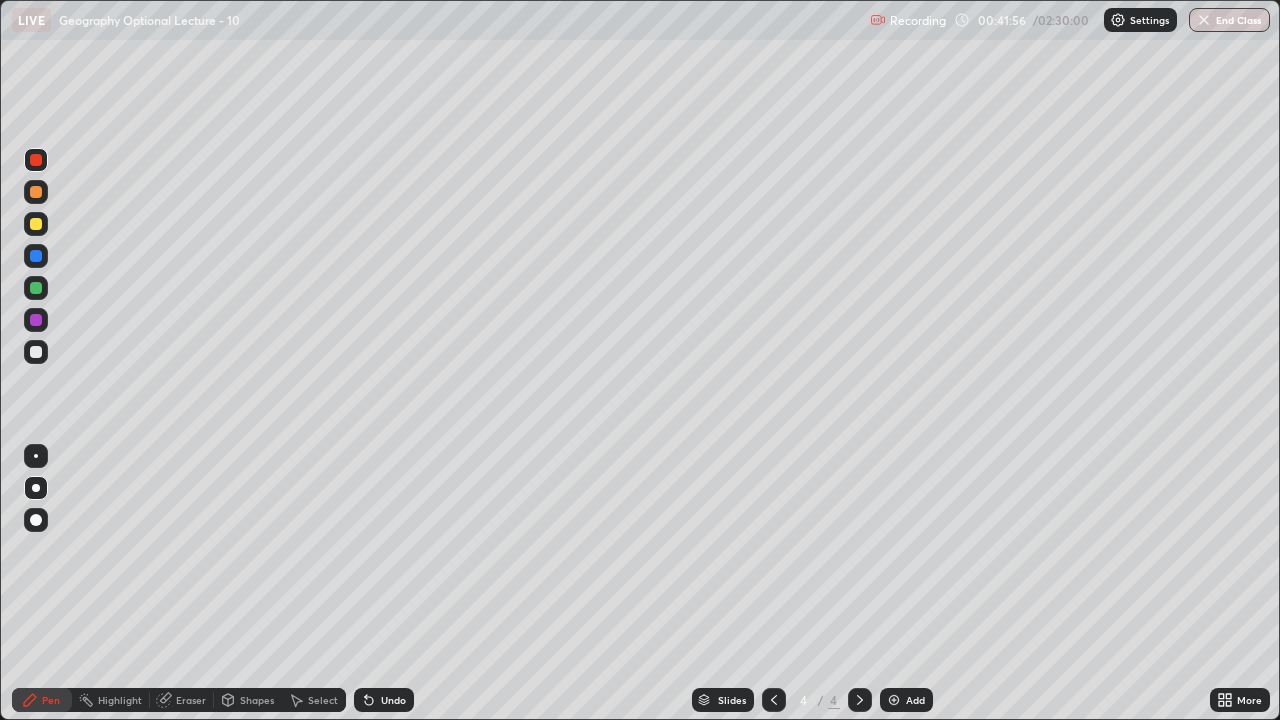 click on "Undo" at bounding box center [384, 700] 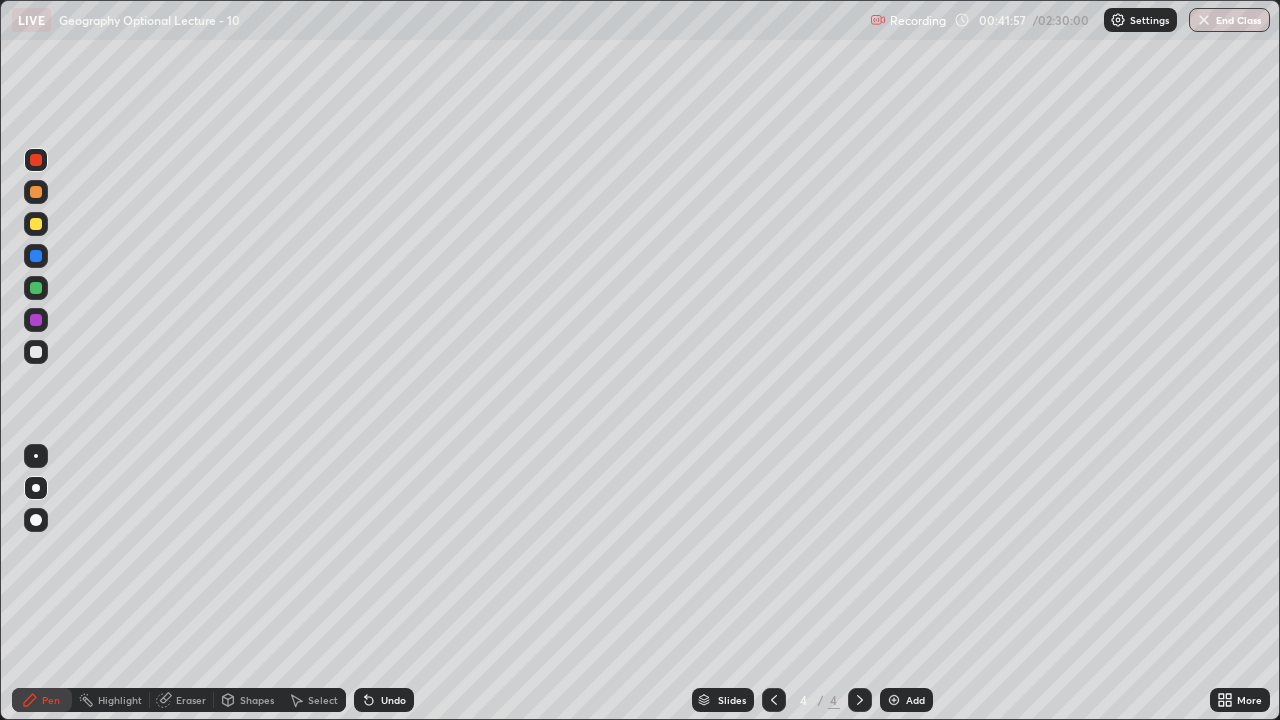 click on "Undo" at bounding box center [384, 700] 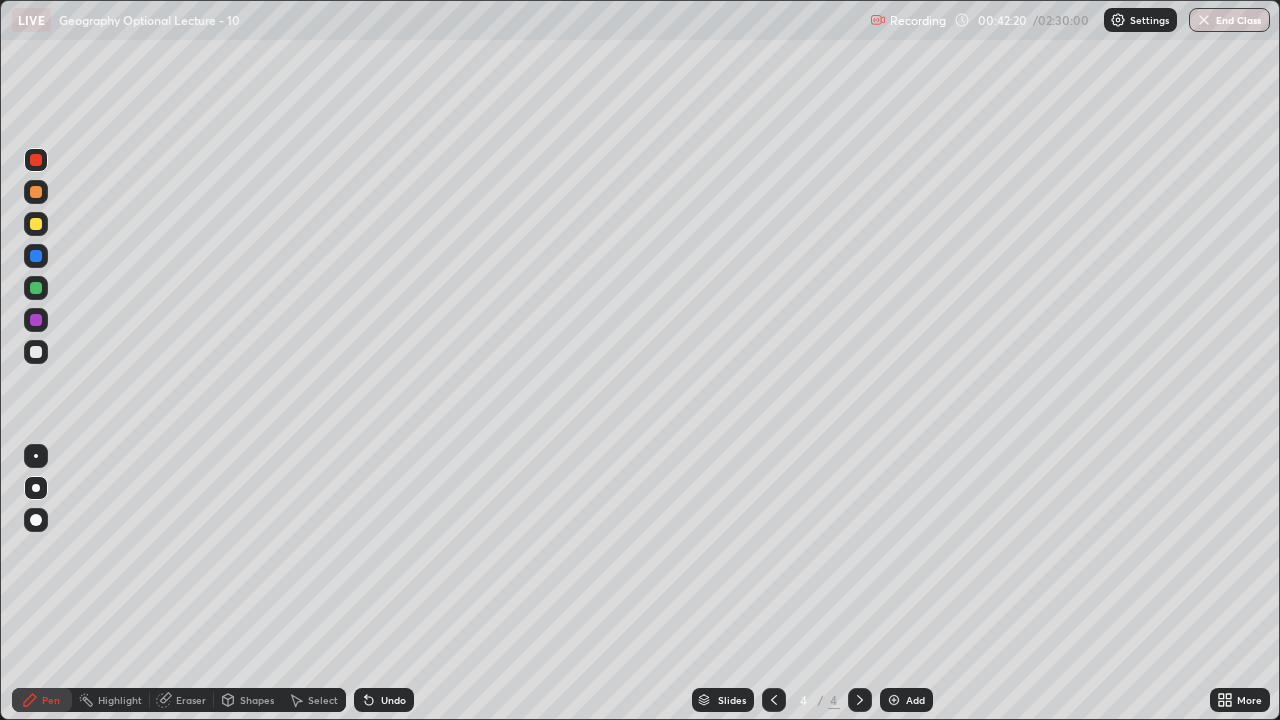 click on "Shapes" at bounding box center (248, 700) 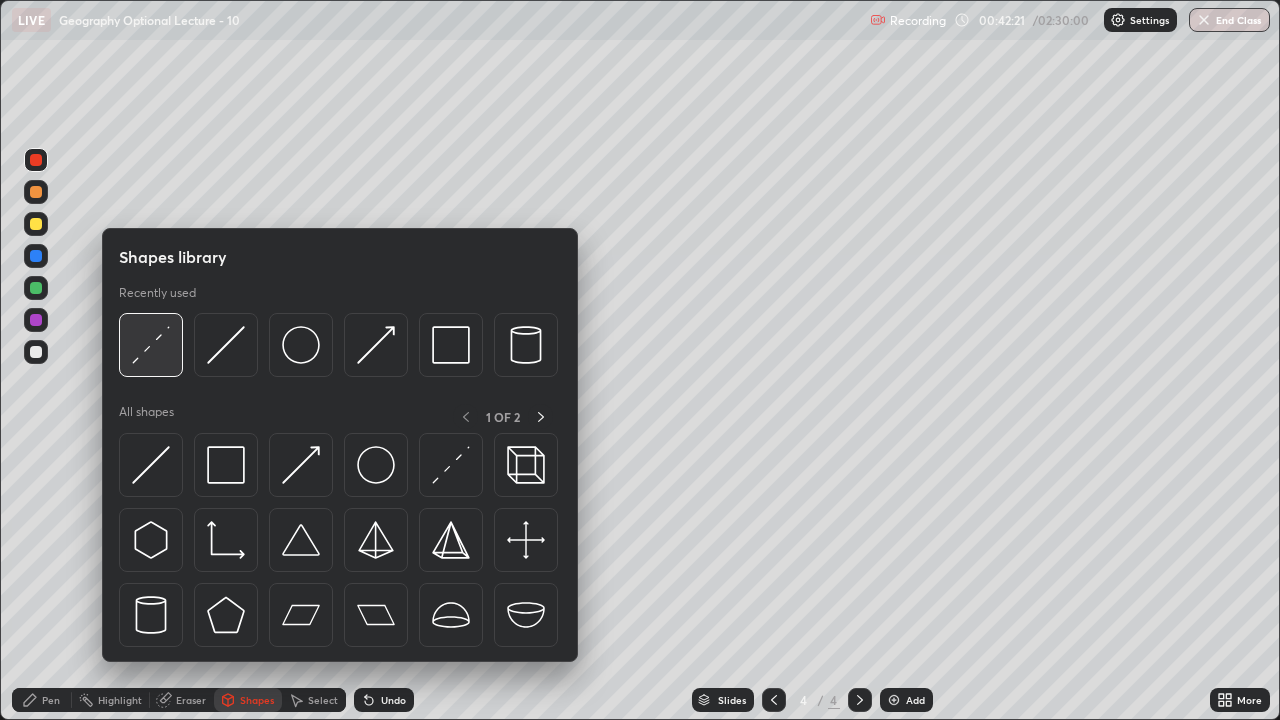 click at bounding box center [151, 345] 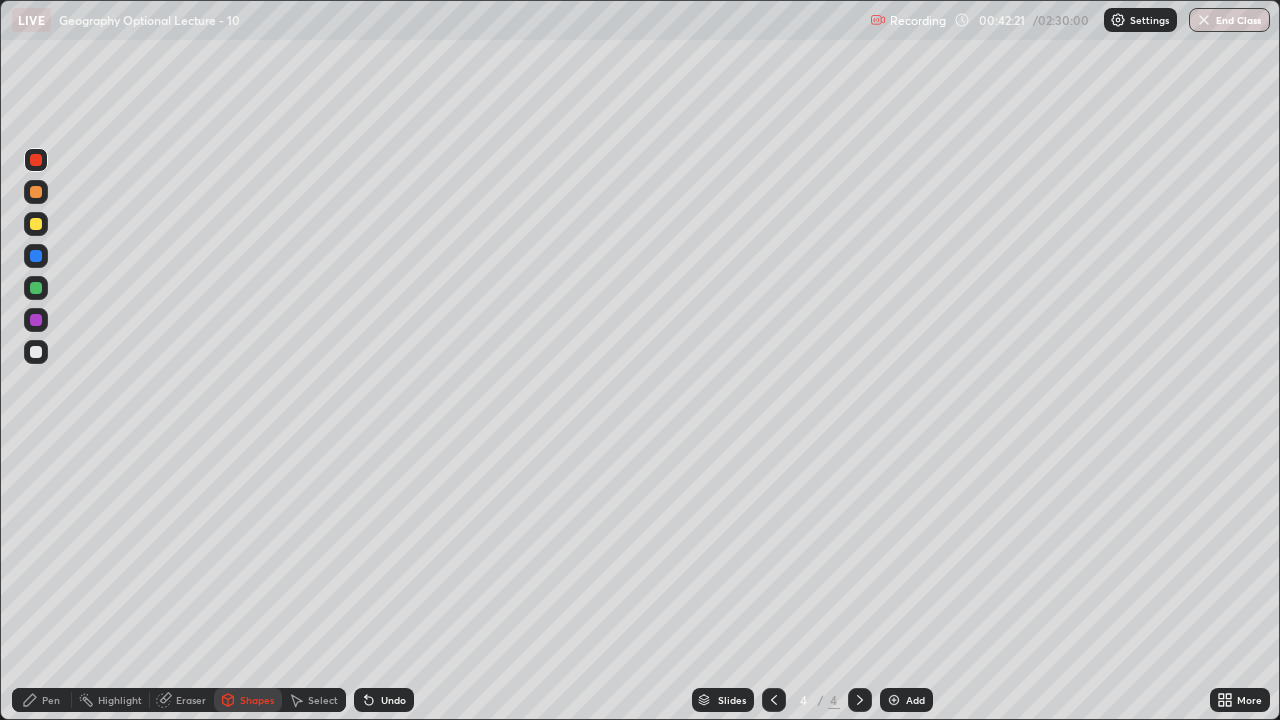 click at bounding box center (36, 256) 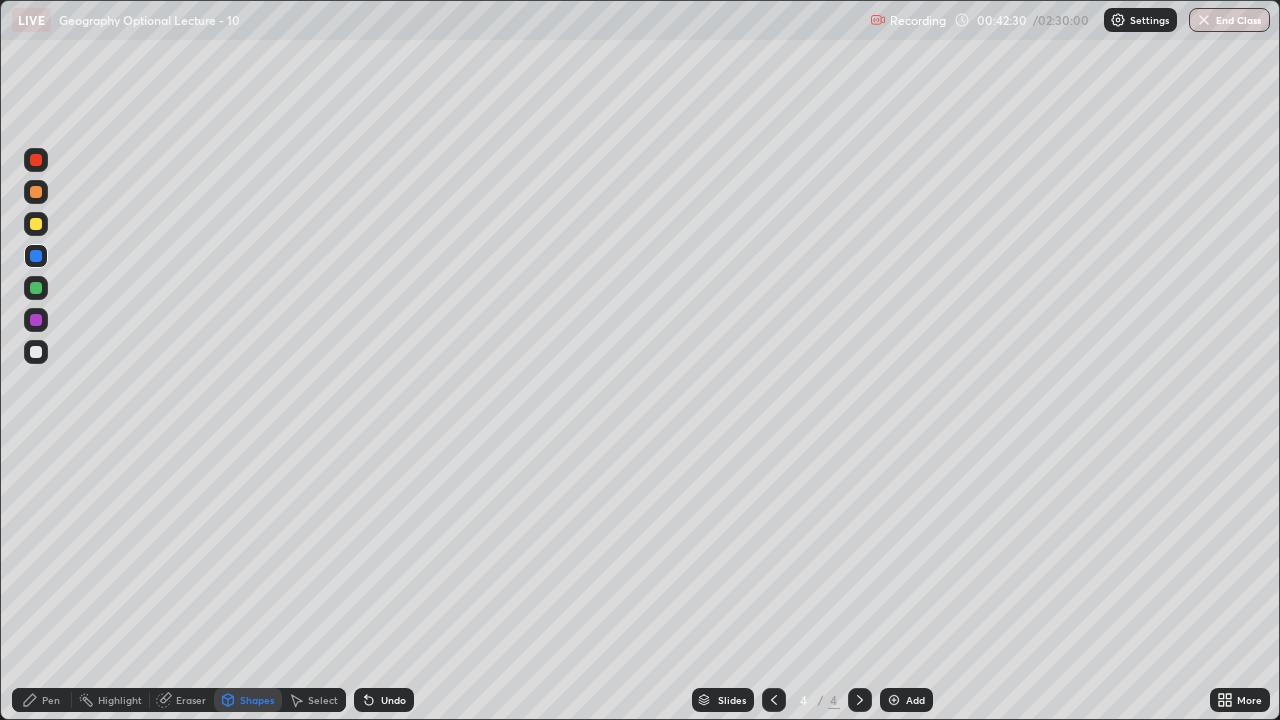 click on "Undo" at bounding box center (384, 700) 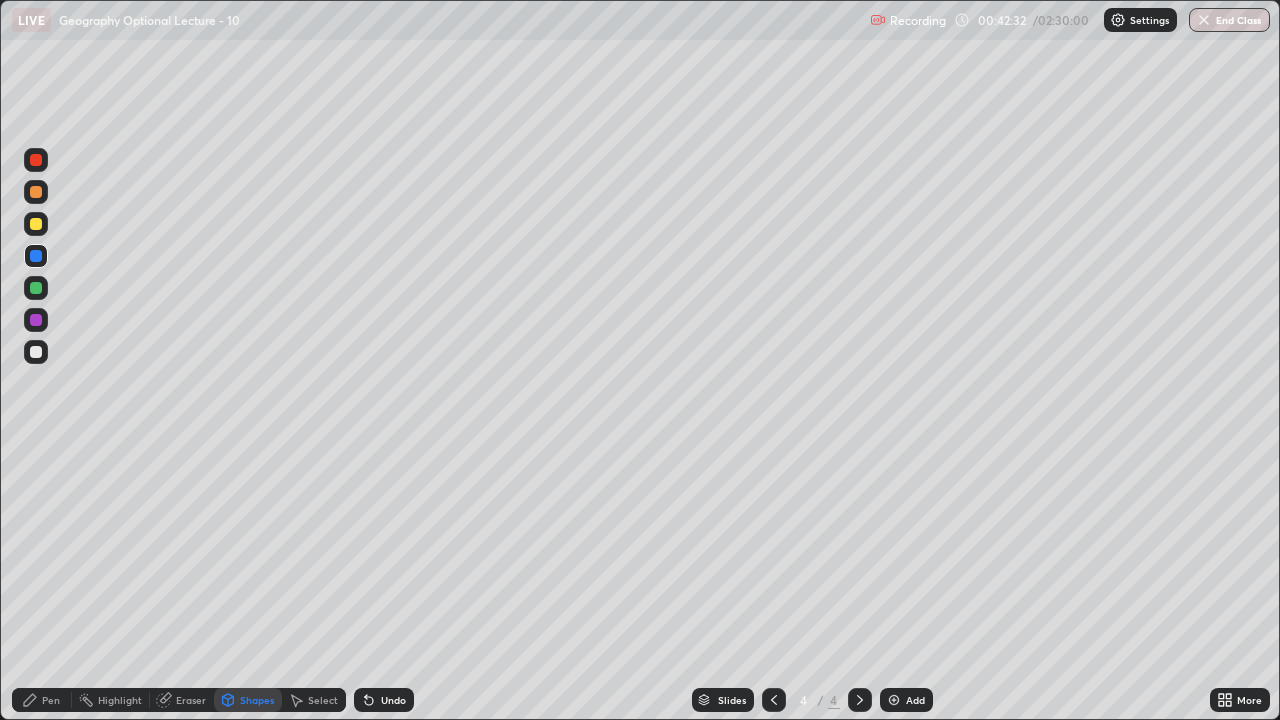 click at bounding box center [36, 224] 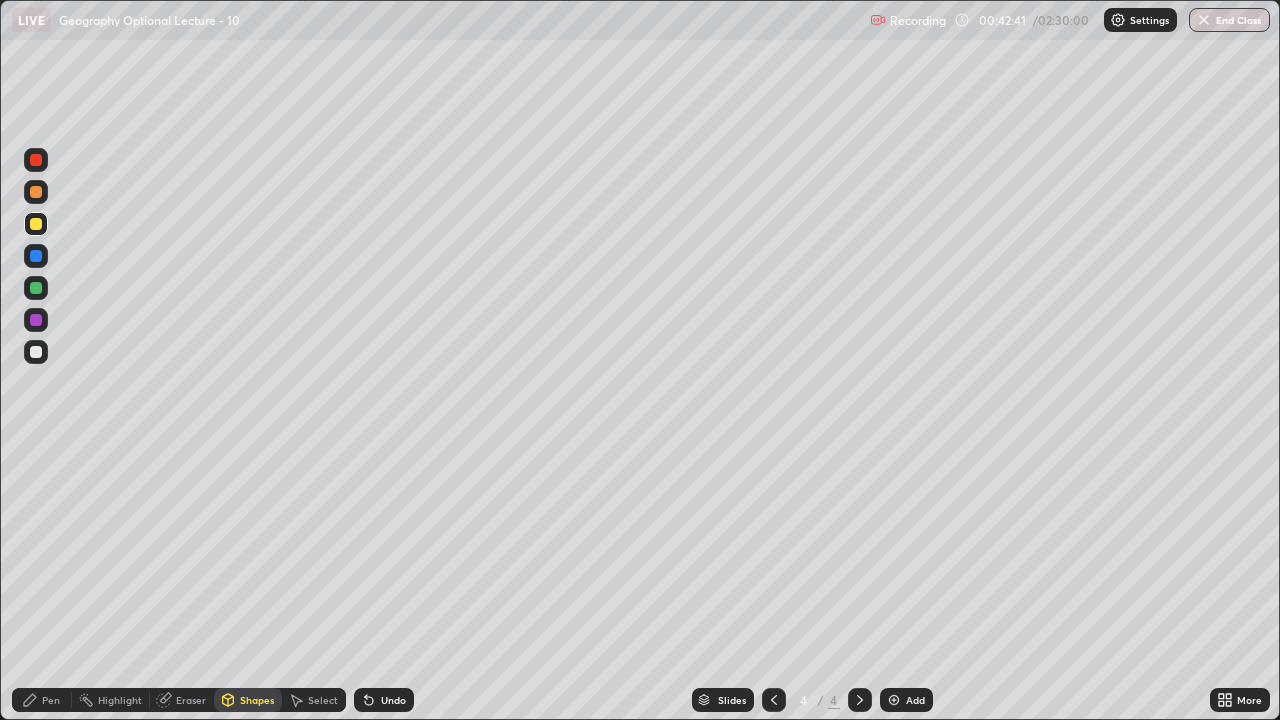 click on "Pen" at bounding box center (51, 700) 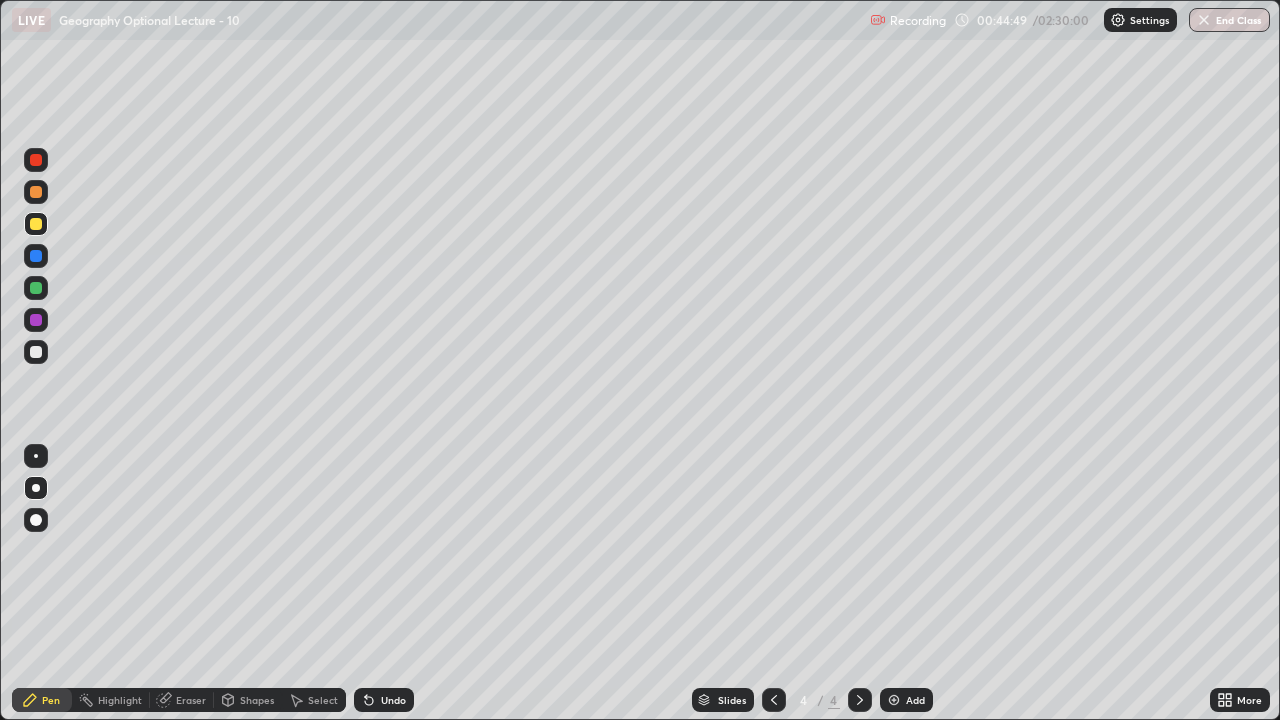 click 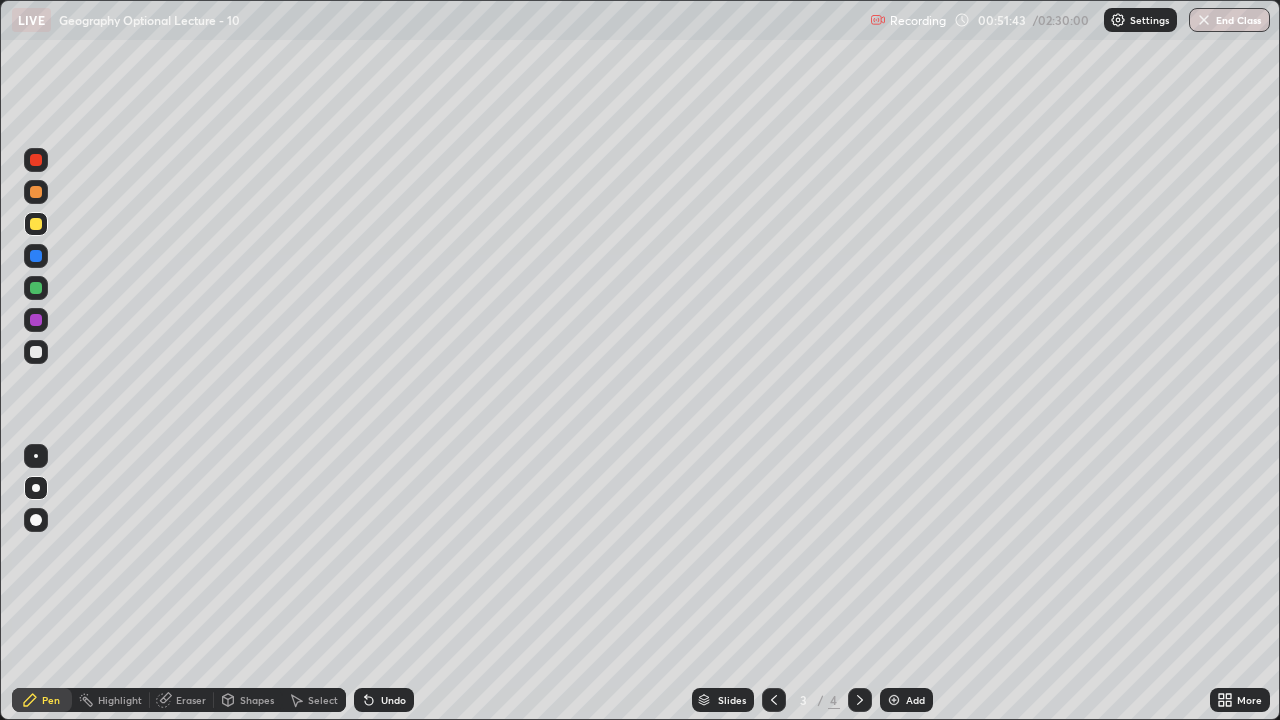 click 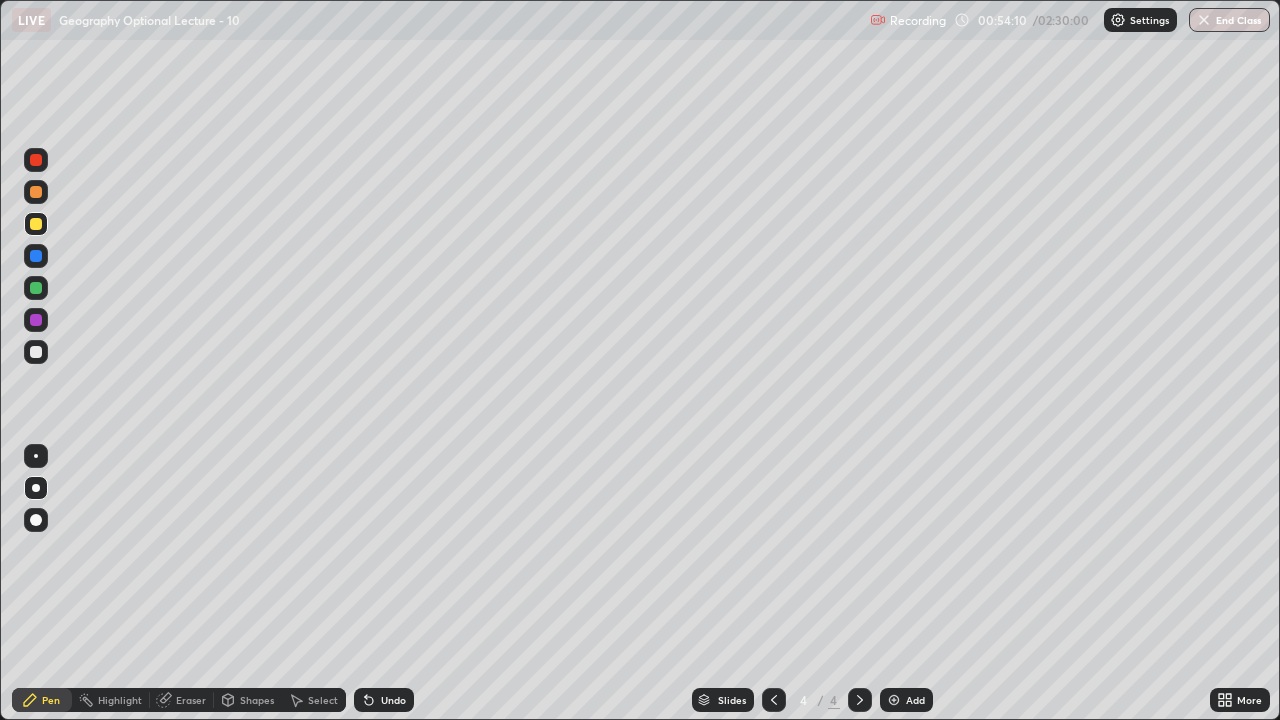 click on "Shapes" at bounding box center (257, 700) 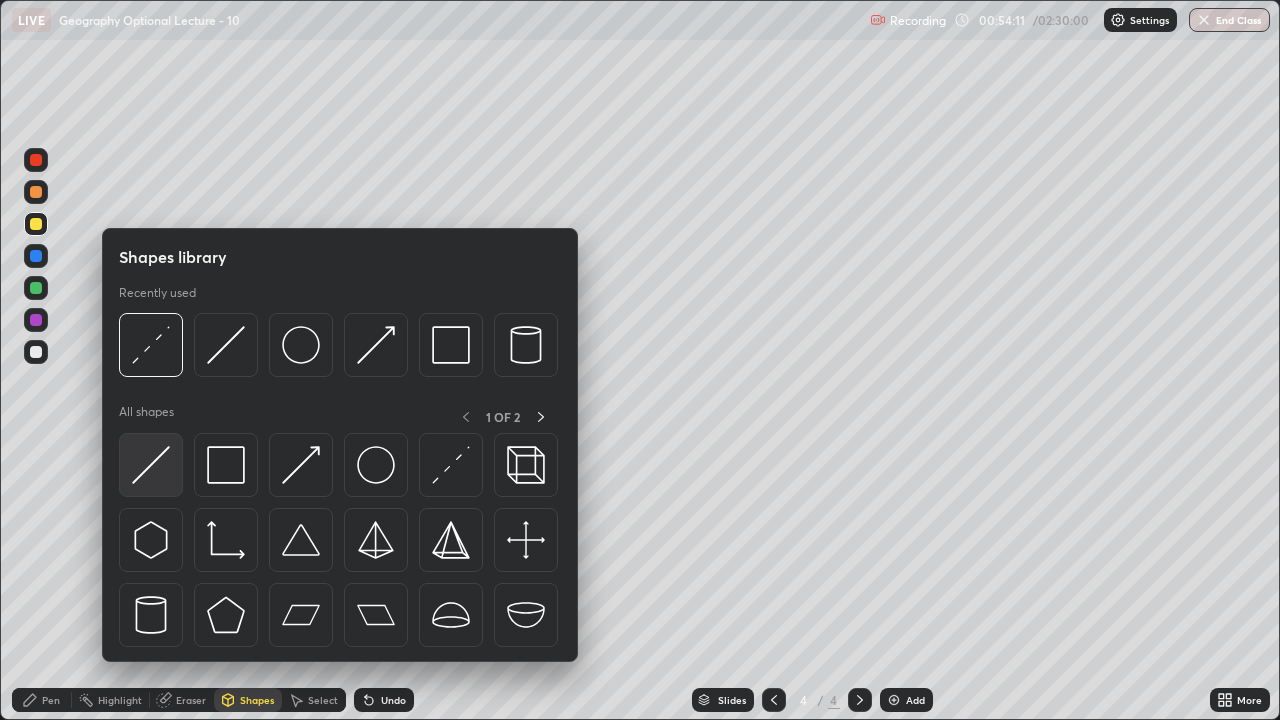 click at bounding box center [151, 465] 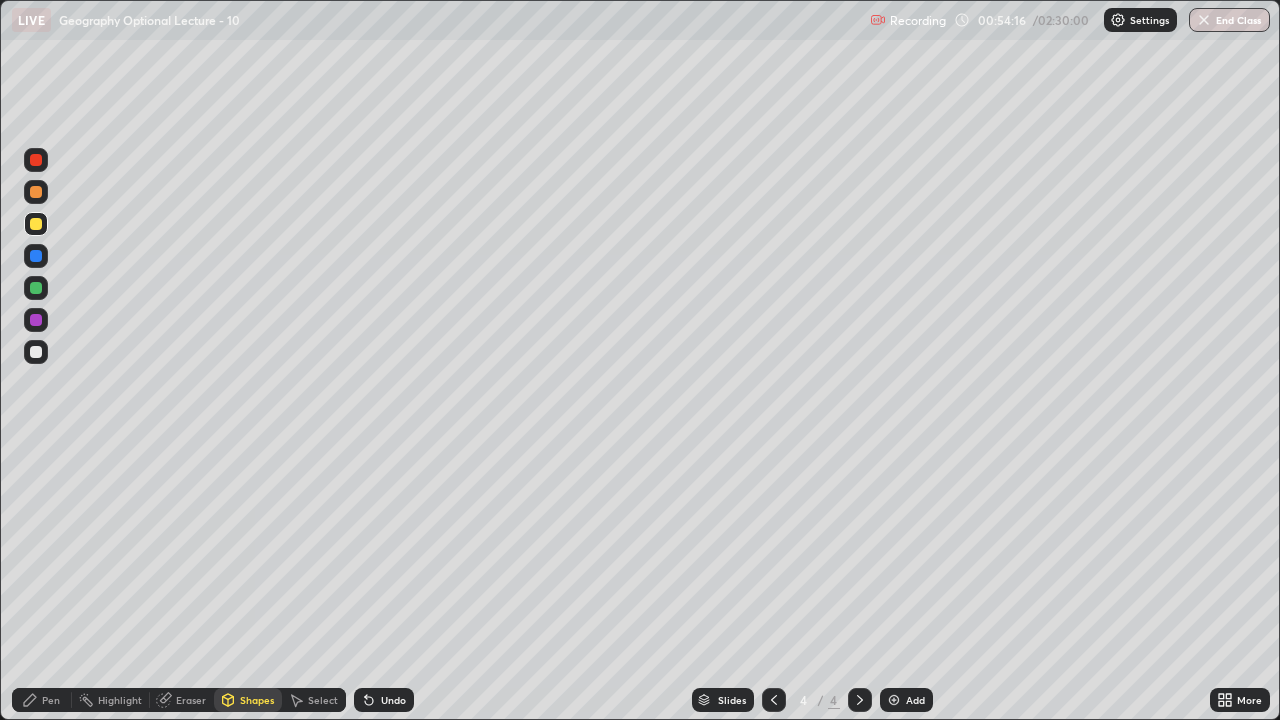 click on "Pen" at bounding box center [51, 700] 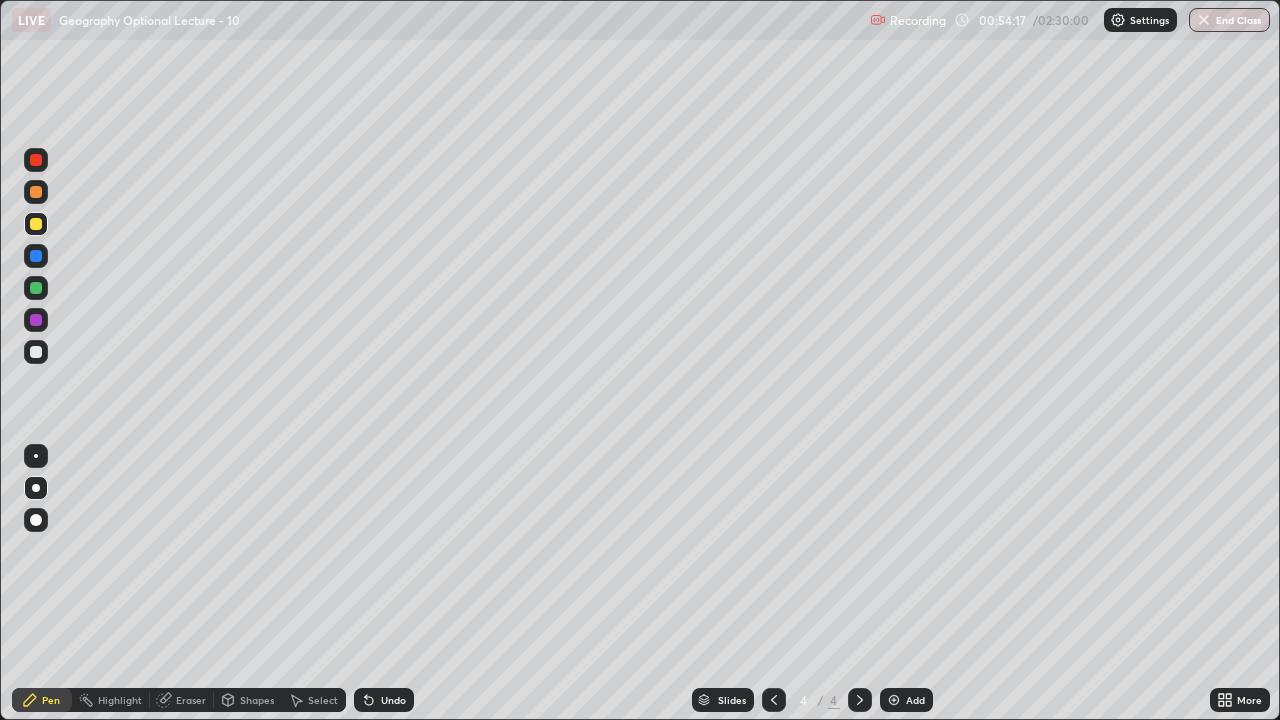 click at bounding box center [36, 520] 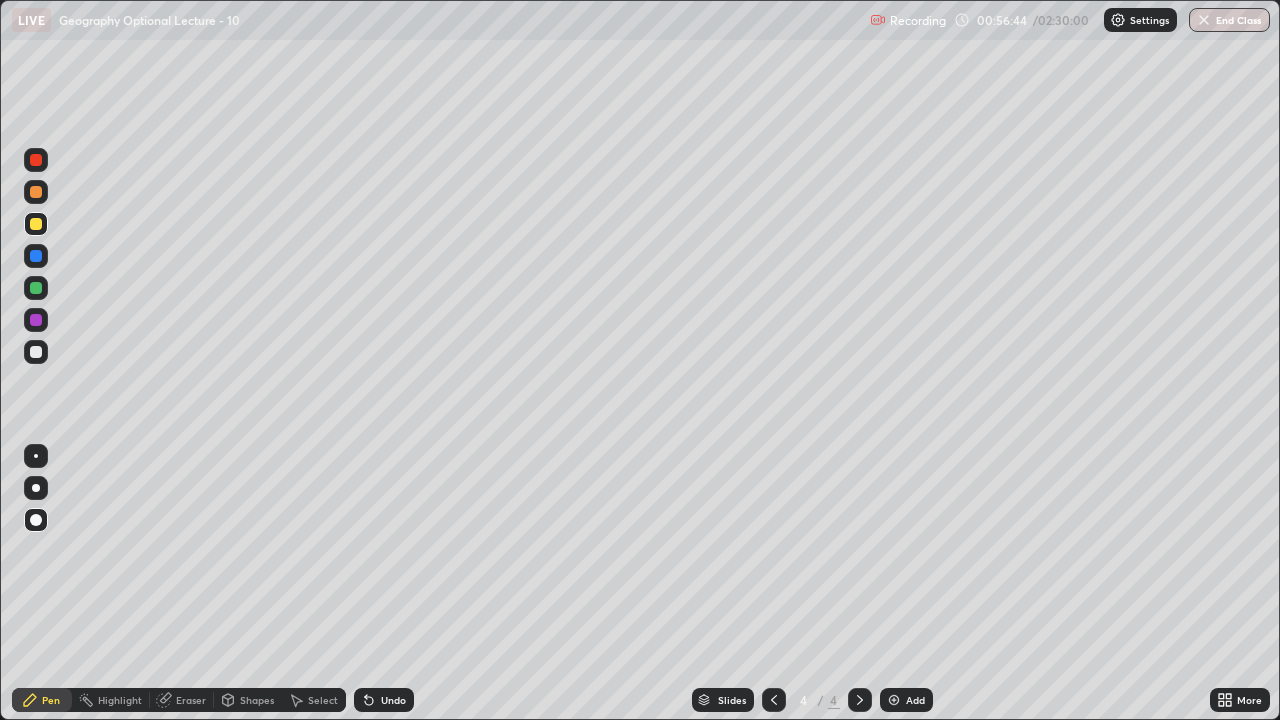 click on "Shapes" at bounding box center [257, 700] 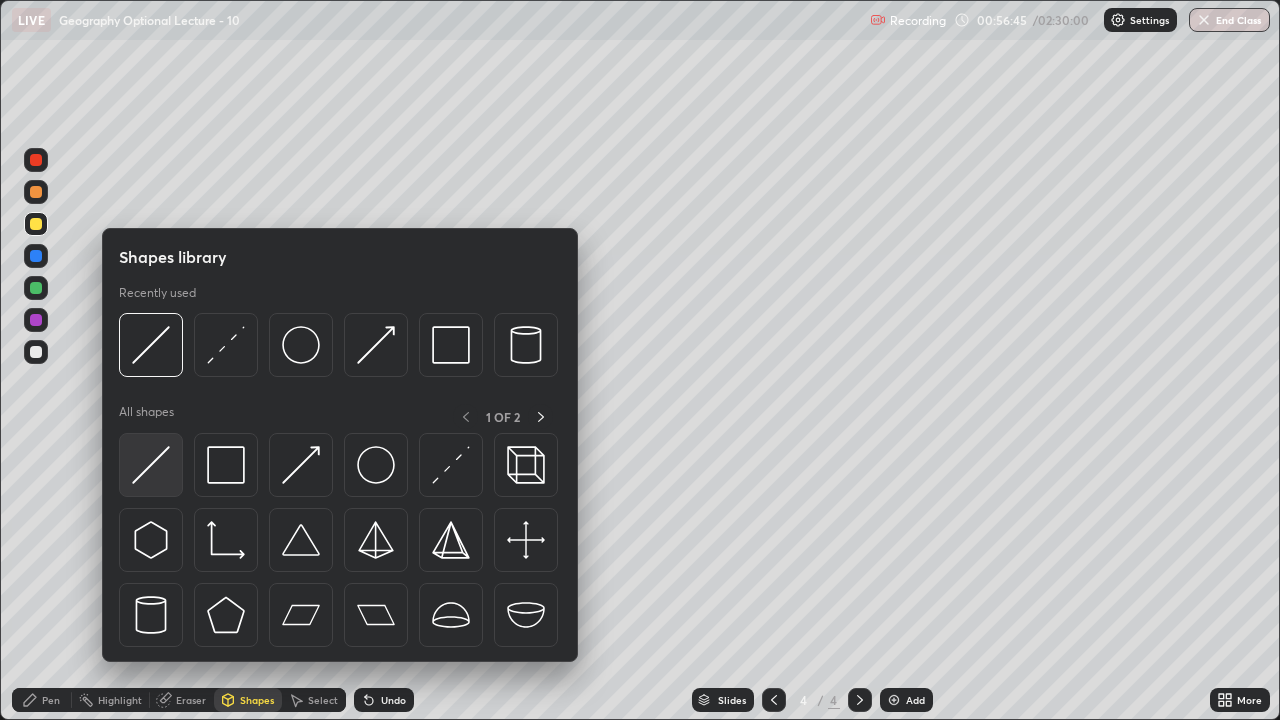 click at bounding box center (151, 465) 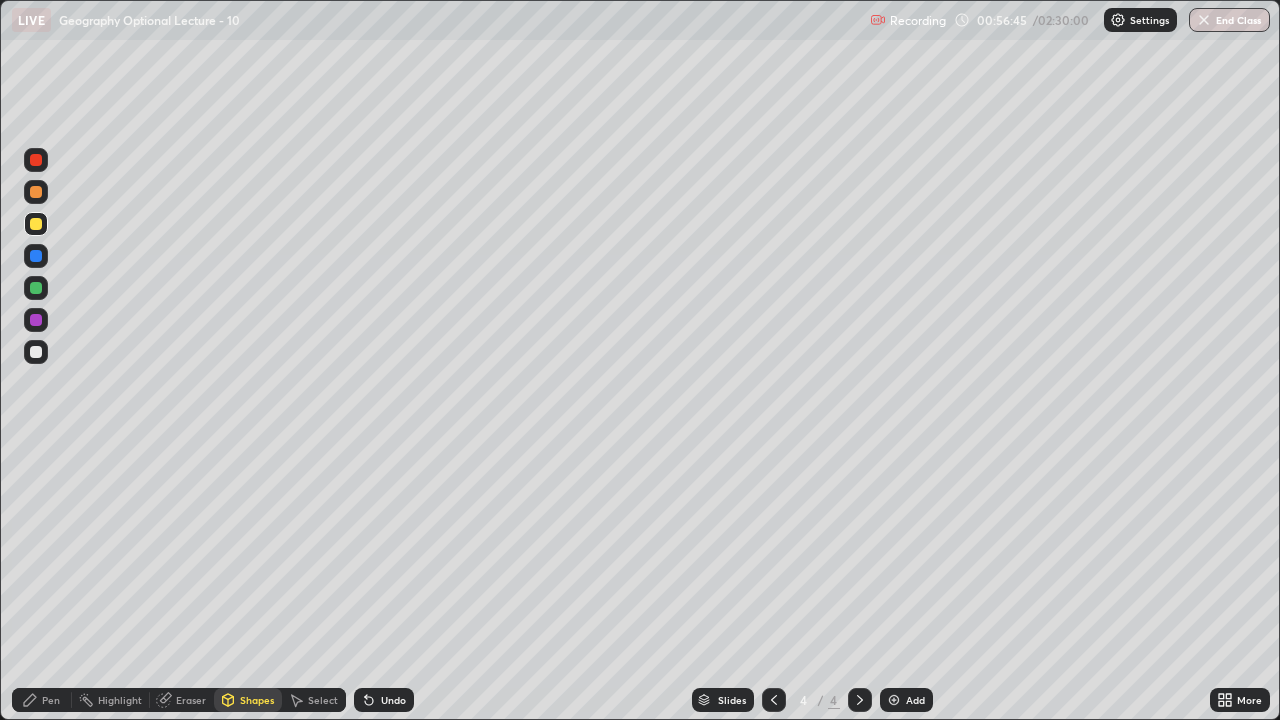 click at bounding box center (36, 352) 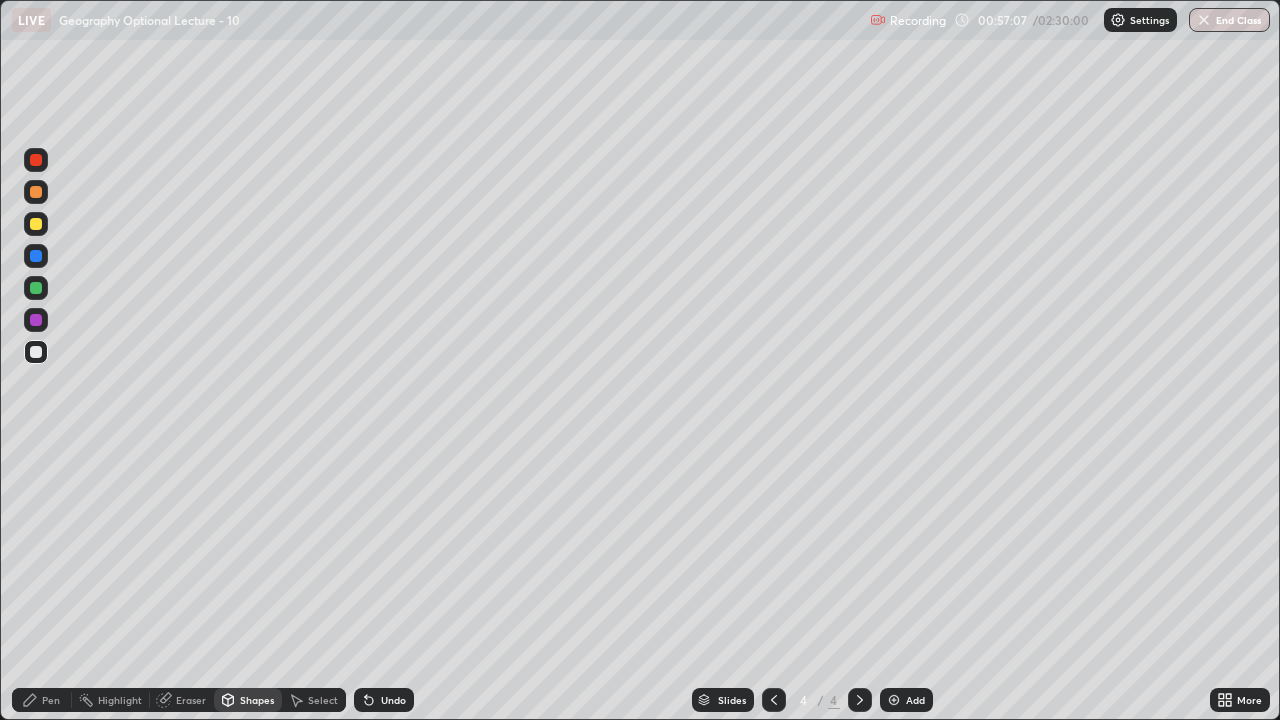 click on "Pen" at bounding box center [42, 700] 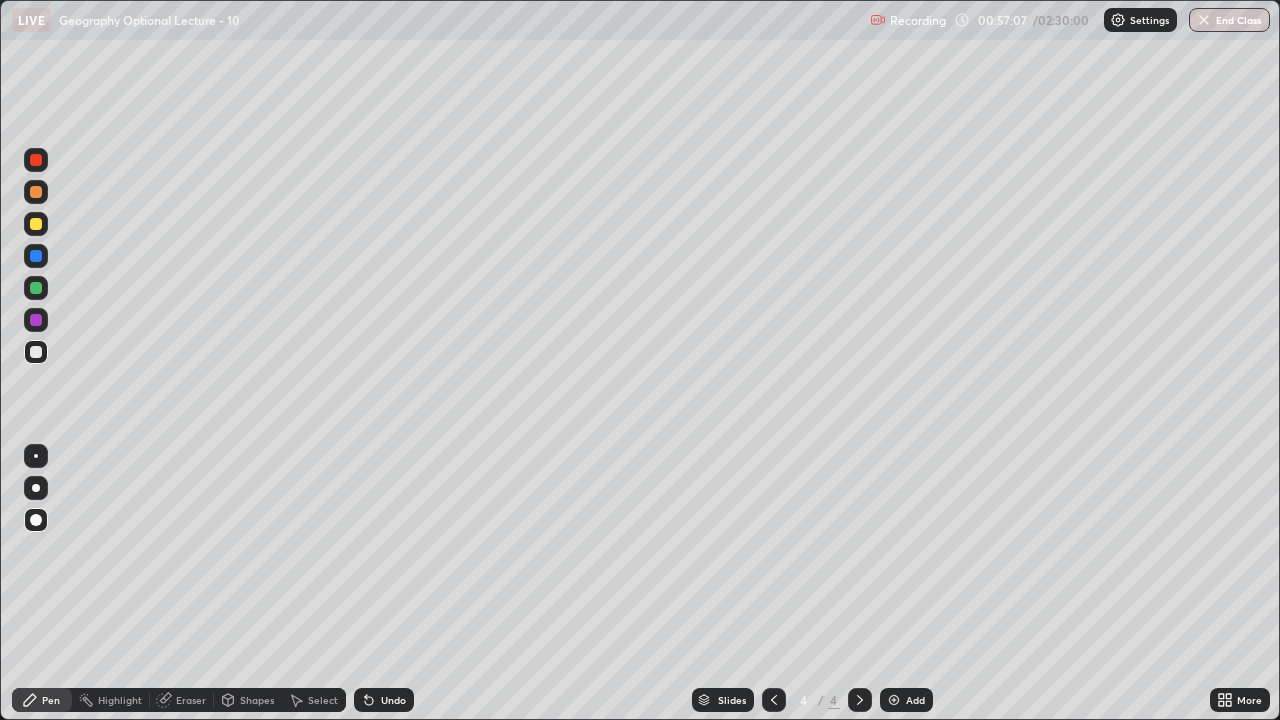 click at bounding box center (36, 520) 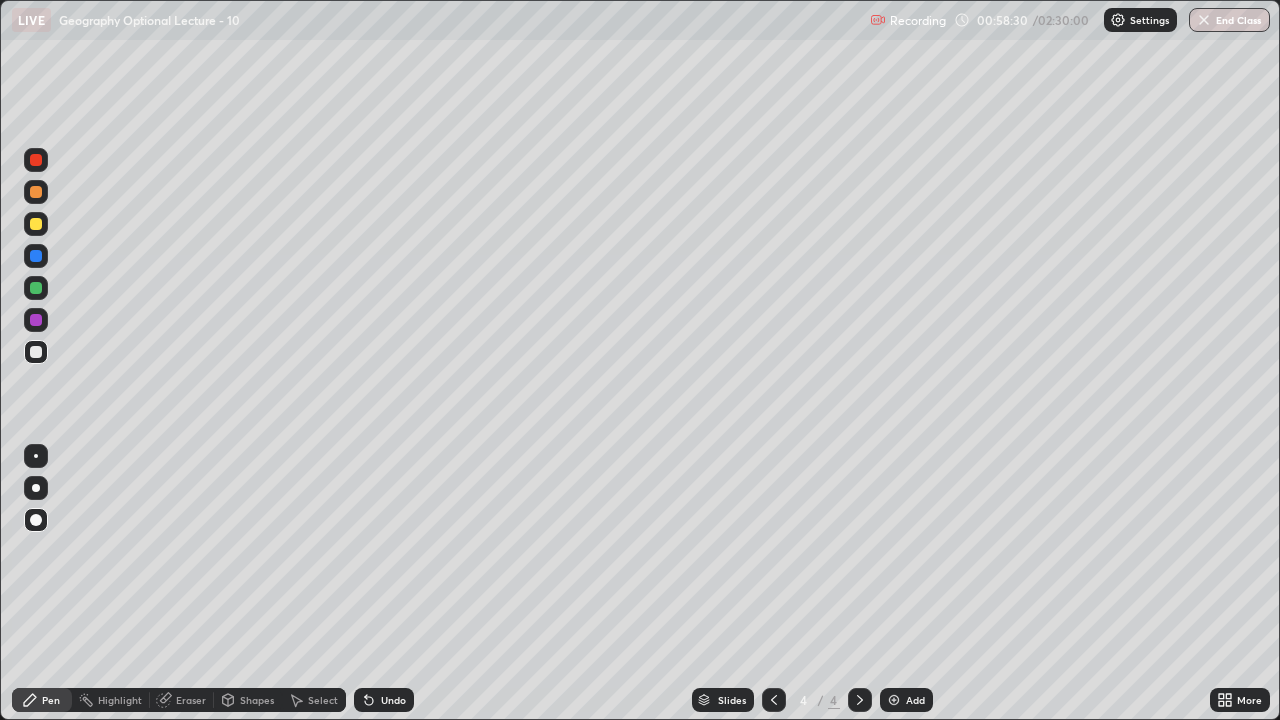 click at bounding box center [36, 192] 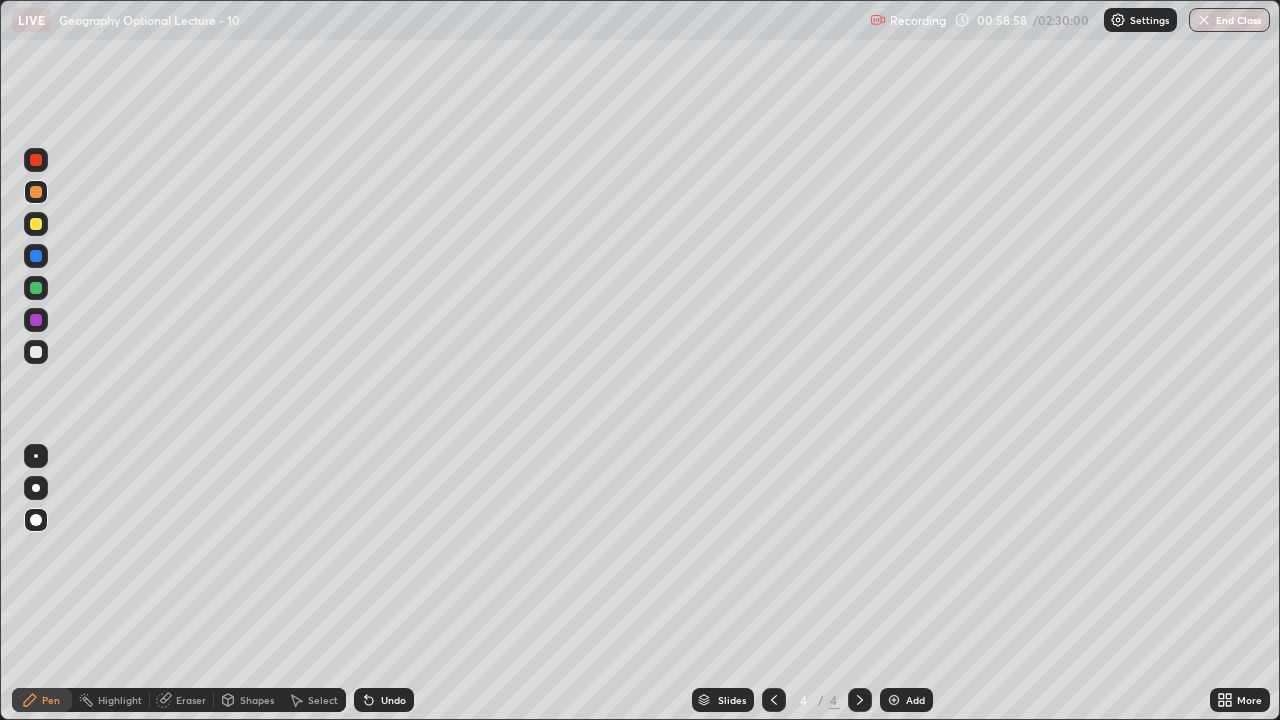 click on "Eraser" at bounding box center [191, 700] 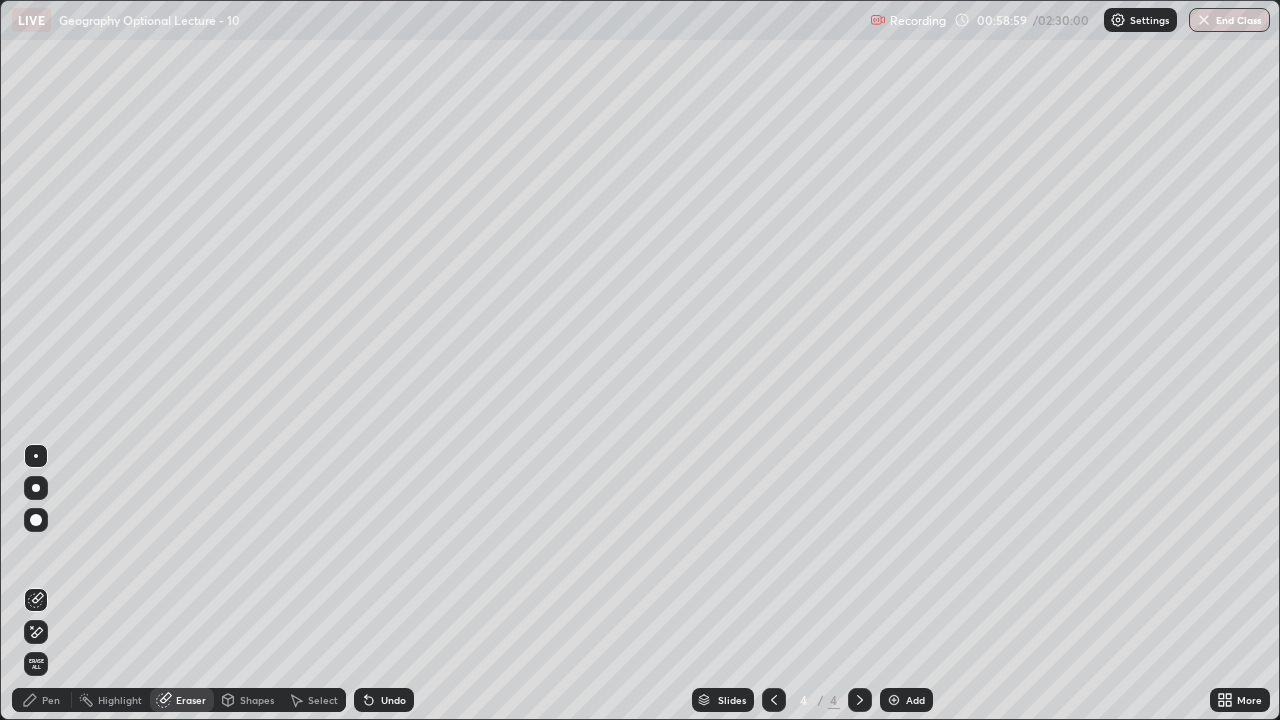 click on "Highlight" at bounding box center [111, 700] 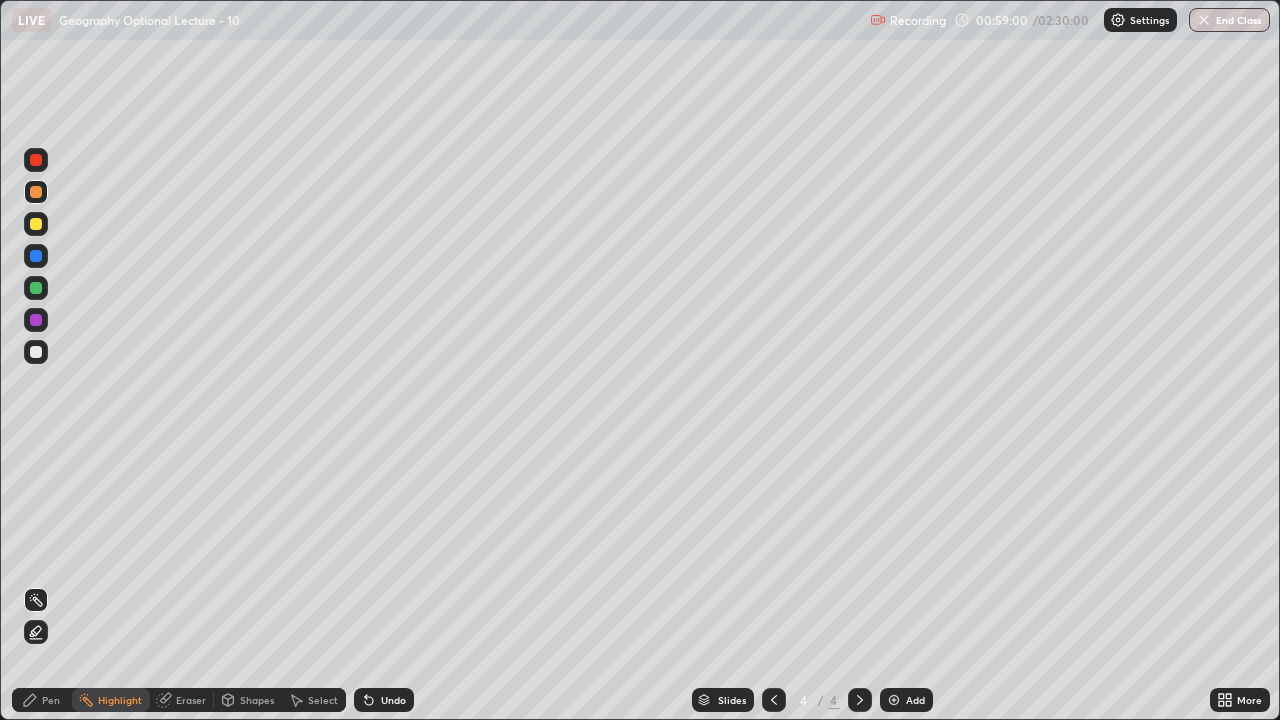 click 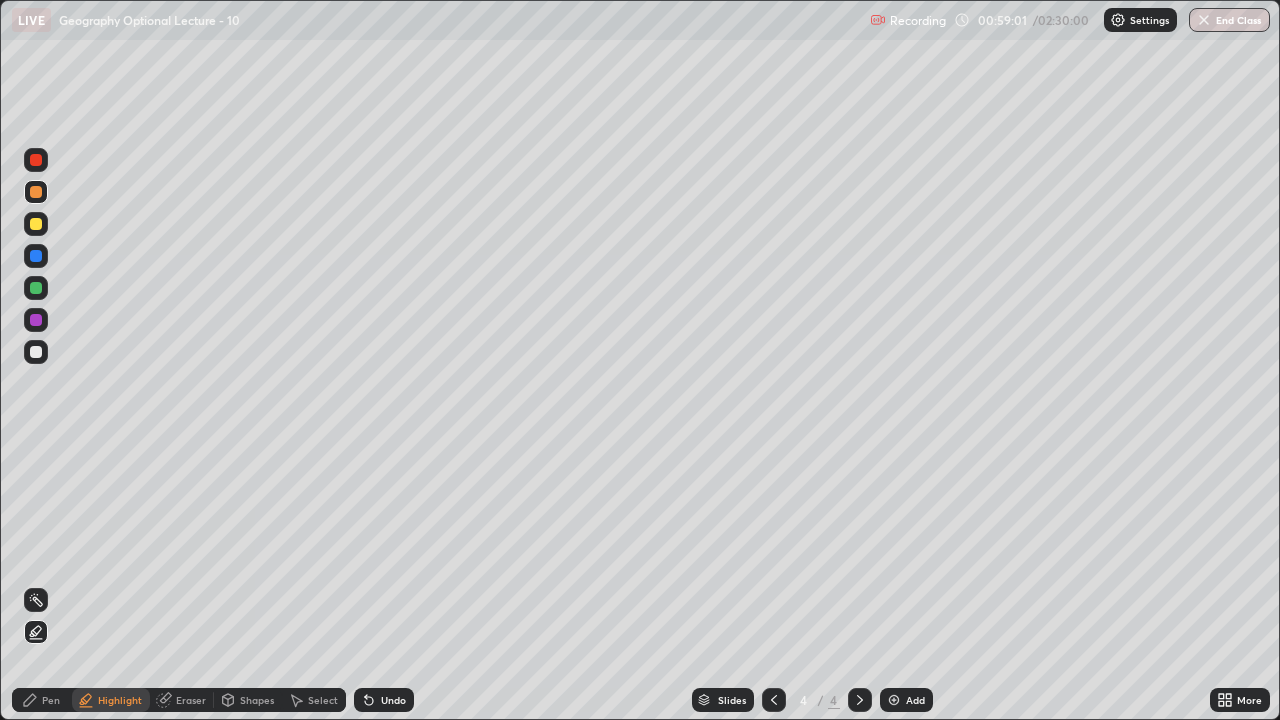 click at bounding box center (36, 352) 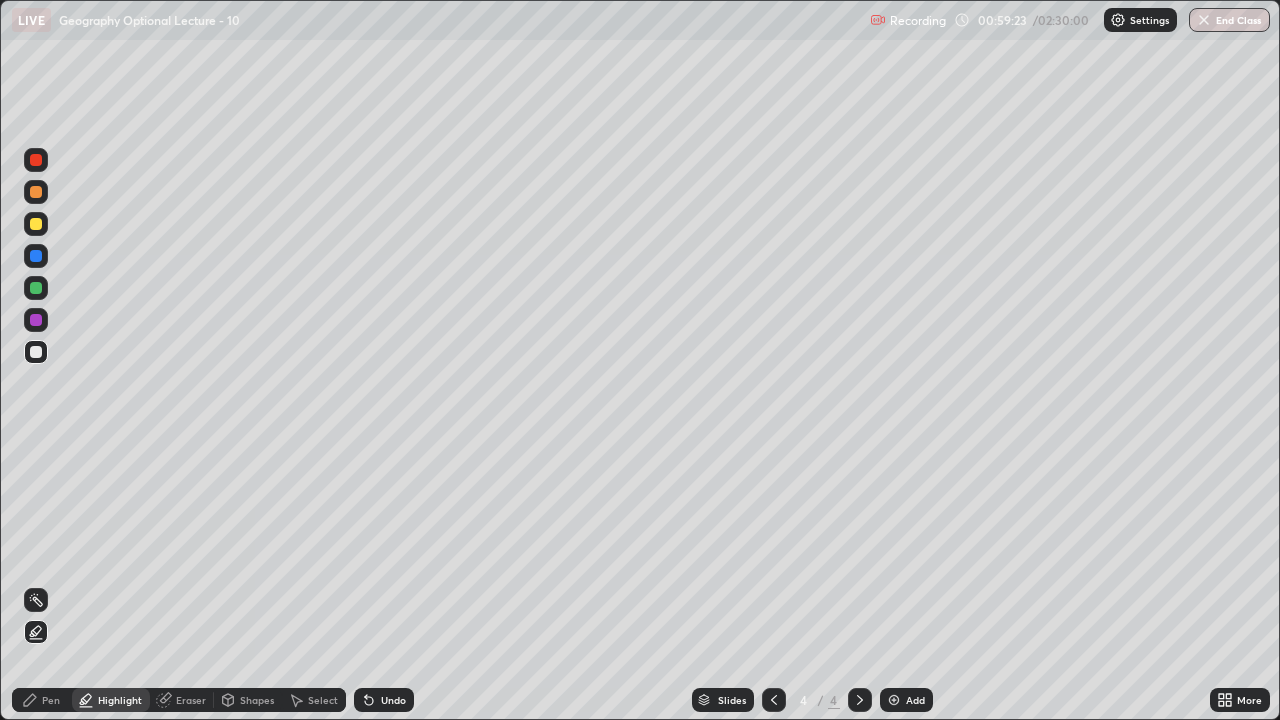click on "Pen" at bounding box center [42, 700] 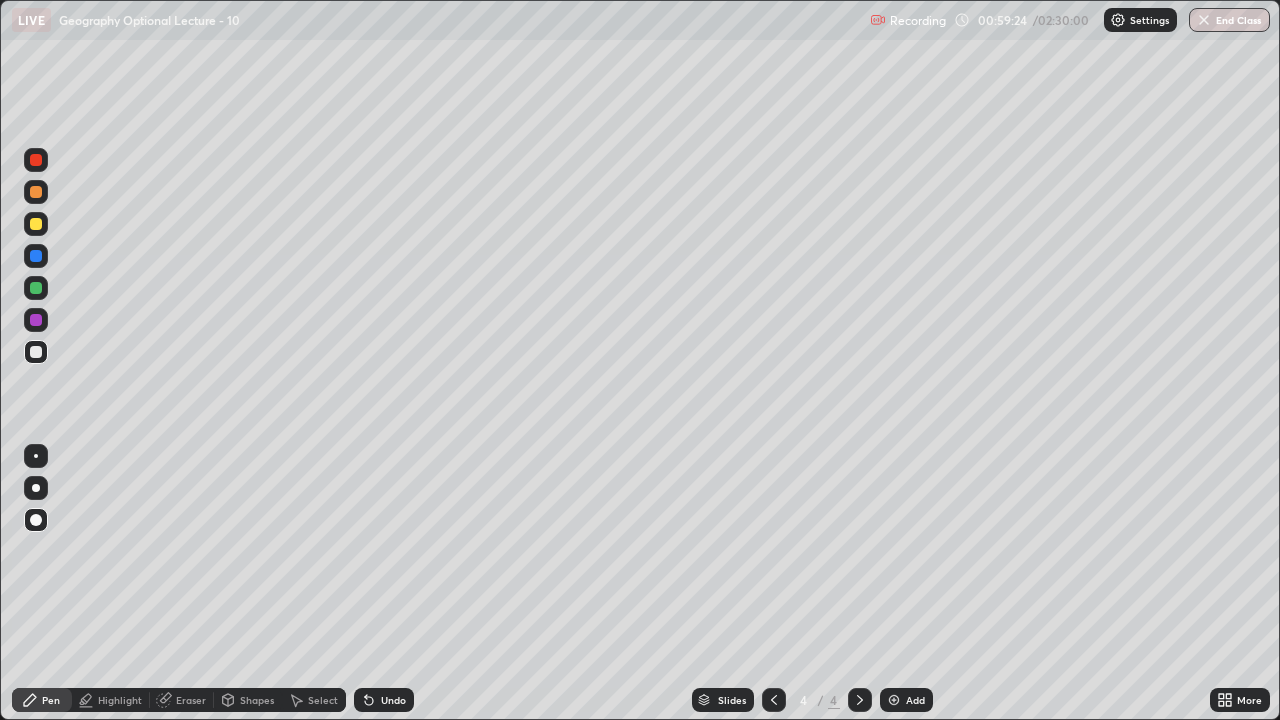 click at bounding box center (36, 192) 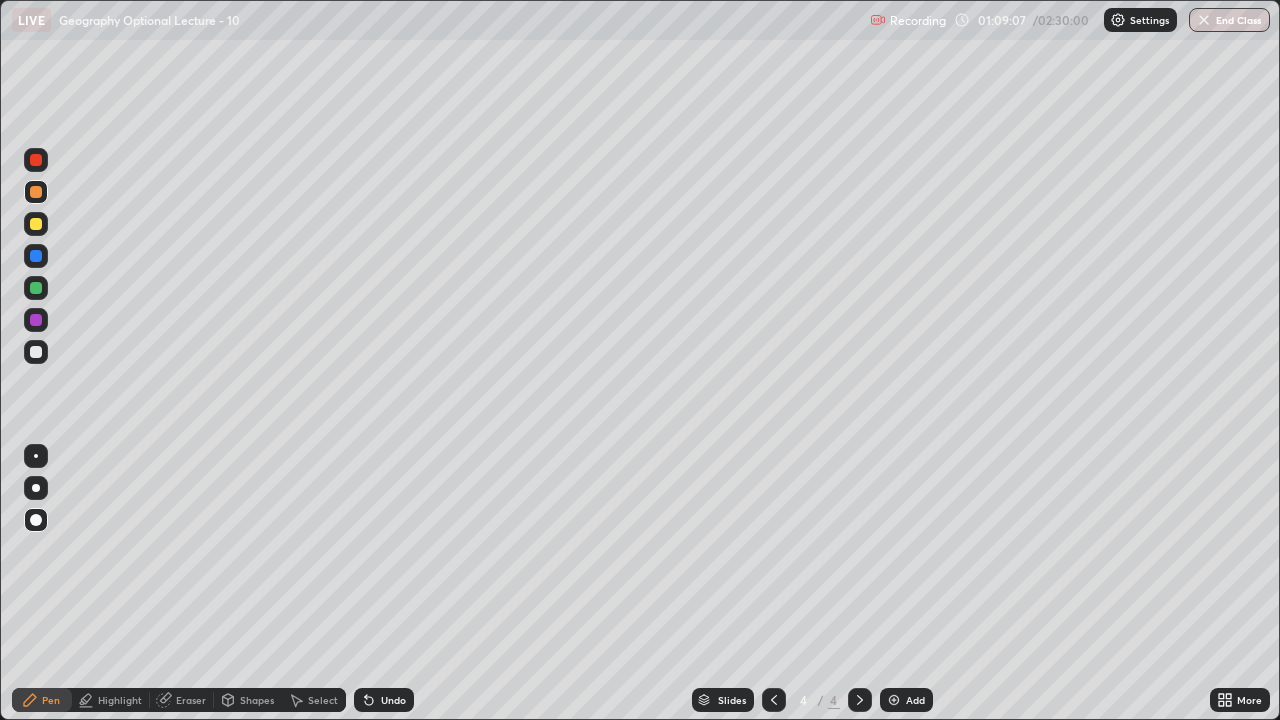 click on "Add" at bounding box center (906, 700) 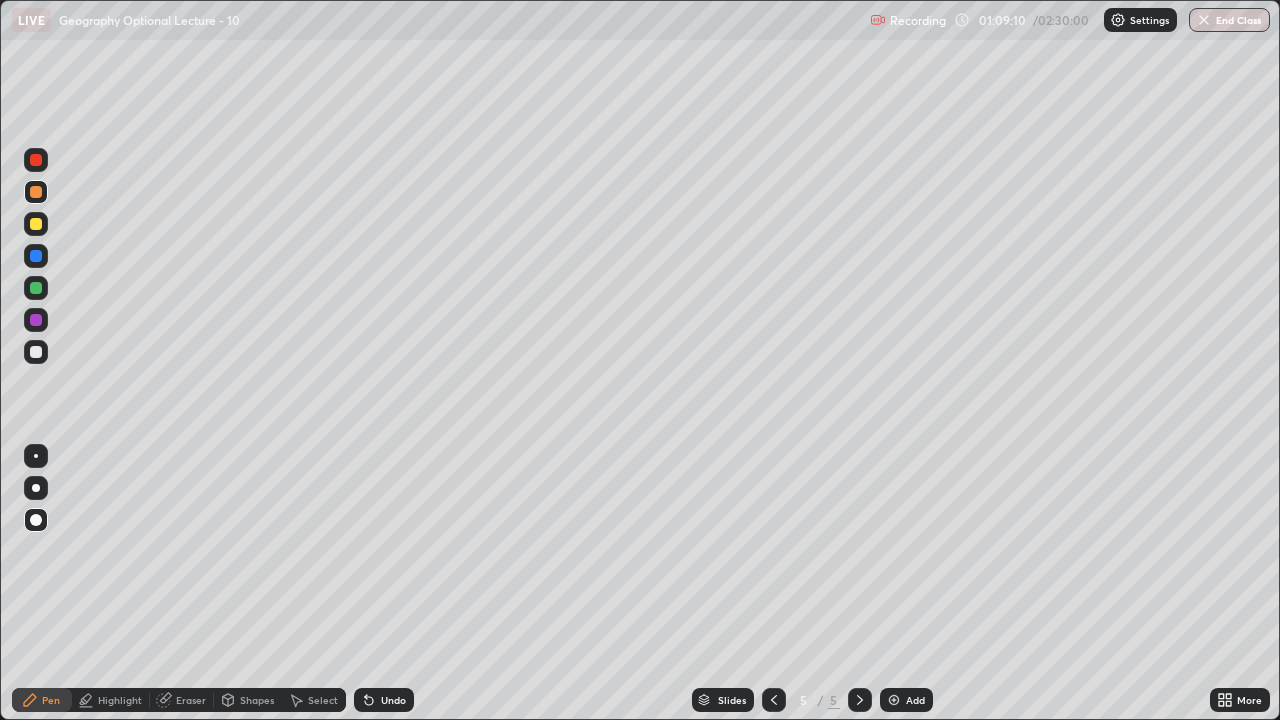 click at bounding box center [36, 488] 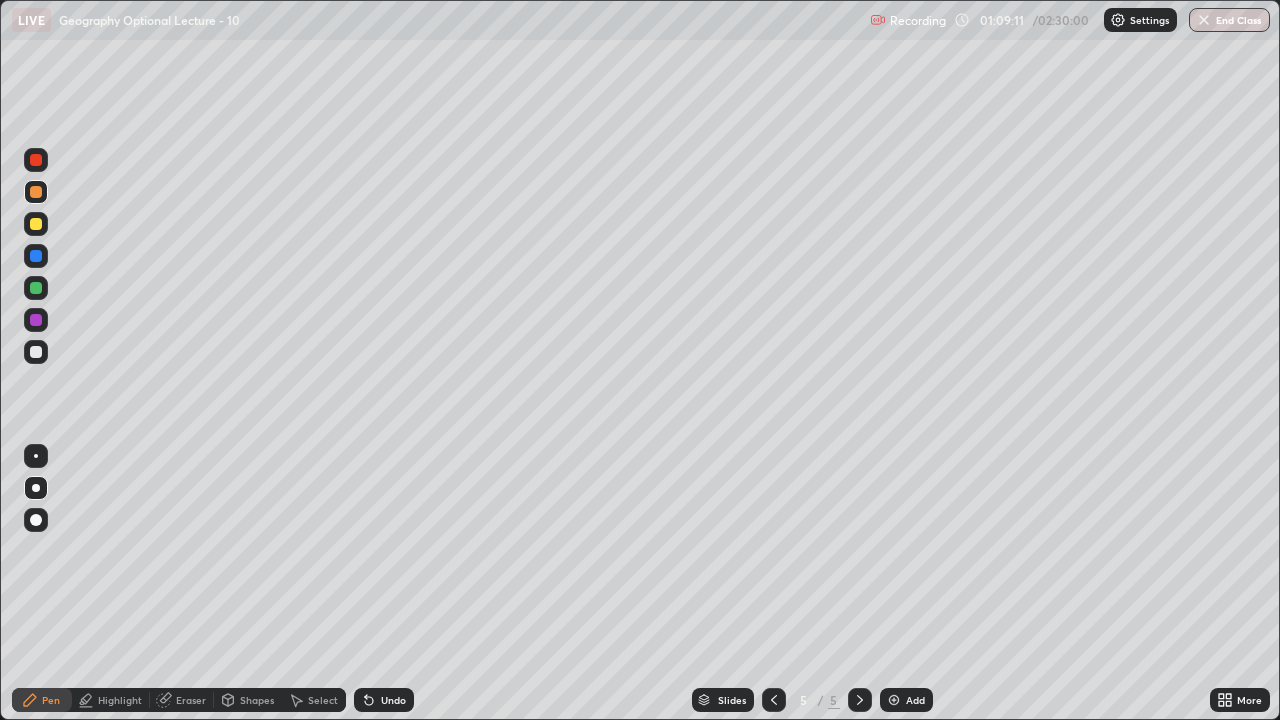 click at bounding box center [36, 352] 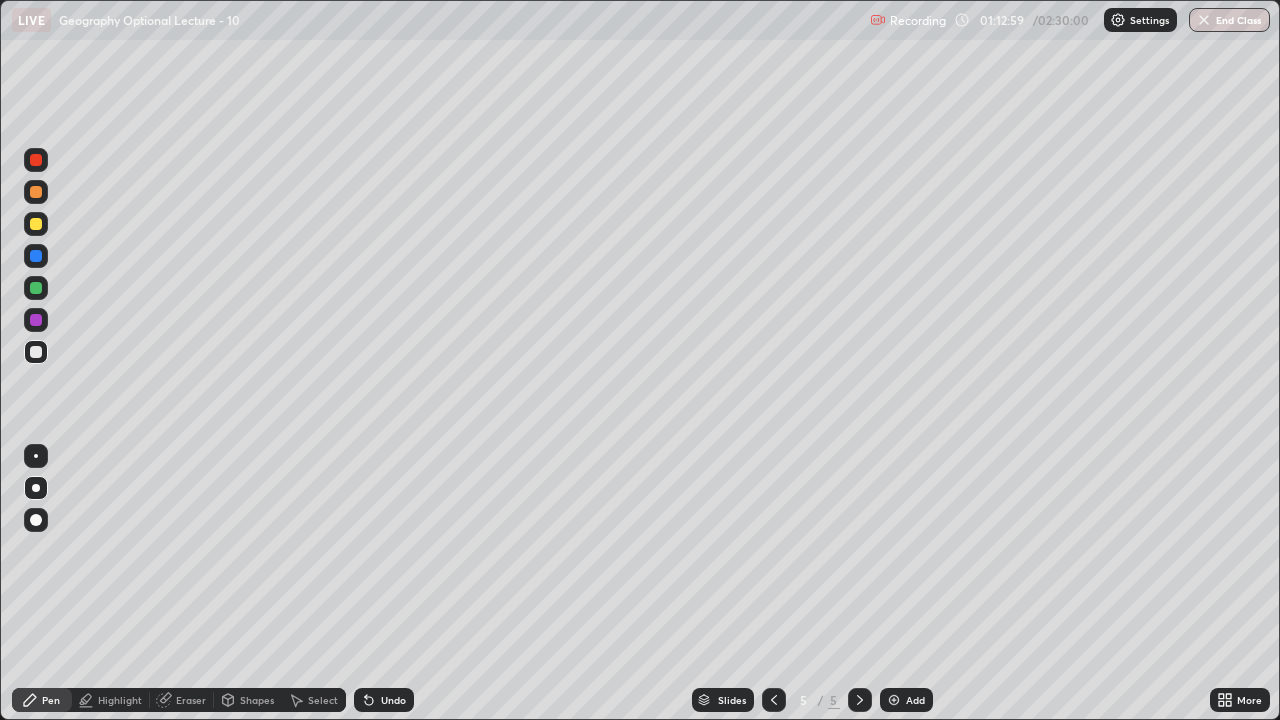 click 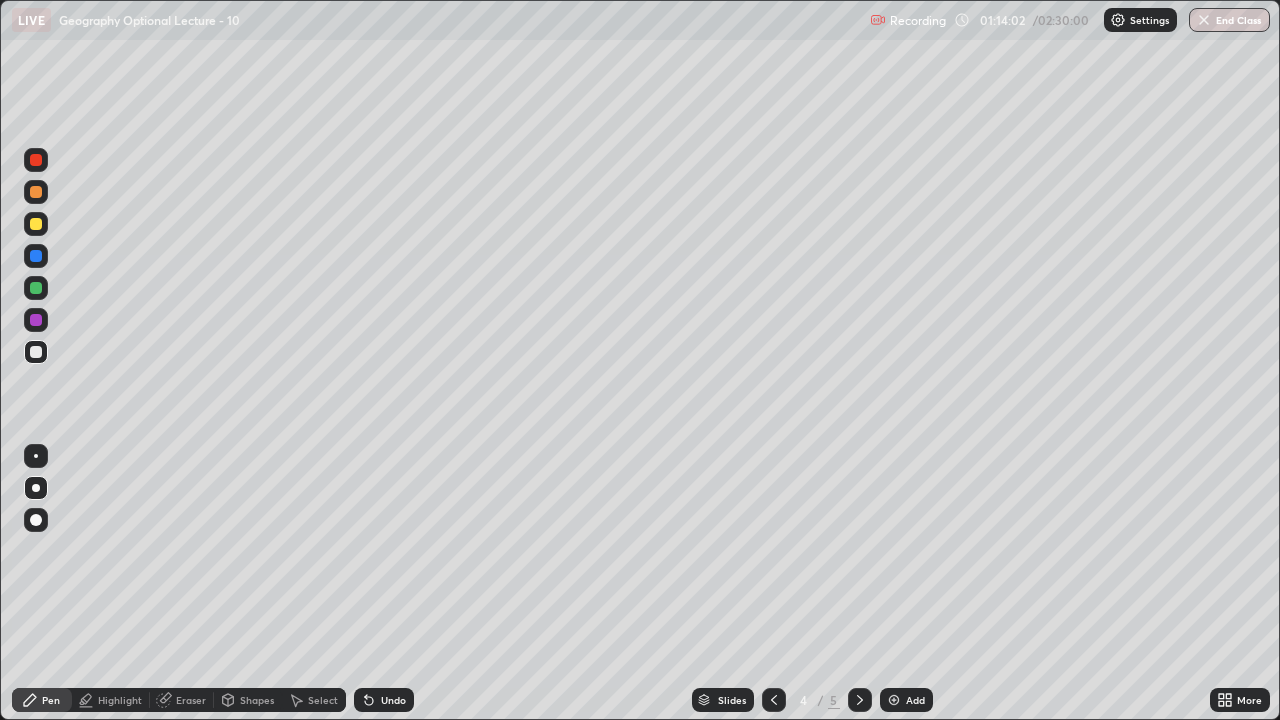 click on "Shapes" at bounding box center (257, 700) 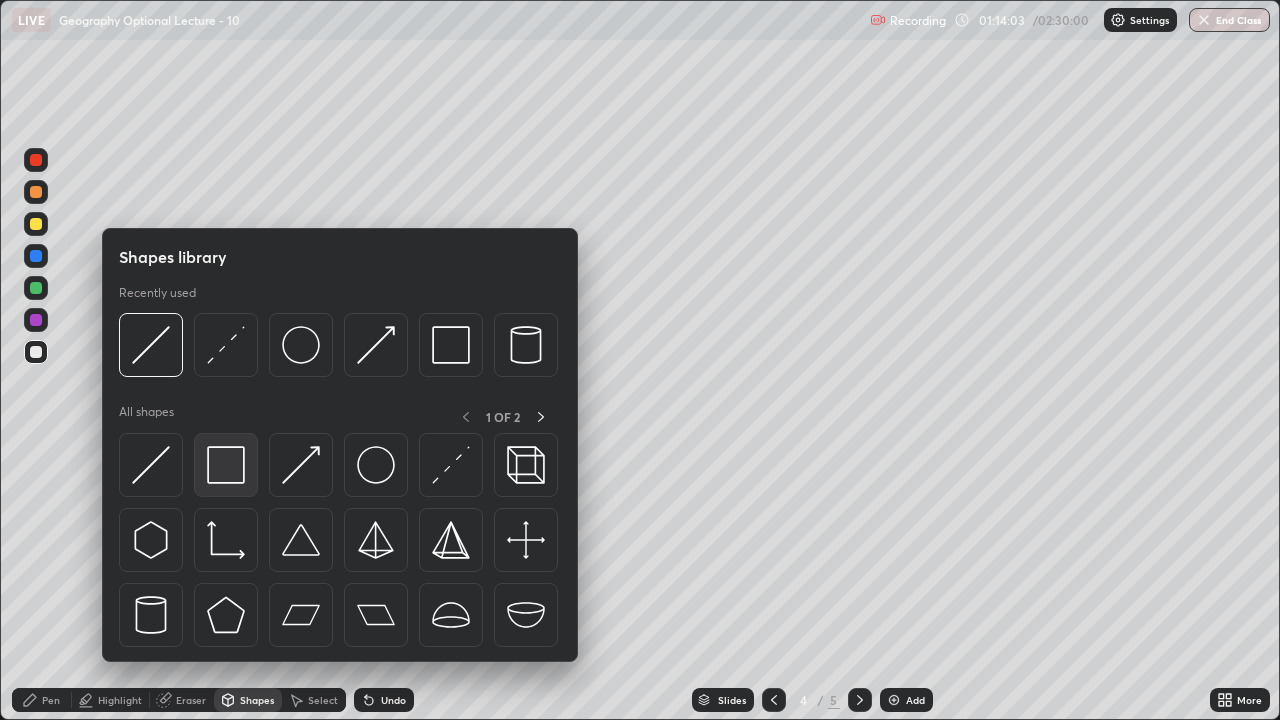 click at bounding box center (226, 465) 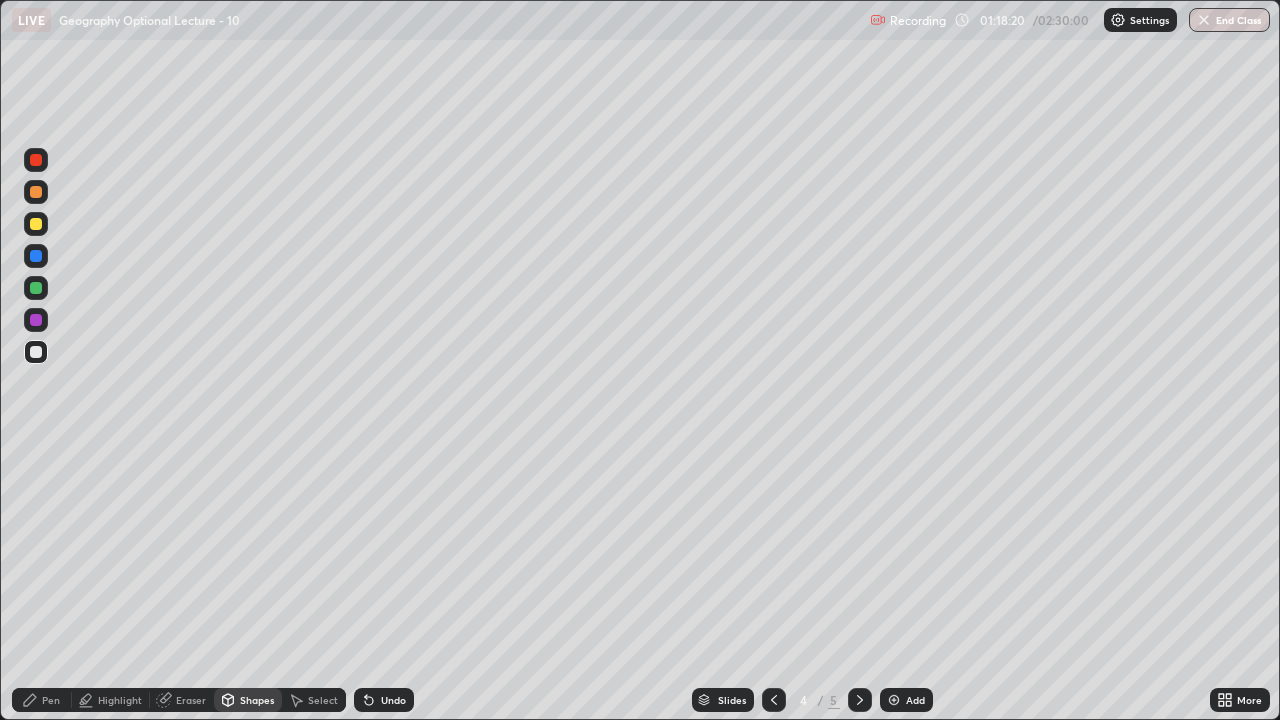 click on "Add" at bounding box center [906, 700] 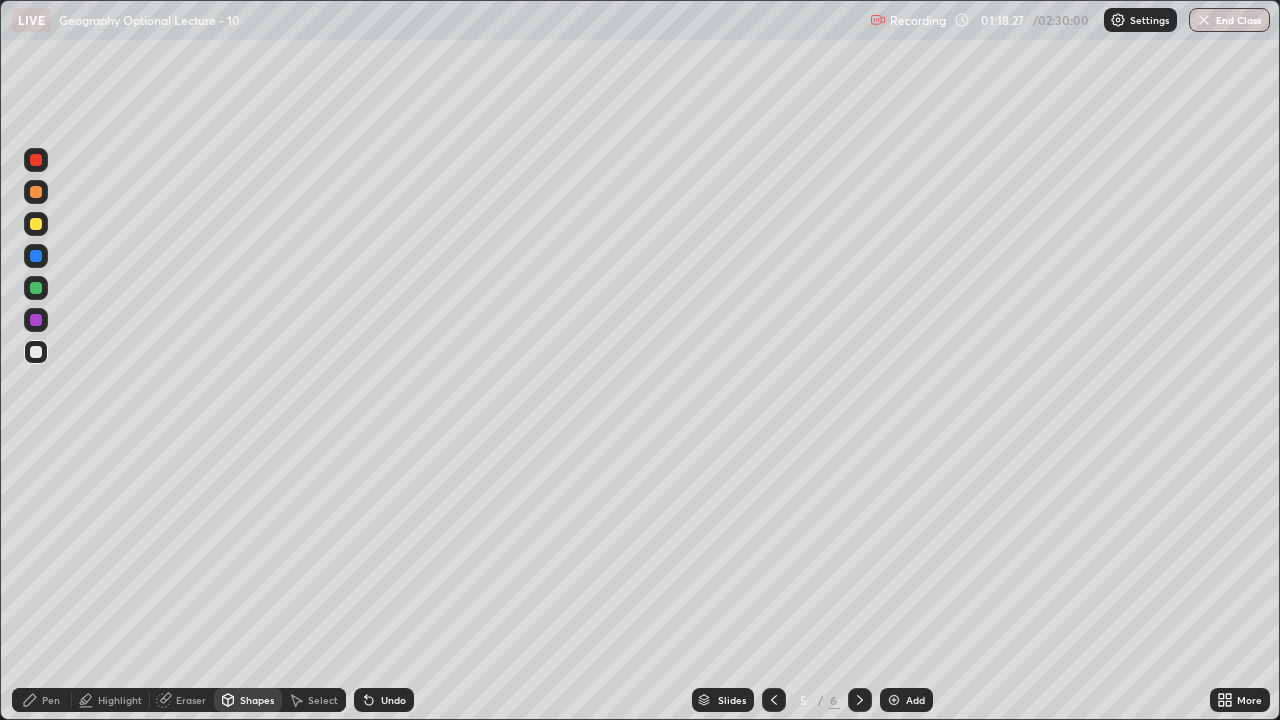 click on "Shapes" at bounding box center (257, 700) 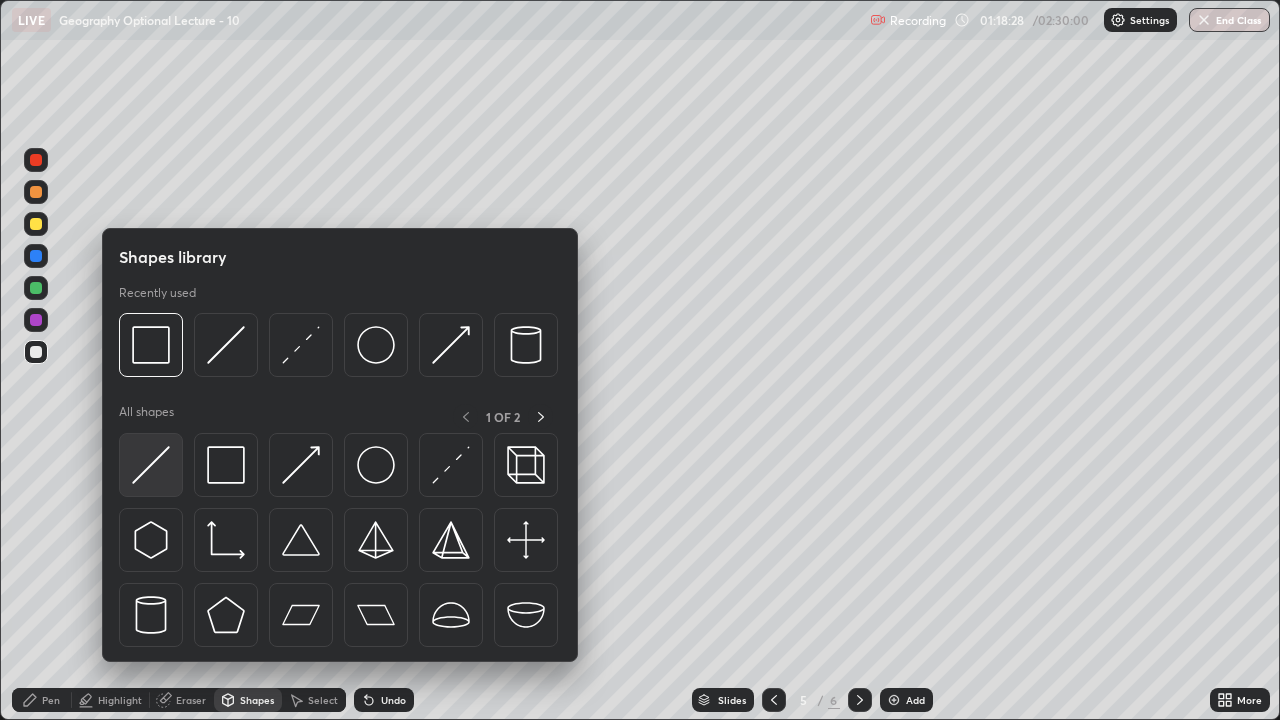 click at bounding box center [151, 465] 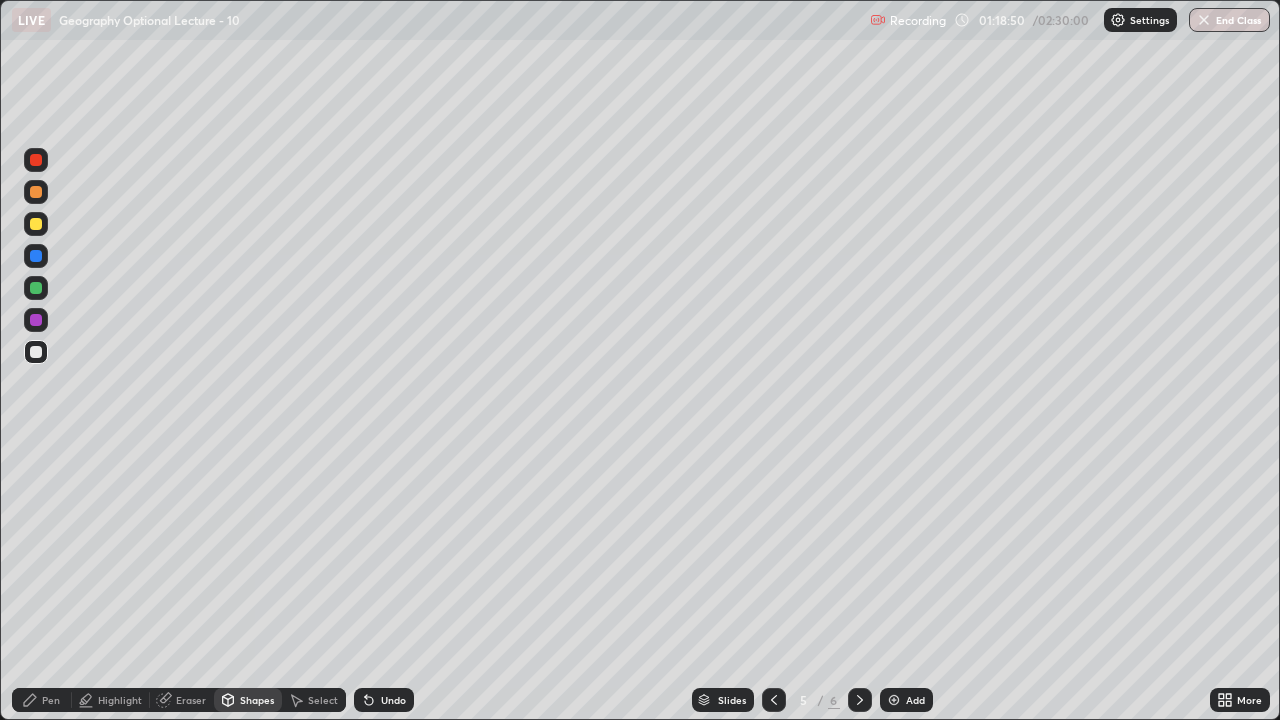 click on "Pen" at bounding box center [51, 700] 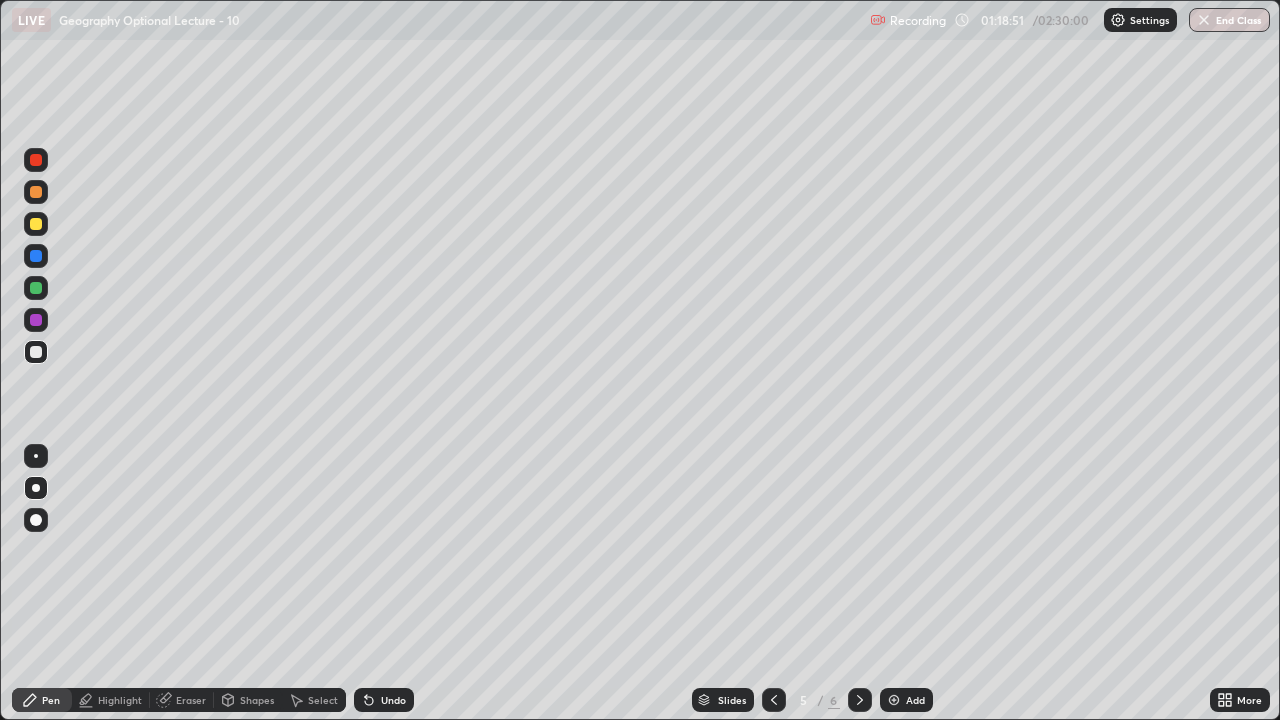 click at bounding box center [36, 488] 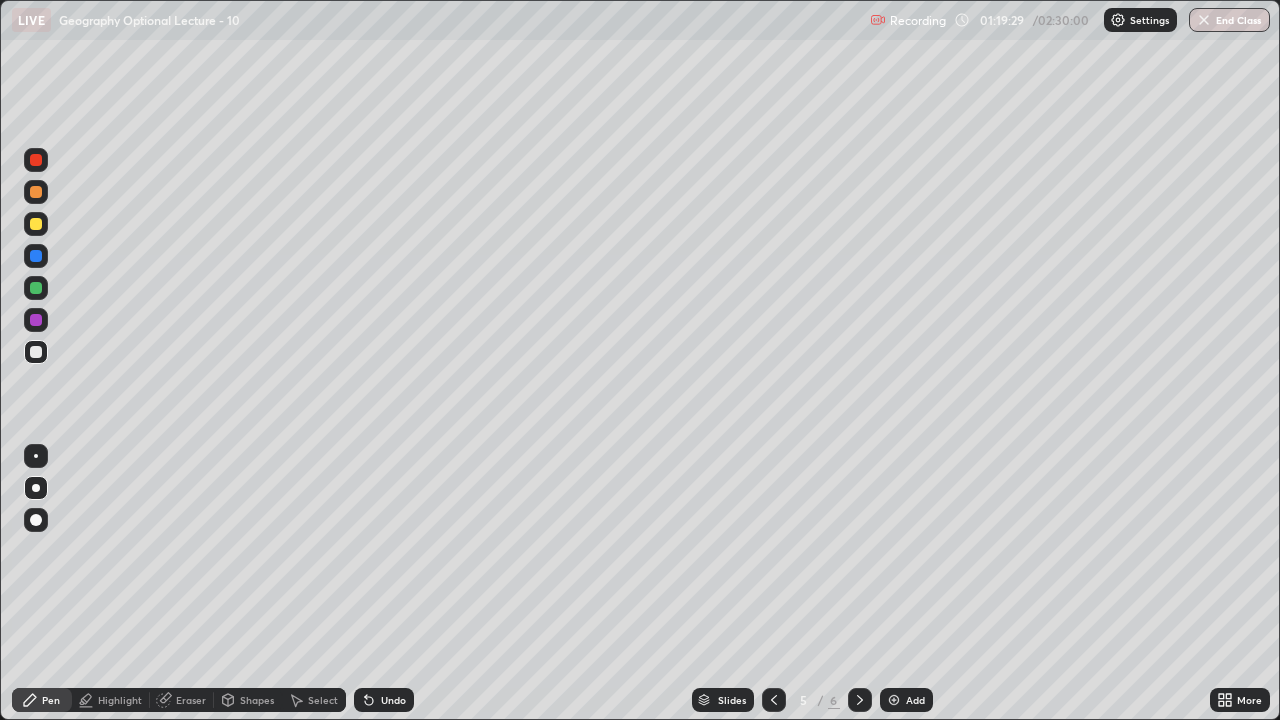 click 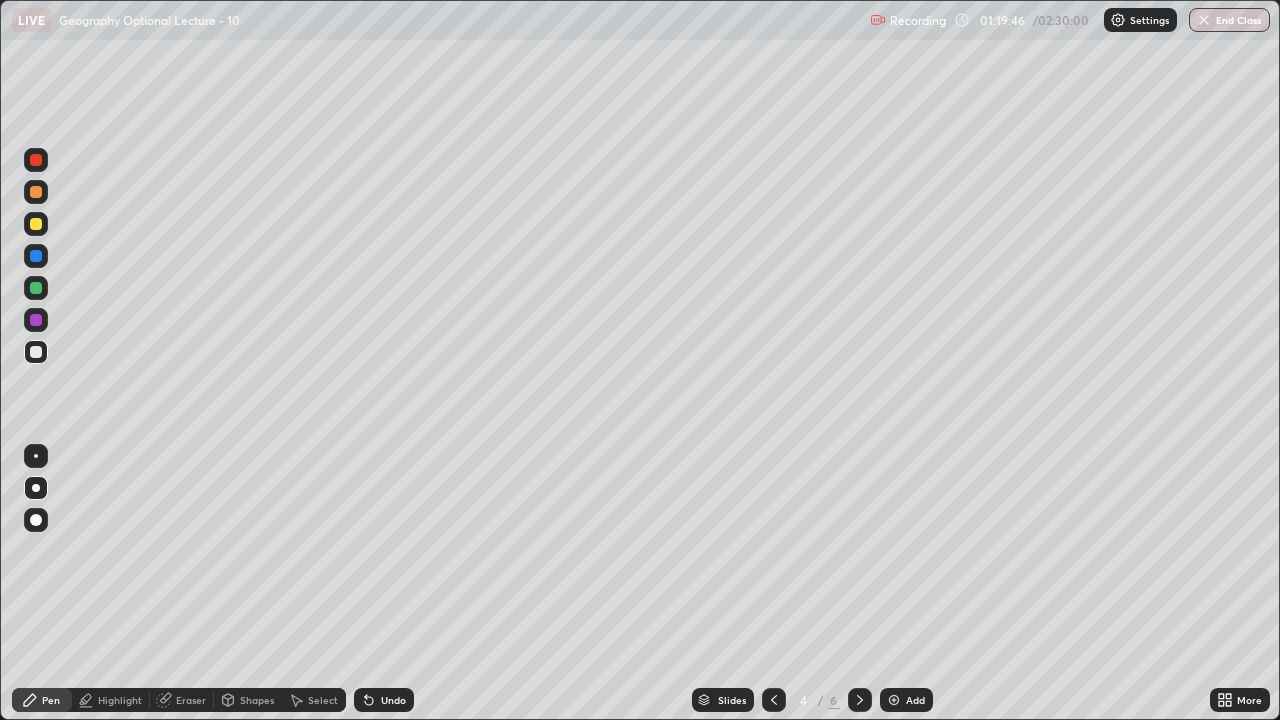 click 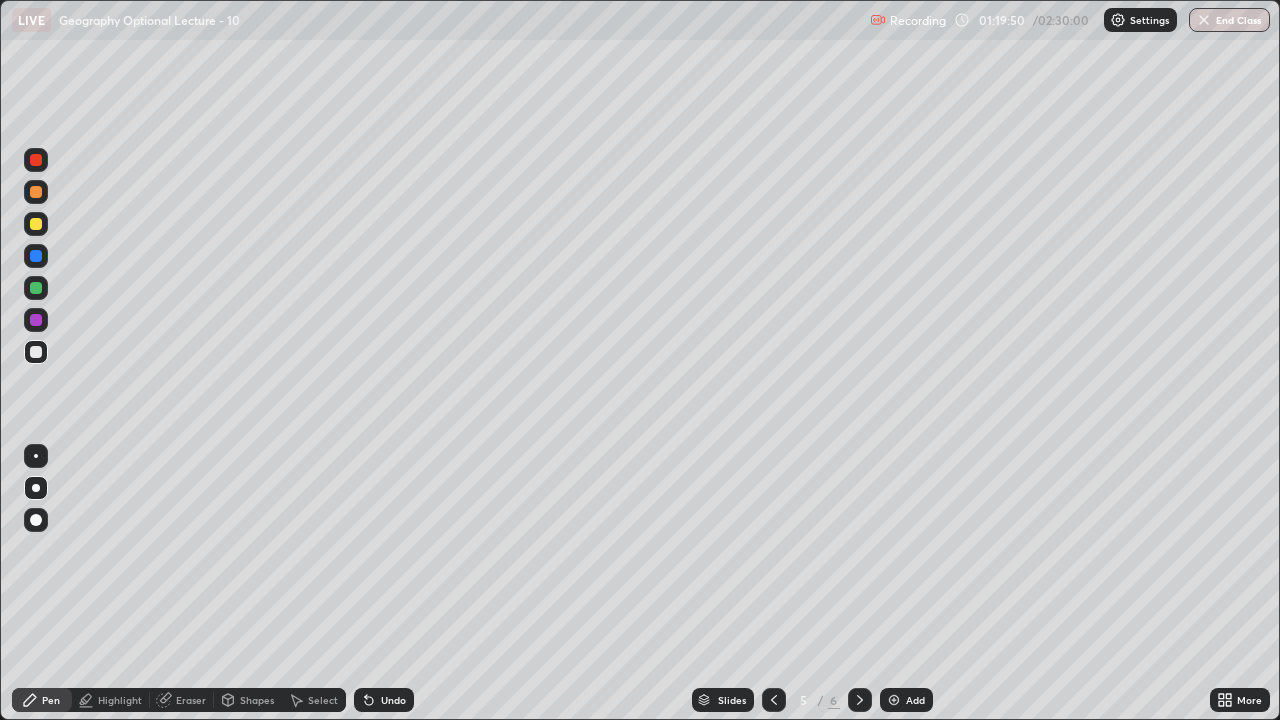 click on "Shapes" at bounding box center [257, 700] 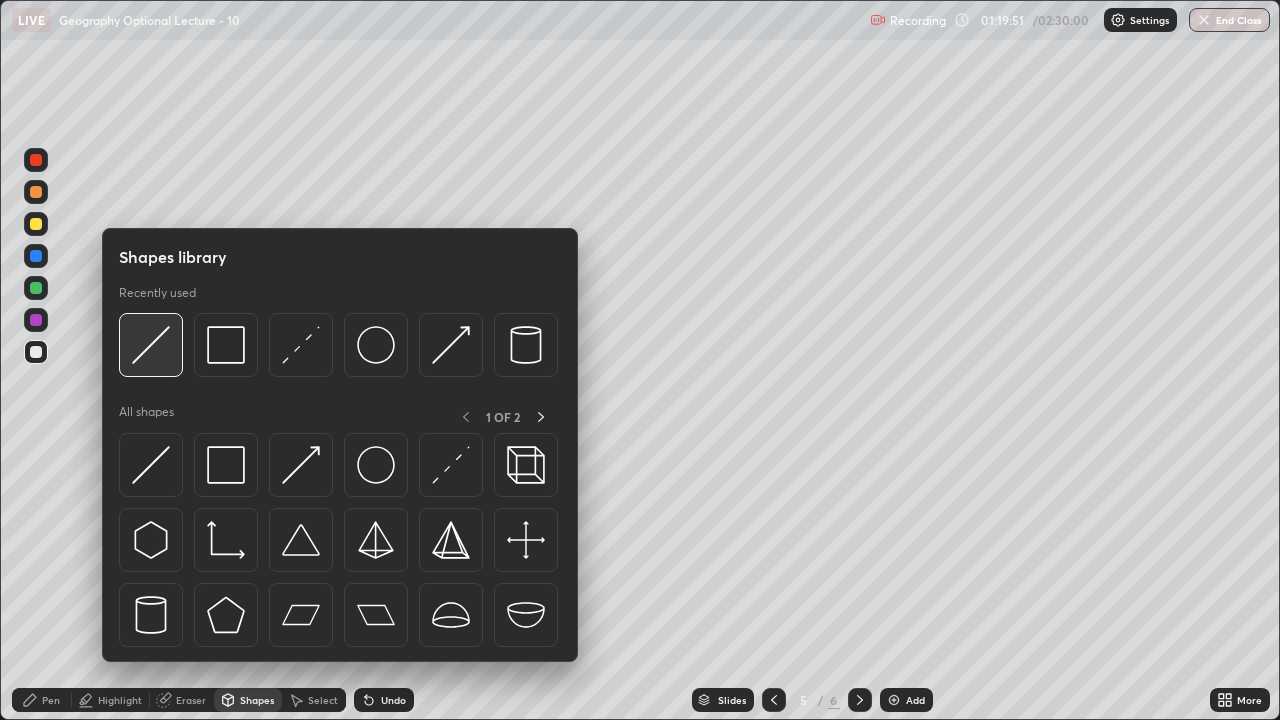 click at bounding box center (151, 345) 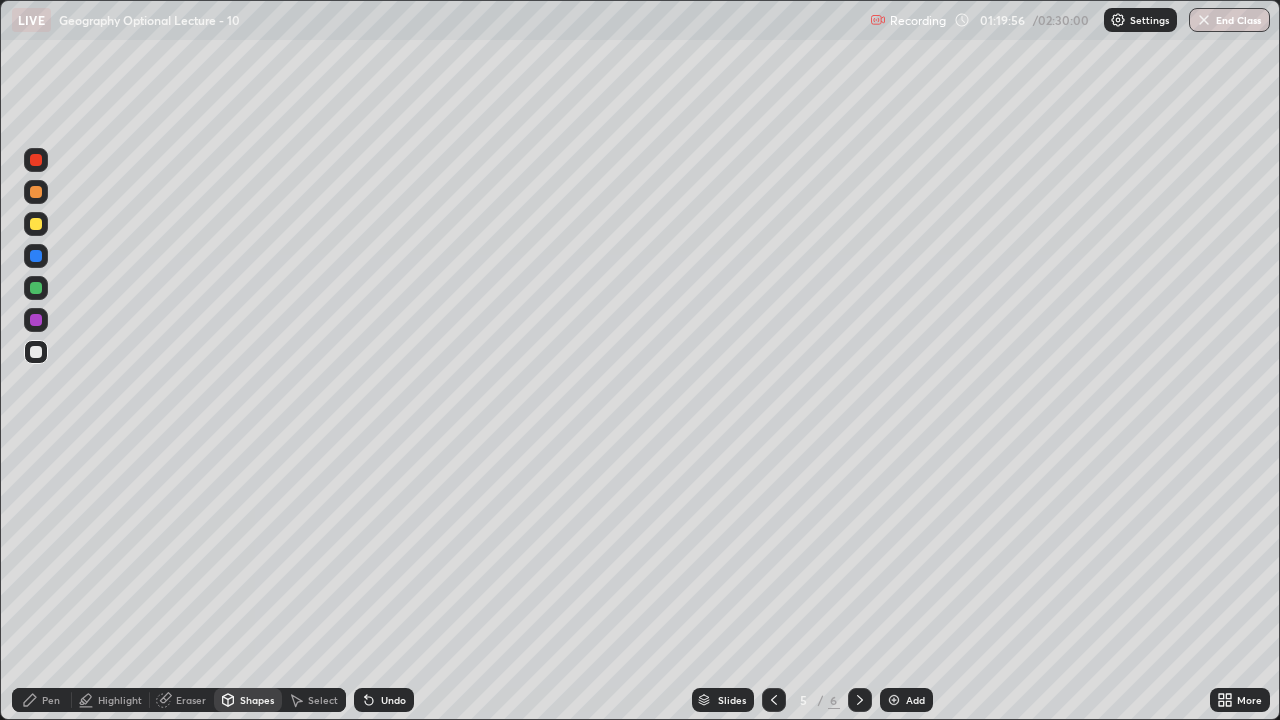 click on "Undo" at bounding box center (393, 700) 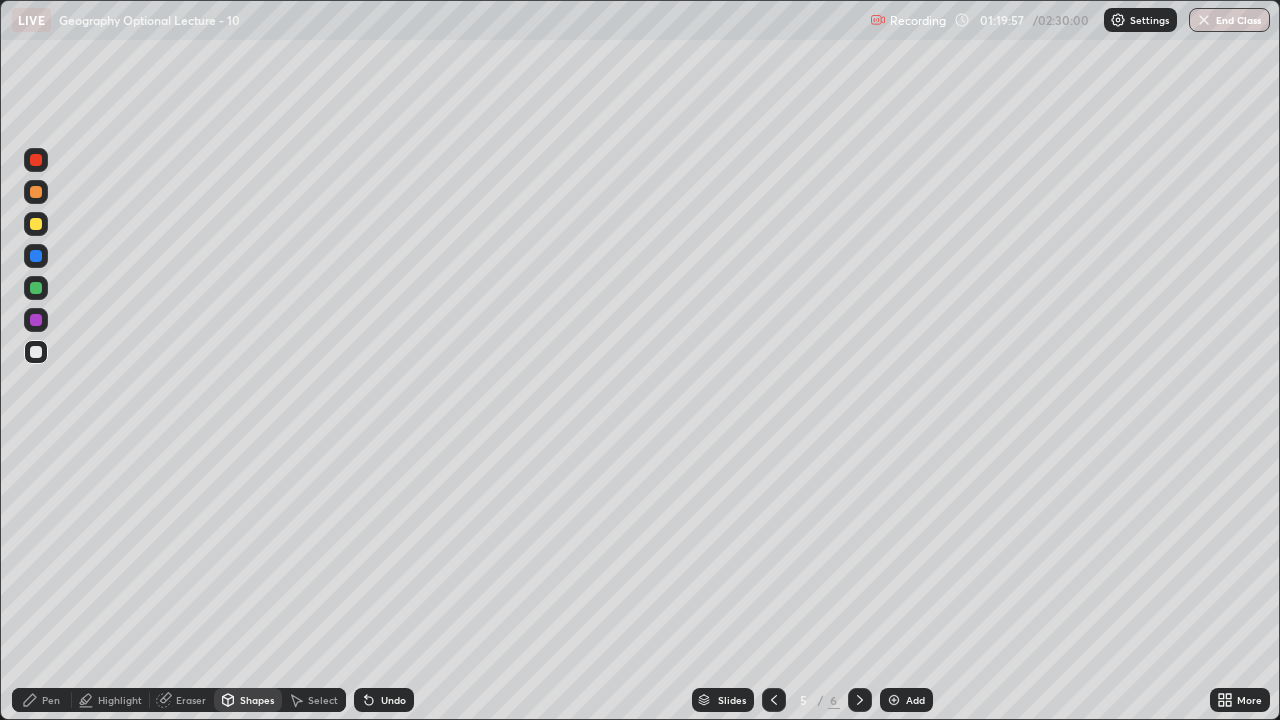 click on "Undo" at bounding box center (393, 700) 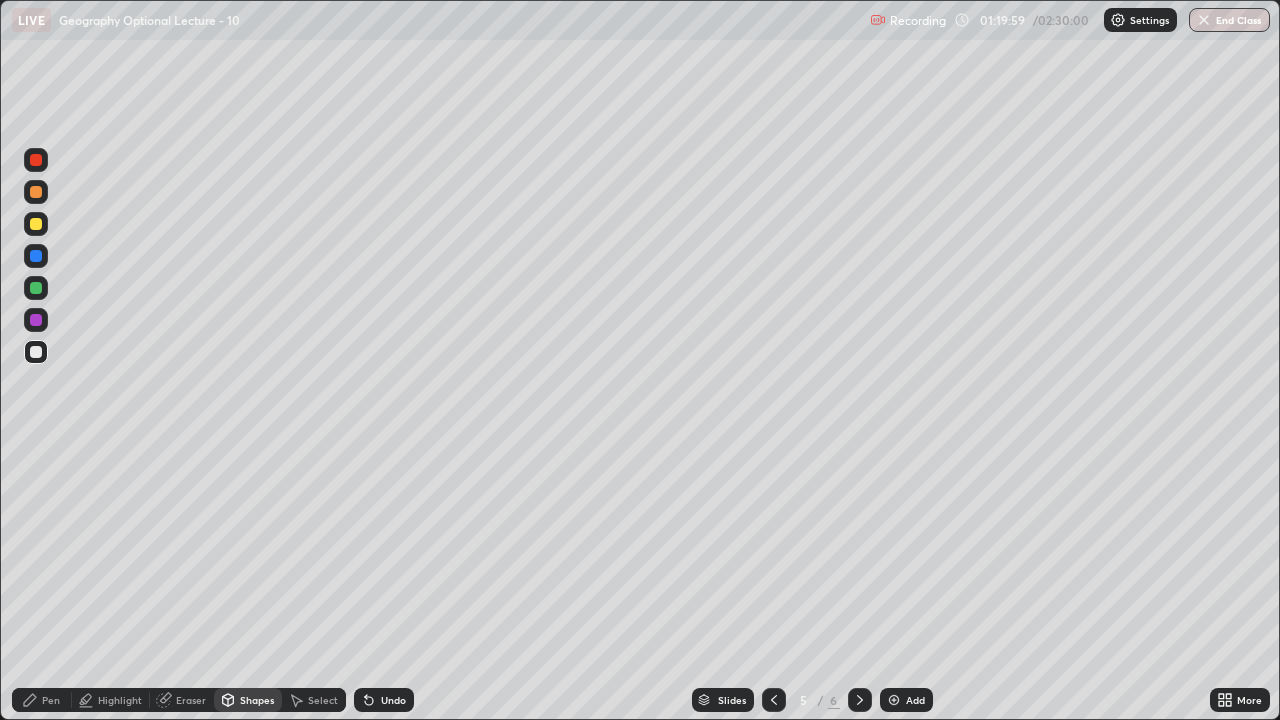 click on "Shapes" at bounding box center [248, 700] 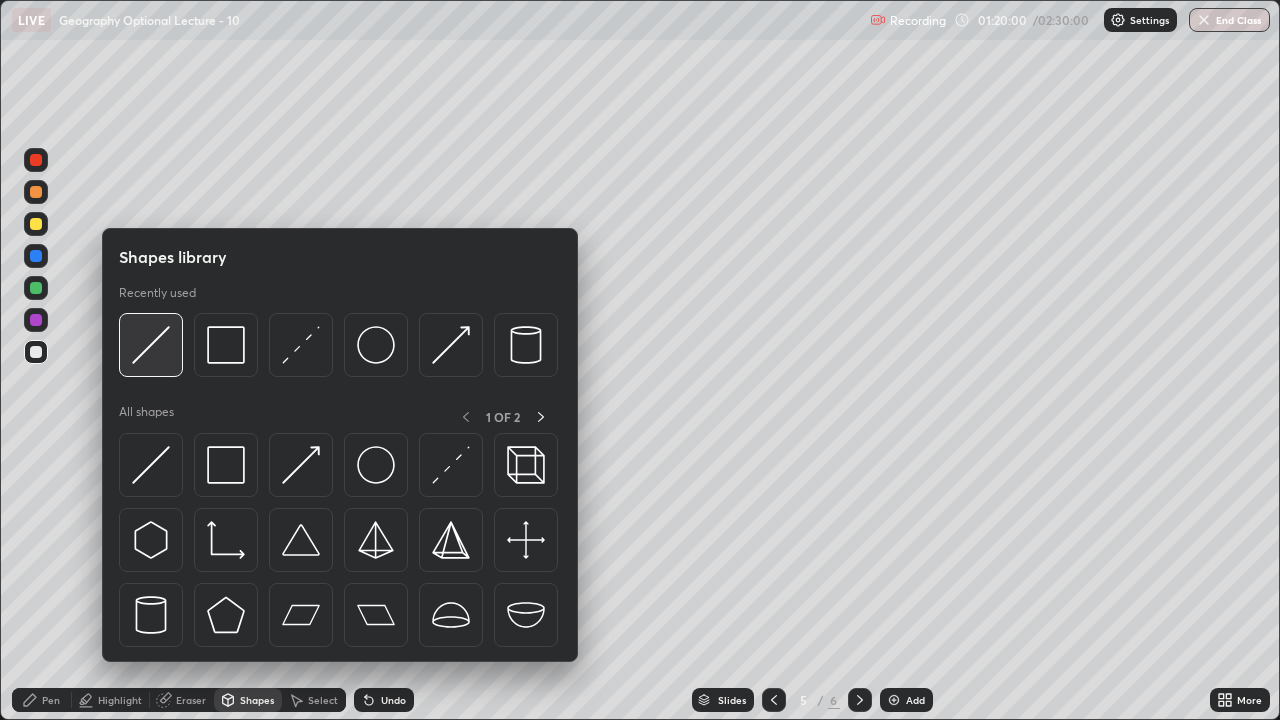 click at bounding box center (151, 345) 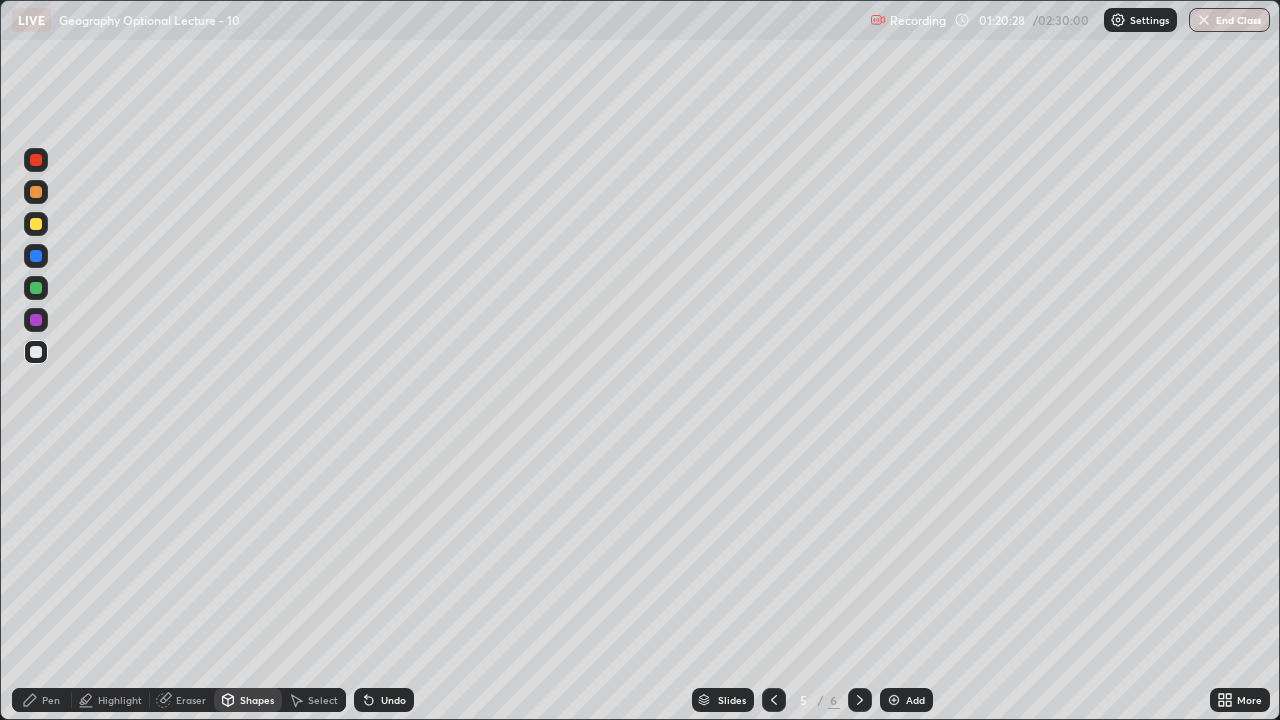 click at bounding box center [36, 224] 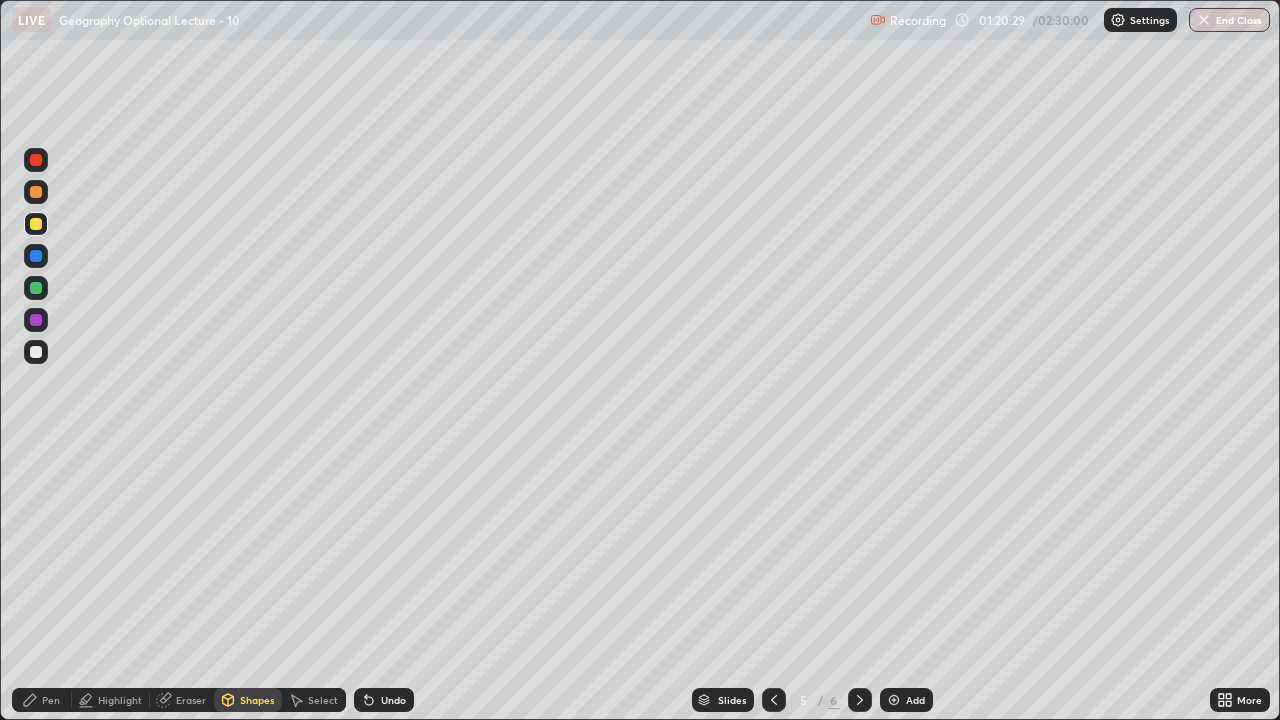 click on "Pen" at bounding box center [51, 700] 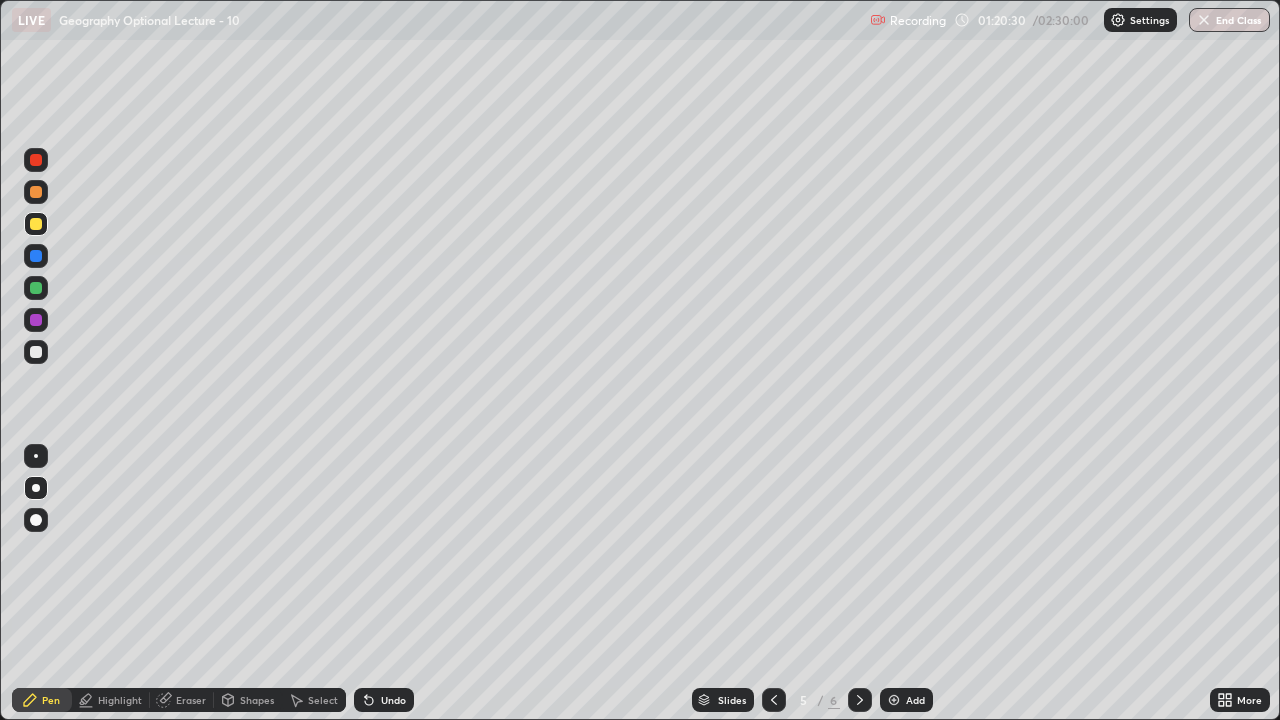 click at bounding box center [36, 352] 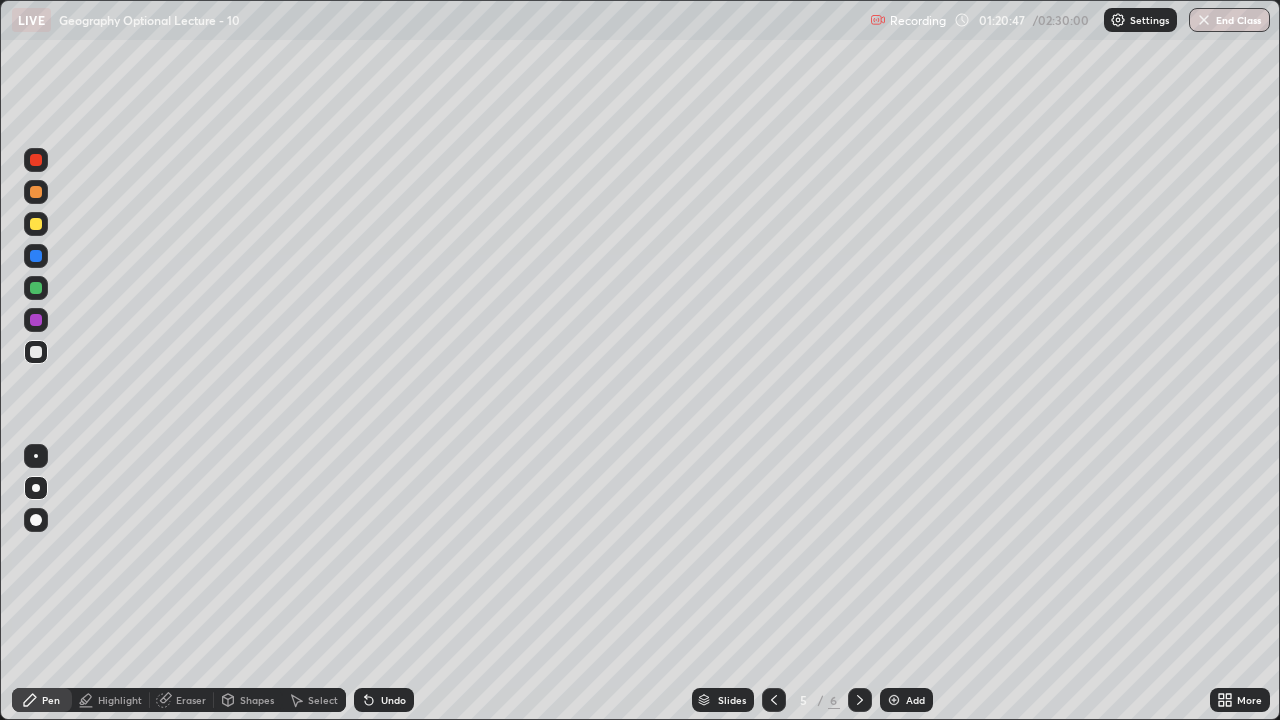 click at bounding box center (36, 192) 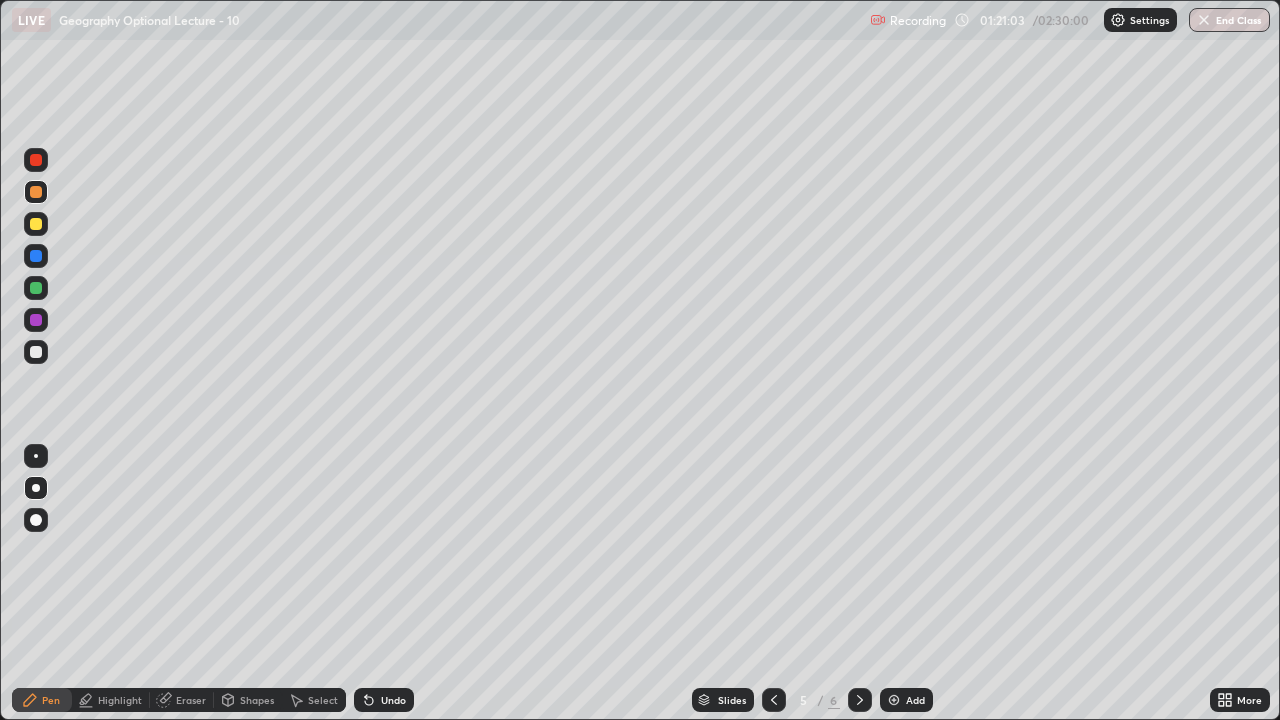 click at bounding box center [36, 320] 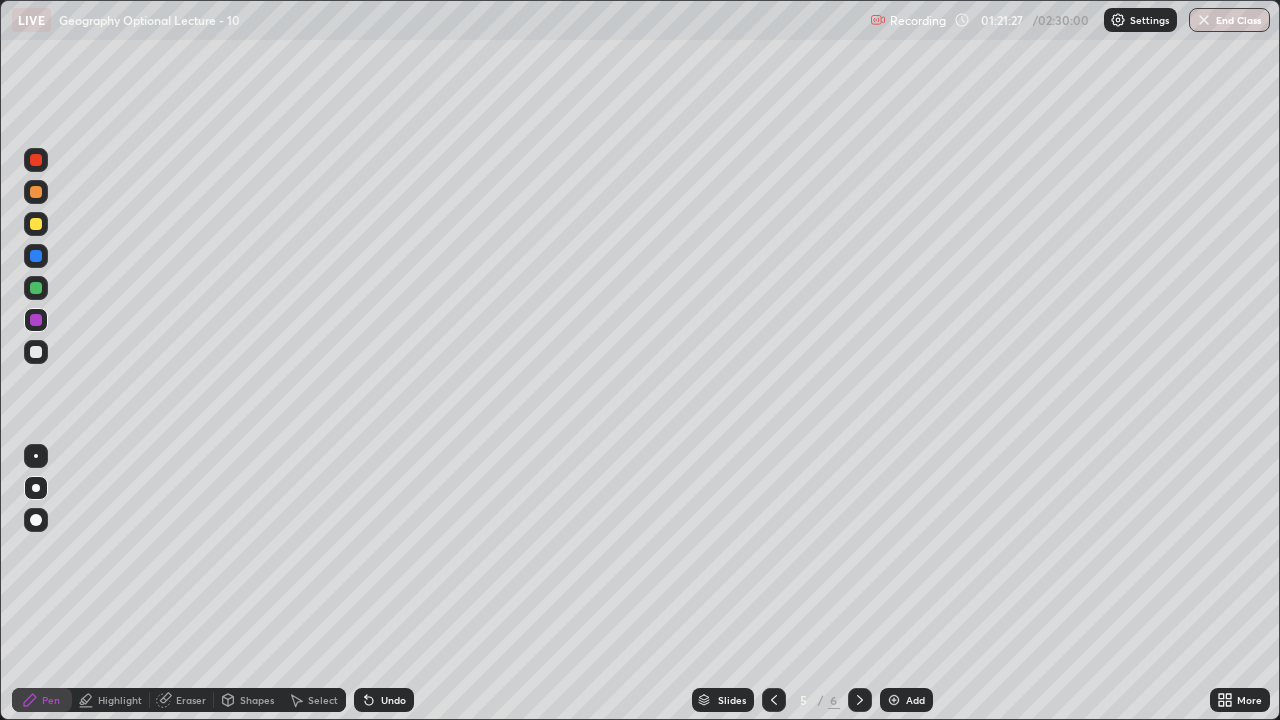 click at bounding box center (36, 288) 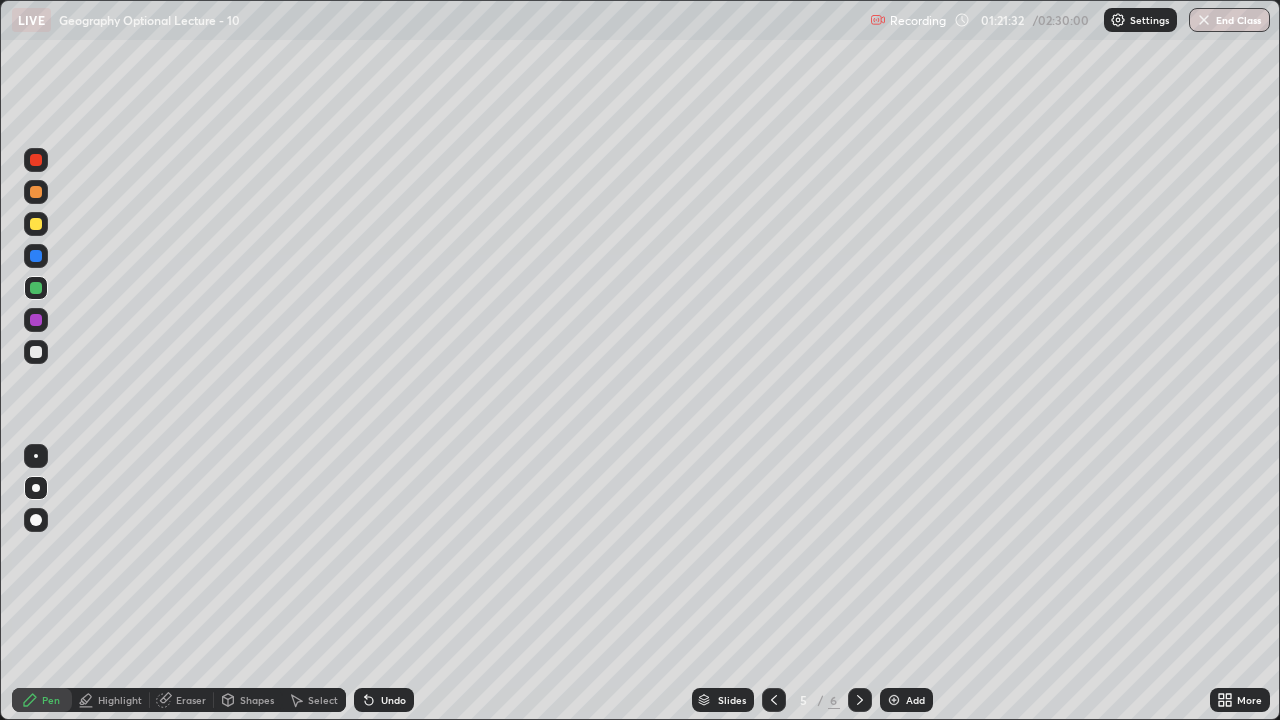 click on "Shapes" at bounding box center (257, 700) 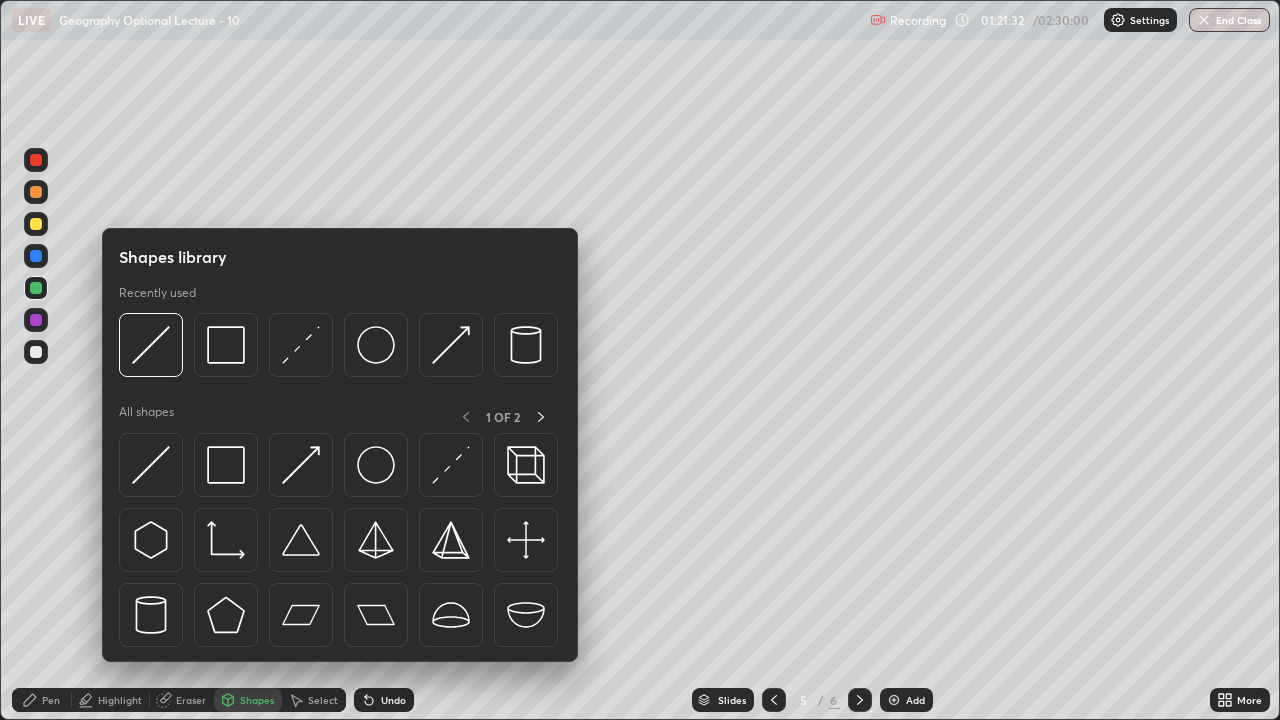click at bounding box center [301, 465] 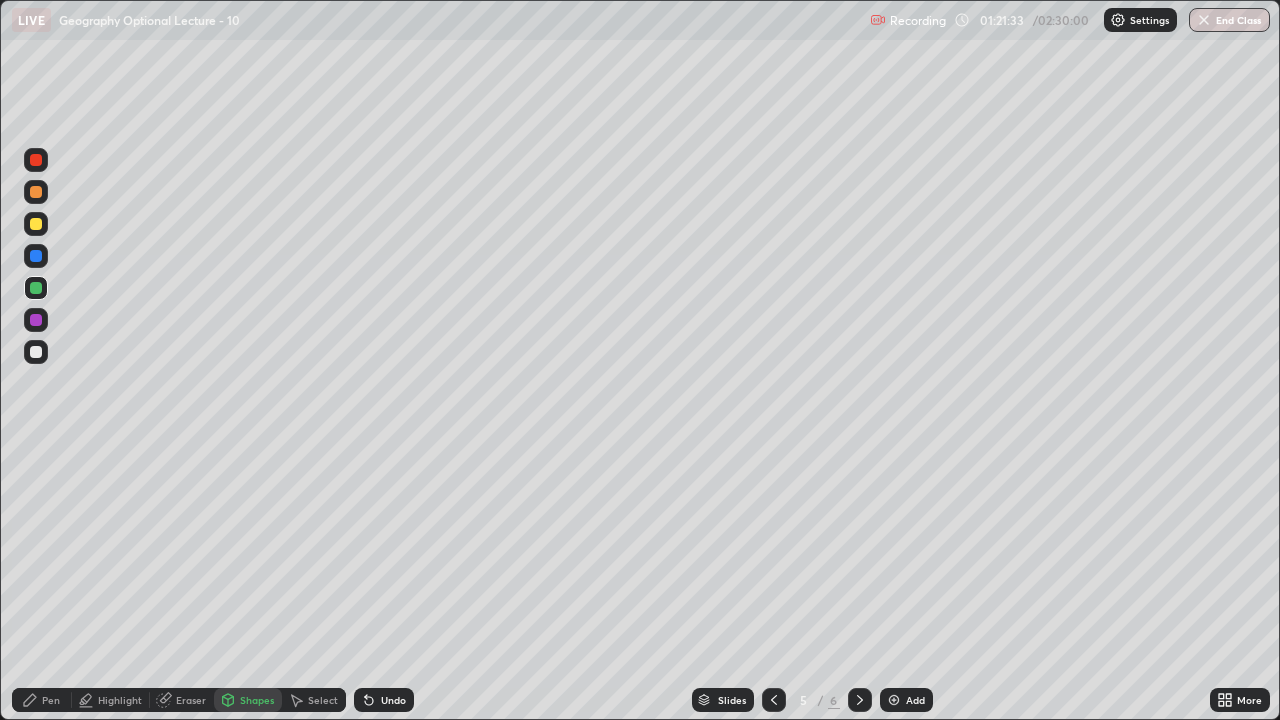 click at bounding box center [36, 160] 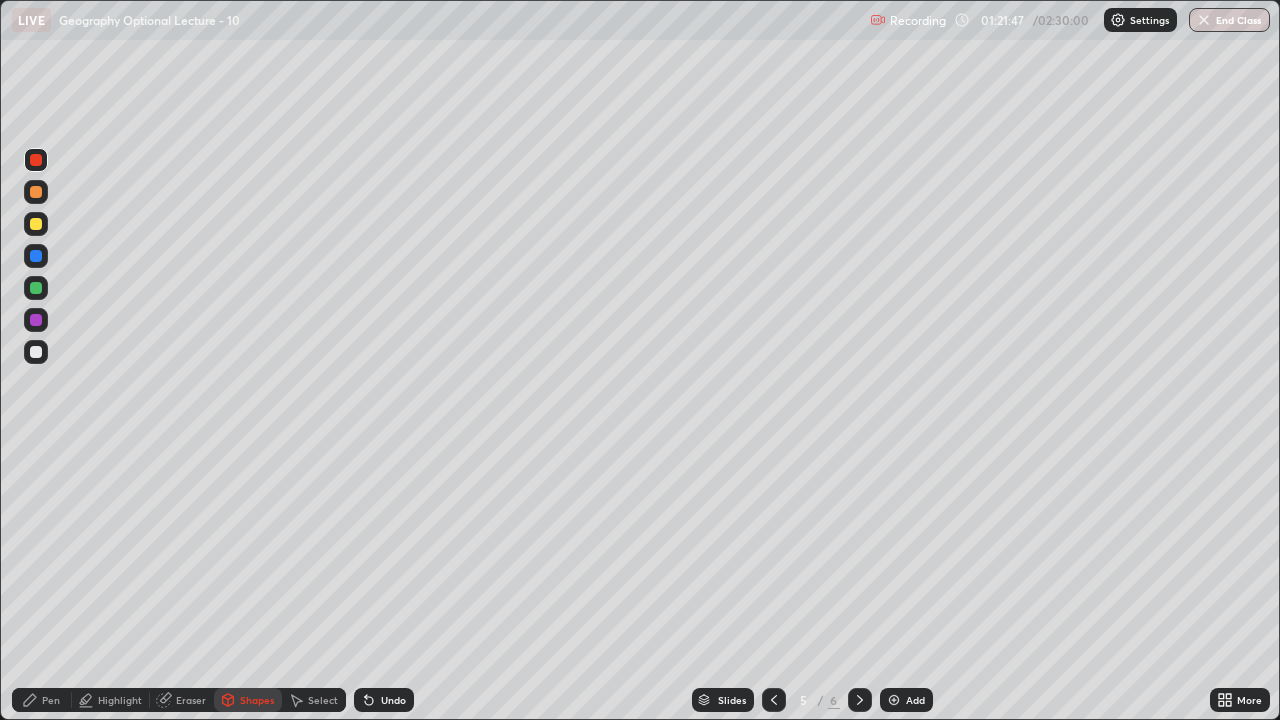 click on "Eraser" at bounding box center [191, 700] 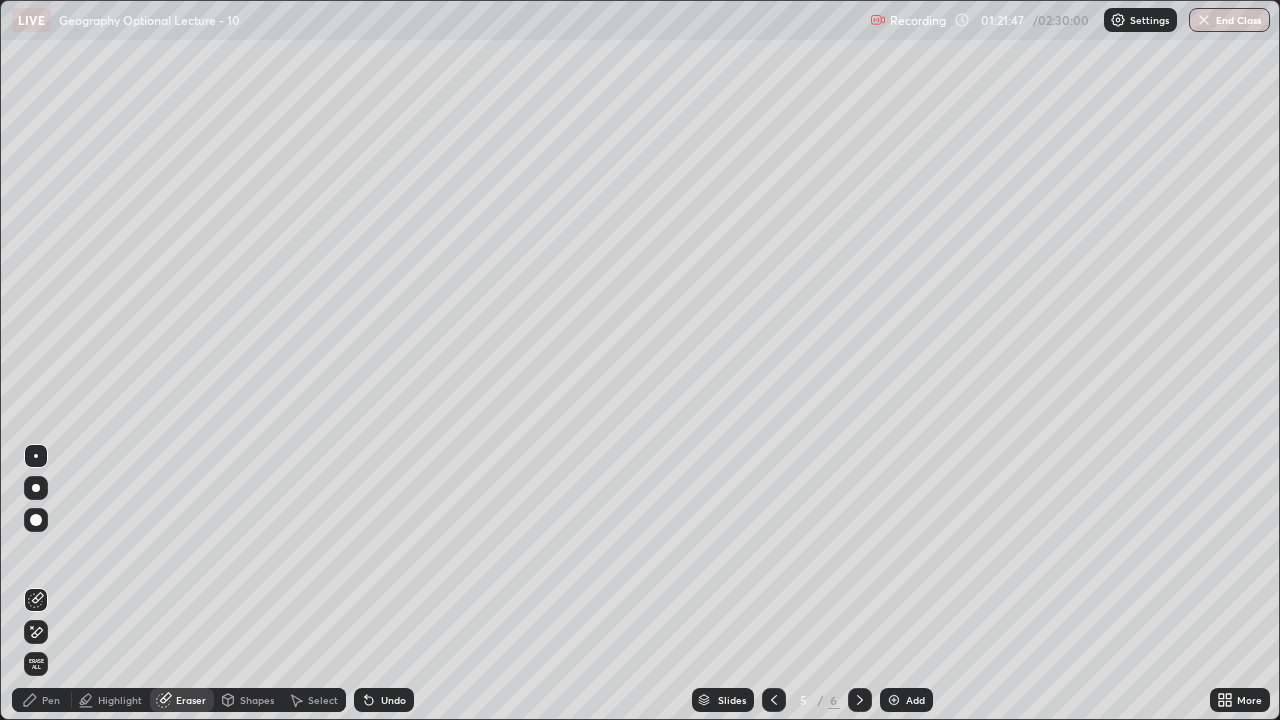 click on "Shapes" at bounding box center (248, 700) 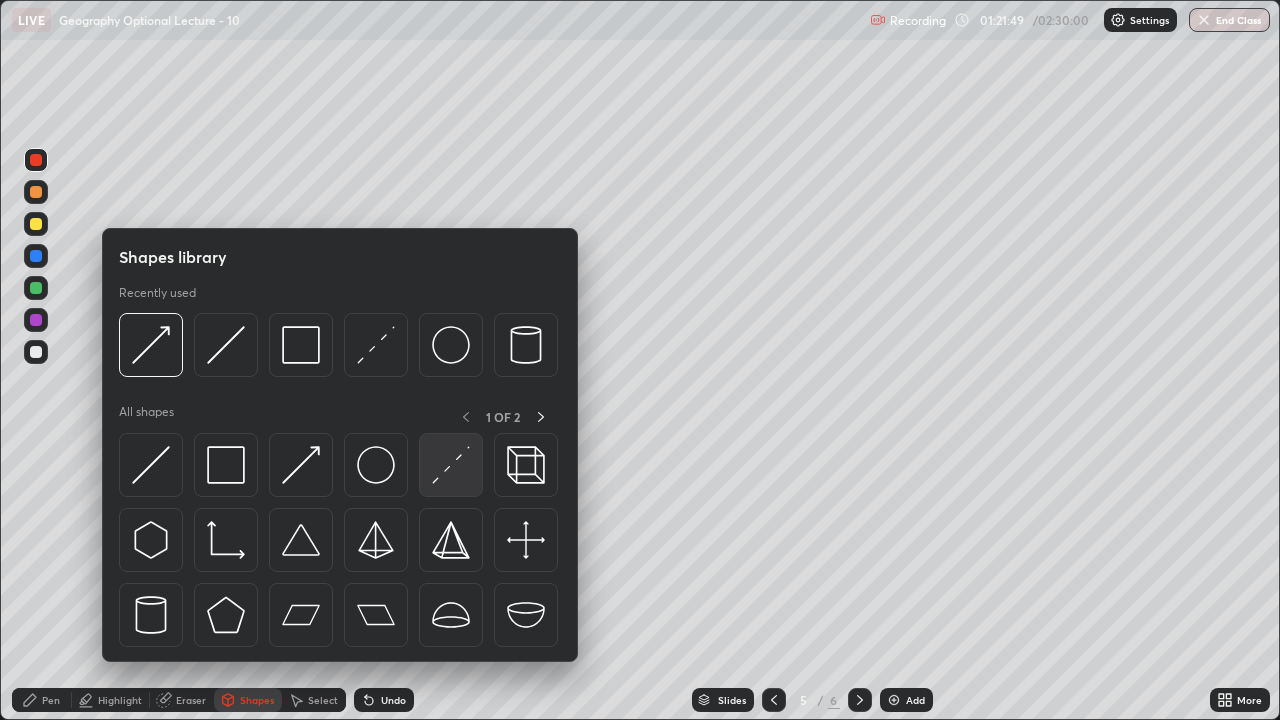 click at bounding box center [451, 465] 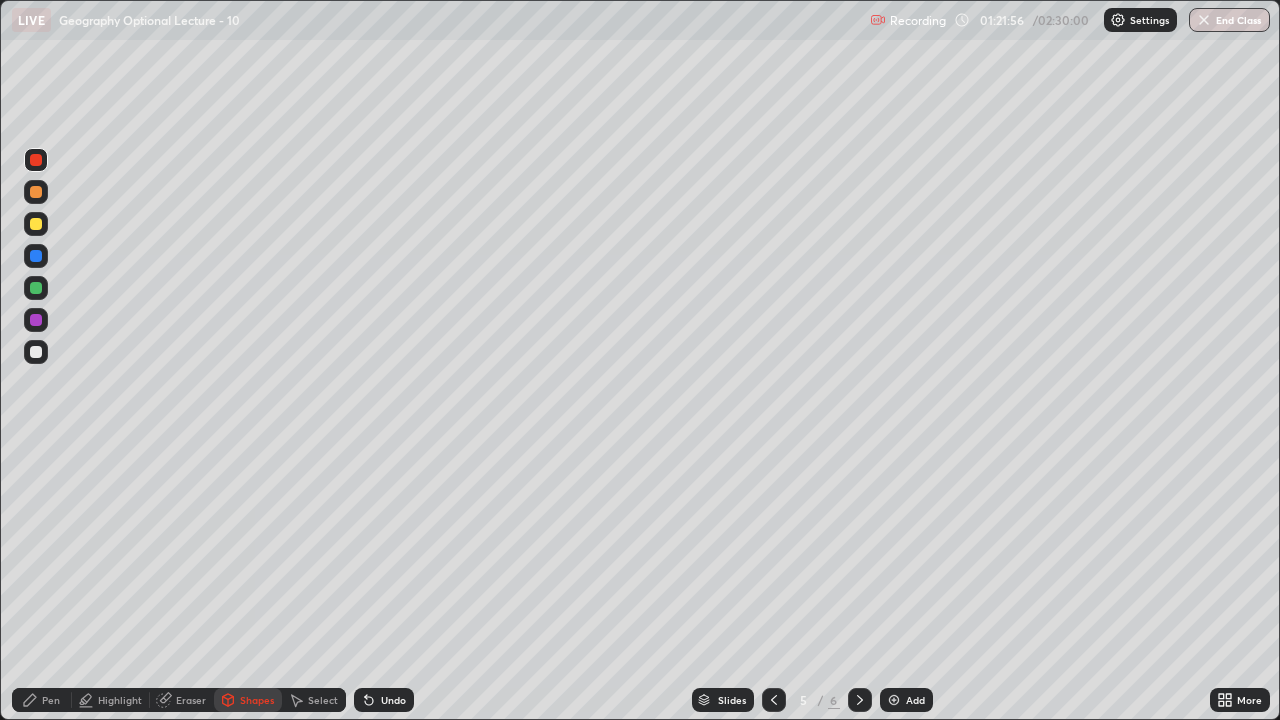 click on "Undo" at bounding box center (393, 700) 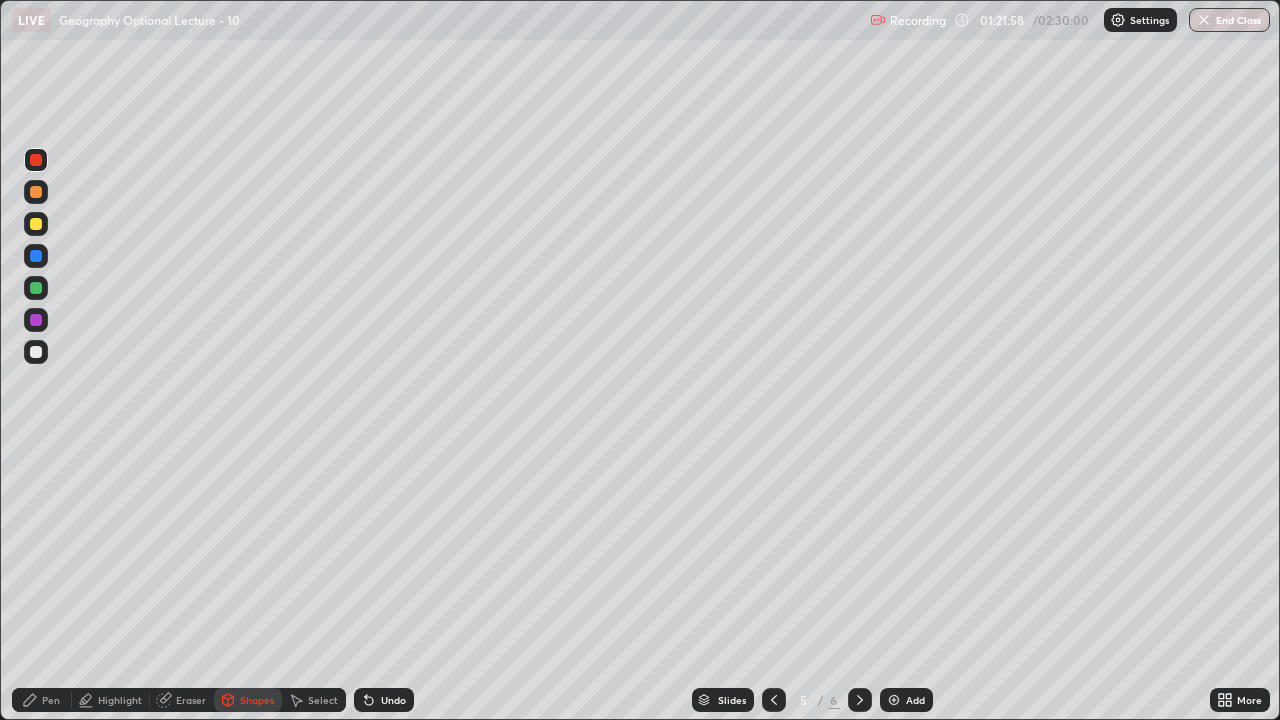 click at bounding box center [36, 352] 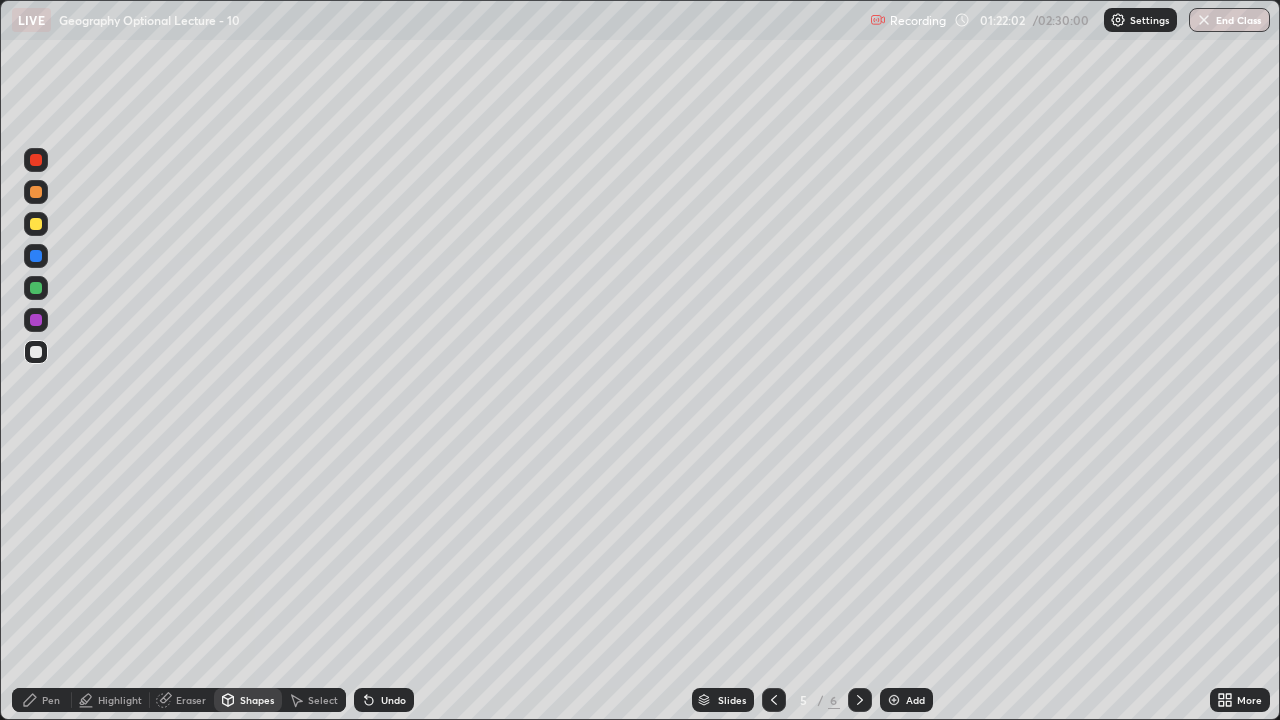 click on "Pen" at bounding box center (42, 700) 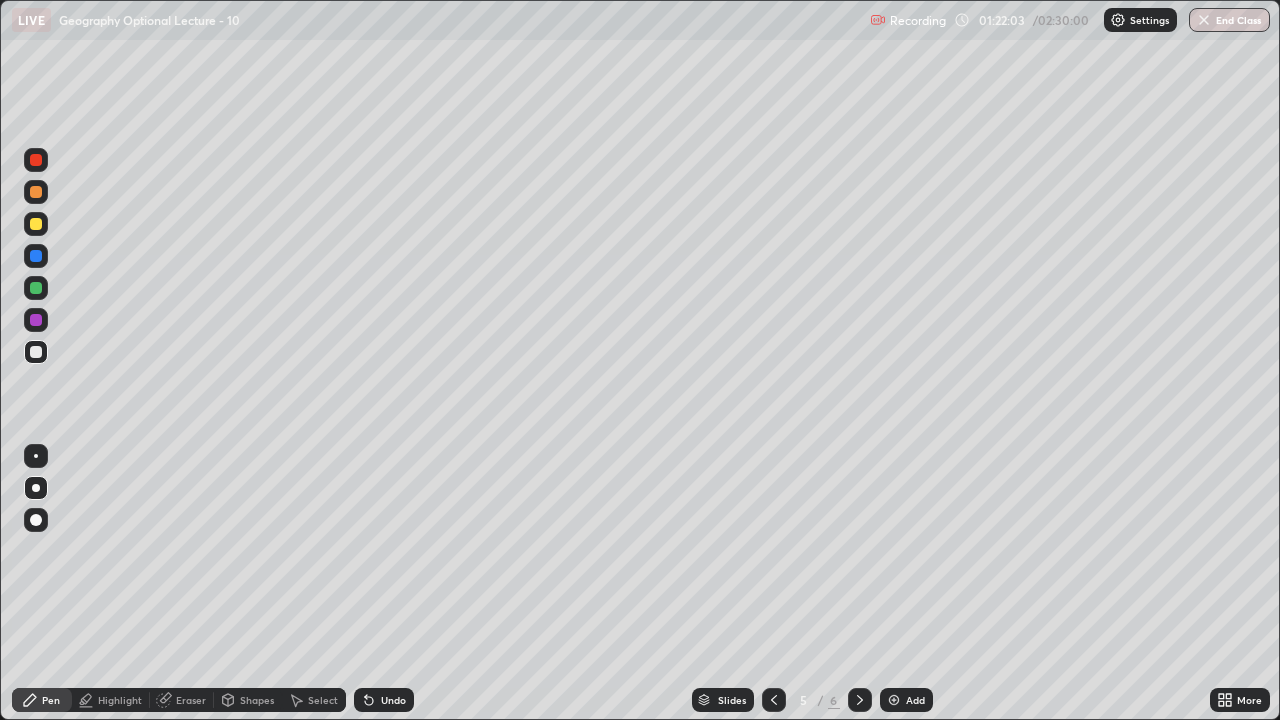 click at bounding box center (36, 456) 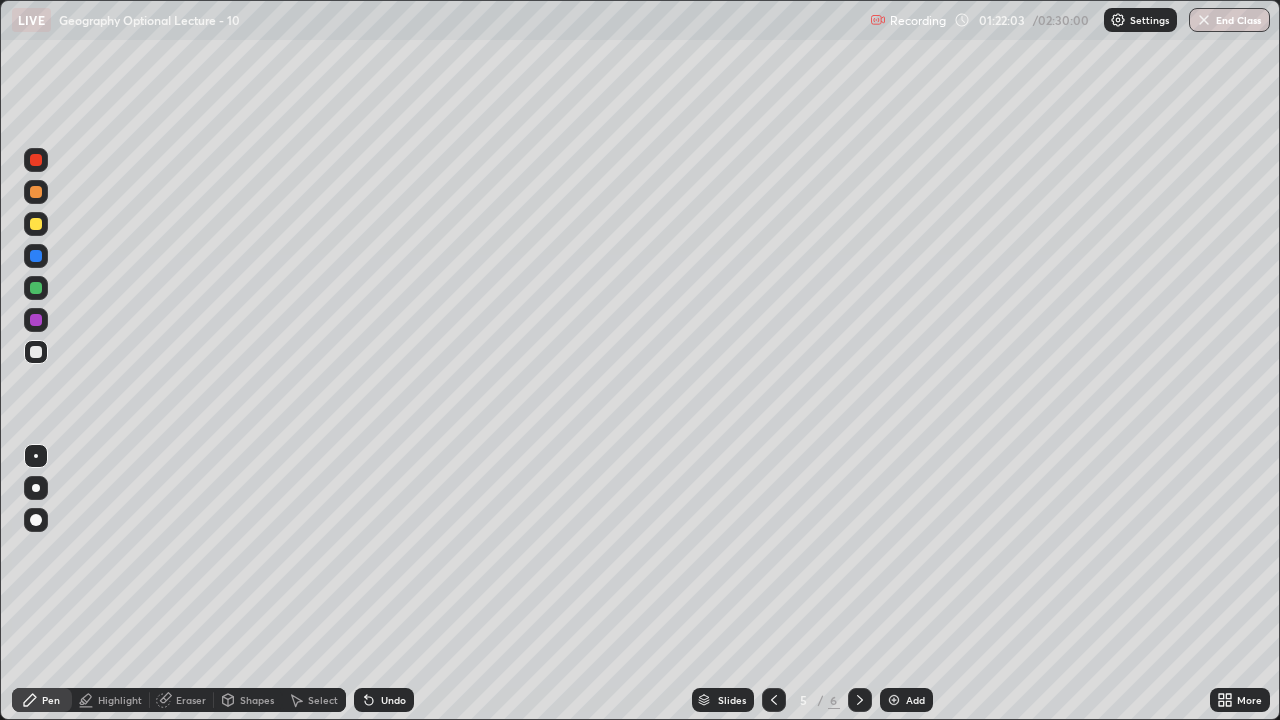 click at bounding box center (36, 352) 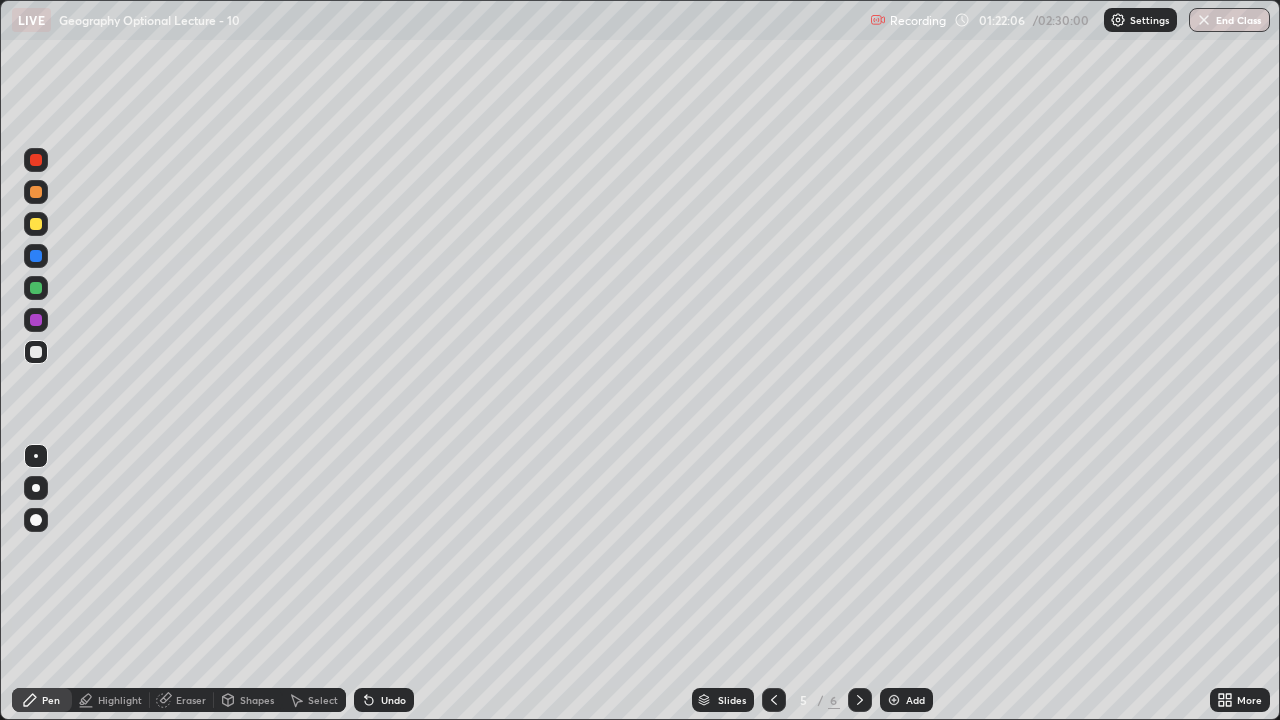click at bounding box center (36, 160) 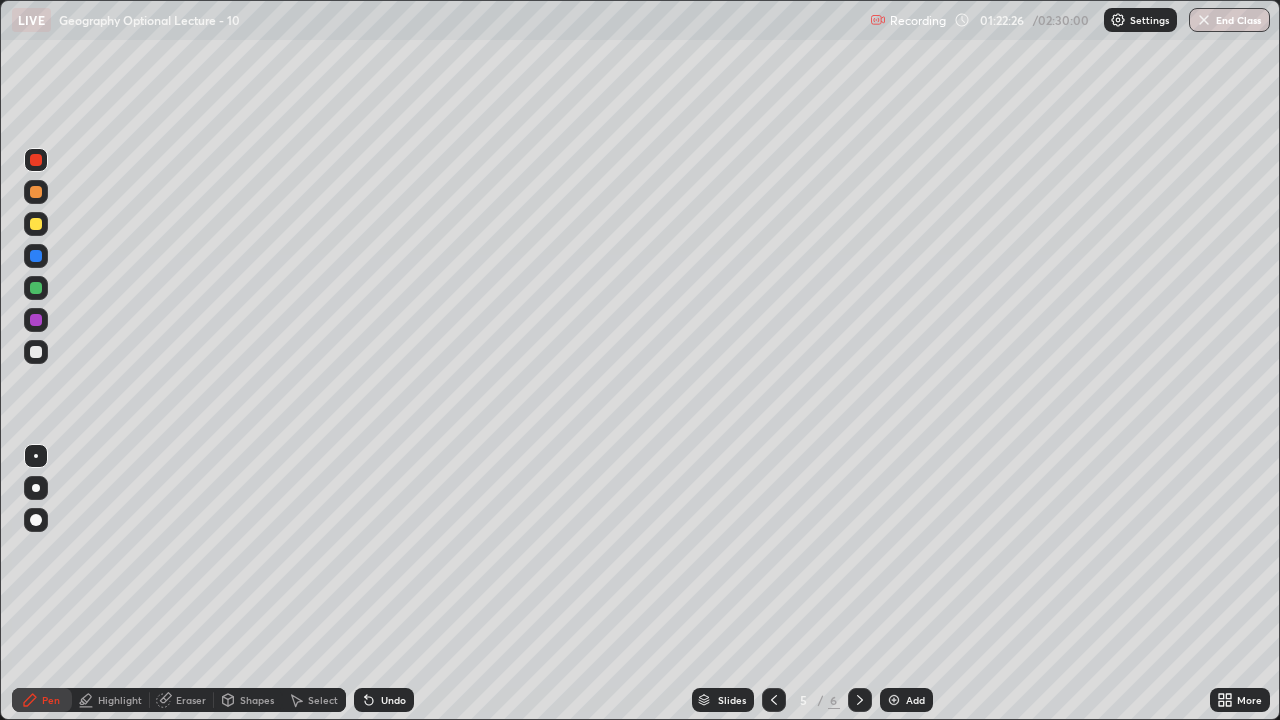 click at bounding box center (36, 488) 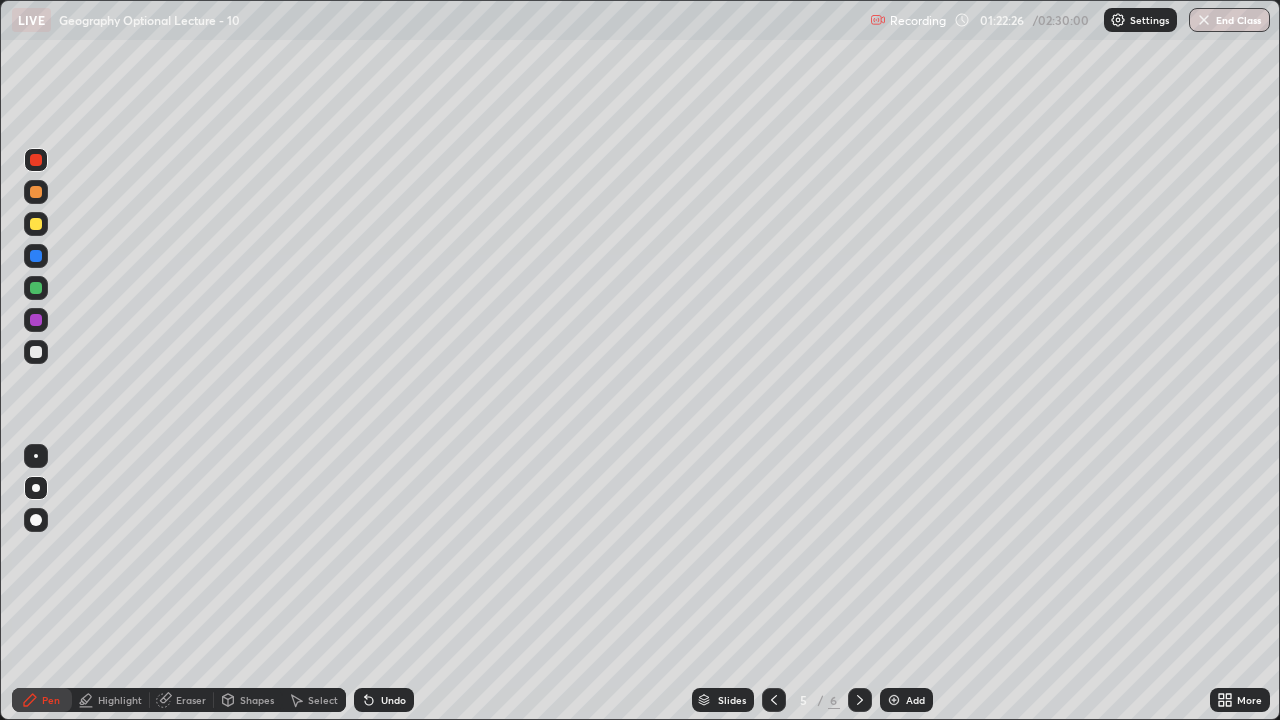 click at bounding box center [36, 352] 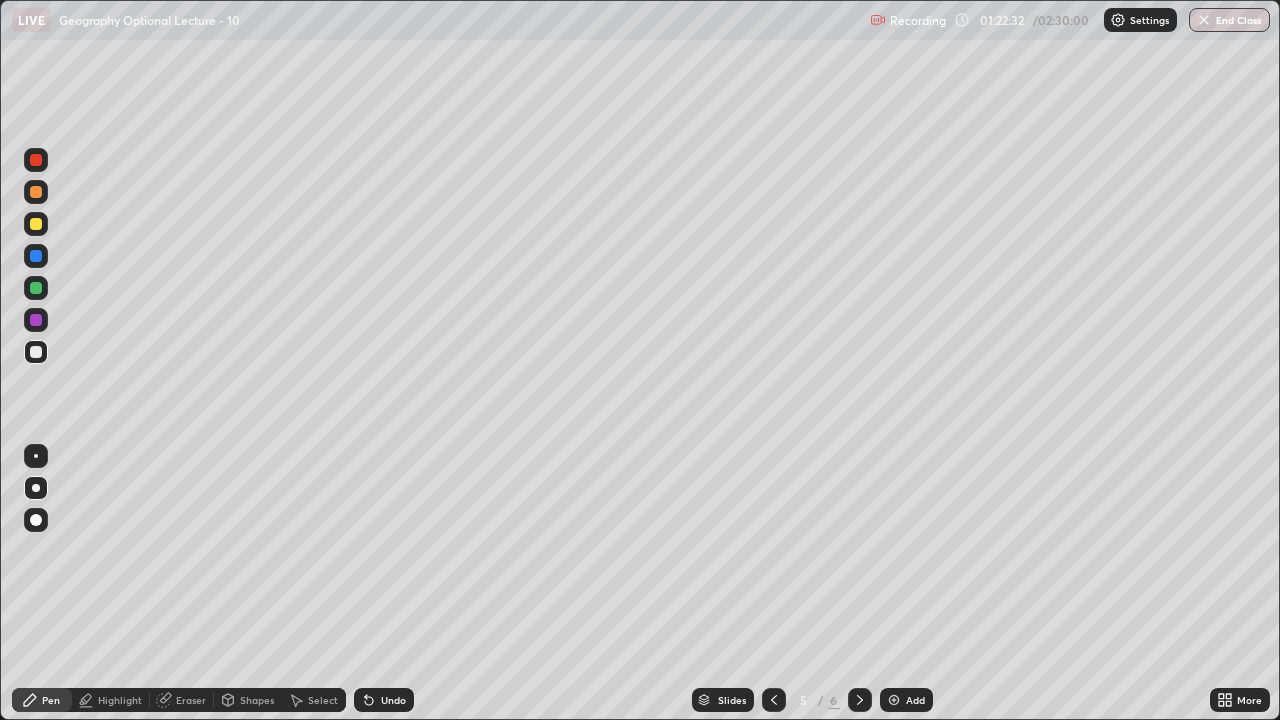 click at bounding box center [36, 352] 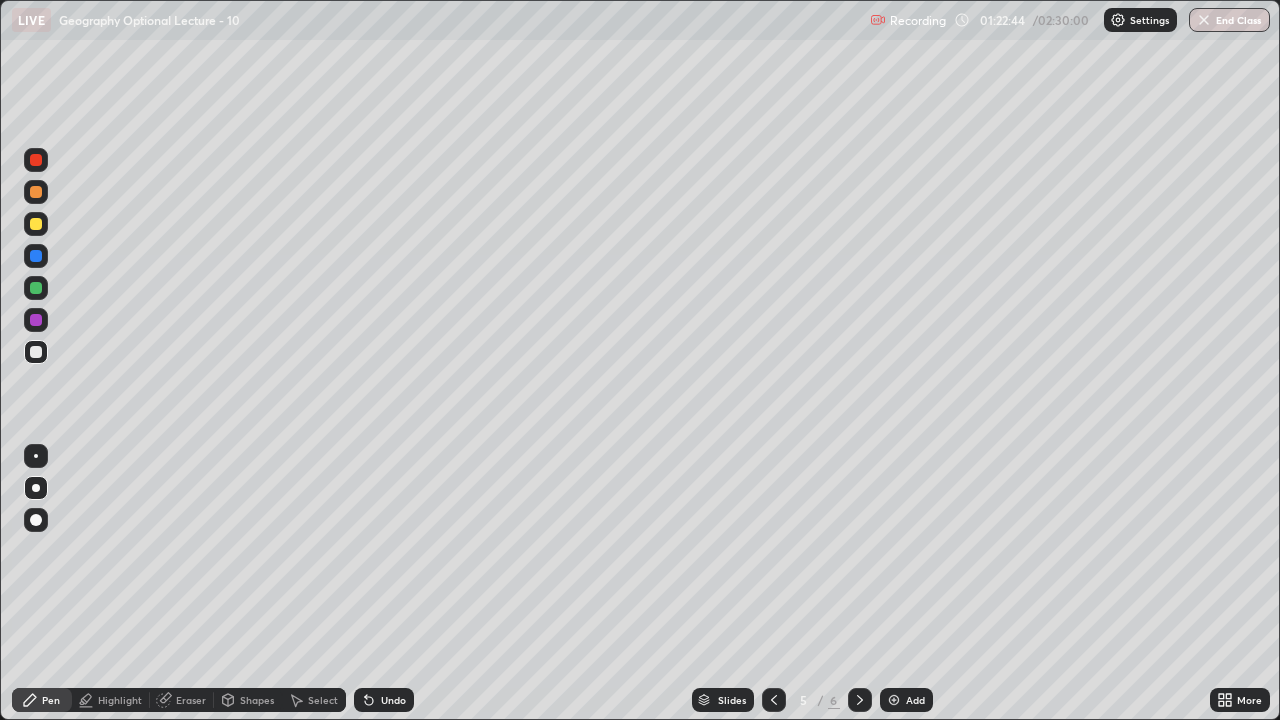 click at bounding box center [36, 320] 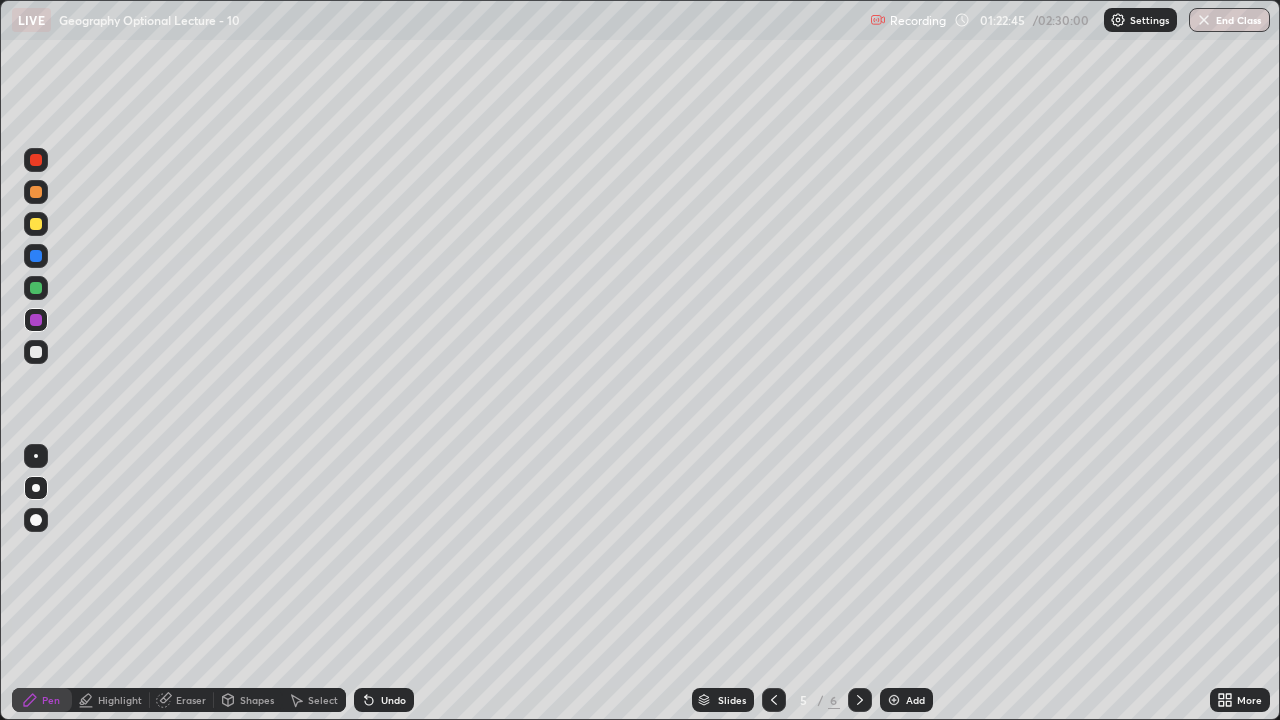 click at bounding box center [36, 192] 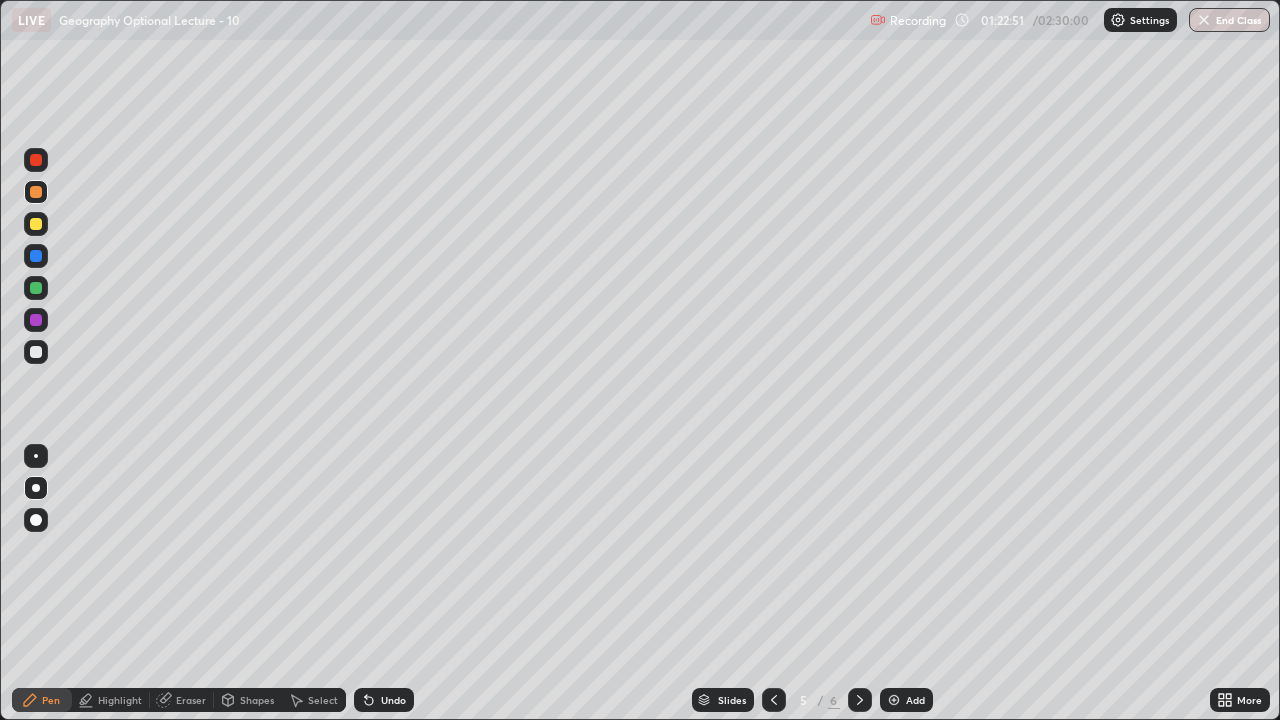 click at bounding box center (36, 320) 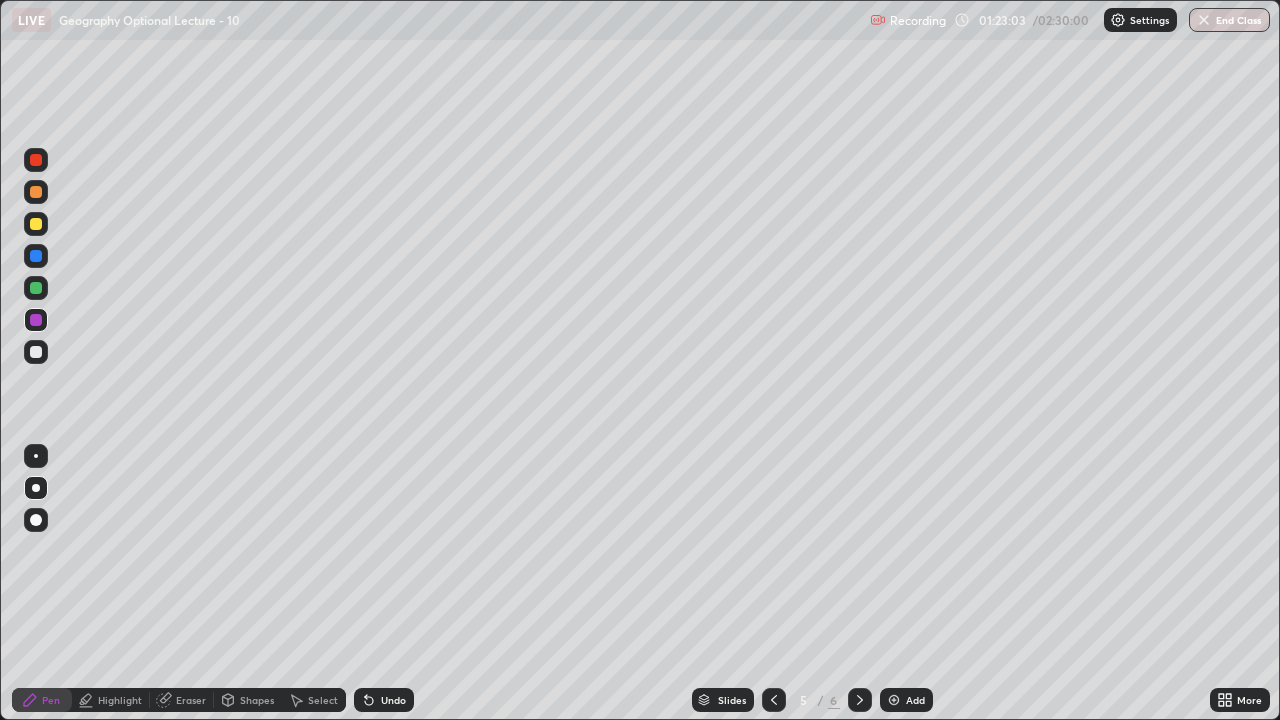 click on "Shapes" at bounding box center [257, 700] 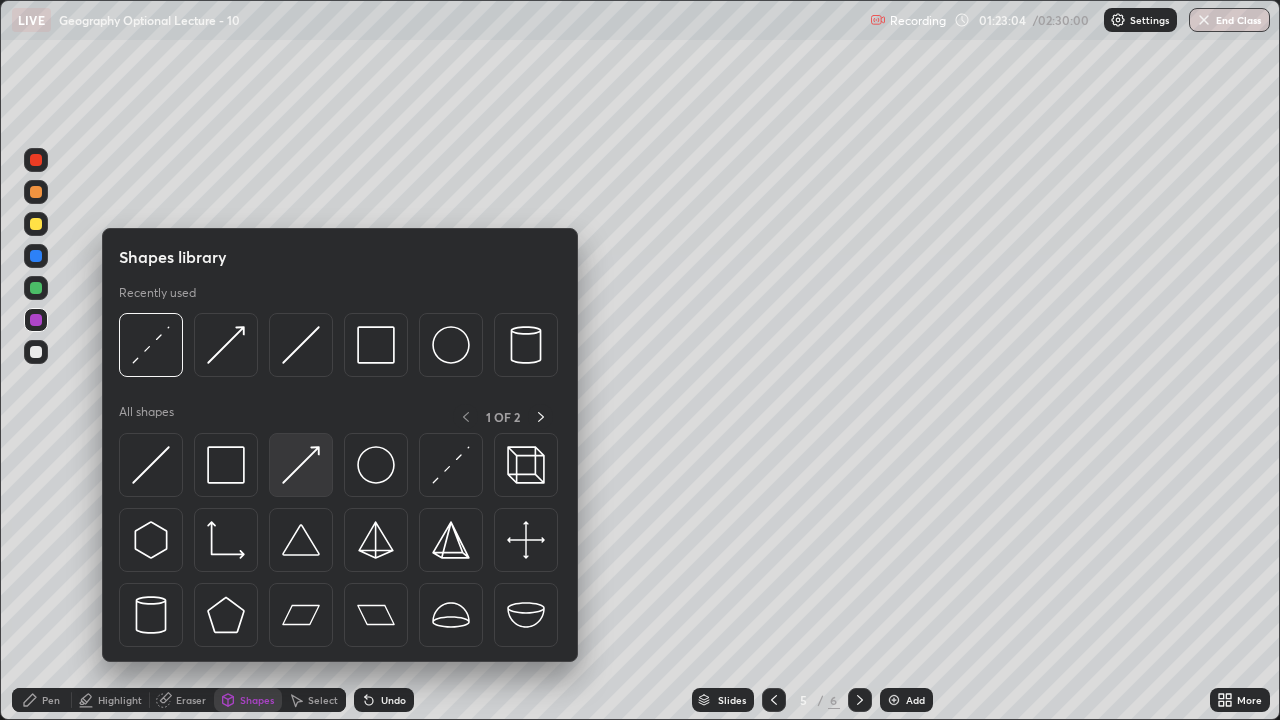 click at bounding box center [301, 465] 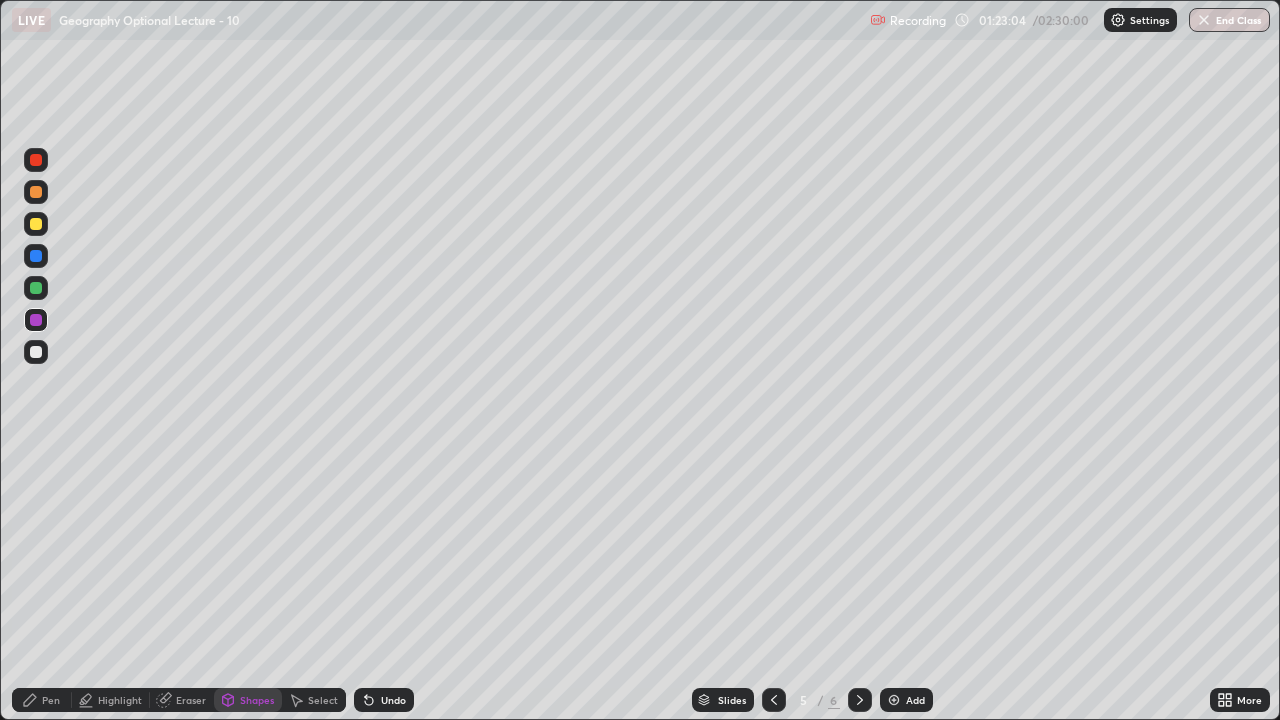 click at bounding box center [36, 160] 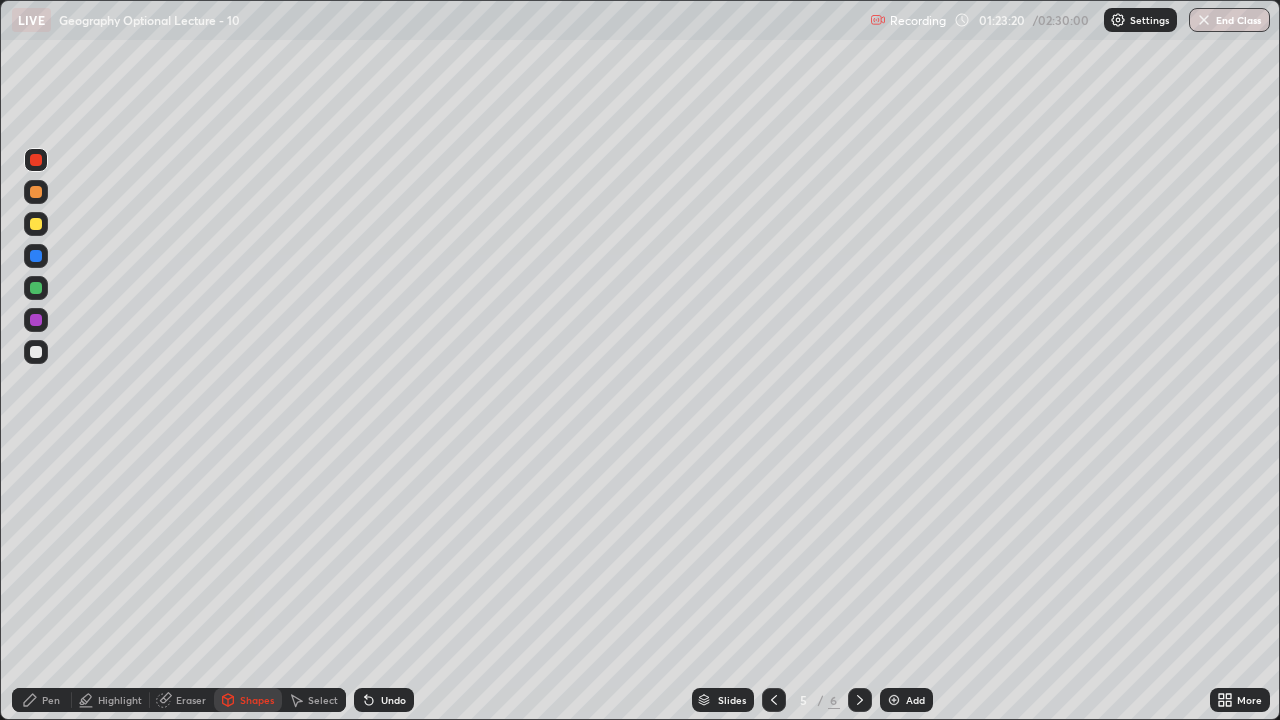 click on "Pen" at bounding box center (51, 700) 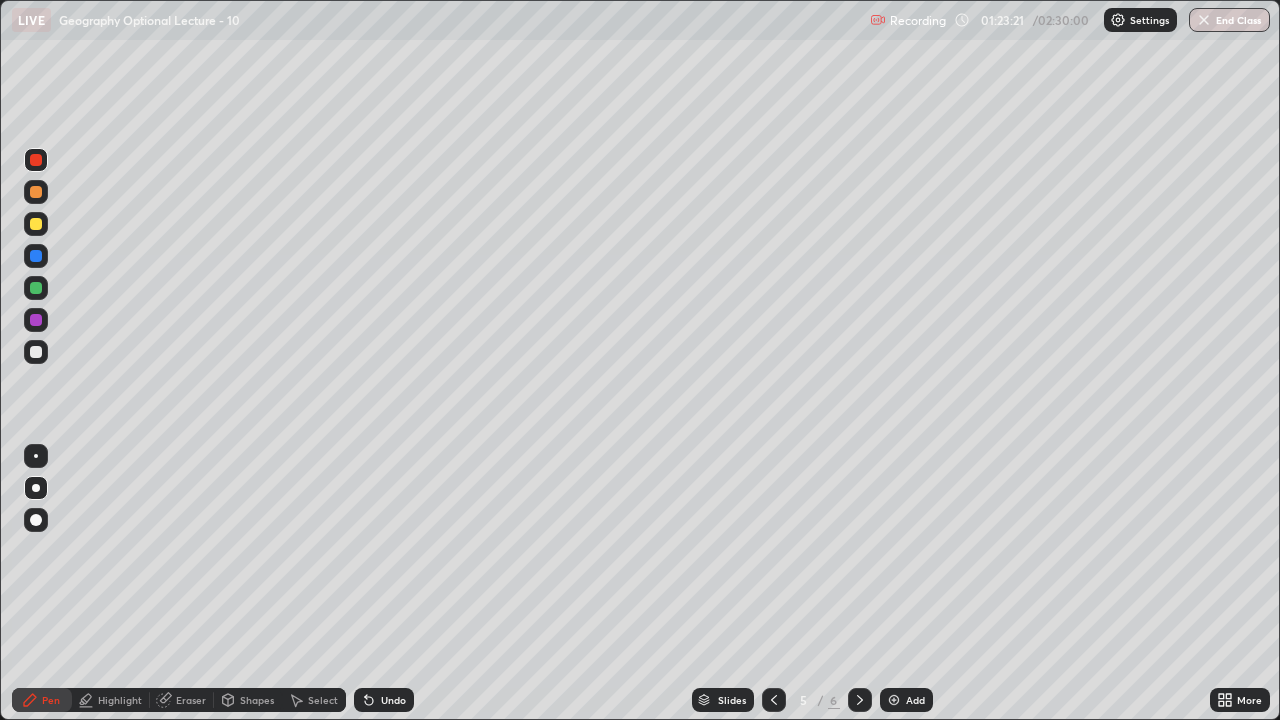 click at bounding box center (36, 456) 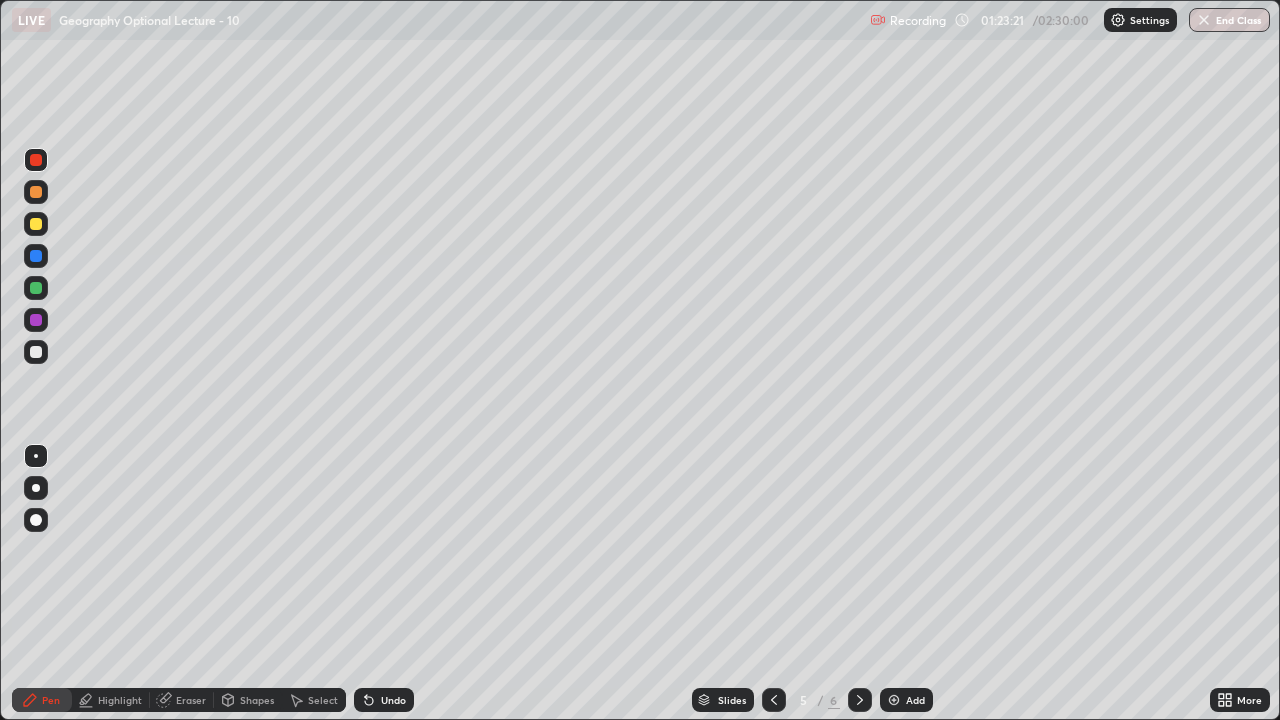 click on "Shapes" at bounding box center [257, 700] 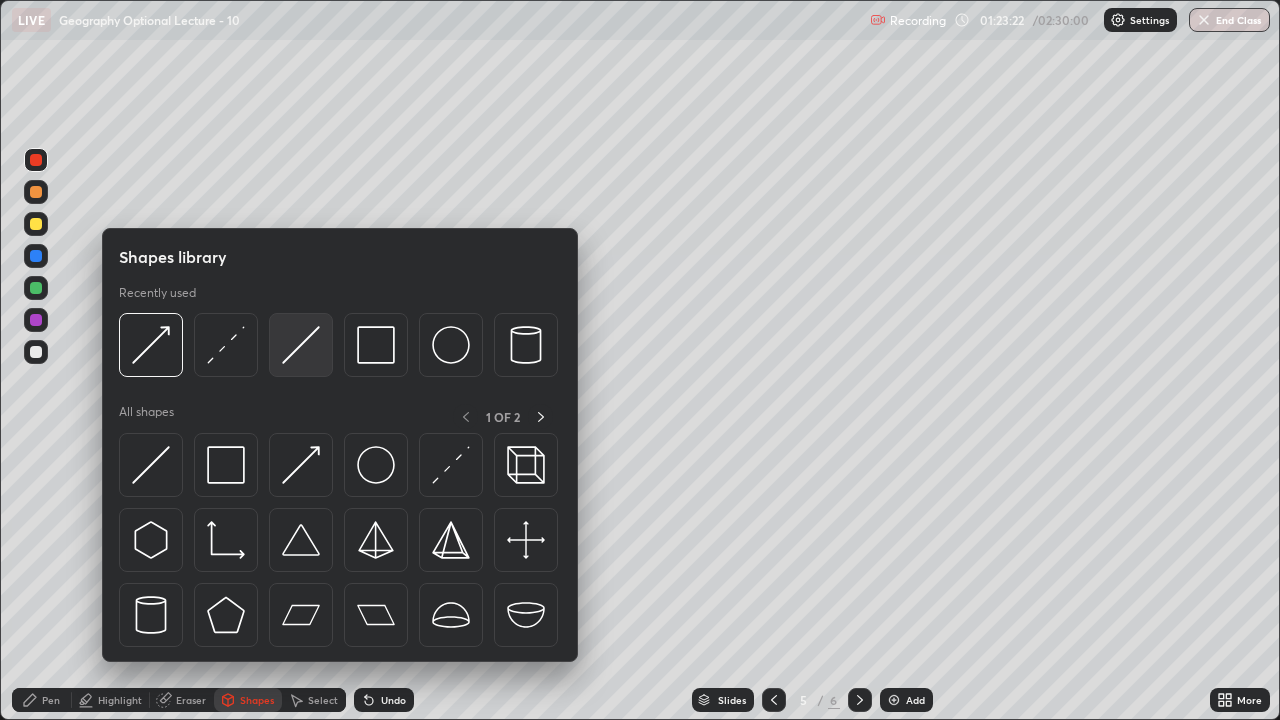 click at bounding box center [301, 345] 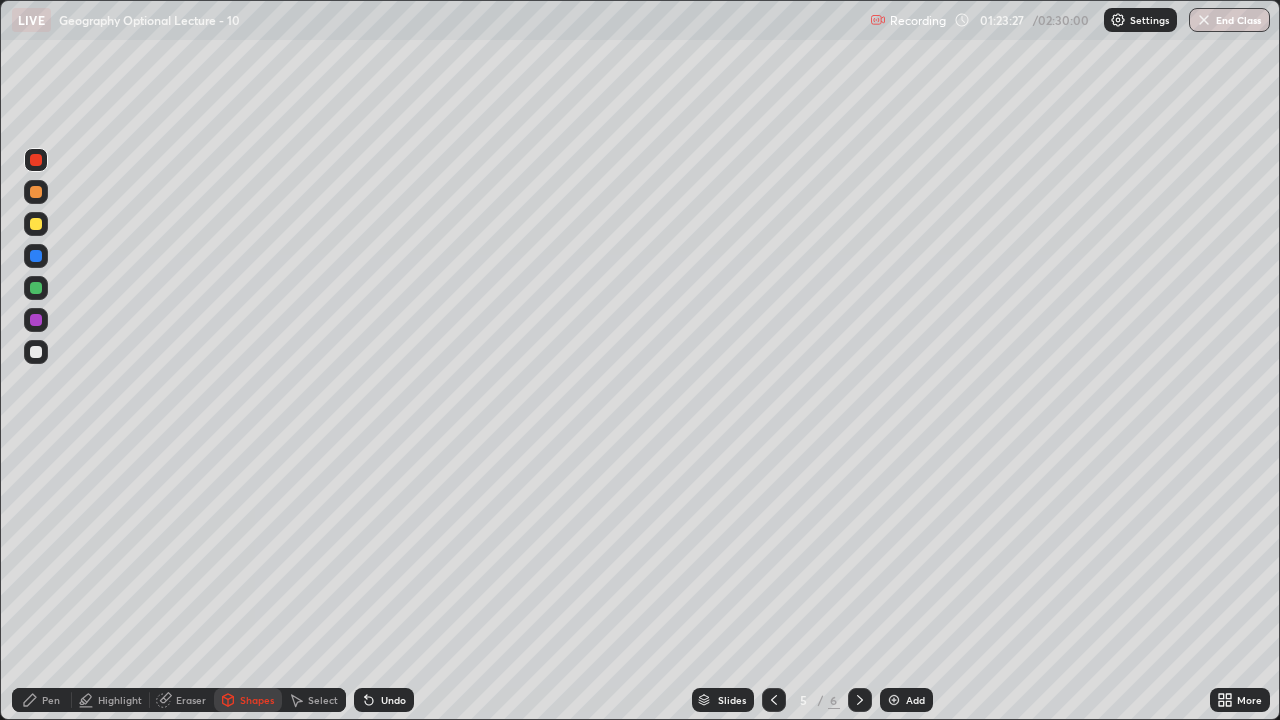 click at bounding box center [36, 288] 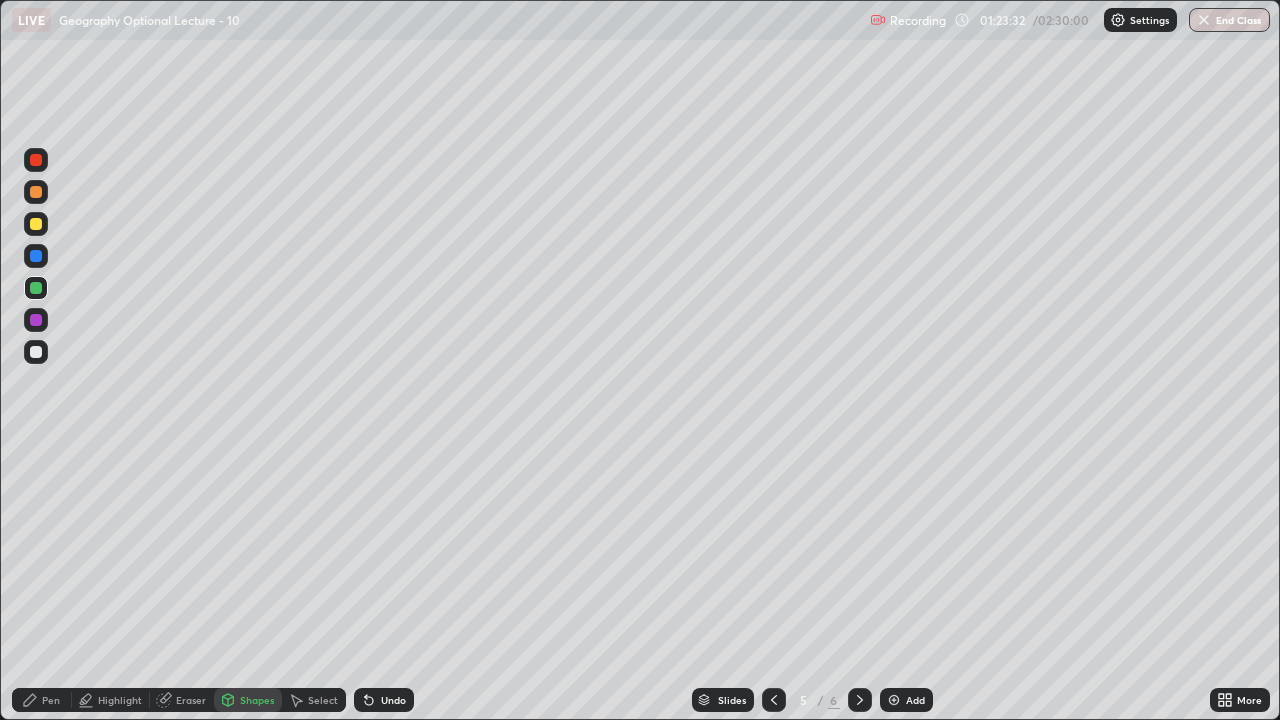 click at bounding box center [36, 352] 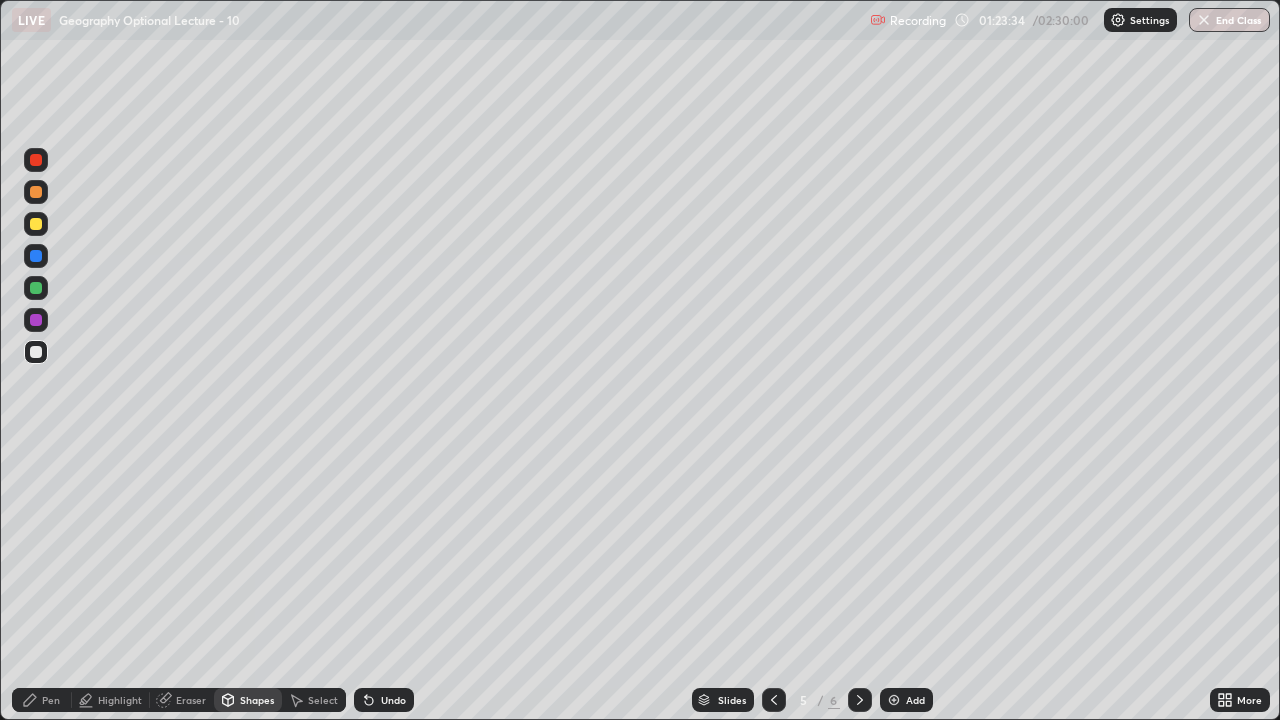 click on "Pen" at bounding box center (51, 700) 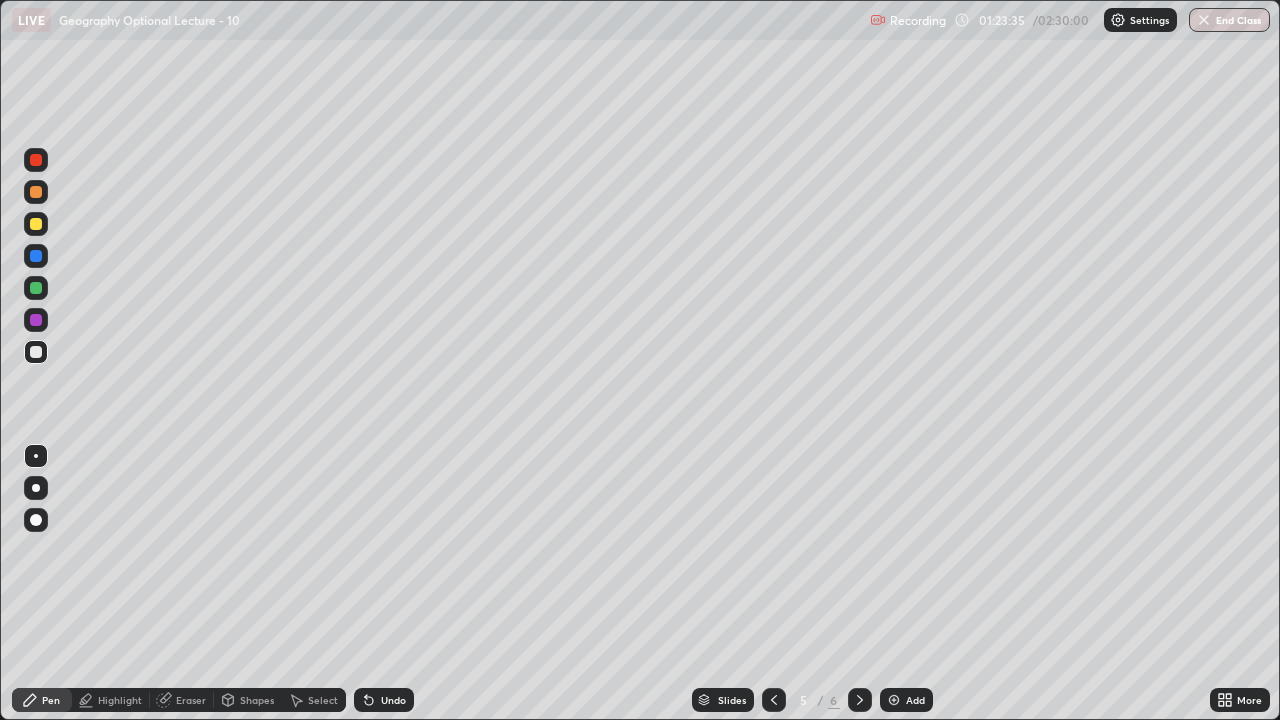 click at bounding box center (36, 456) 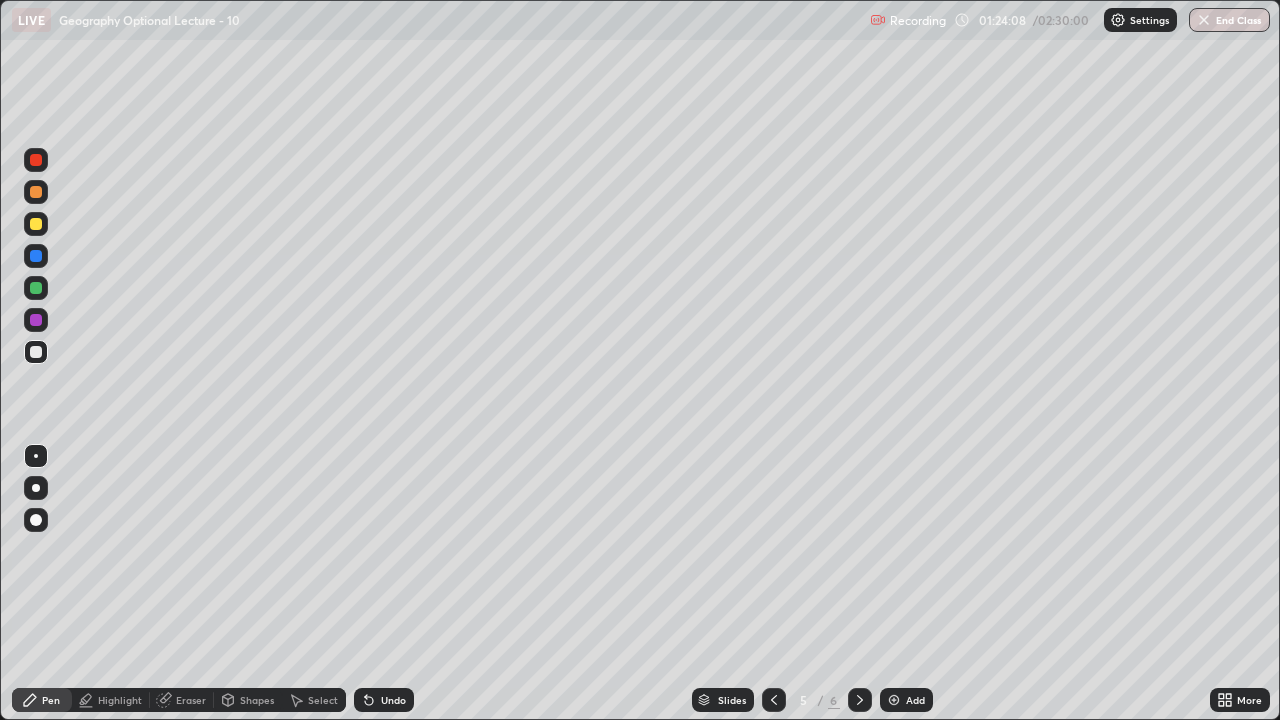 click at bounding box center [36, 488] 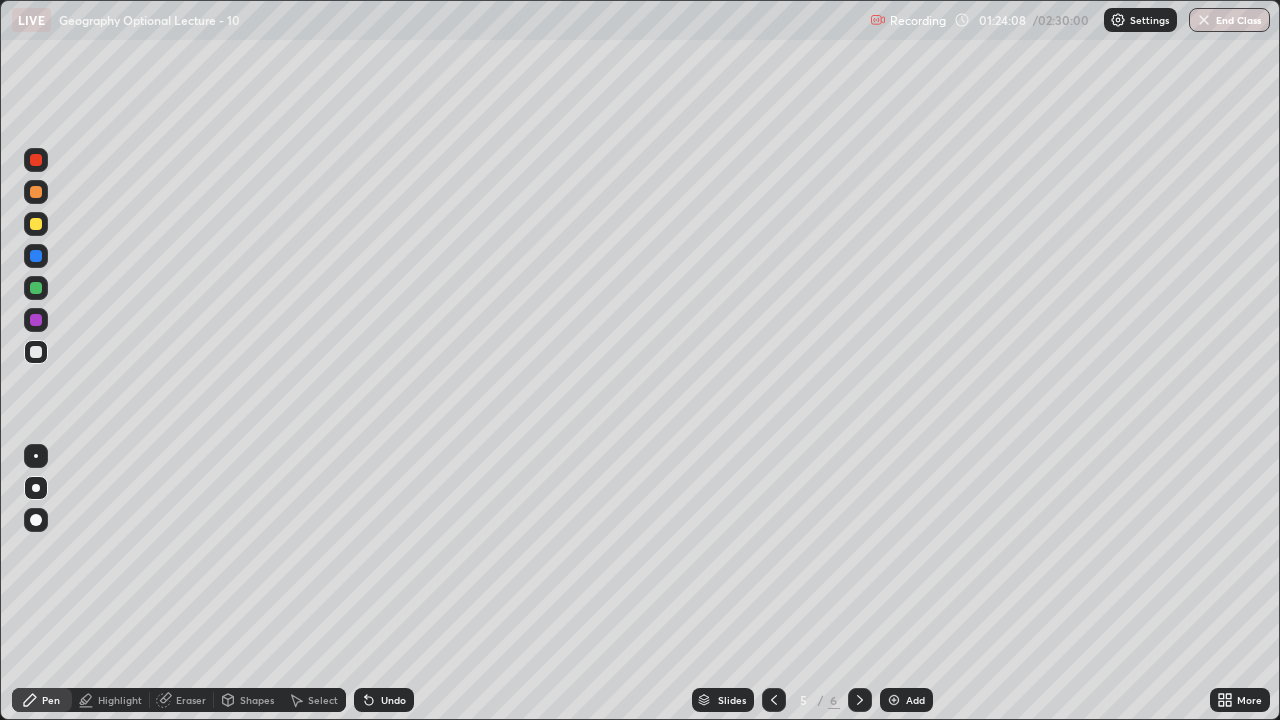 click at bounding box center (36, 288) 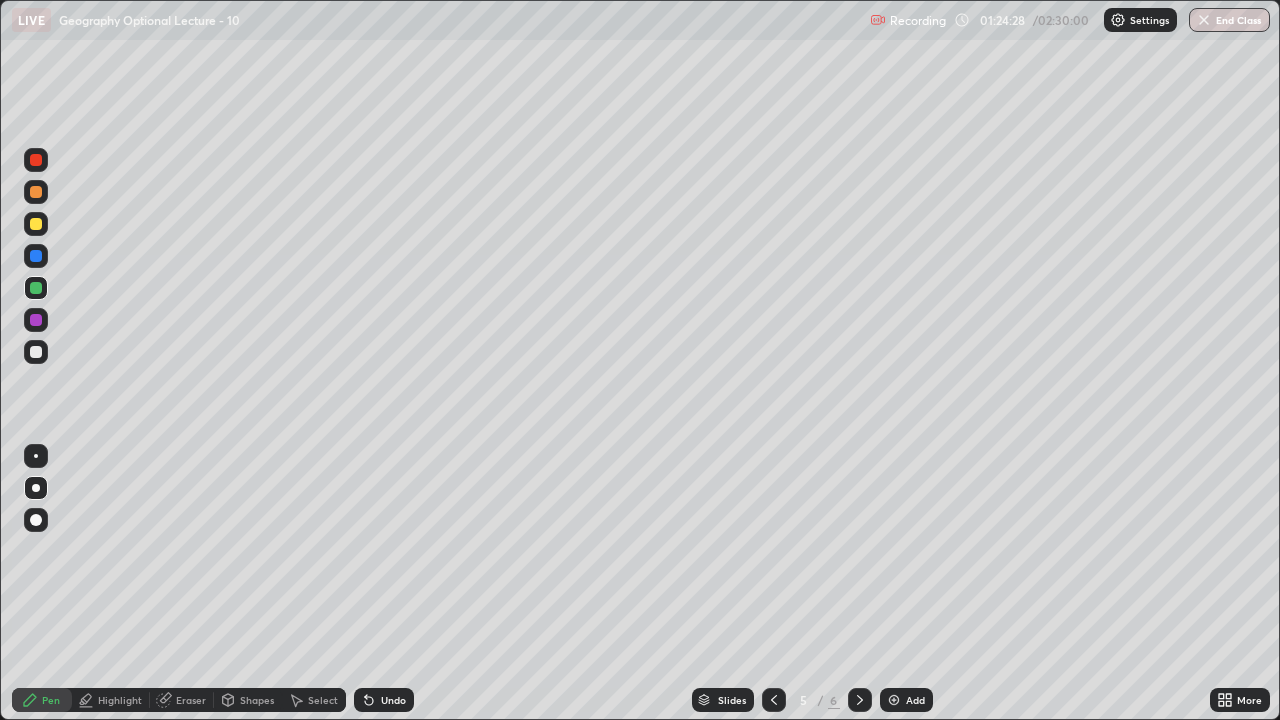 click at bounding box center [36, 192] 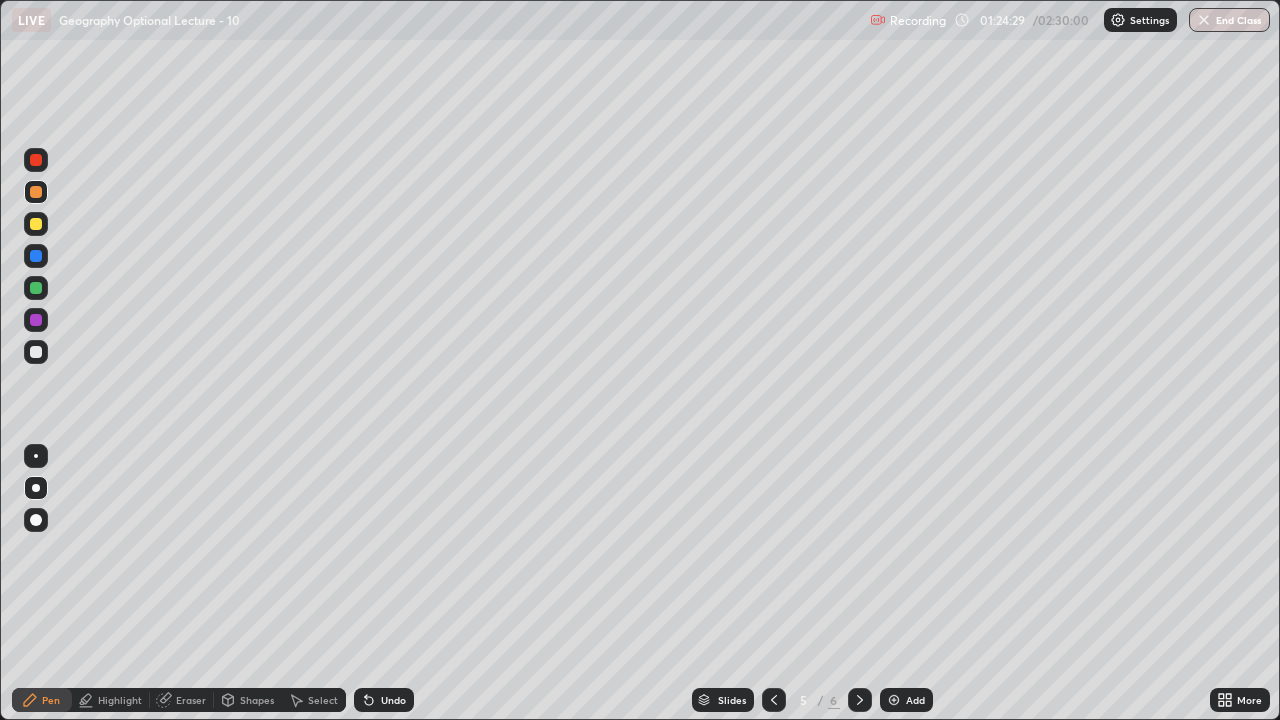 click at bounding box center (36, 352) 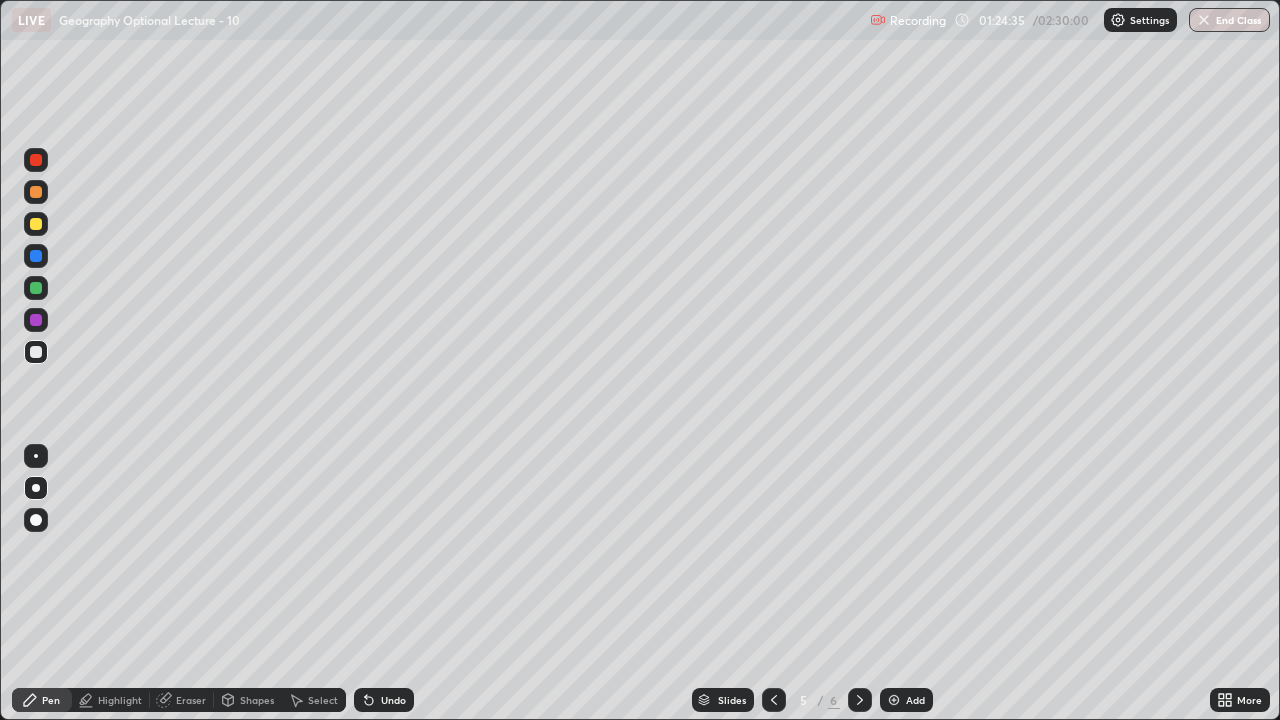 click at bounding box center (36, 160) 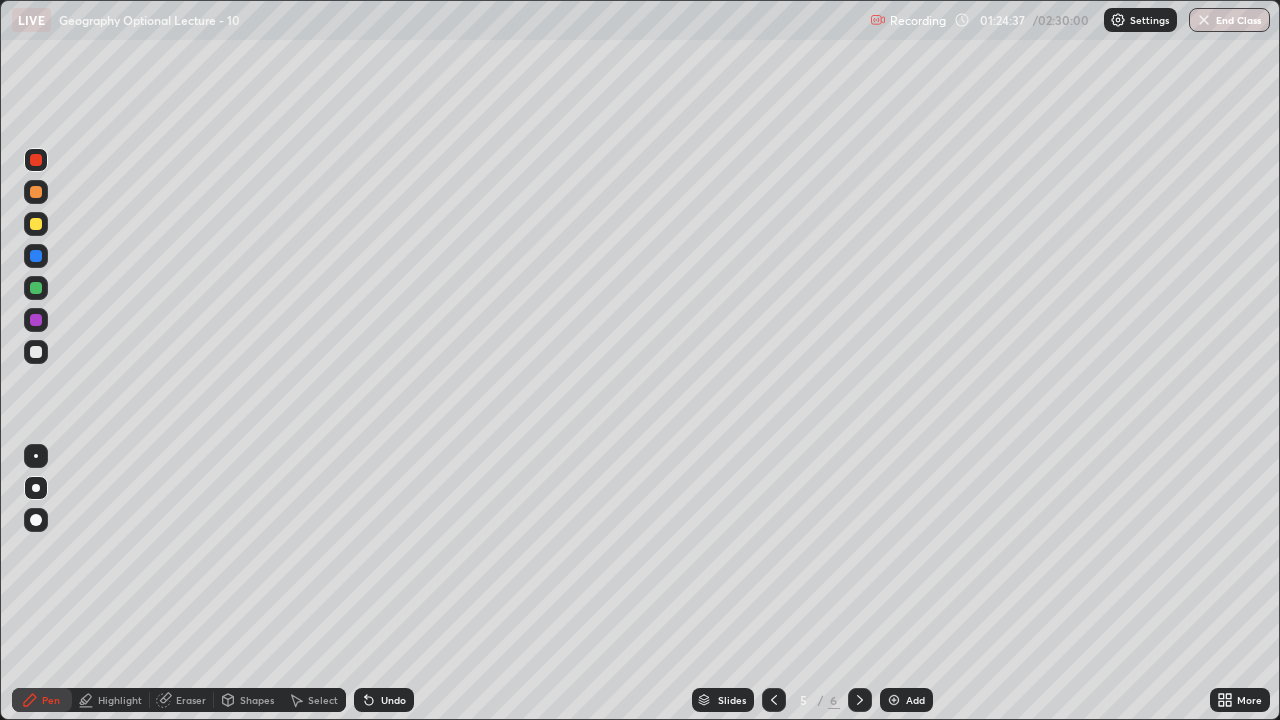click at bounding box center (36, 192) 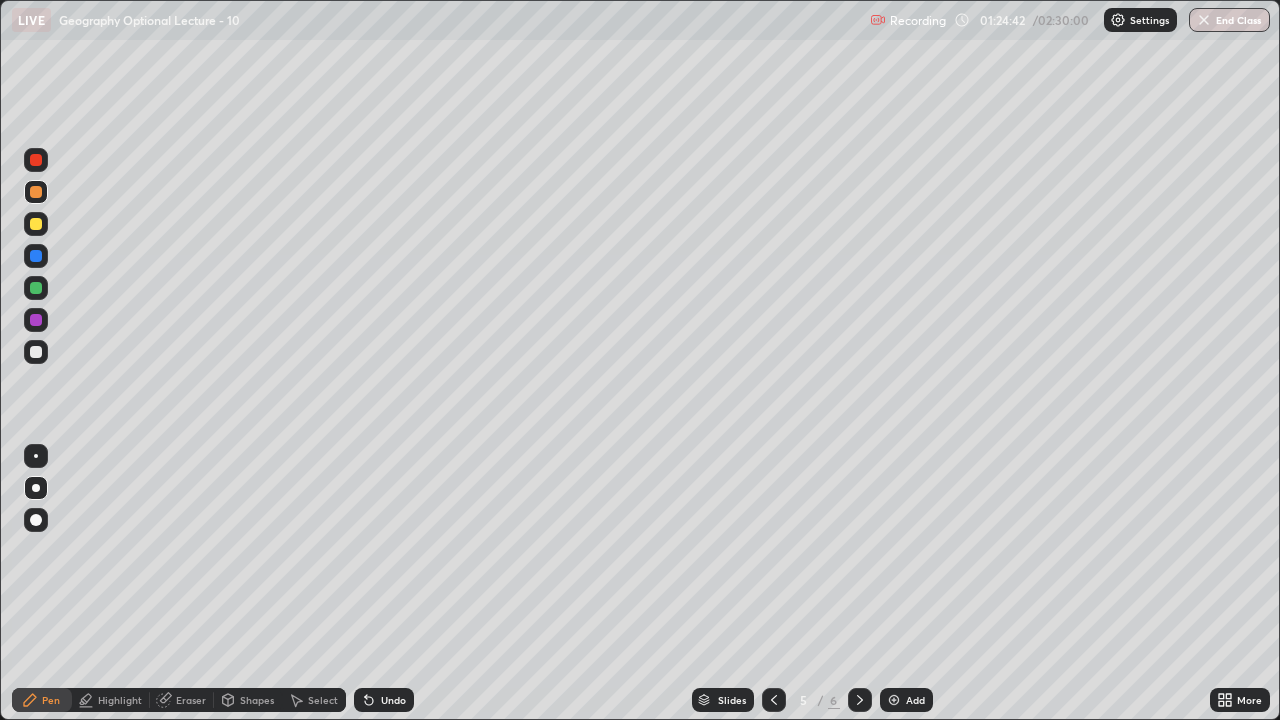 click at bounding box center [36, 320] 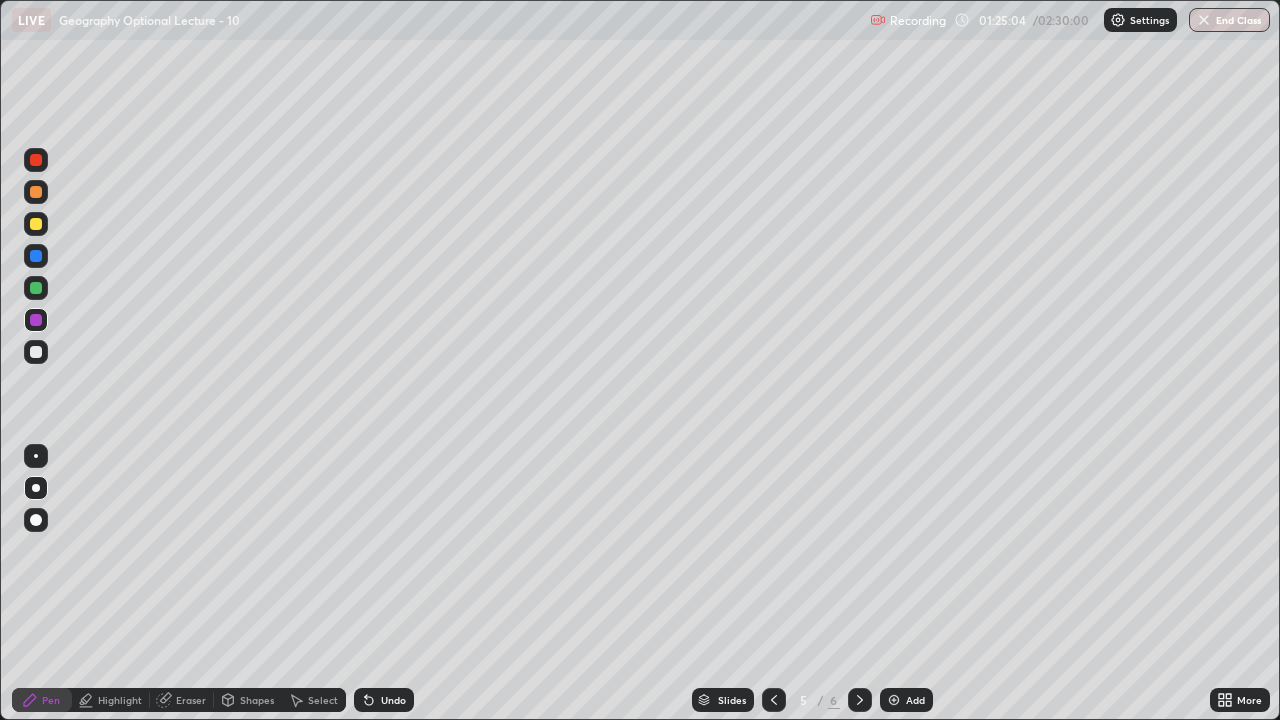 click on "Shapes" at bounding box center [257, 700] 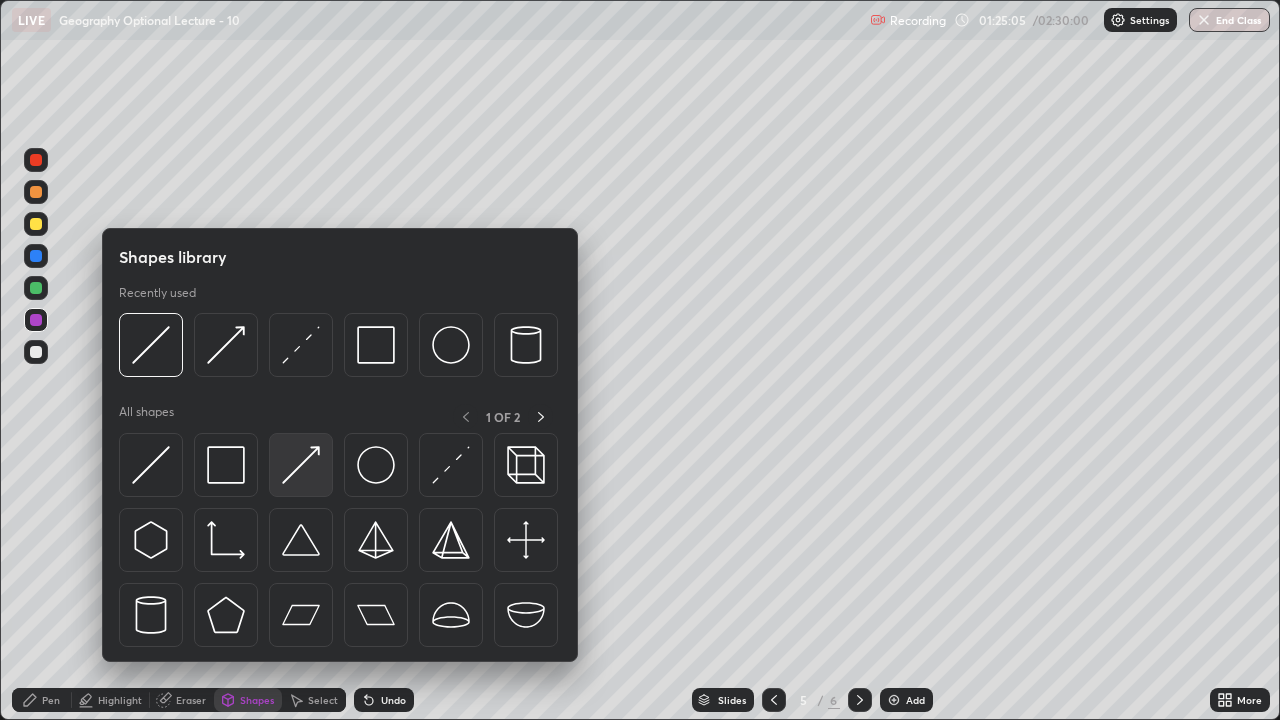 click at bounding box center (301, 465) 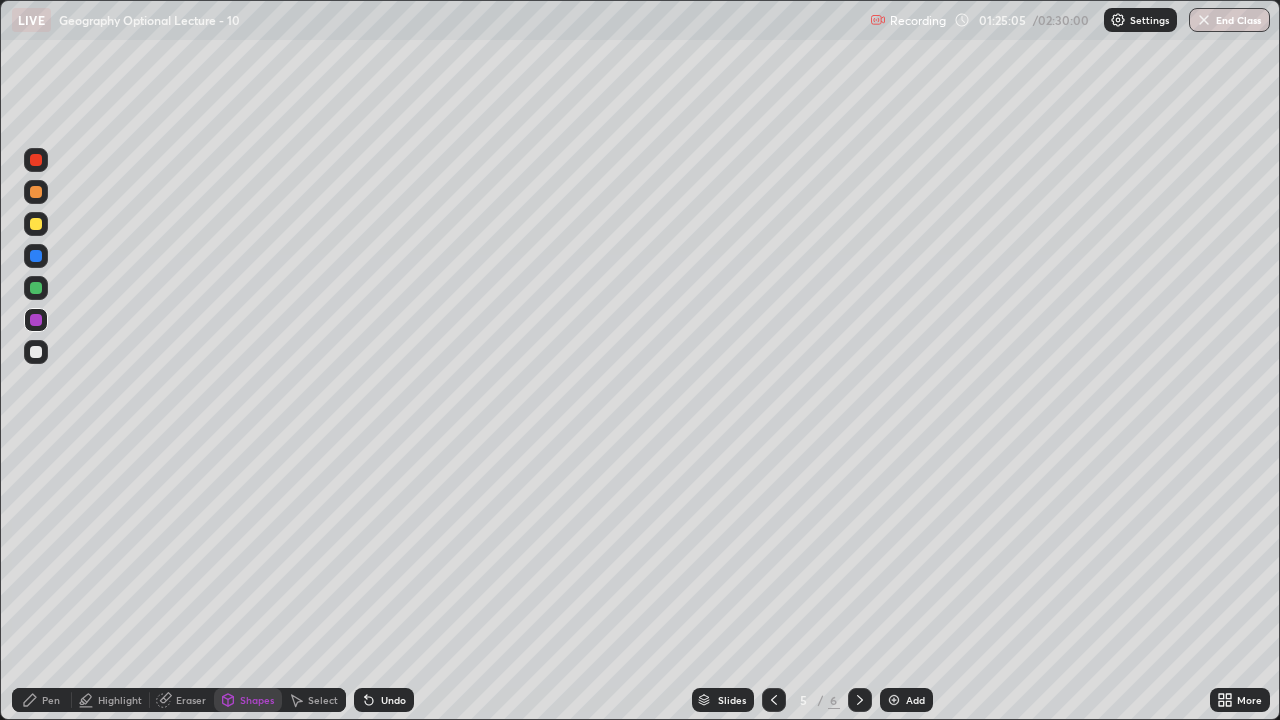 click at bounding box center [36, 160] 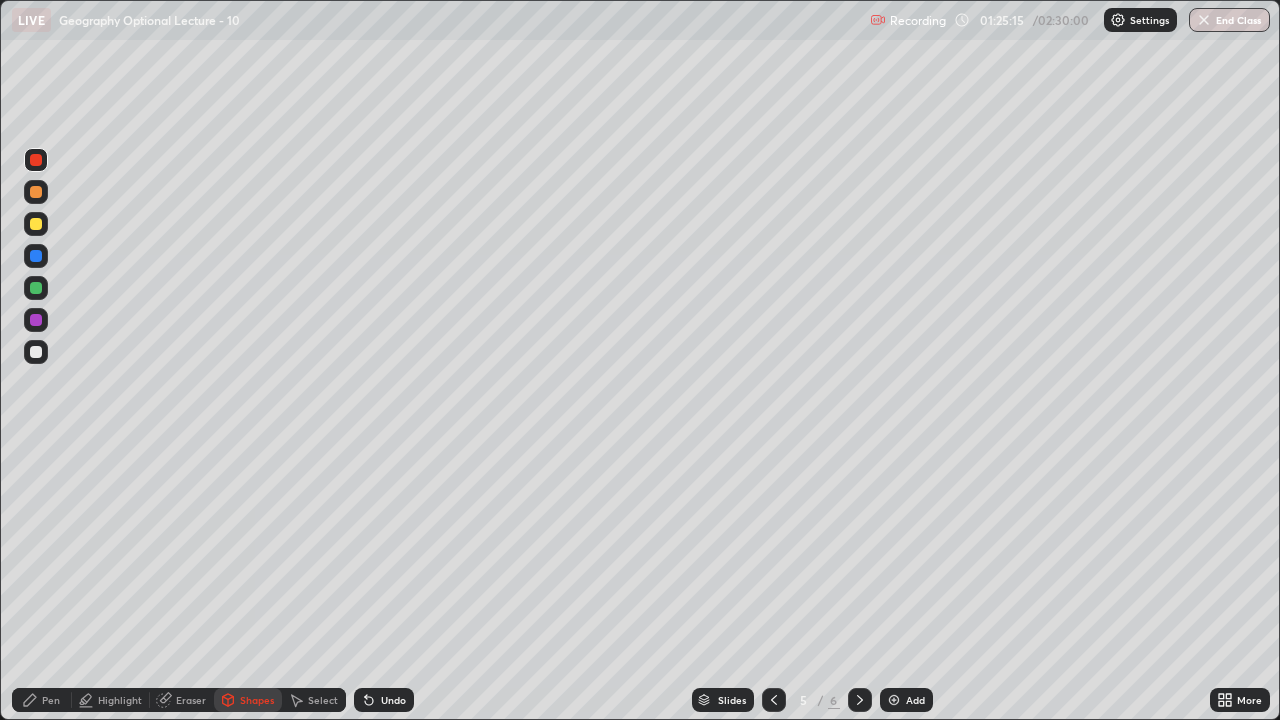 click on "Pen" at bounding box center [42, 700] 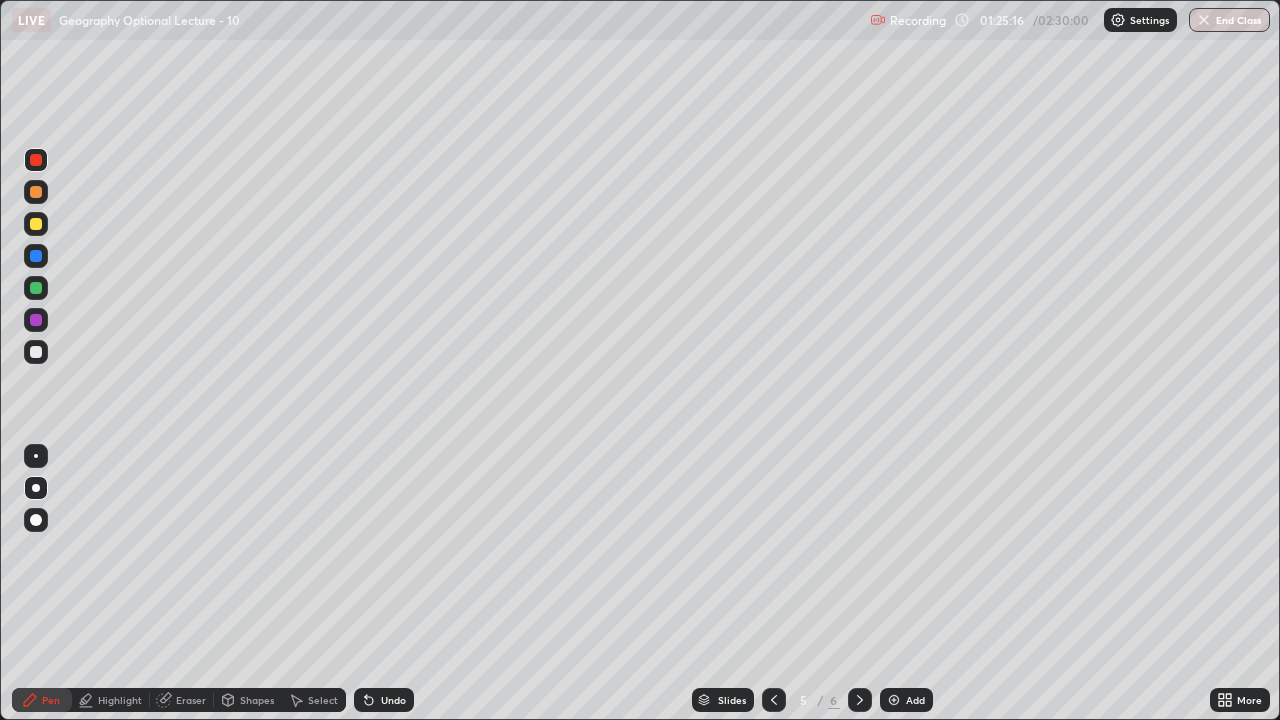 click at bounding box center (36, 456) 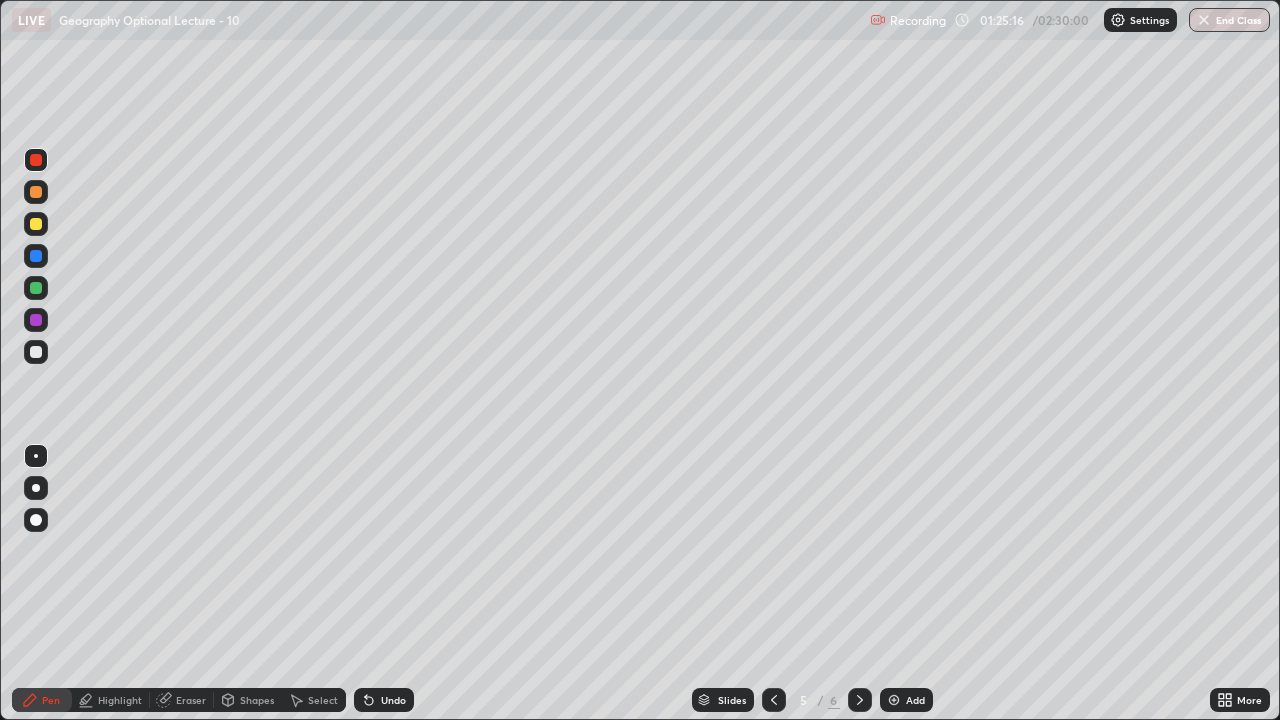 click at bounding box center [36, 352] 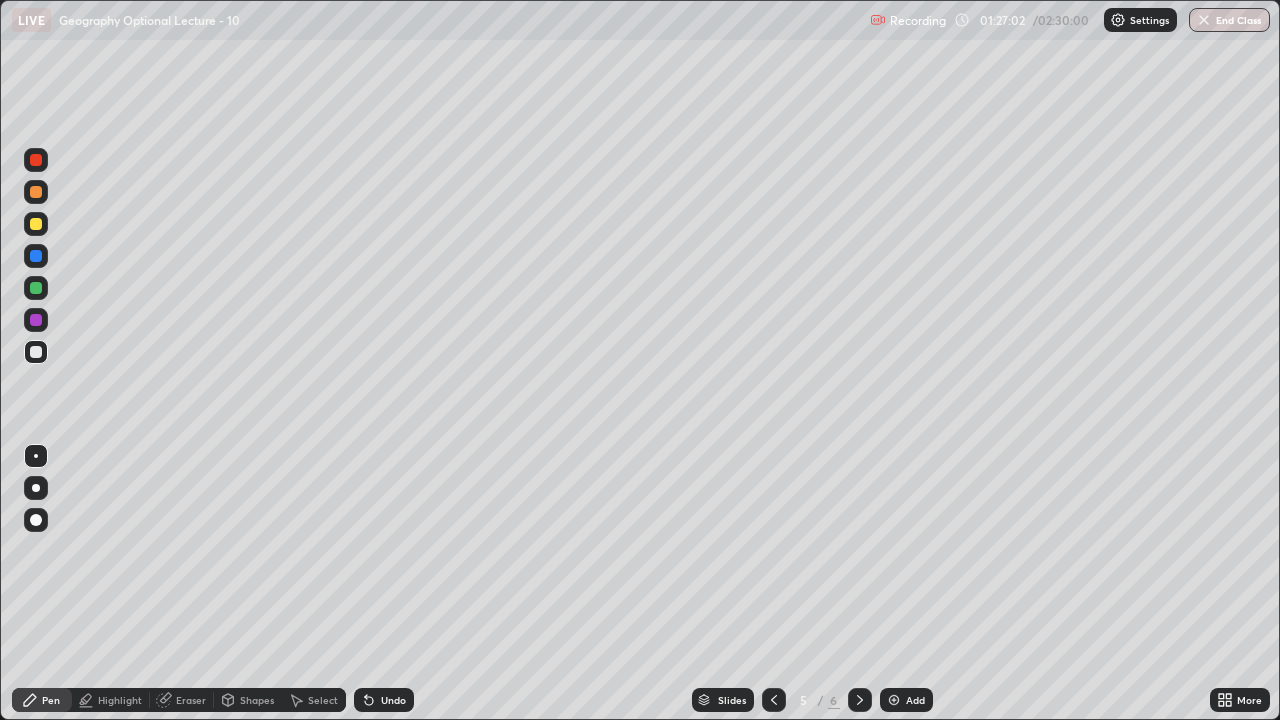click at bounding box center (36, 256) 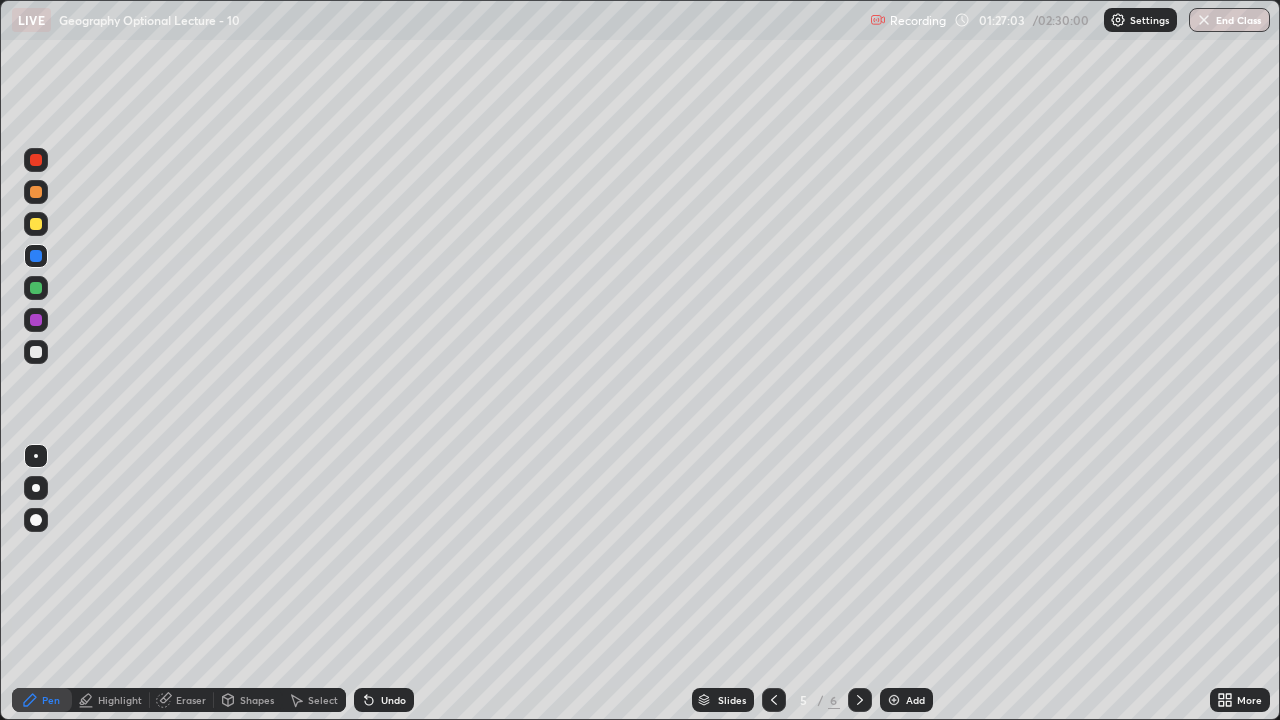 click at bounding box center (36, 488) 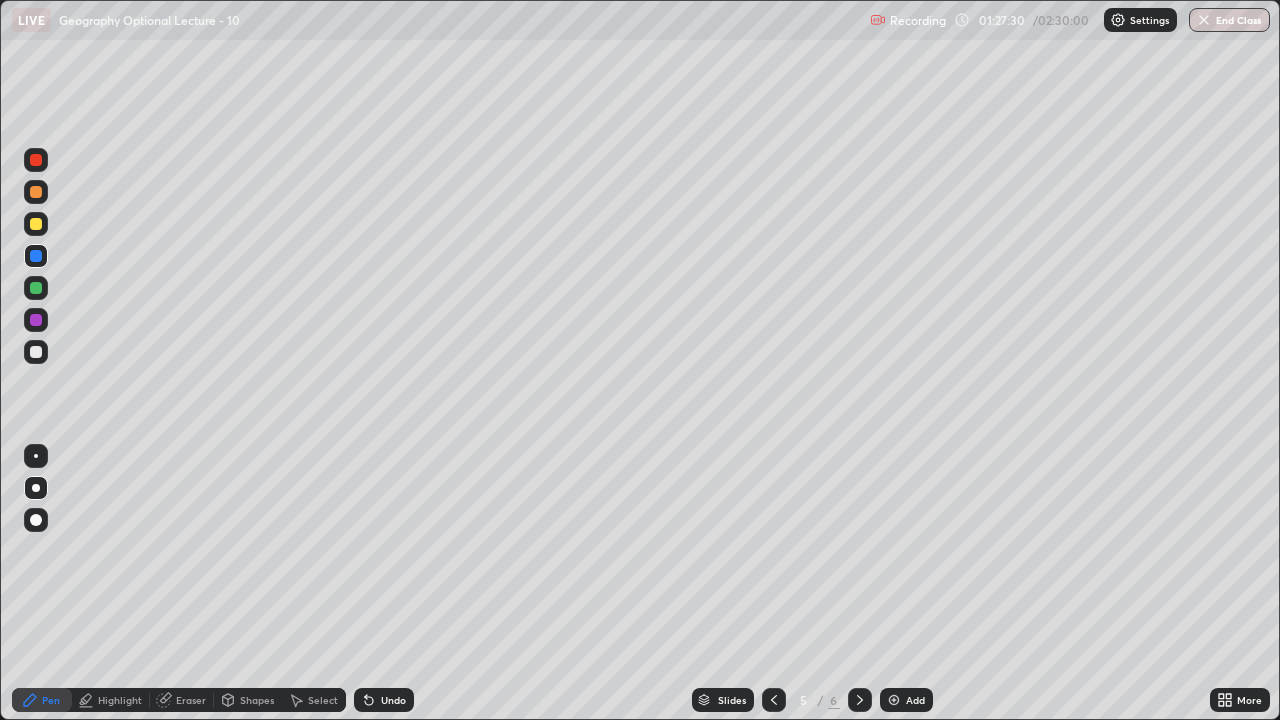 click at bounding box center (36, 520) 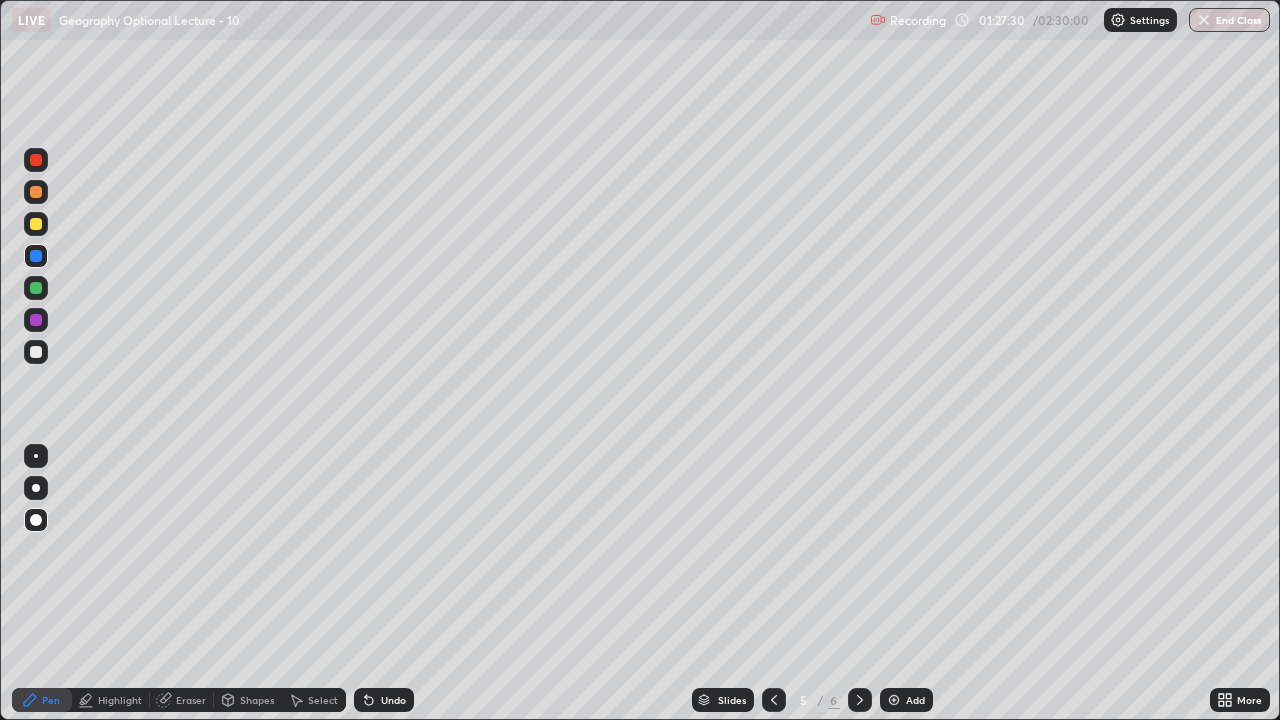 click at bounding box center [36, 352] 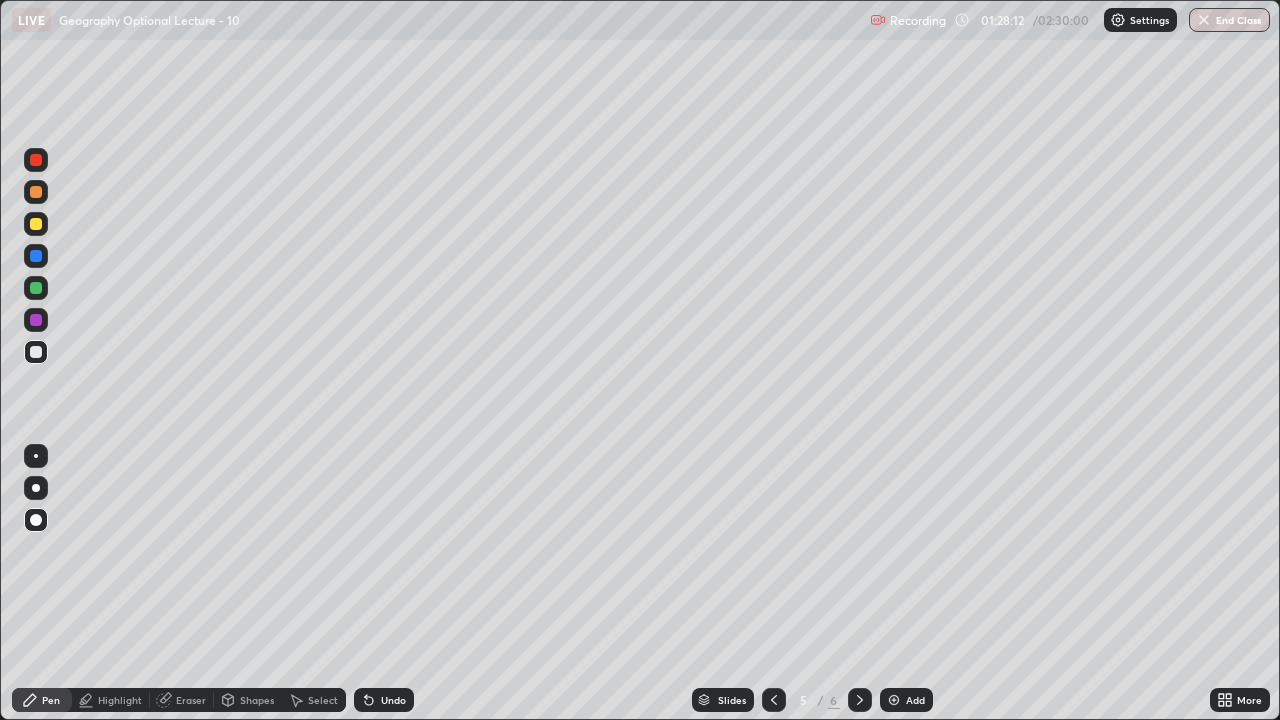 click on "Undo" at bounding box center [384, 700] 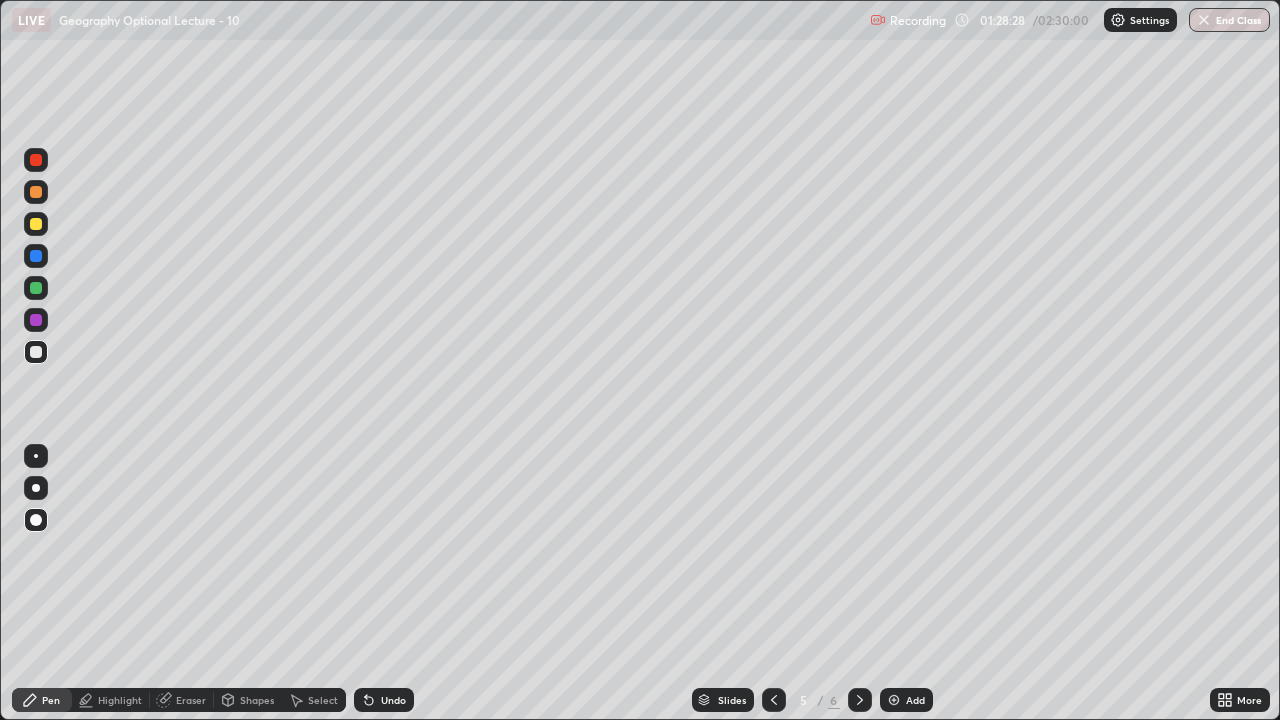 click at bounding box center [36, 520] 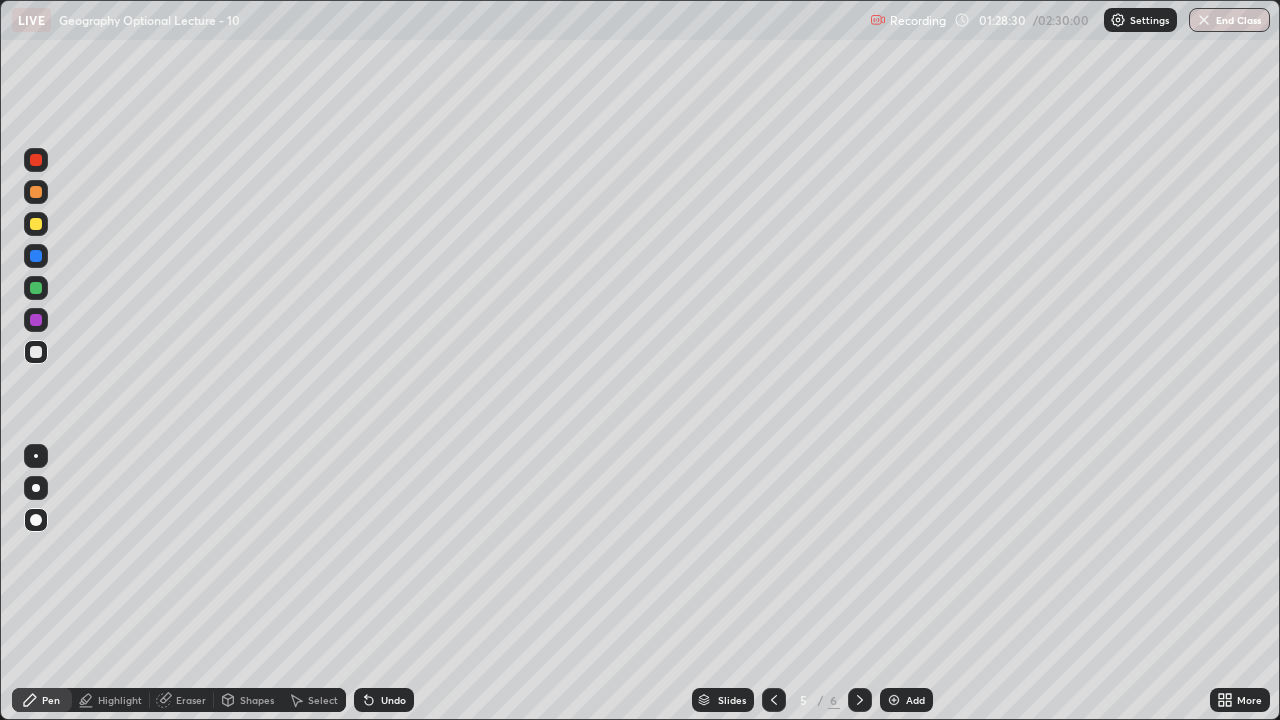 click on "Shapes" at bounding box center (257, 700) 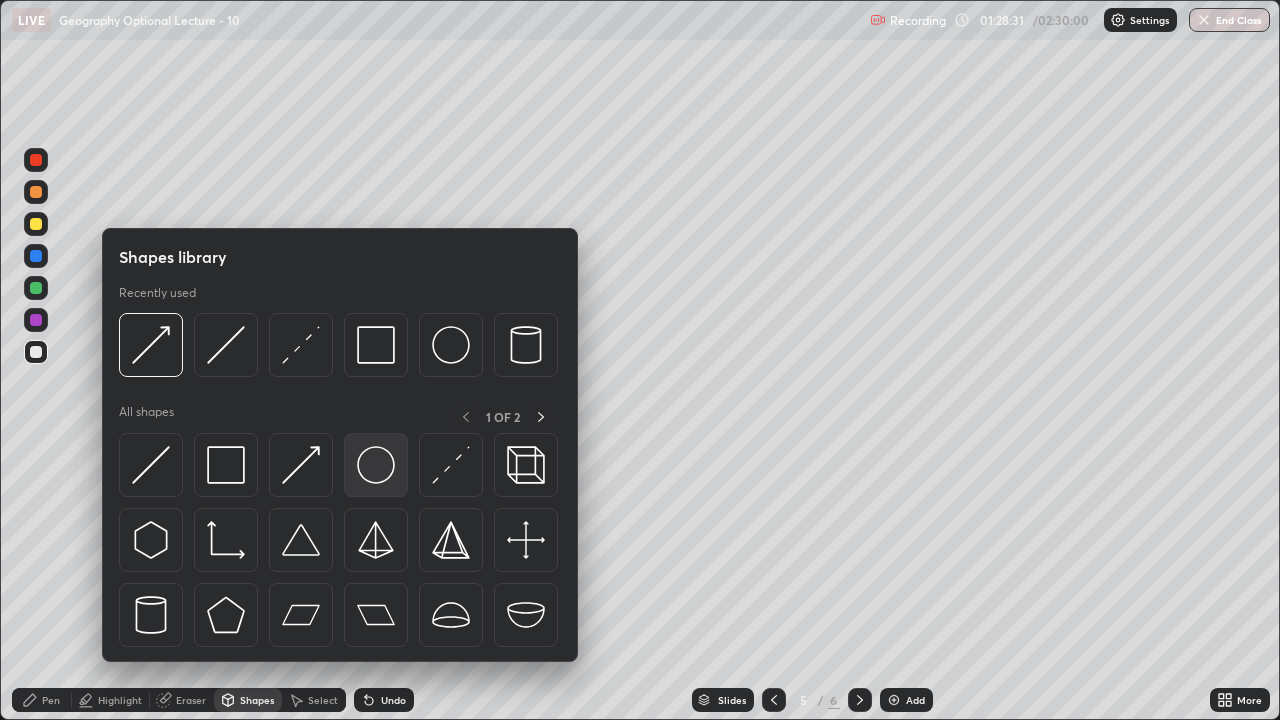 click at bounding box center [376, 465] 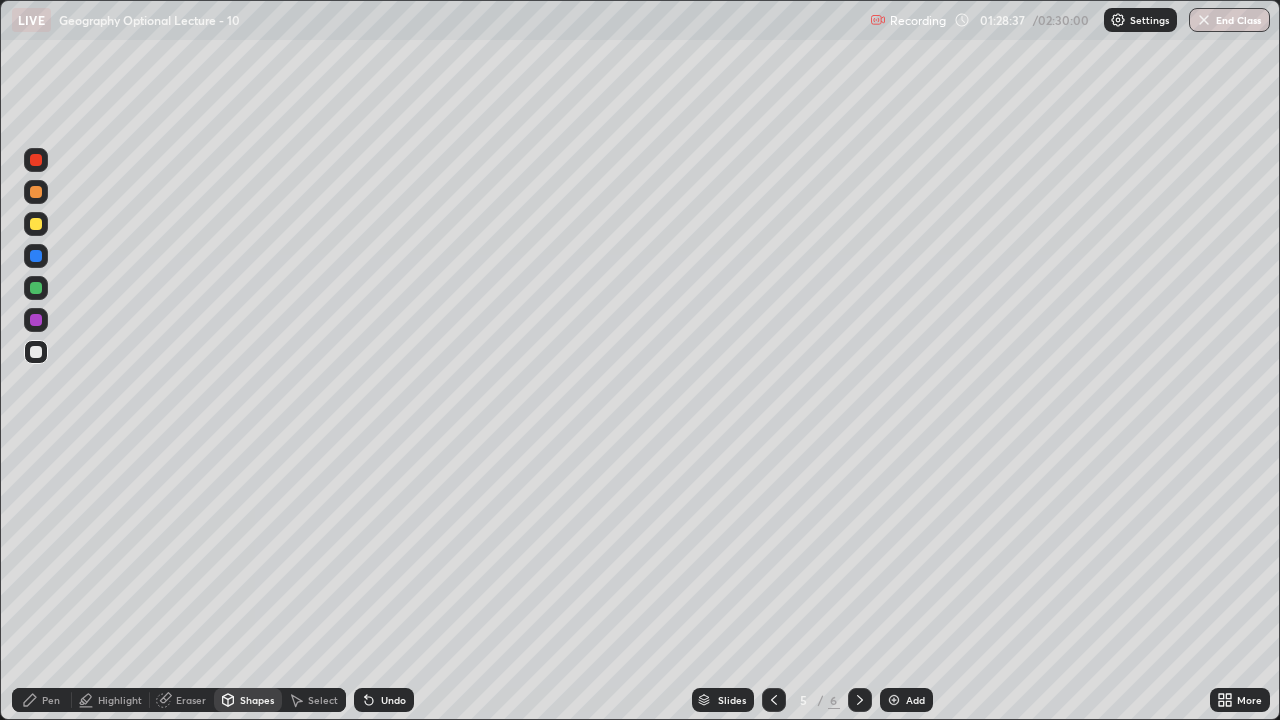 click on "Select" at bounding box center [323, 700] 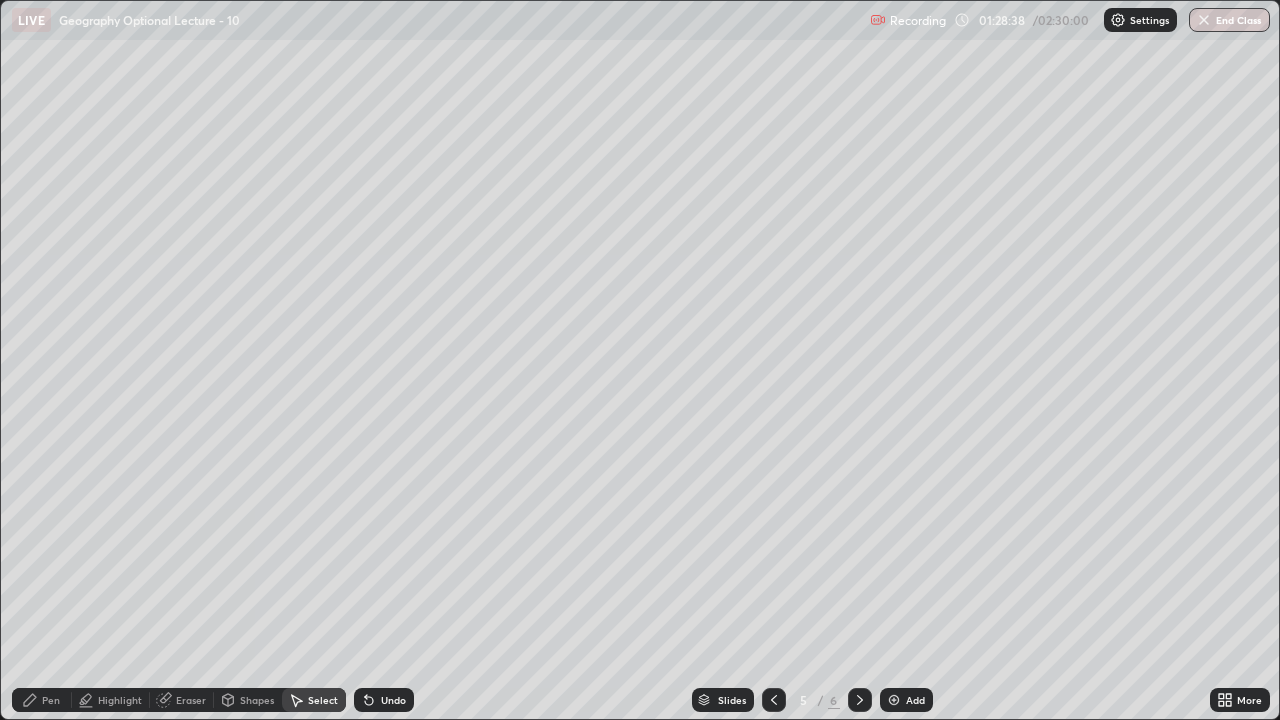 click on "0 ° Undo Copy Duplicate Duplicate to new slide Delete" at bounding box center [640, 360] 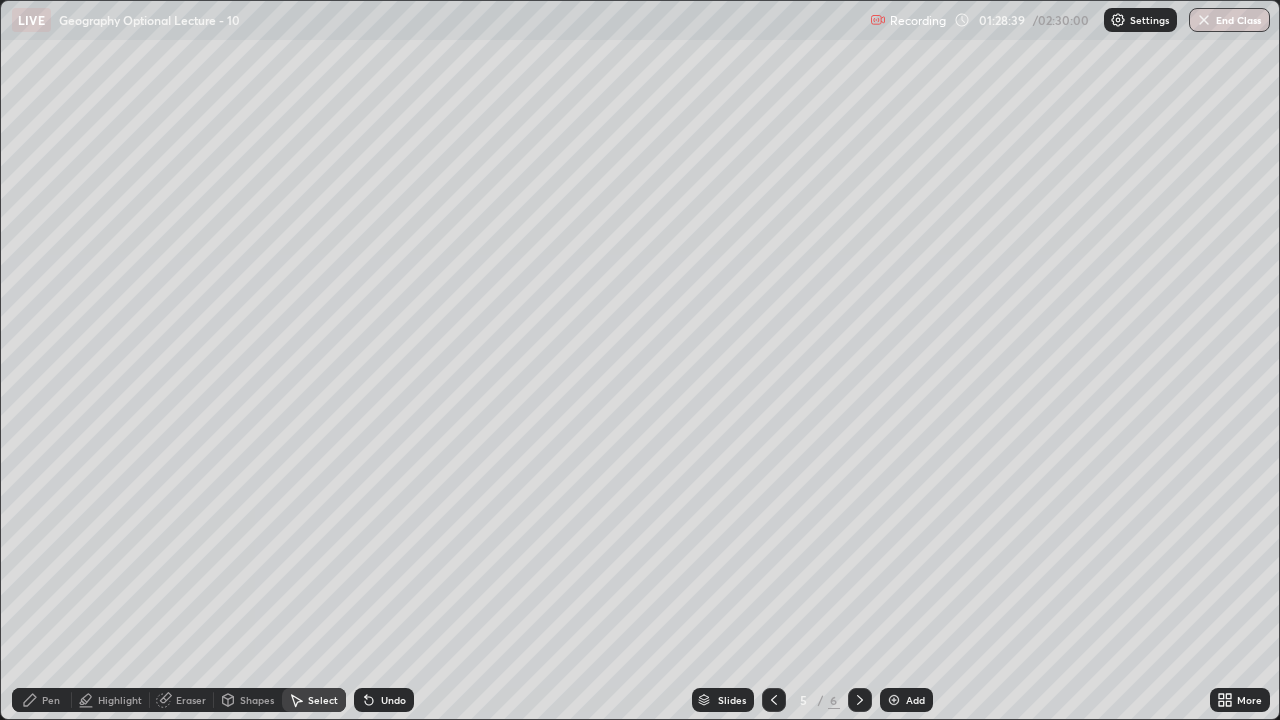 click on "0 ° Undo Copy Duplicate Duplicate to new slide Delete" at bounding box center [640, 360] 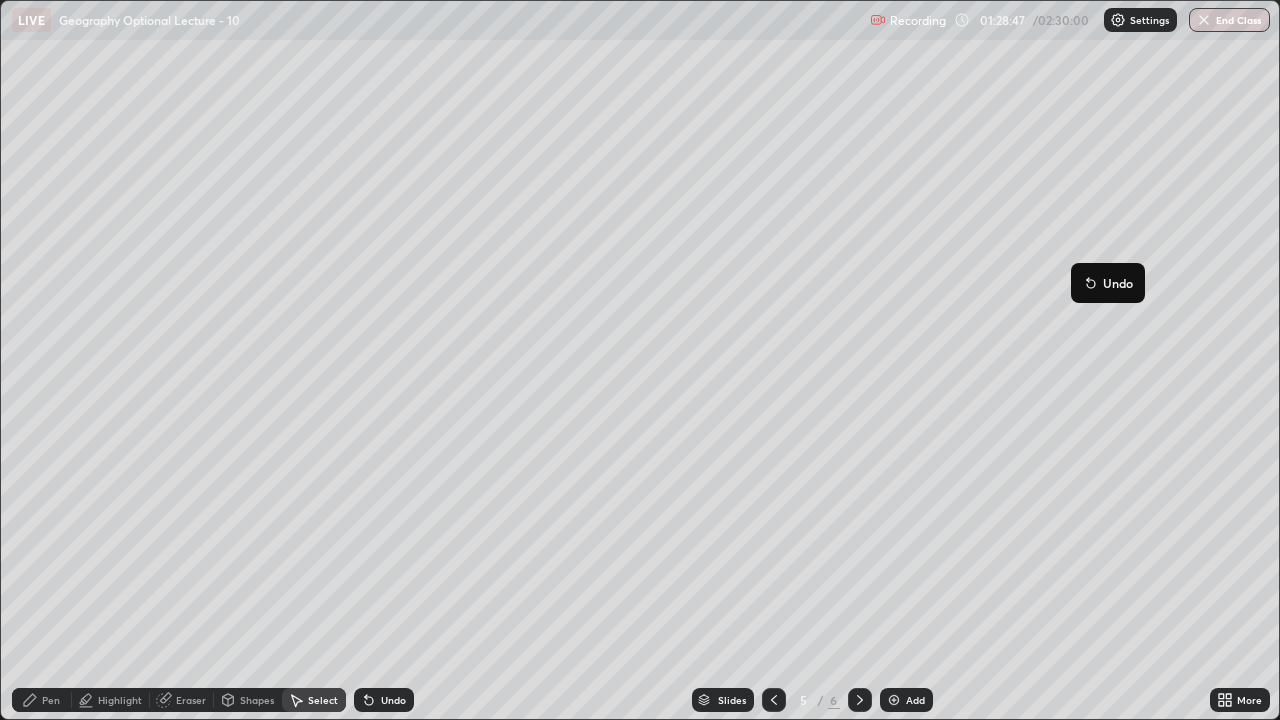 click on "0 ° Undo Copy Duplicate Duplicate to new slide Delete" at bounding box center [640, 360] 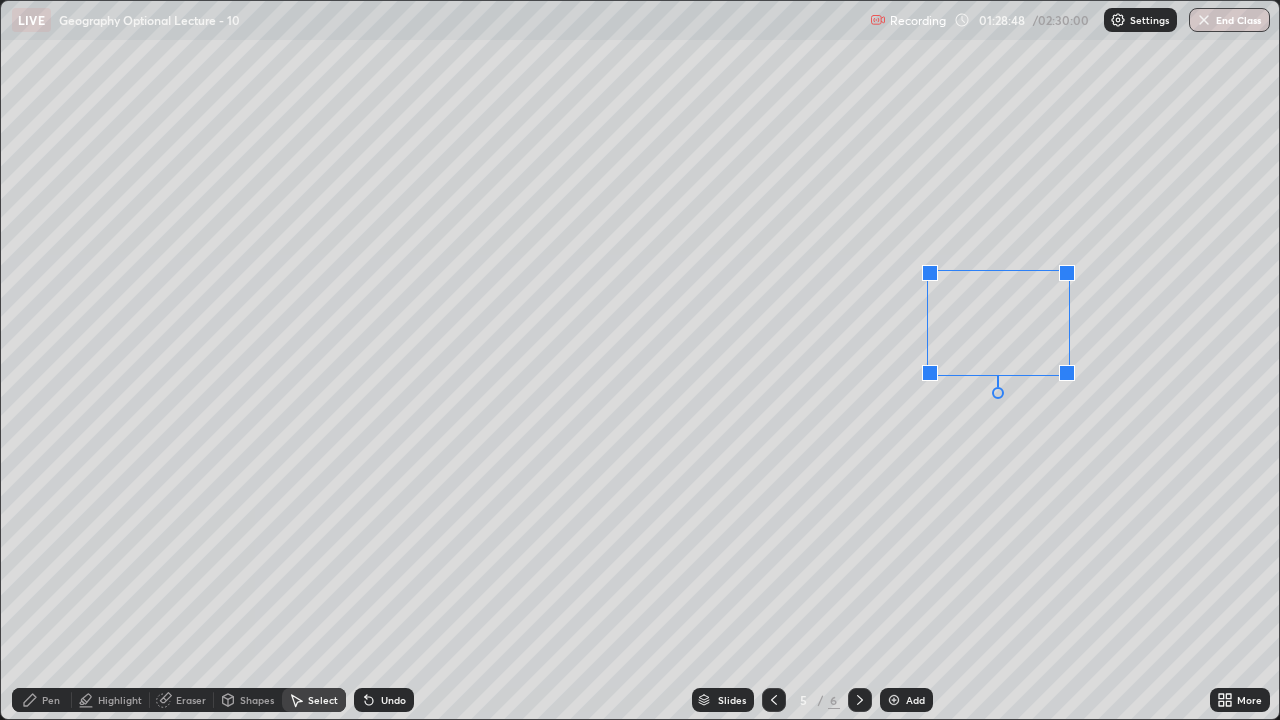 click on "0 ° Undo Copy Duplicate Duplicate to new slide Delete" at bounding box center [640, 360] 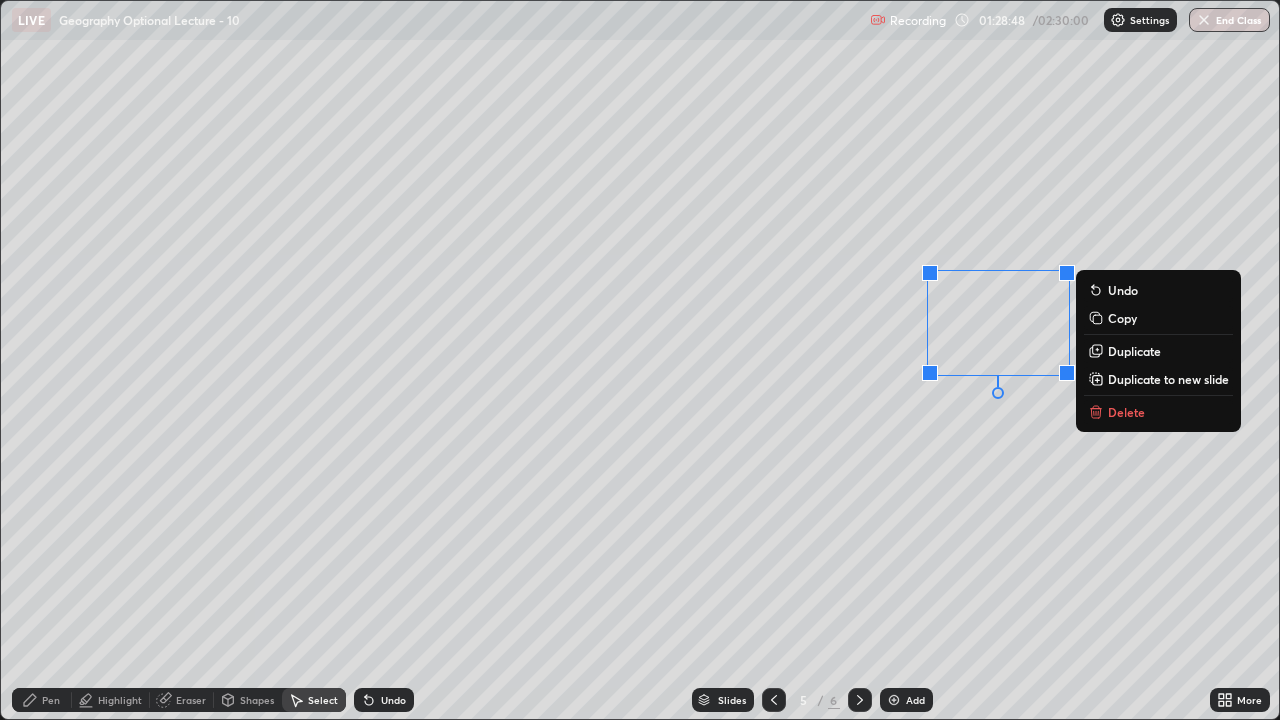 click on "0 ° Undo Copy Duplicate Duplicate to new slide Delete" at bounding box center [640, 360] 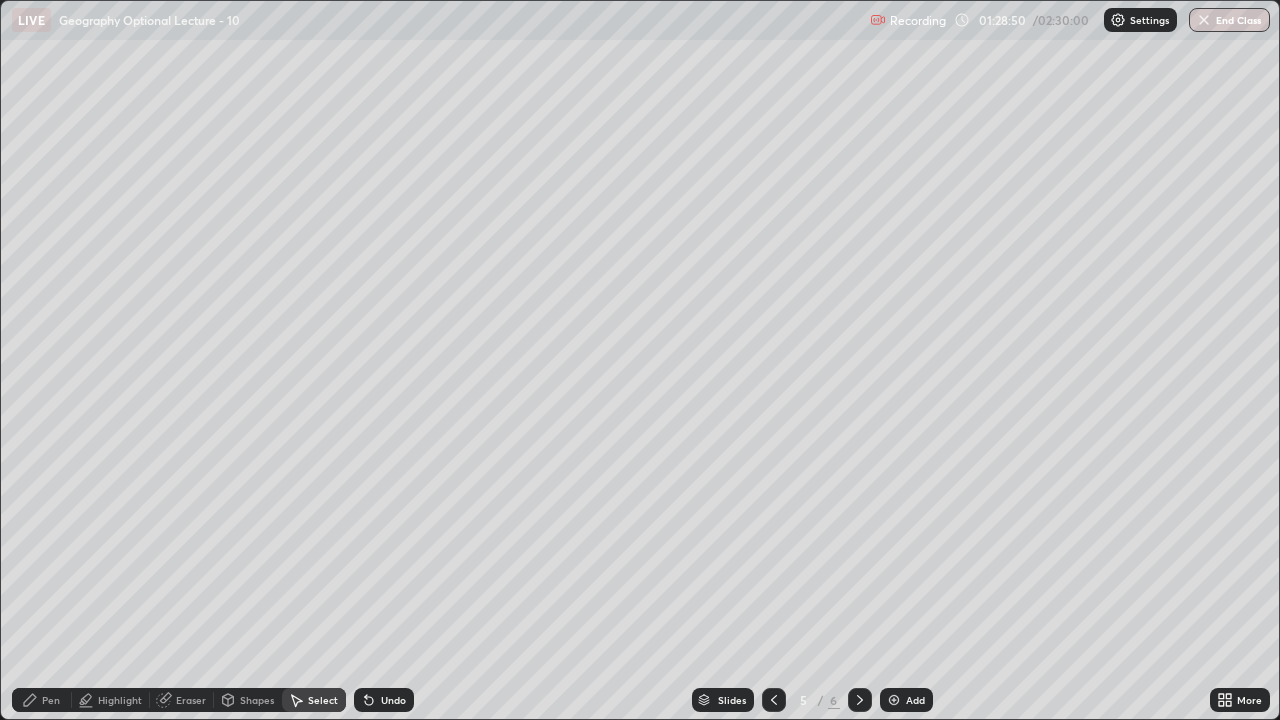 click on "Select" at bounding box center [323, 700] 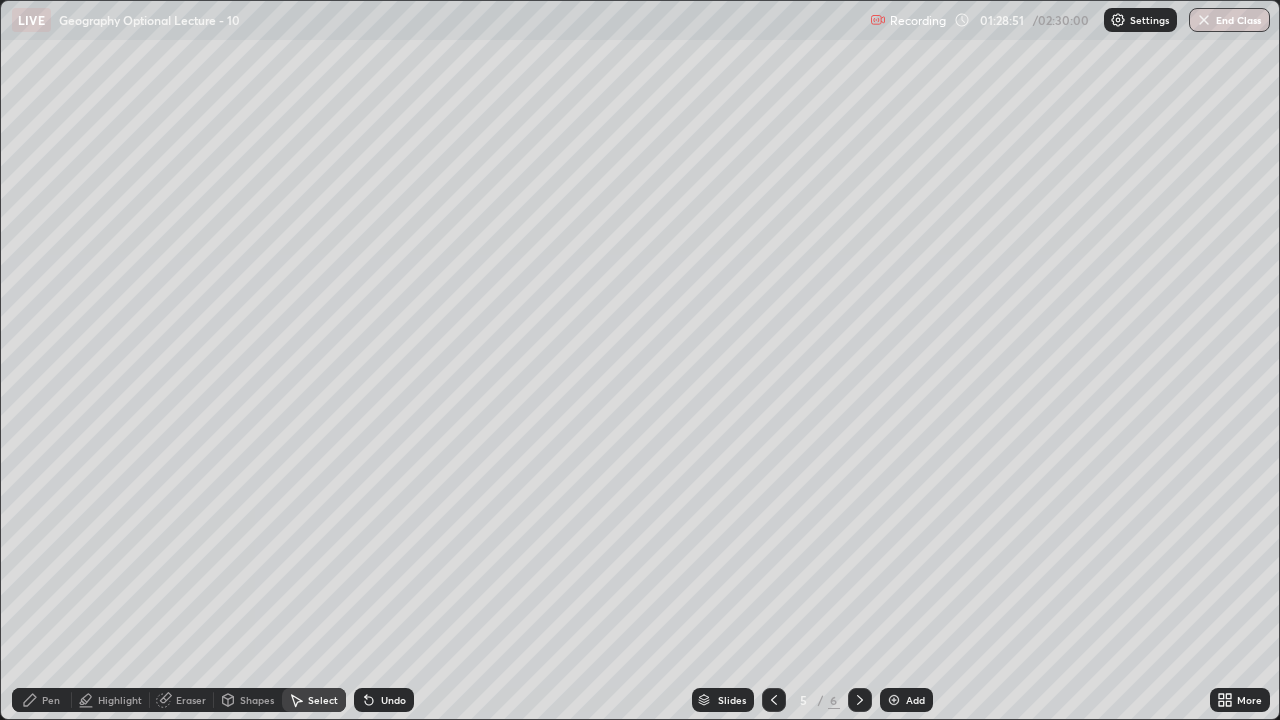 click on "Select" at bounding box center [323, 700] 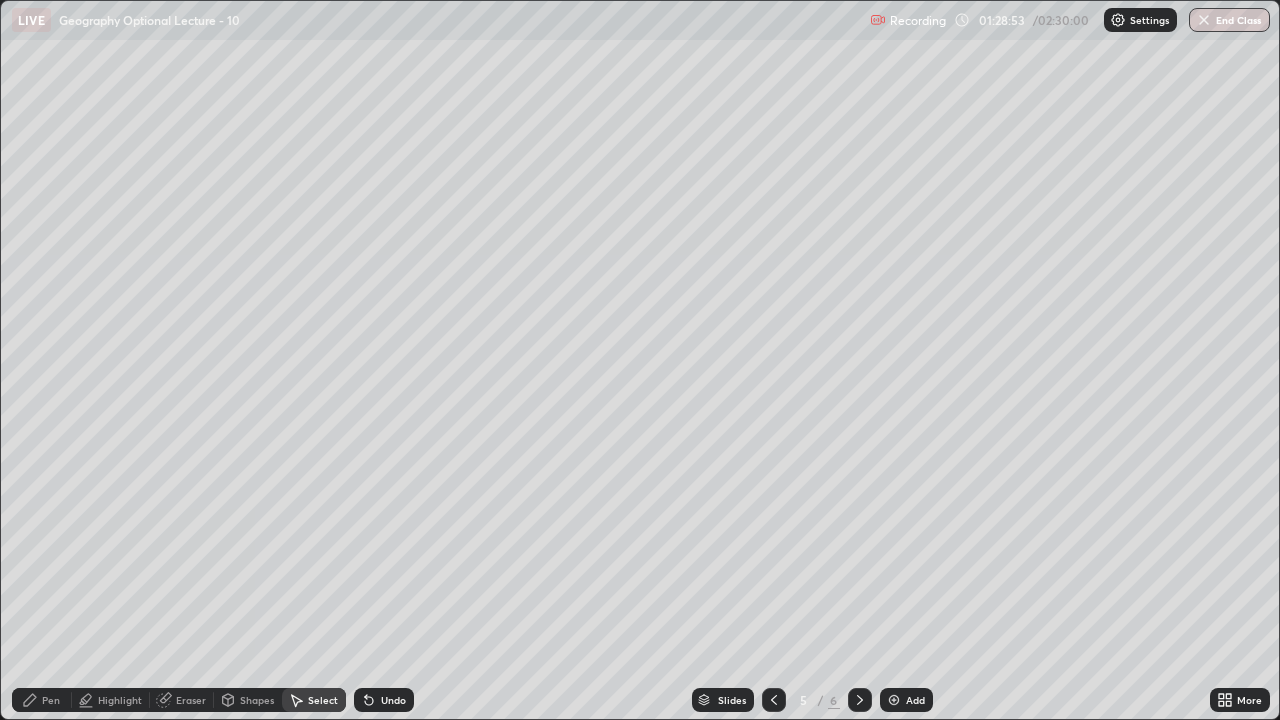 click on "Shapes" at bounding box center (257, 700) 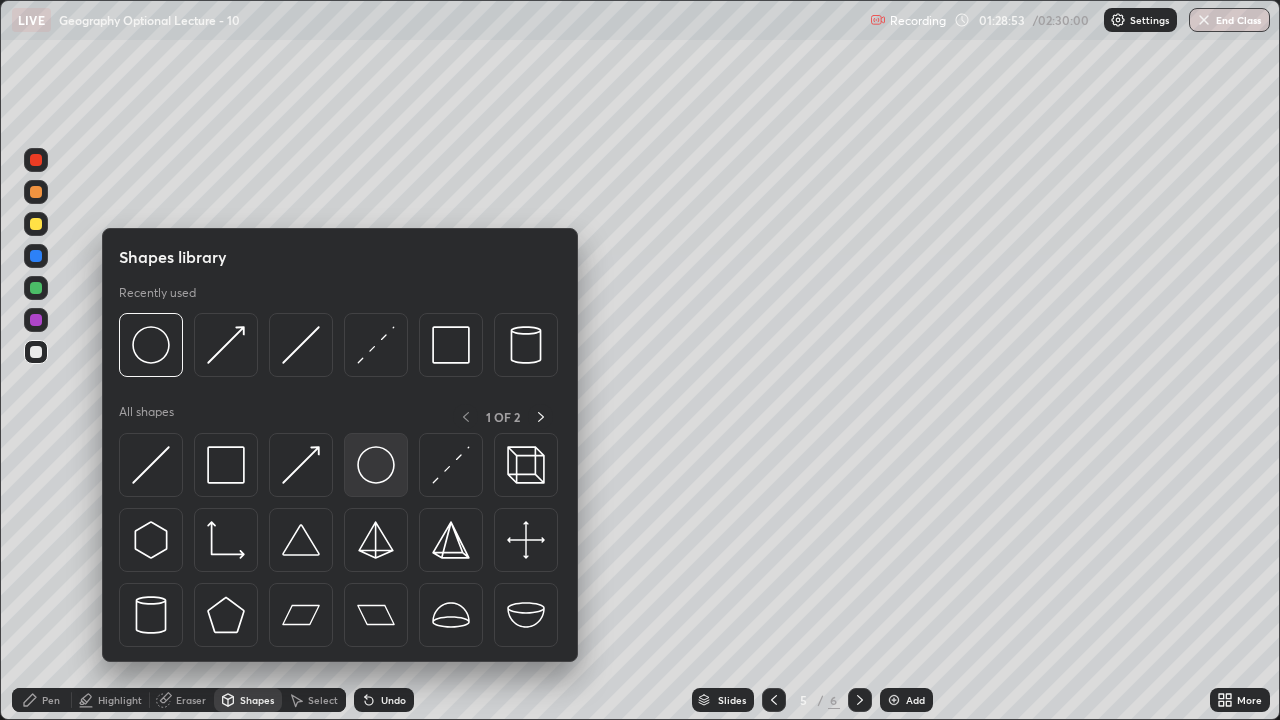 click at bounding box center (376, 465) 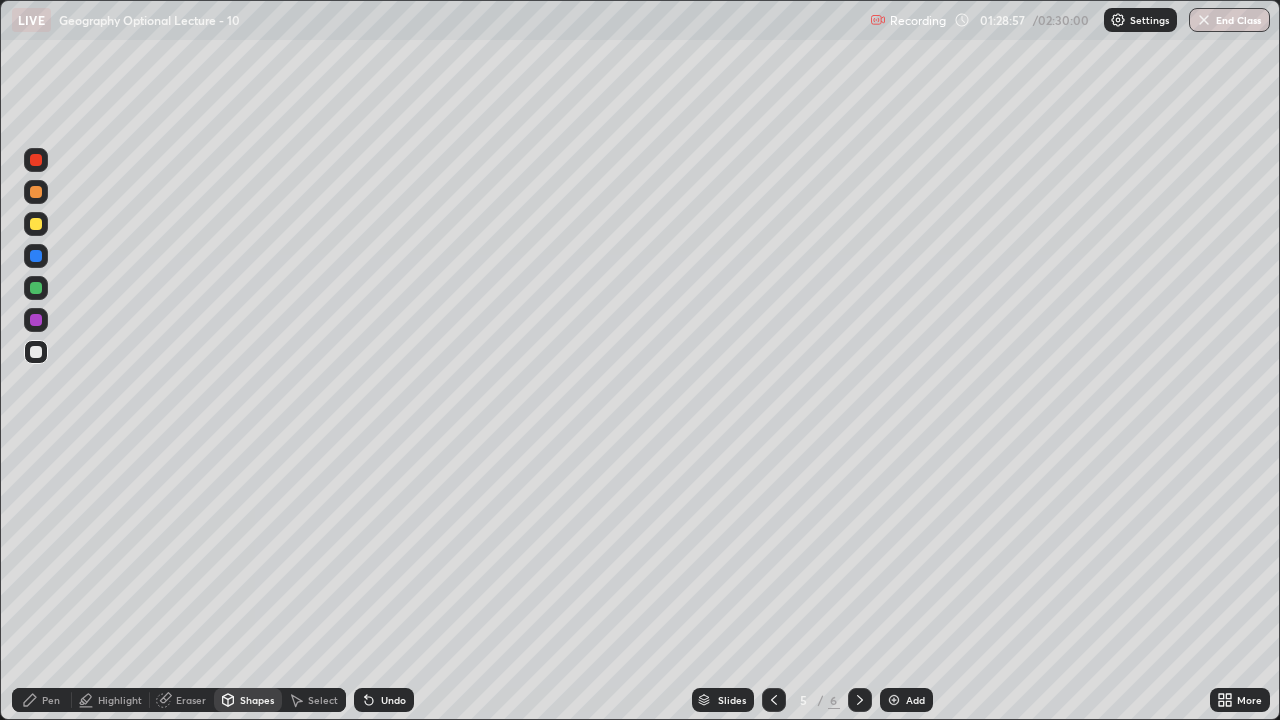 click on "Select" at bounding box center [323, 700] 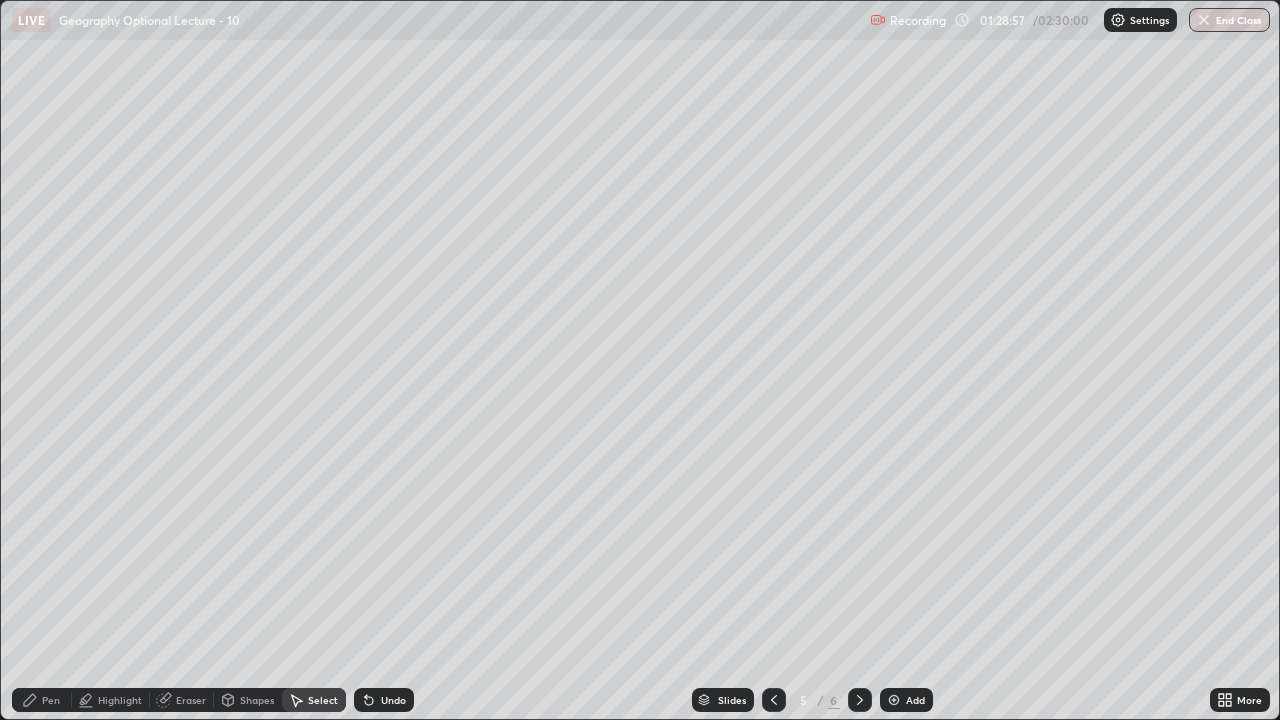 click on "0 ° Undo Copy Duplicate Duplicate to new slide Delete" at bounding box center (640, 360) 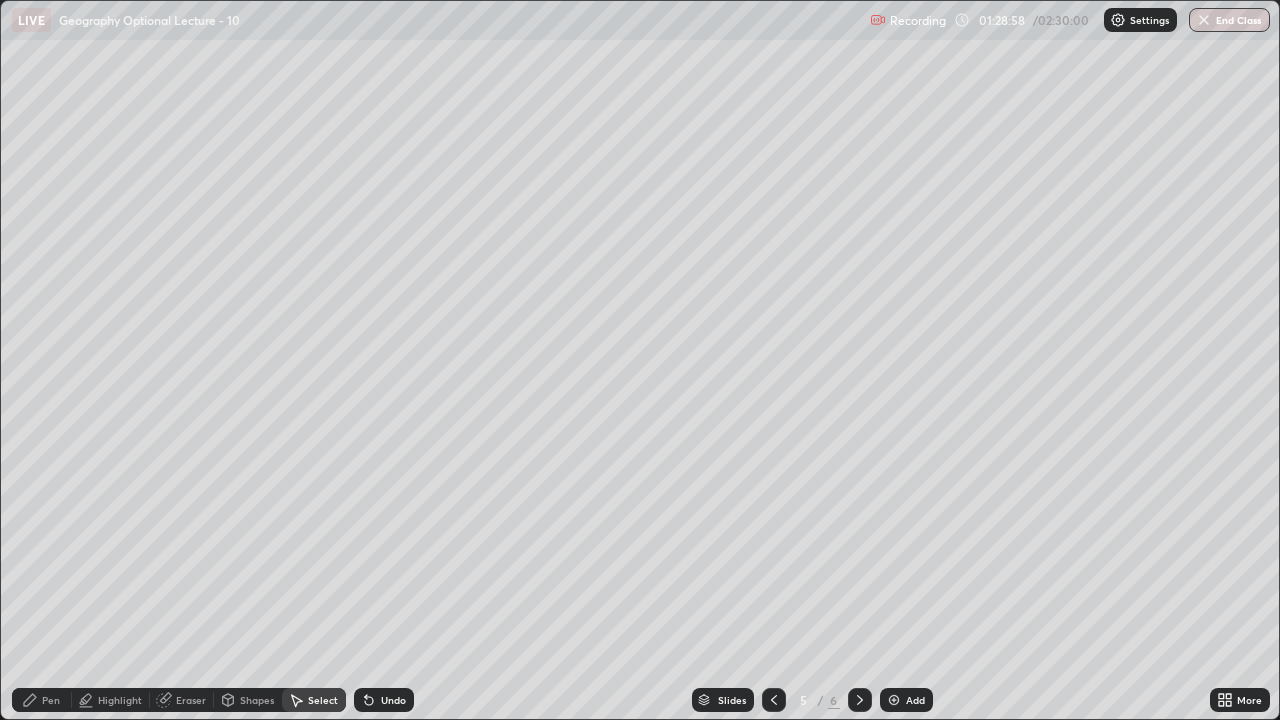 click on "0 ° Undo Copy Duplicate Duplicate to new slide Delete" at bounding box center [640, 360] 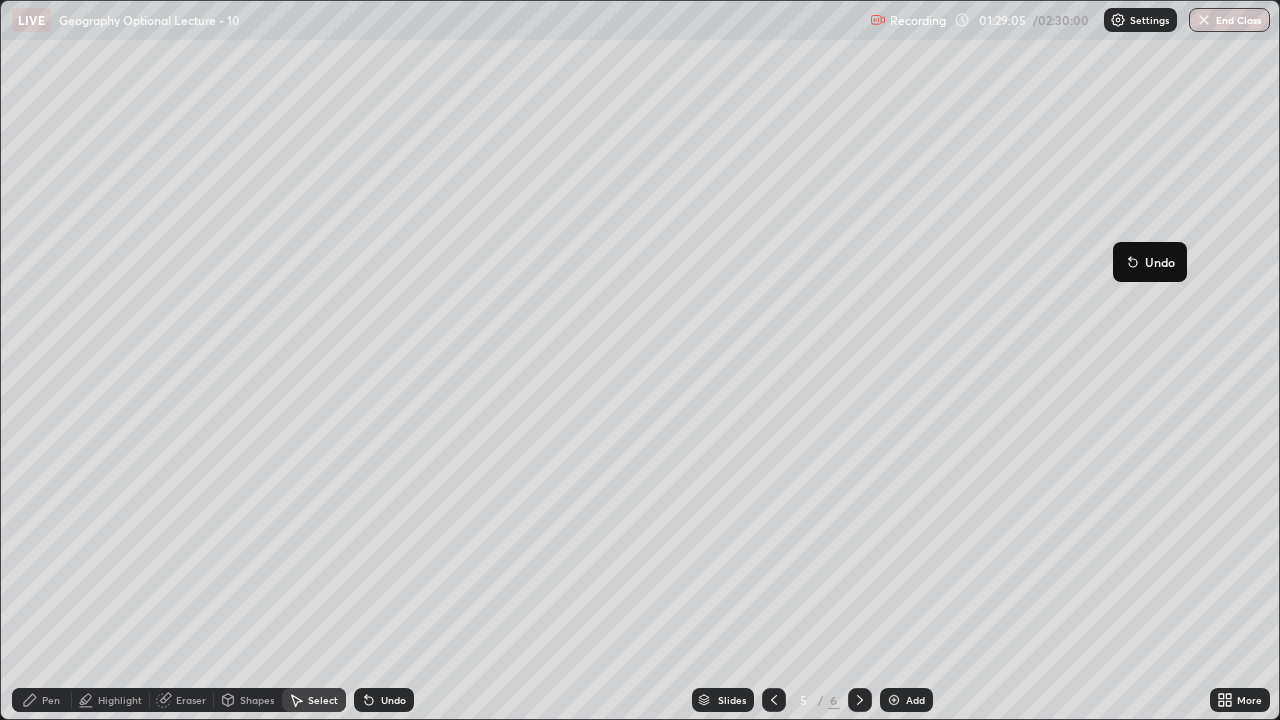 click on "0 ° Undo Copy Duplicate Duplicate to new slide Delete" at bounding box center (640, 360) 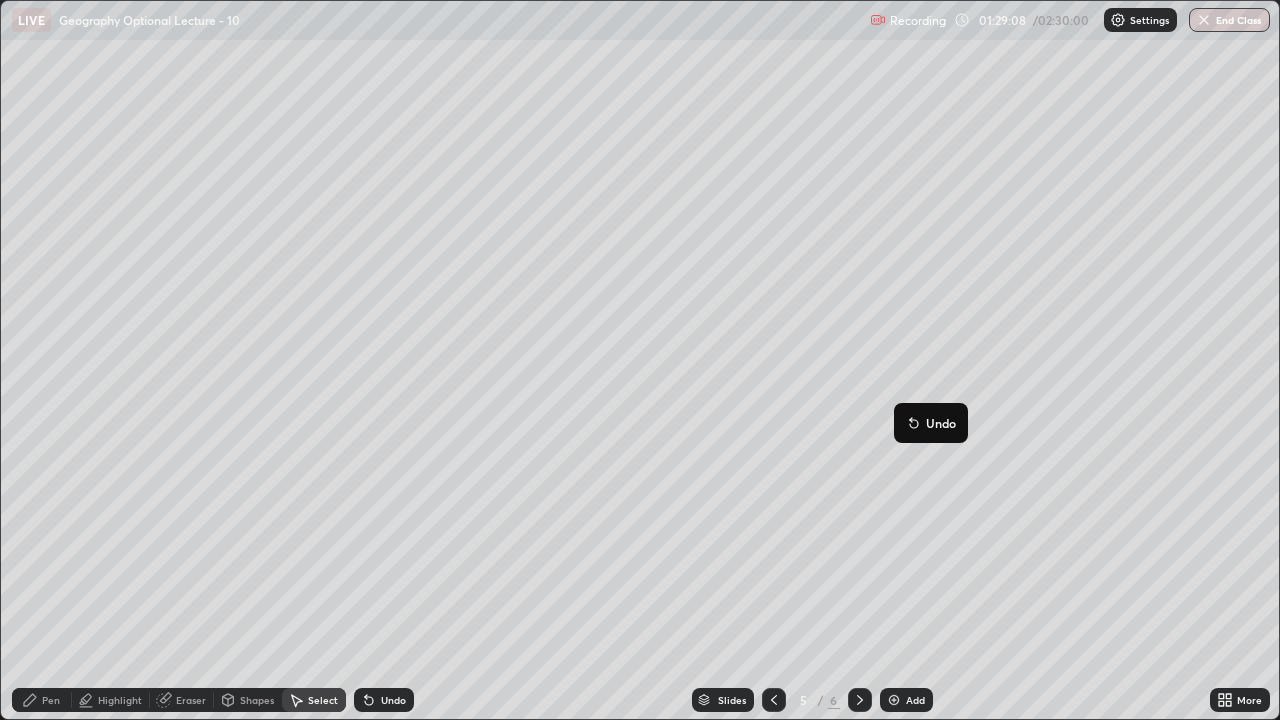 click on "0 ° Undo Copy Duplicate Duplicate to new slide Delete" at bounding box center [640, 360] 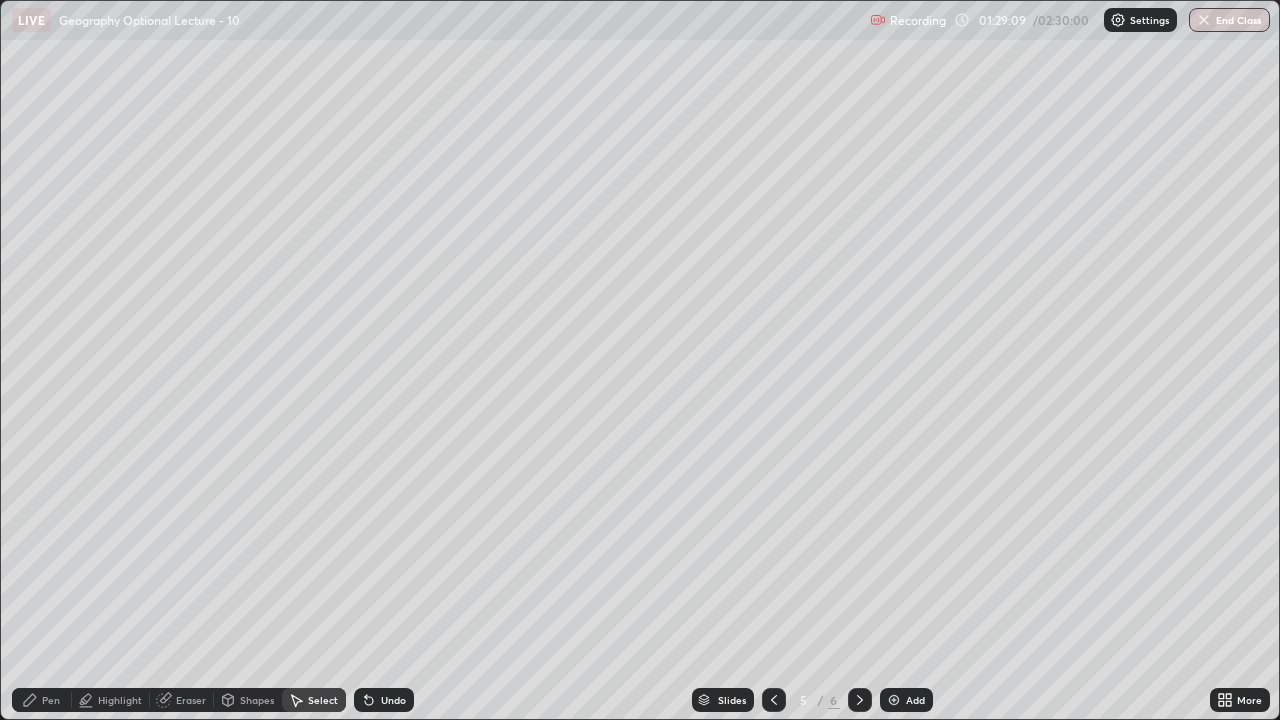 click on "Shapes" at bounding box center (257, 700) 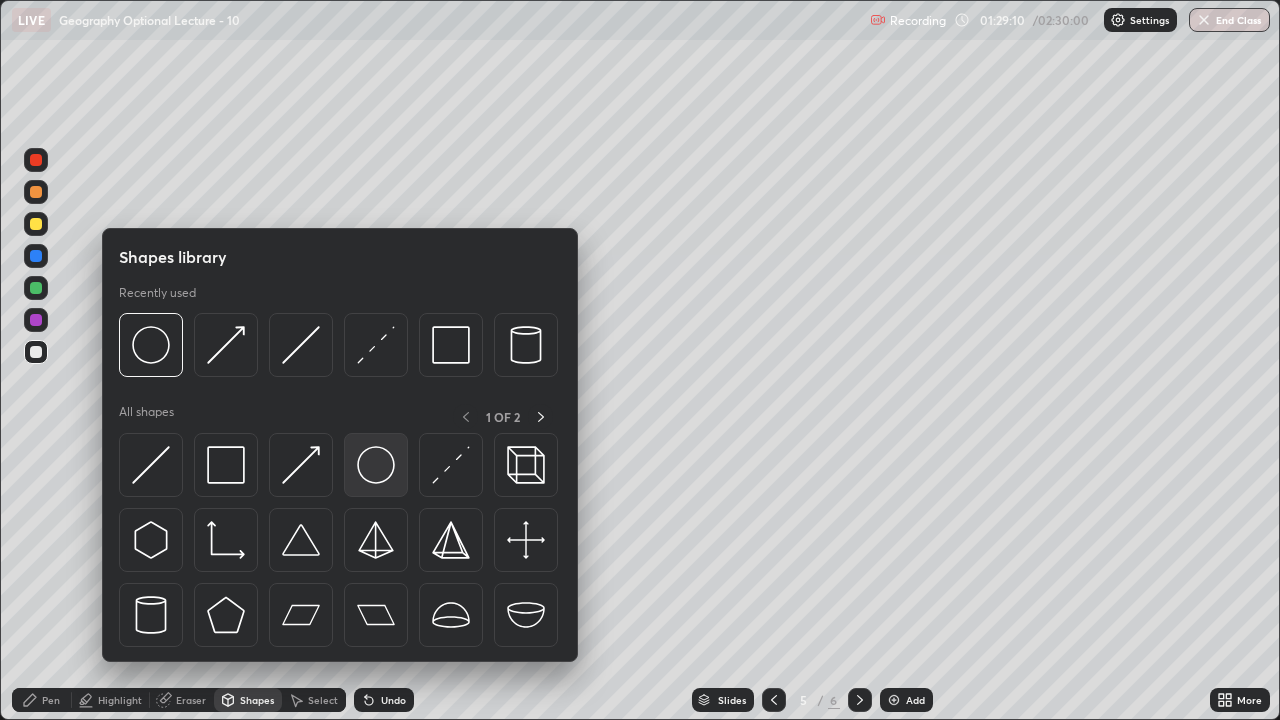 click at bounding box center (376, 465) 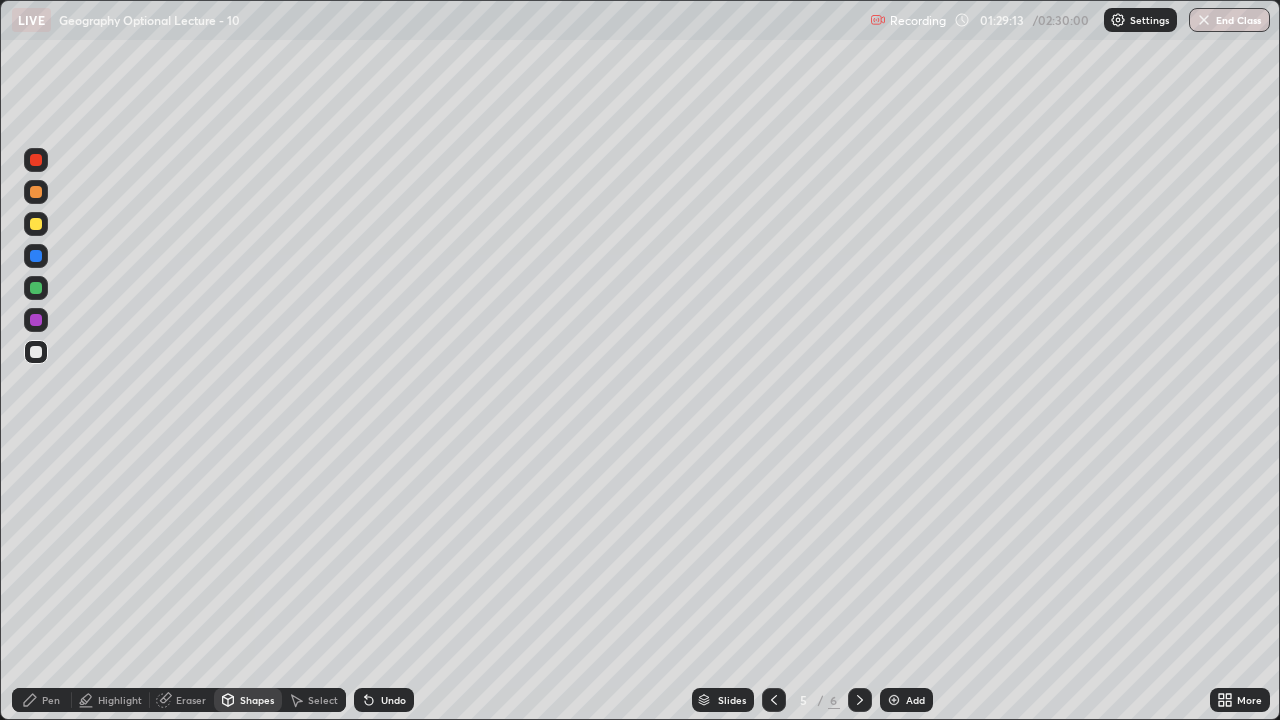 click on "Select" at bounding box center [323, 700] 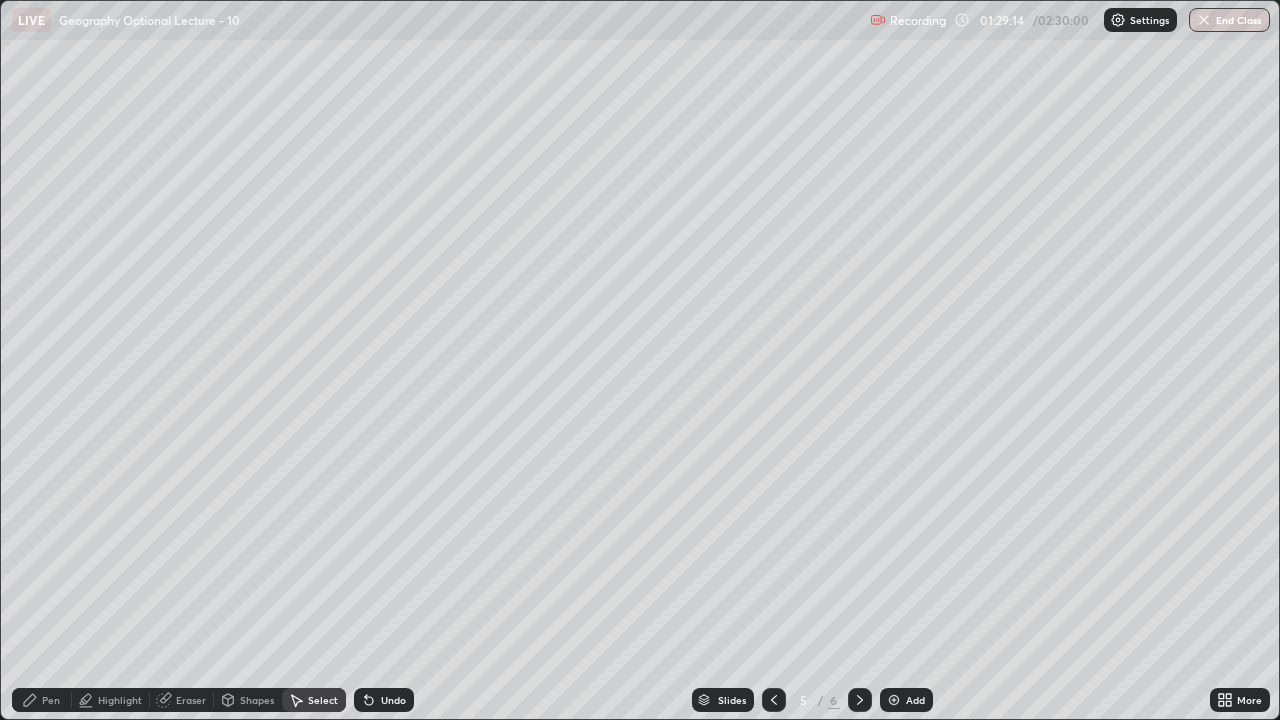click on "0 ° Undo Copy Duplicate Duplicate to new slide Delete" at bounding box center (640, 360) 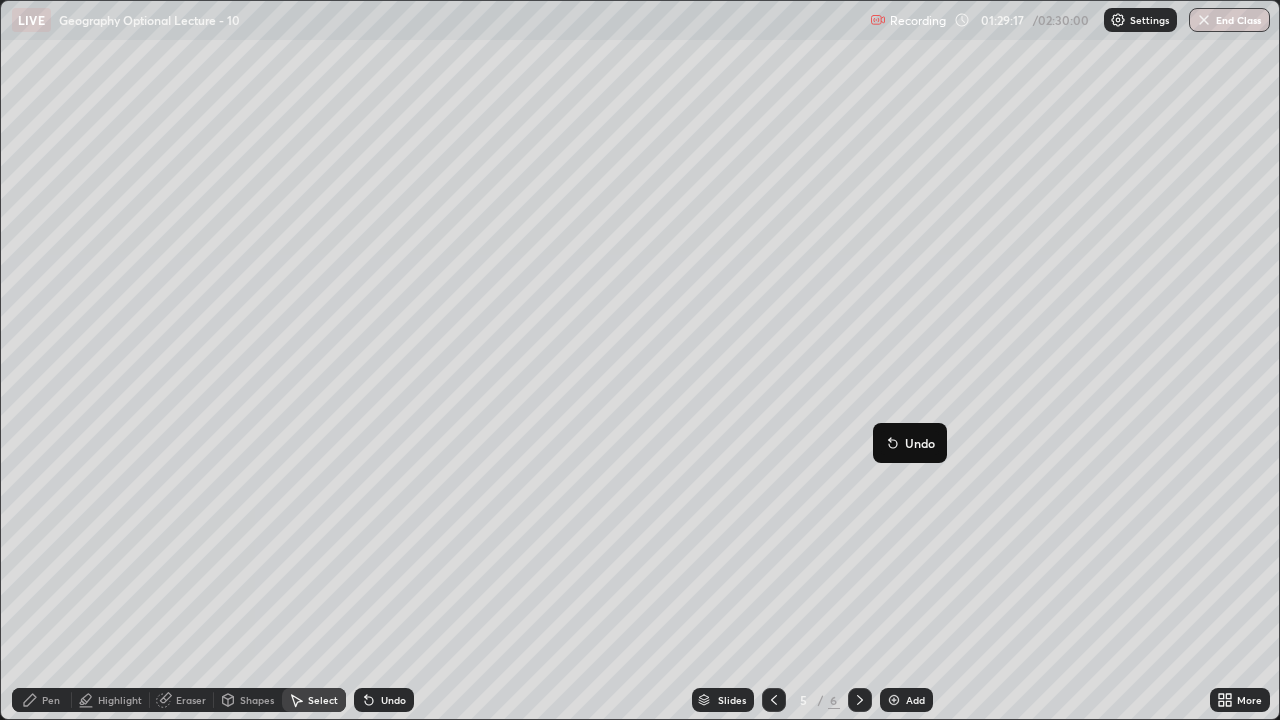 click on "0 ° Undo Copy Duplicate Duplicate to new slide Delete" at bounding box center [640, 360] 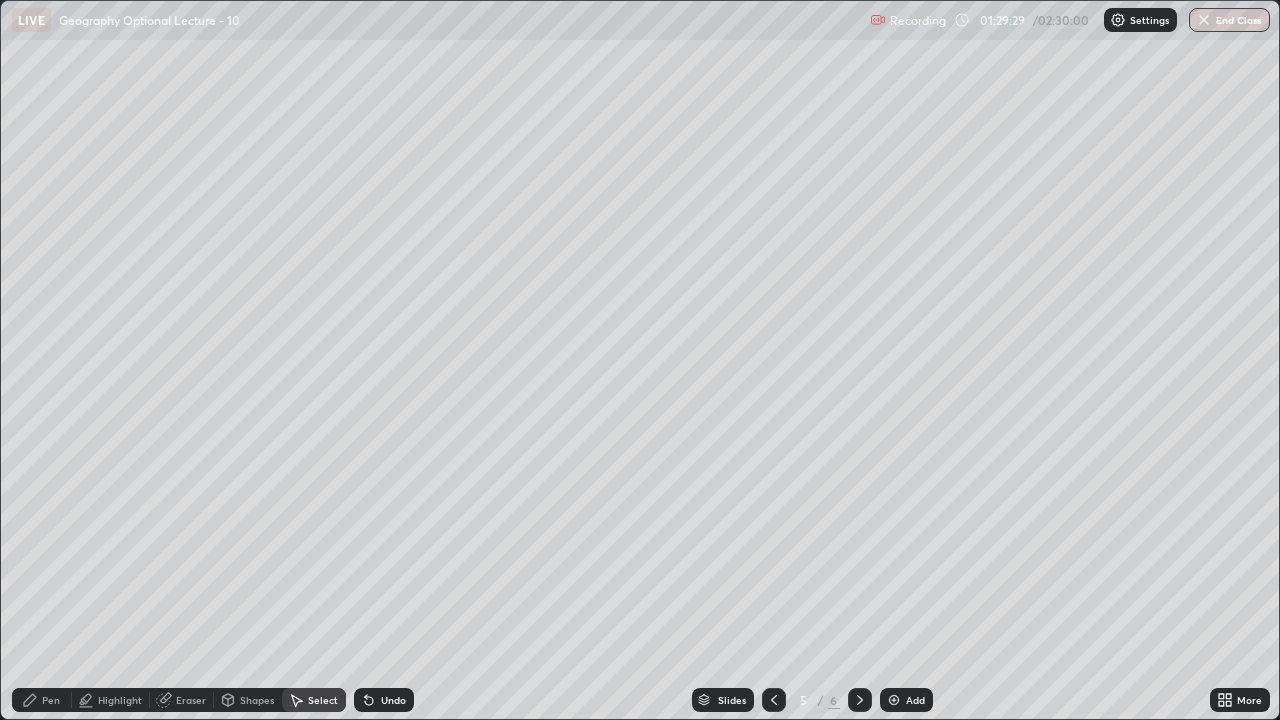 click on "Pen" at bounding box center (51, 700) 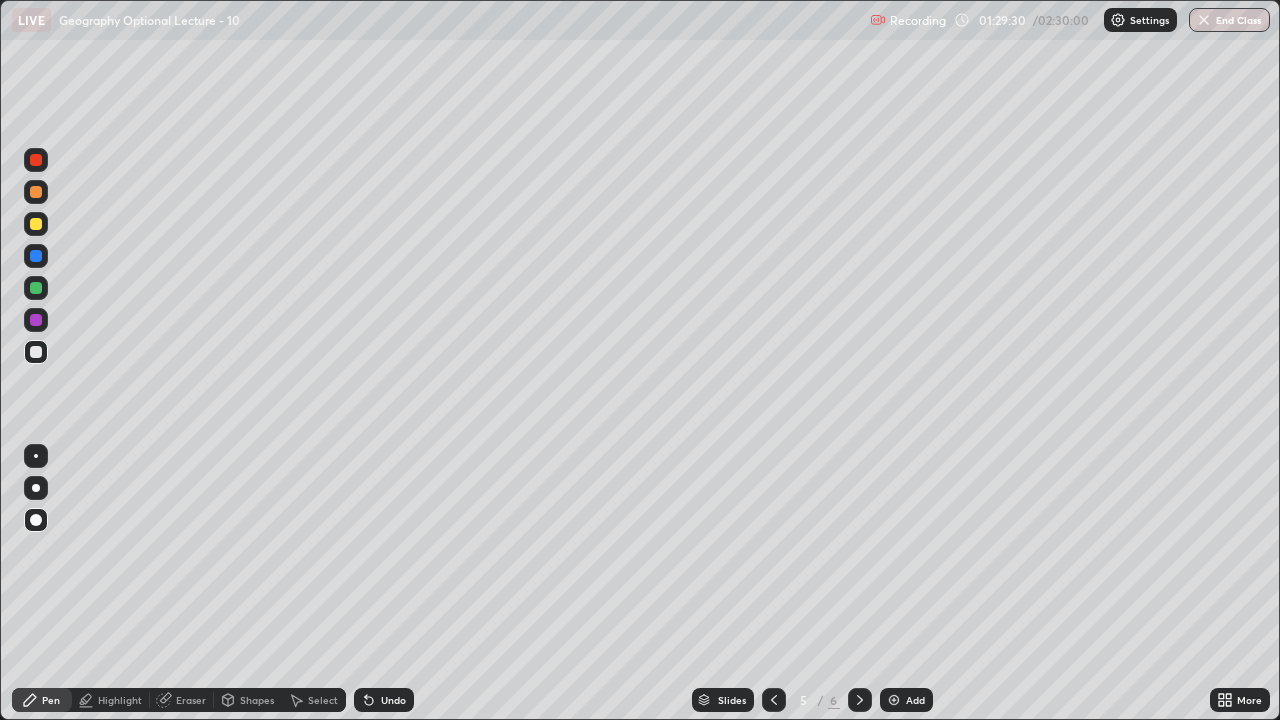click at bounding box center (36, 352) 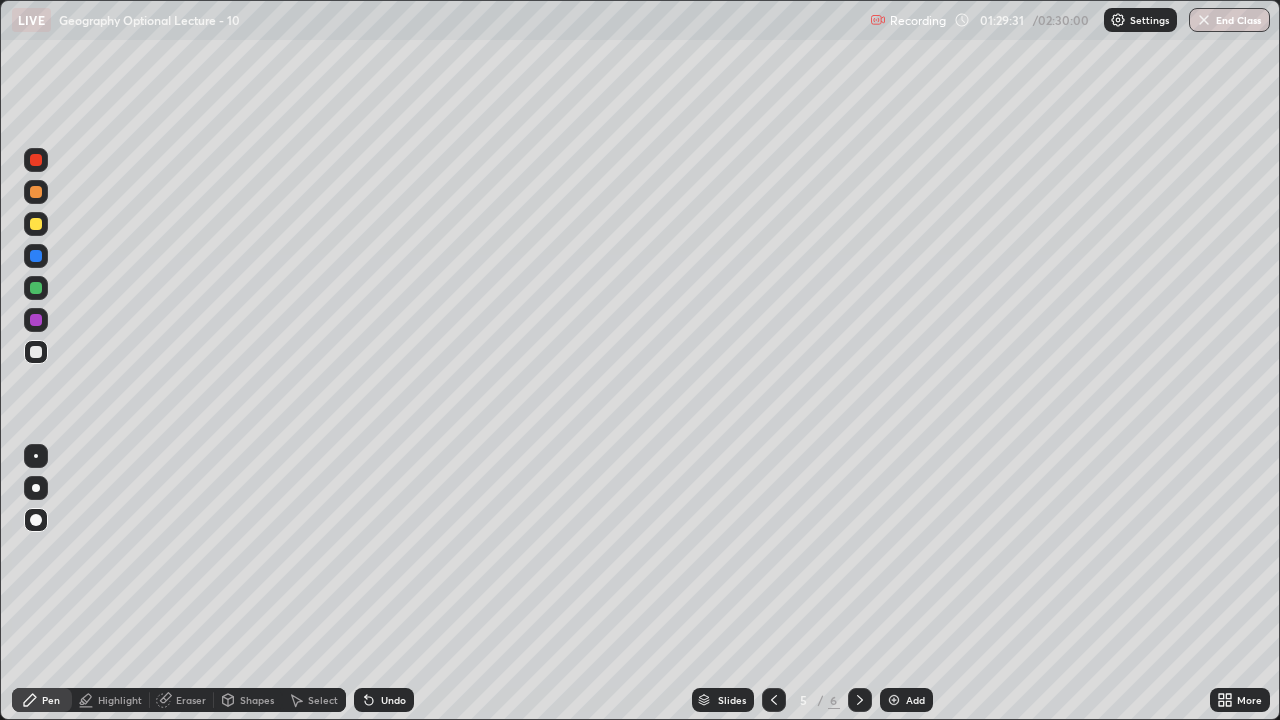 click at bounding box center [36, 352] 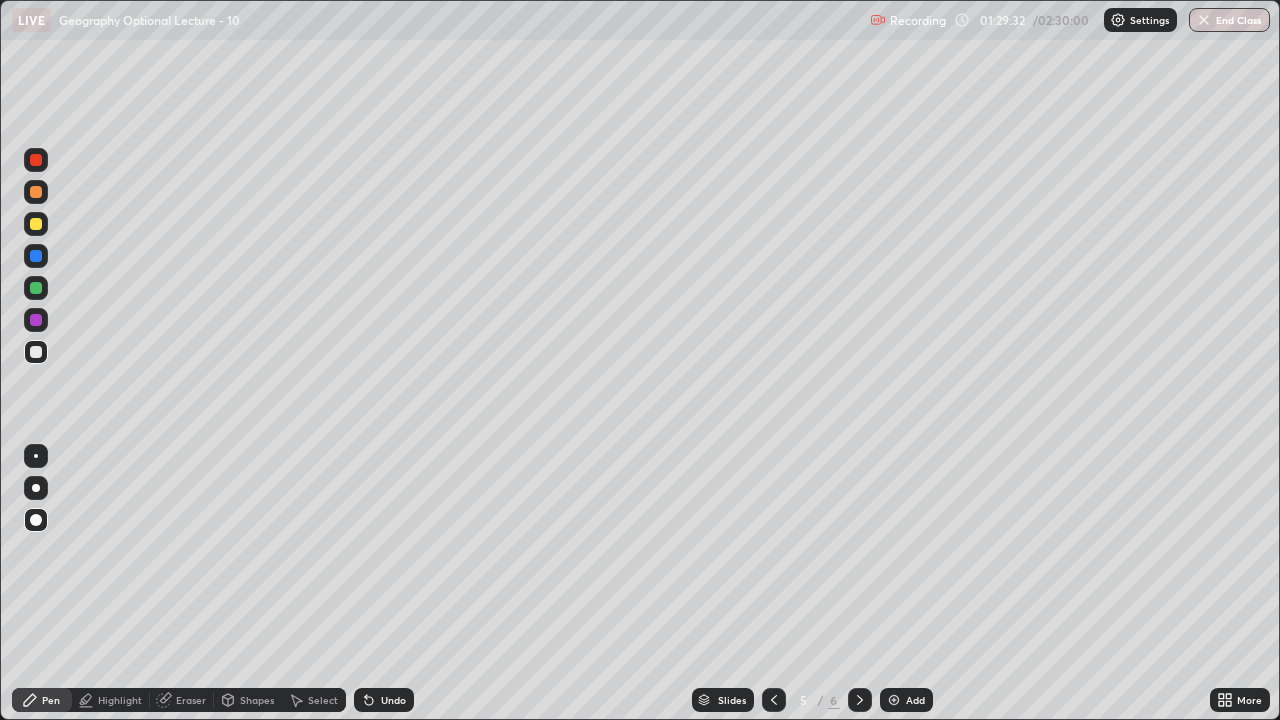 click at bounding box center (36, 224) 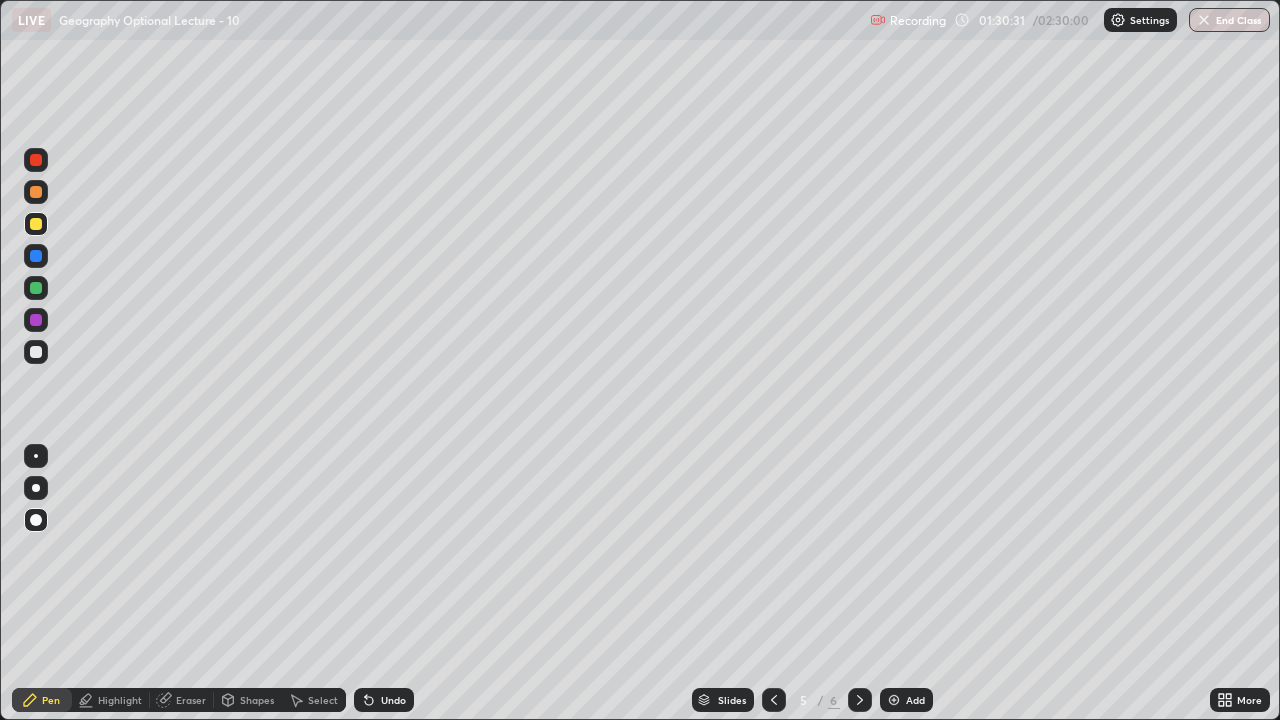 click at bounding box center [36, 488] 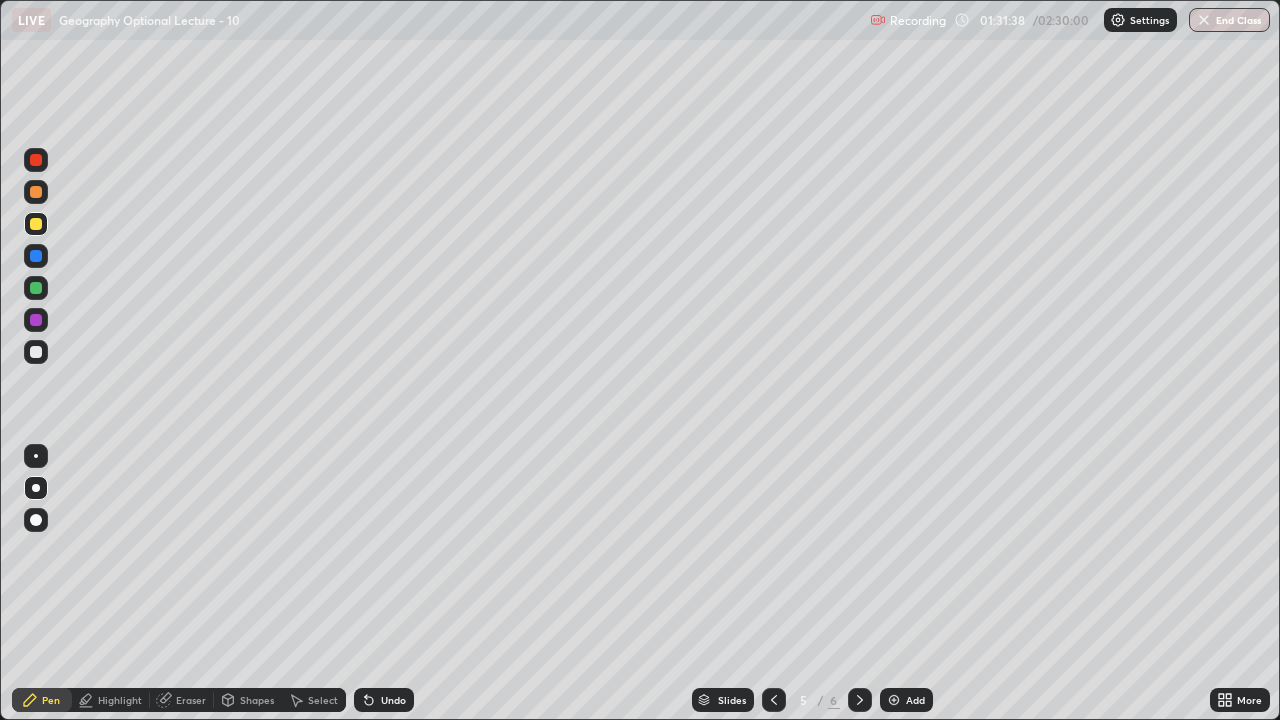 click at bounding box center [36, 456] 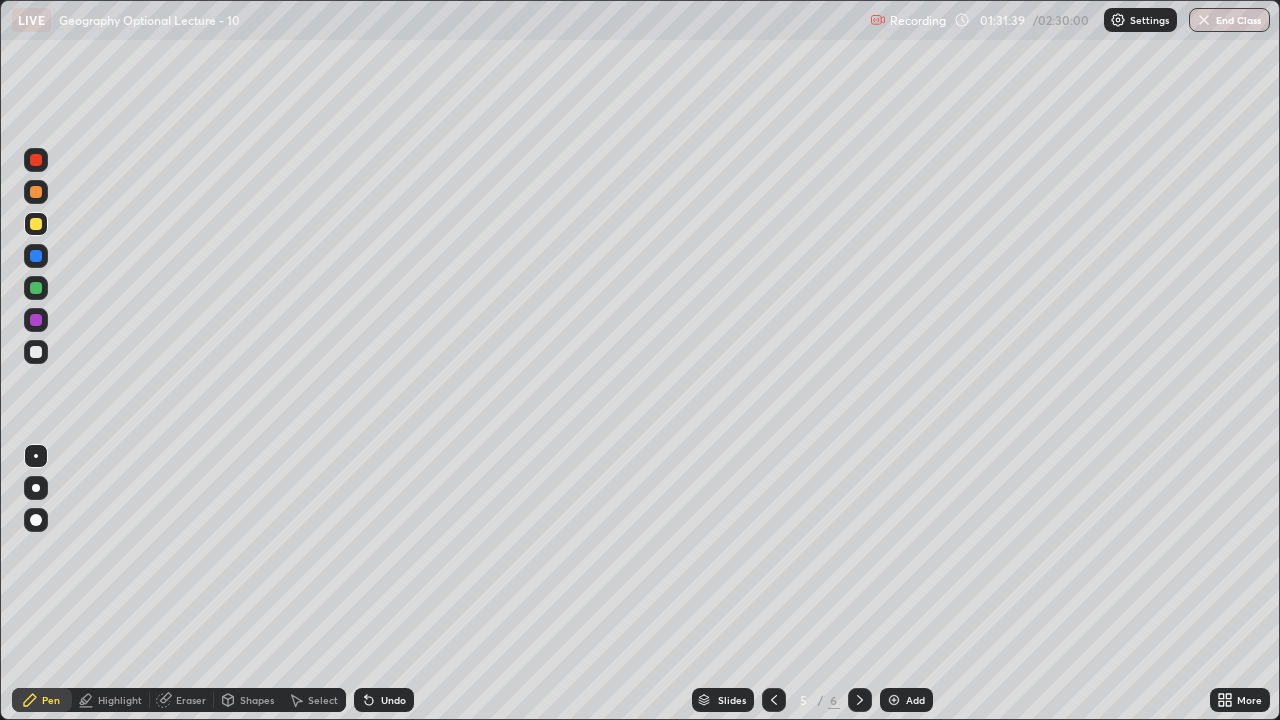 click at bounding box center (36, 160) 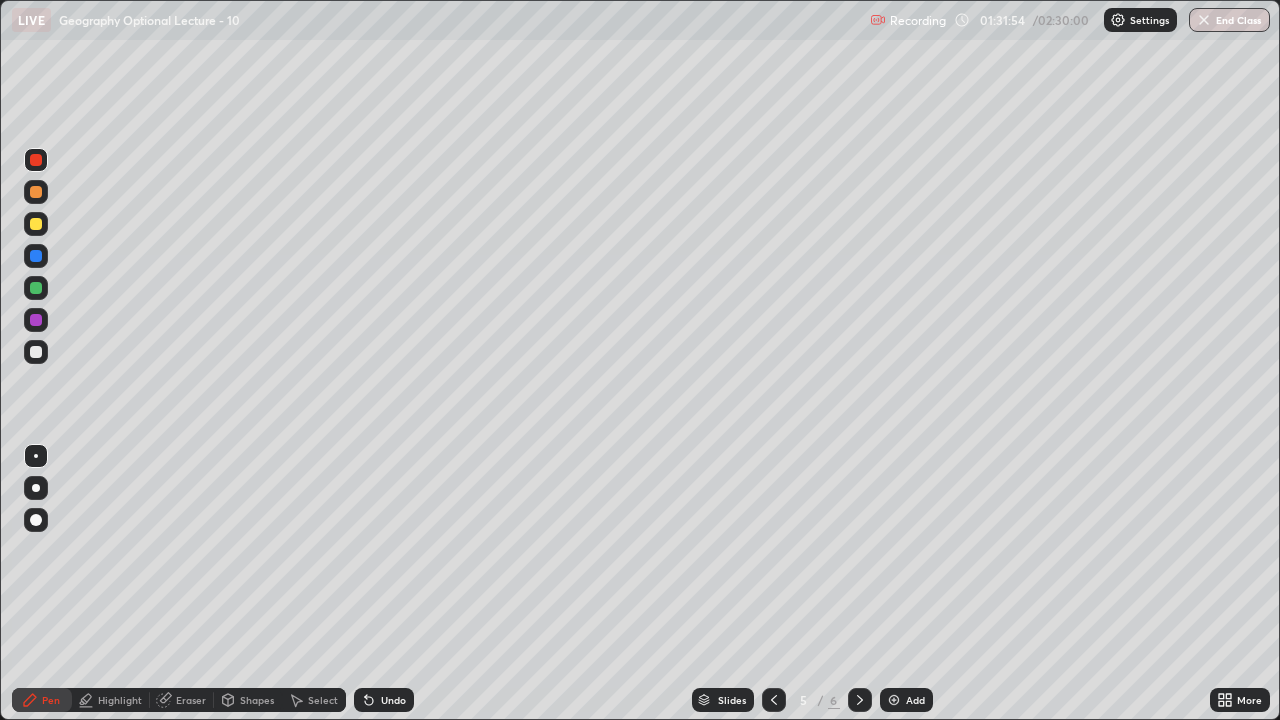click at bounding box center (36, 488) 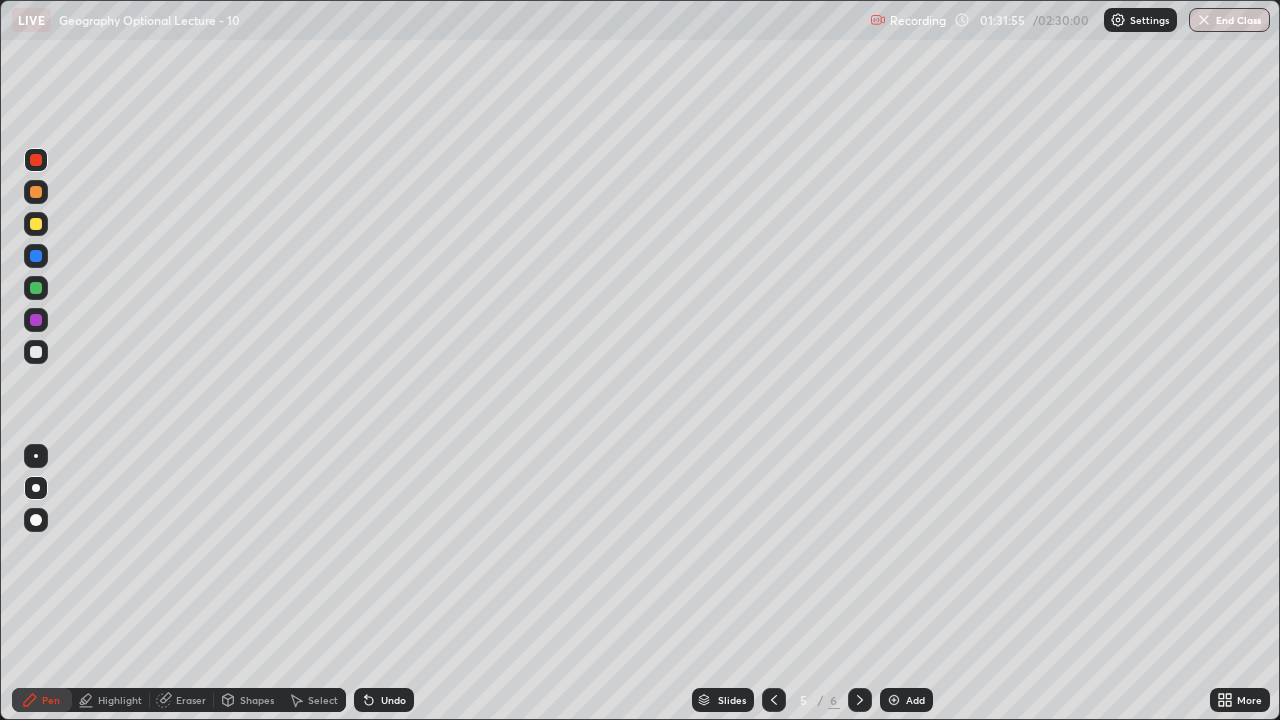 click at bounding box center (36, 160) 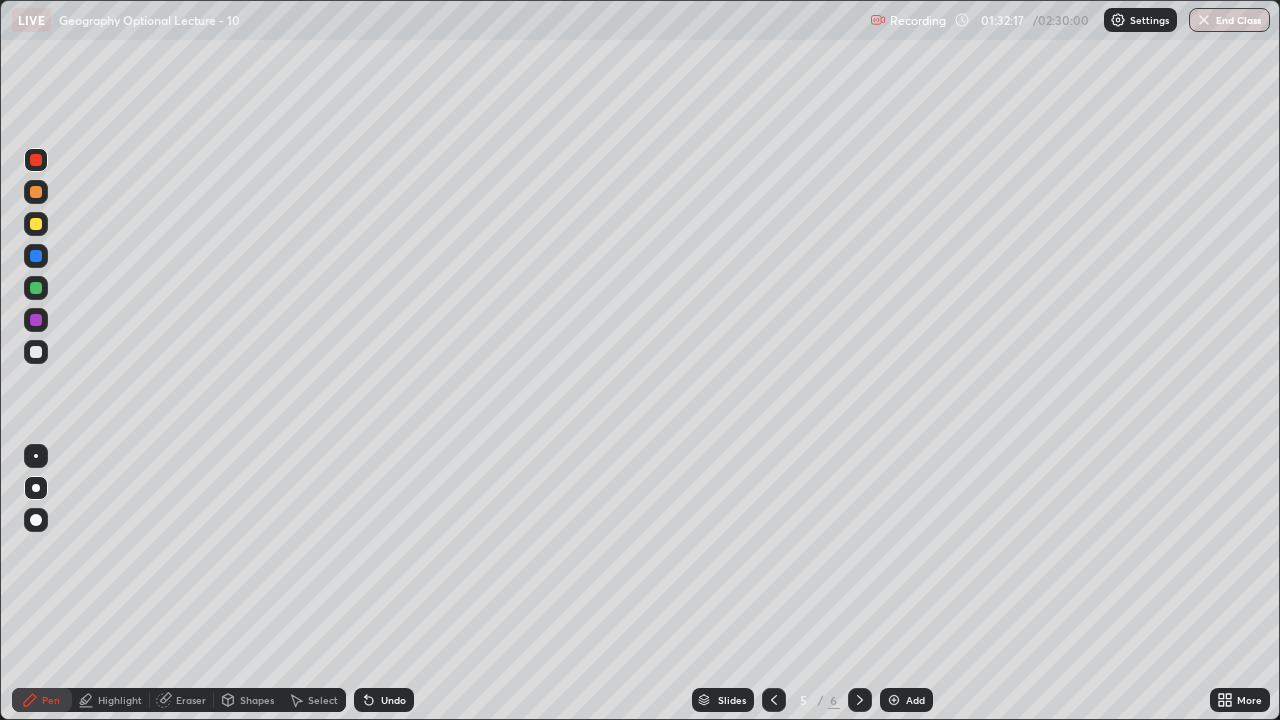 click at bounding box center [36, 456] 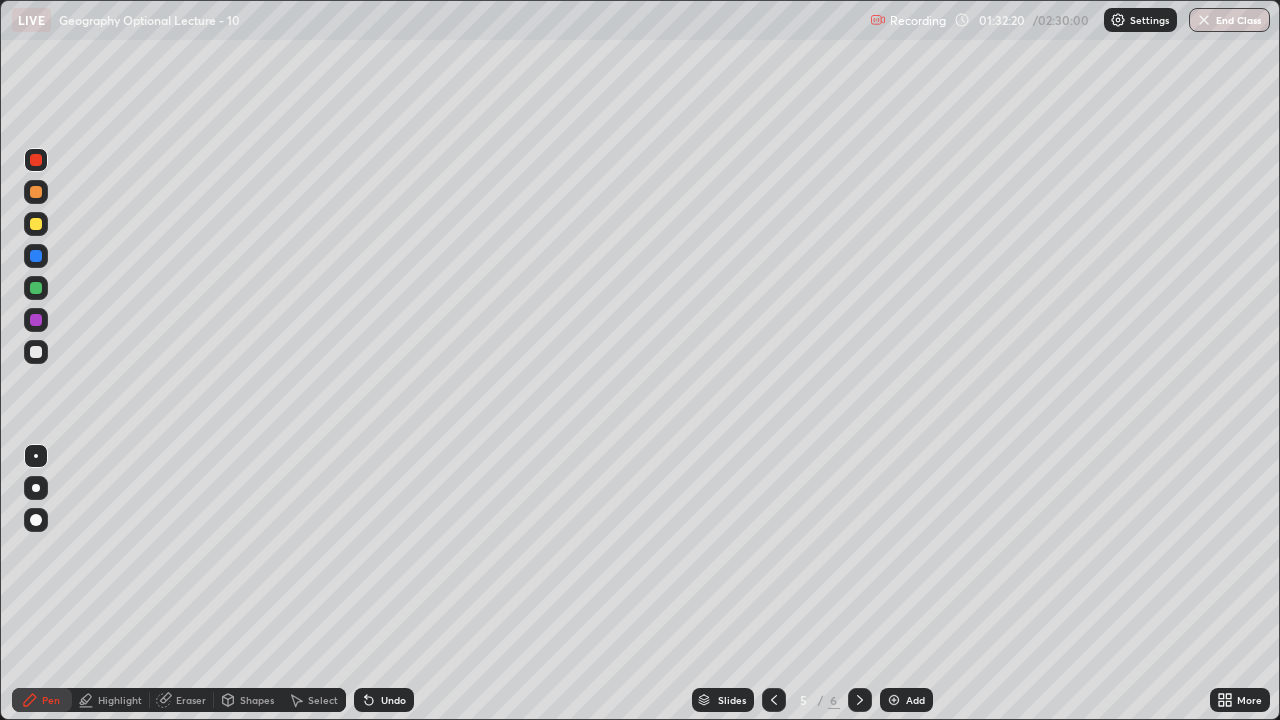 click at bounding box center [36, 256] 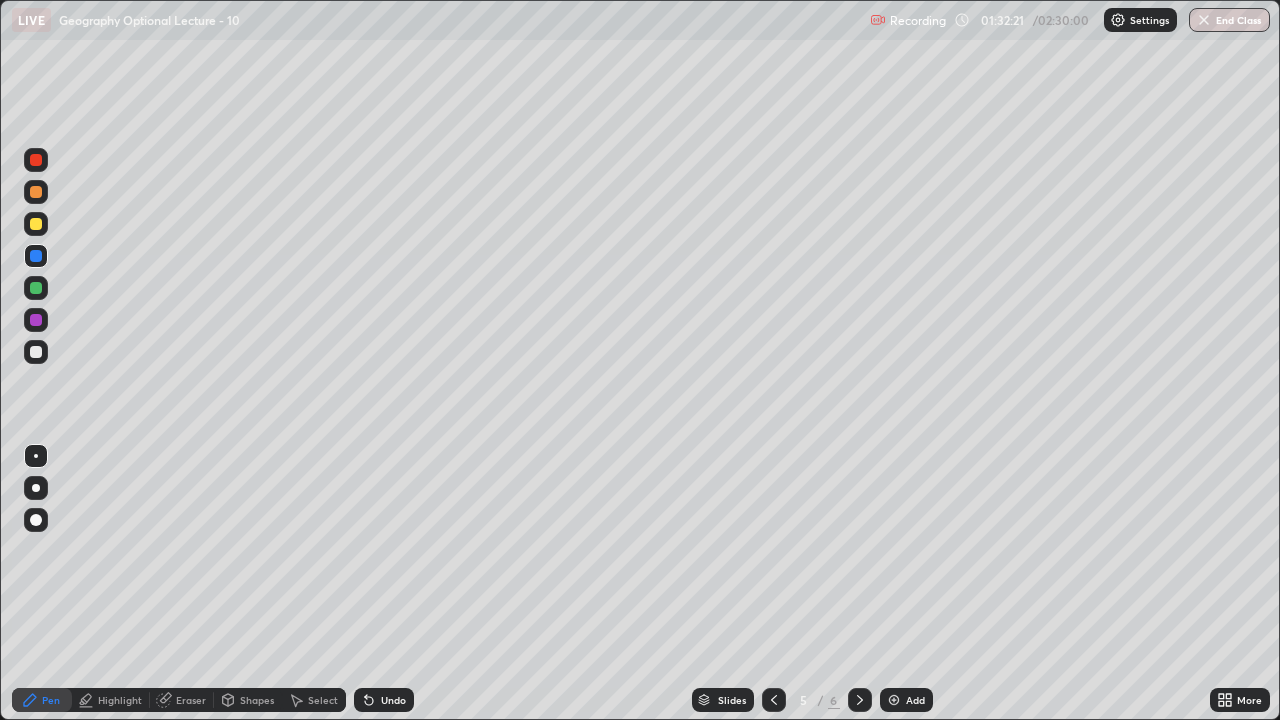 click at bounding box center (36, 488) 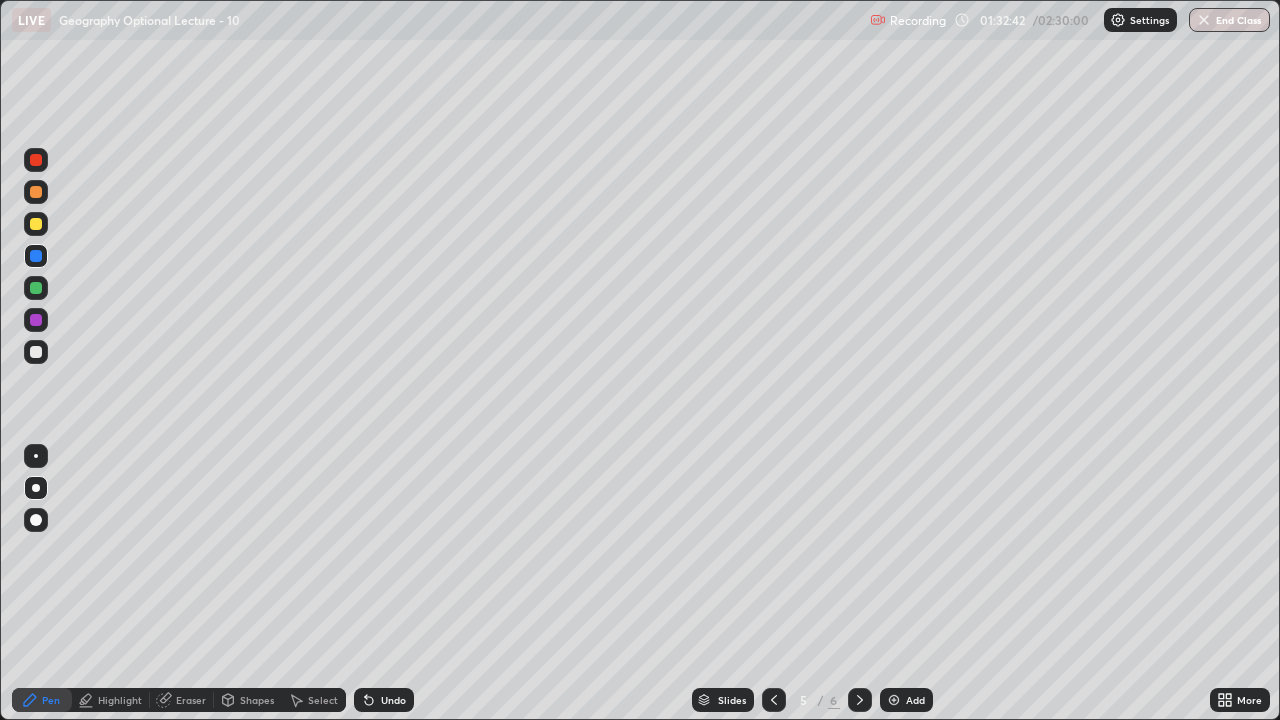 click at bounding box center (36, 320) 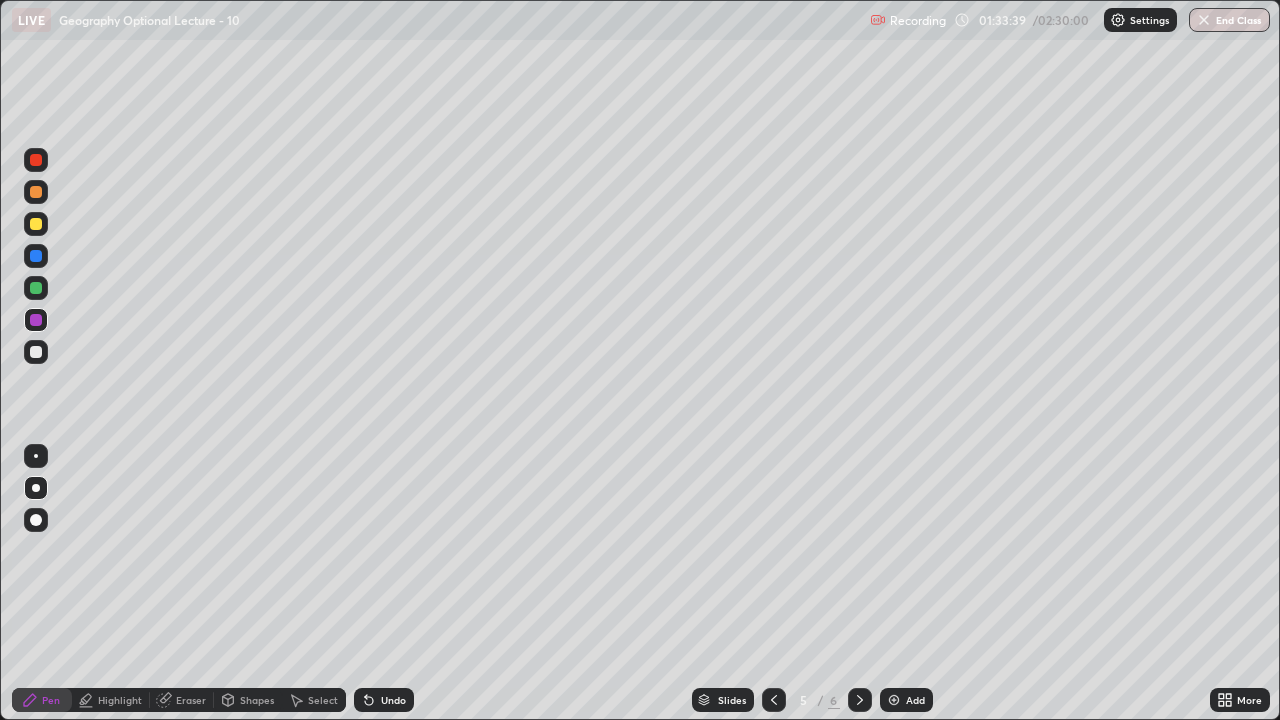 click at bounding box center [36, 224] 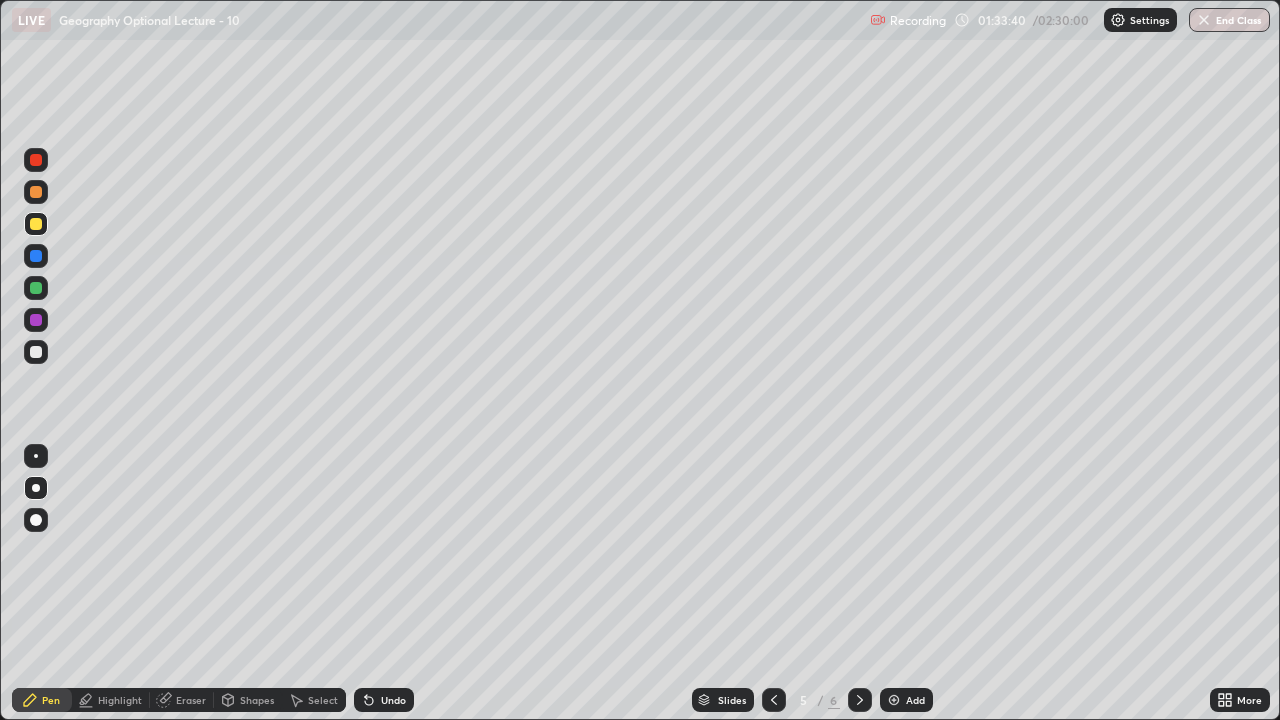 click at bounding box center [36, 520] 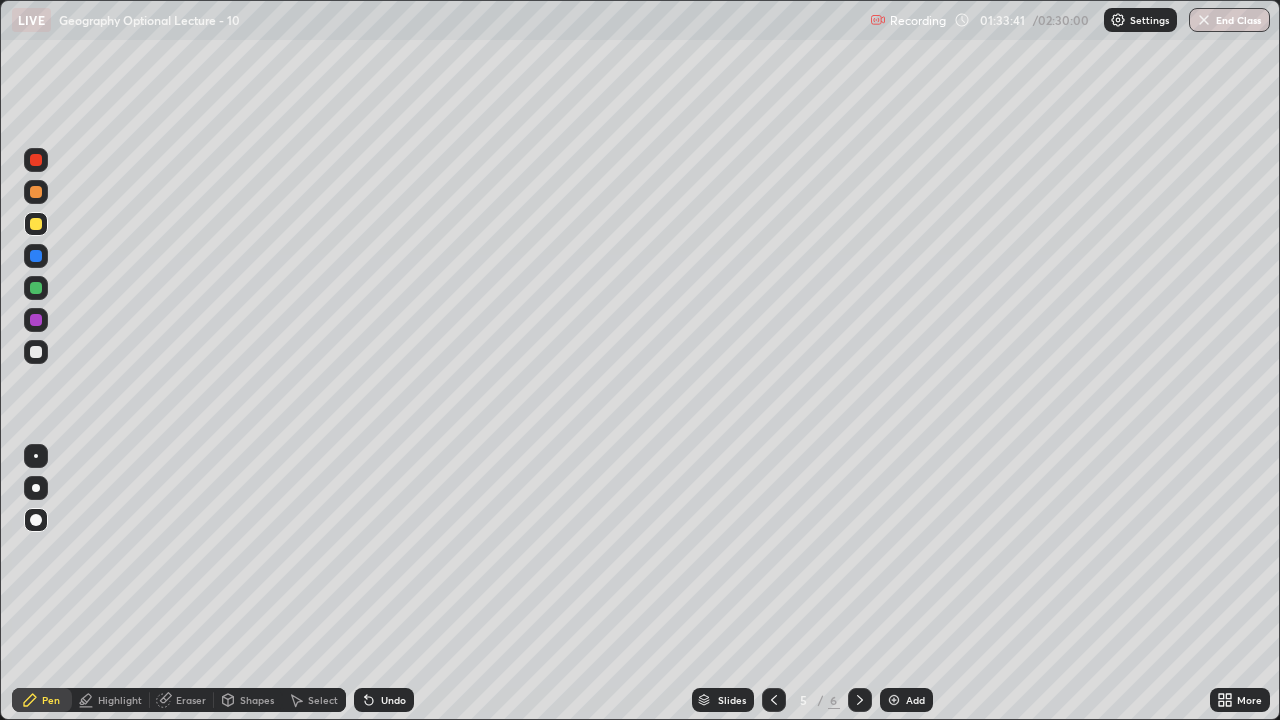 click at bounding box center [36, 520] 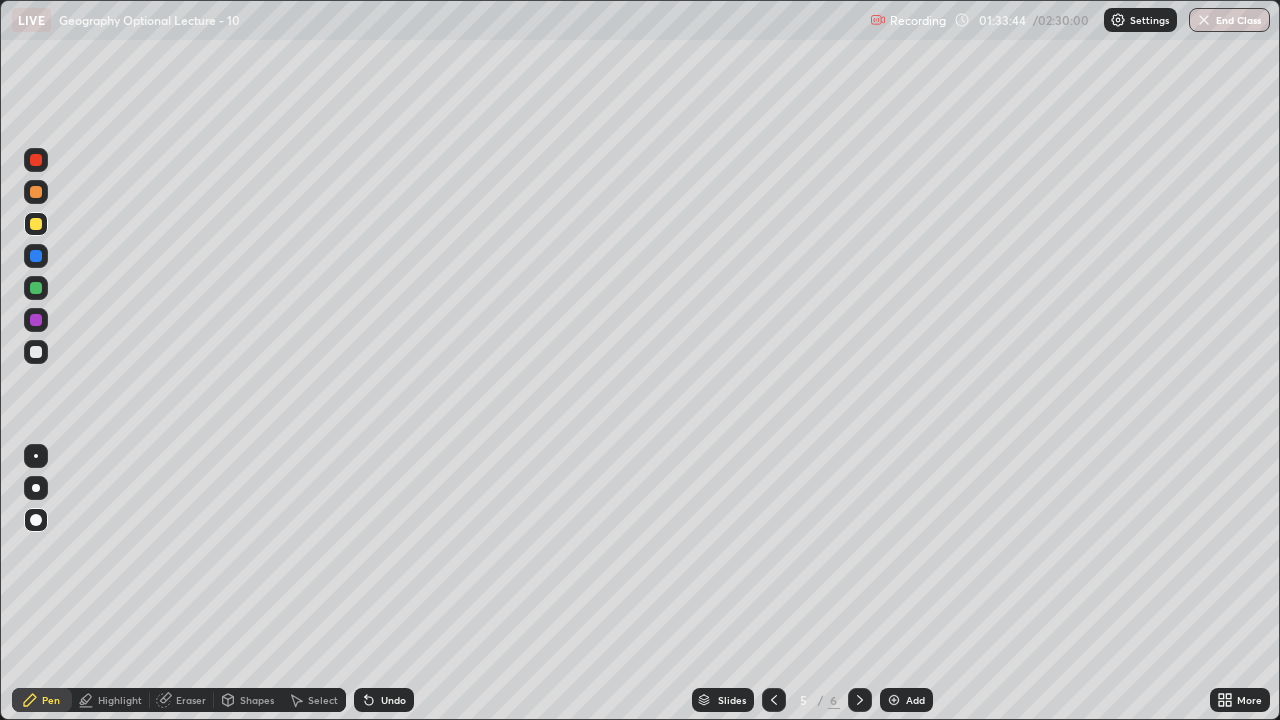 click at bounding box center [36, 488] 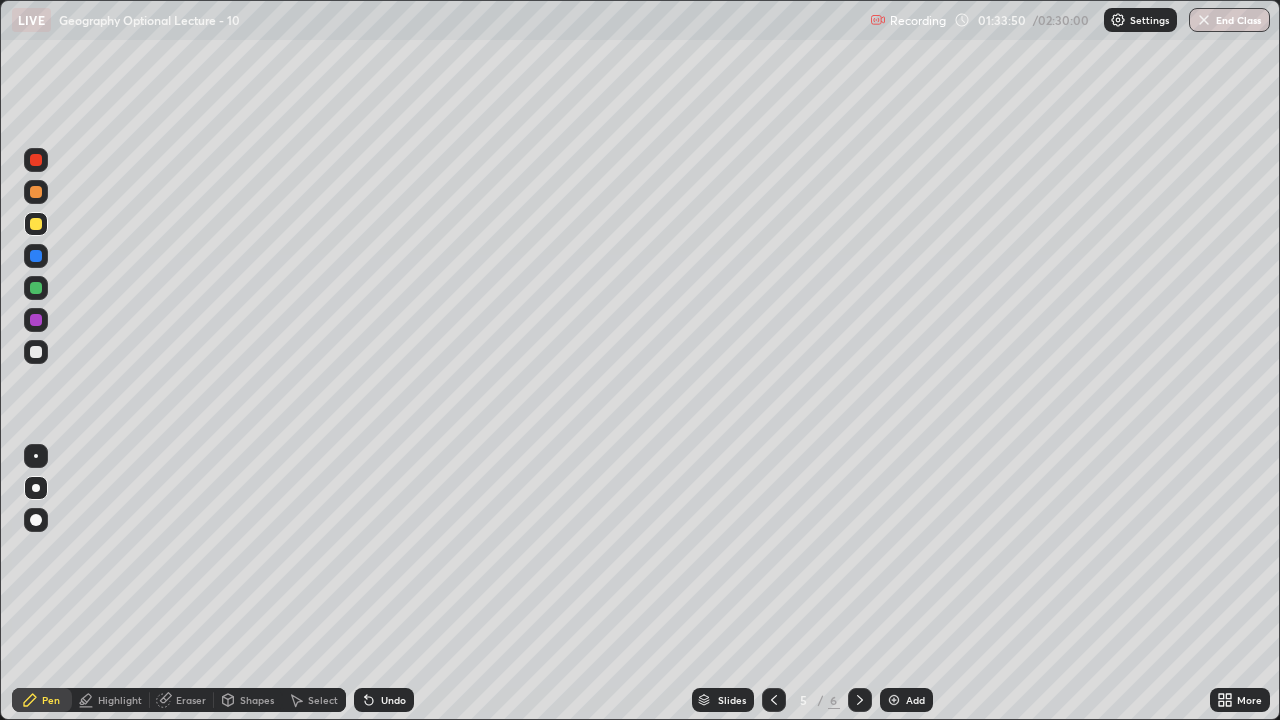 click at bounding box center (36, 520) 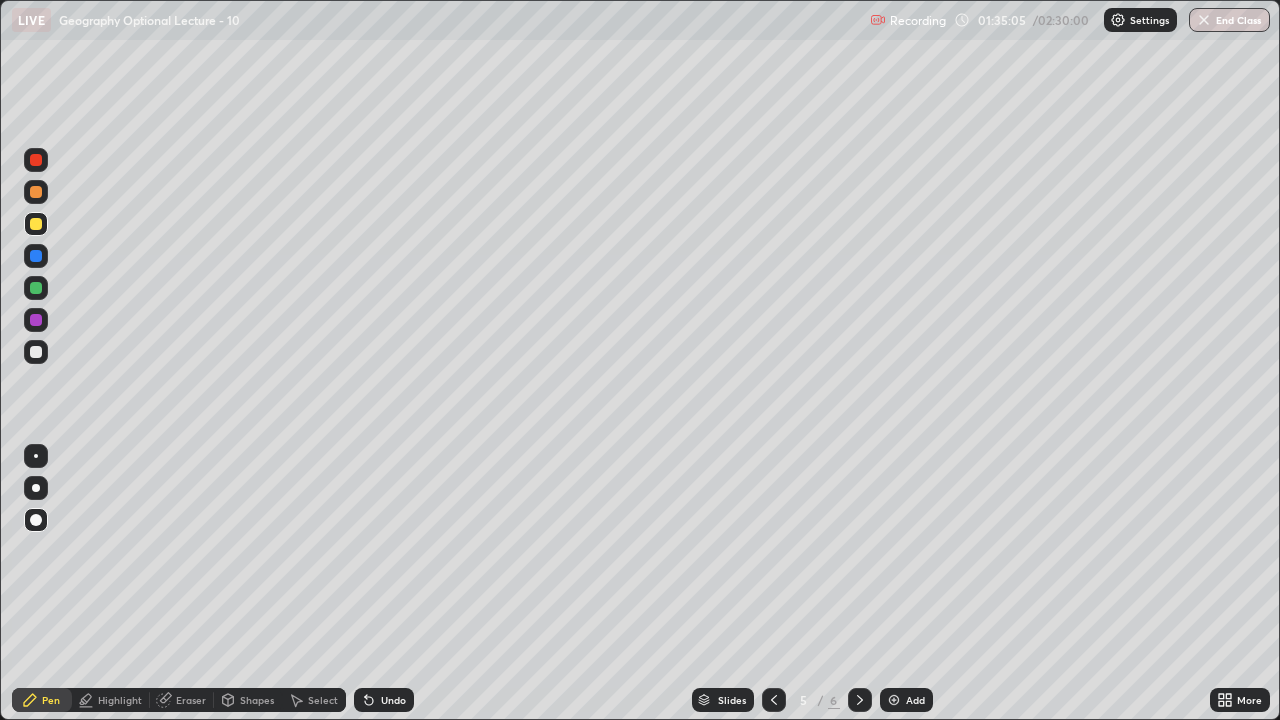 click on "Shapes" at bounding box center (257, 700) 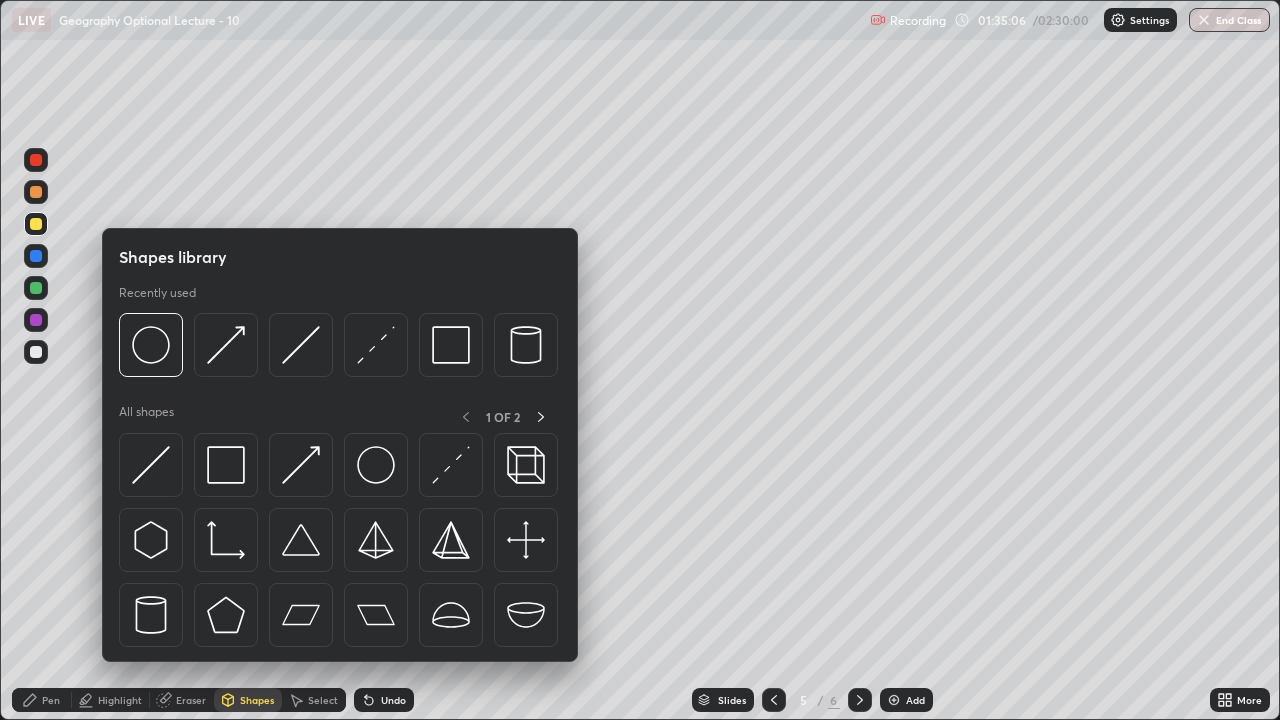 click at bounding box center [151, 345] 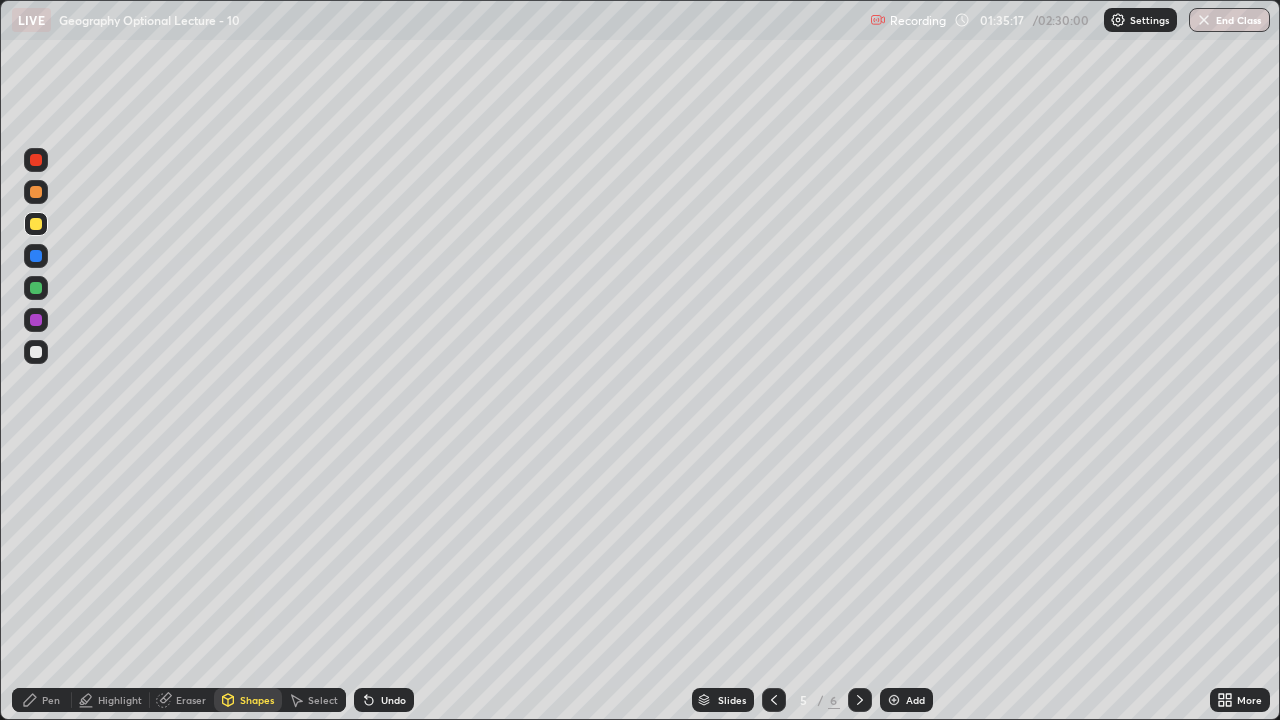 click on "Select" at bounding box center (323, 700) 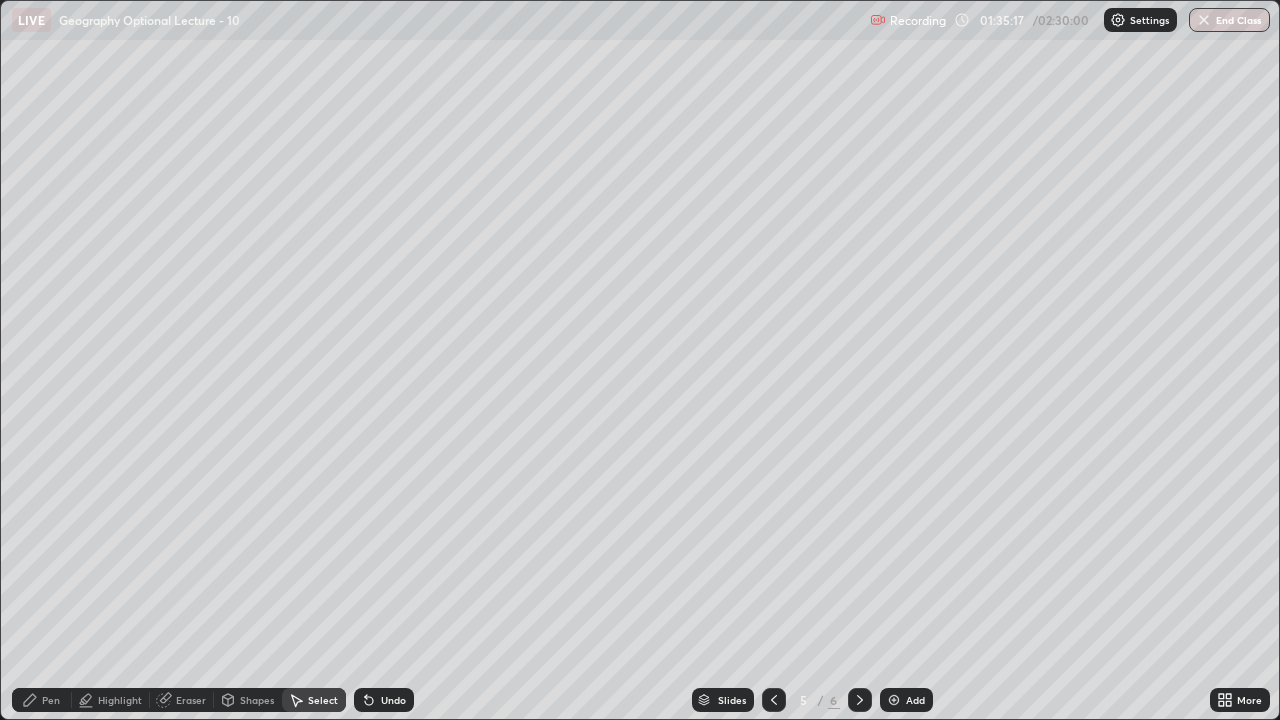 click on "0 ° Undo Copy Duplicate Duplicate to new slide Delete" at bounding box center [640, 360] 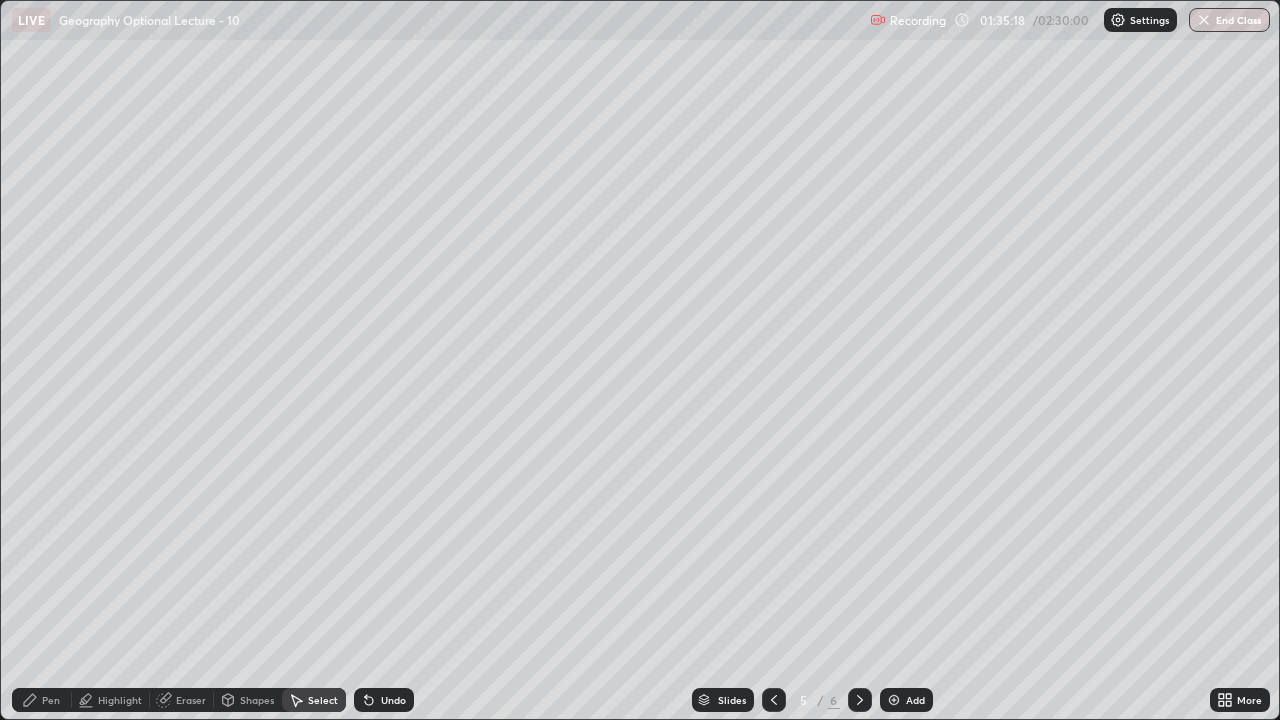click on "0 ° Undo Copy Duplicate Duplicate to new slide Delete" at bounding box center (640, 360) 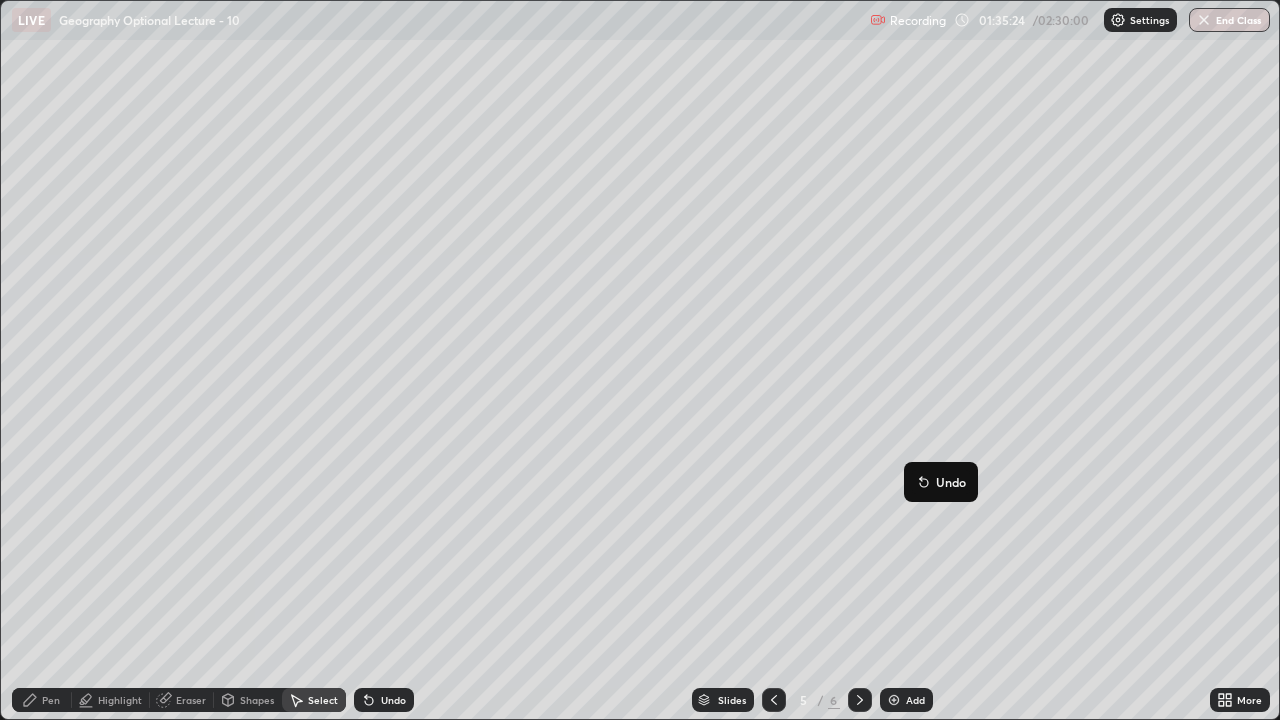 click on "0 ° Undo Copy Duplicate Duplicate to new slide Delete" at bounding box center (640, 360) 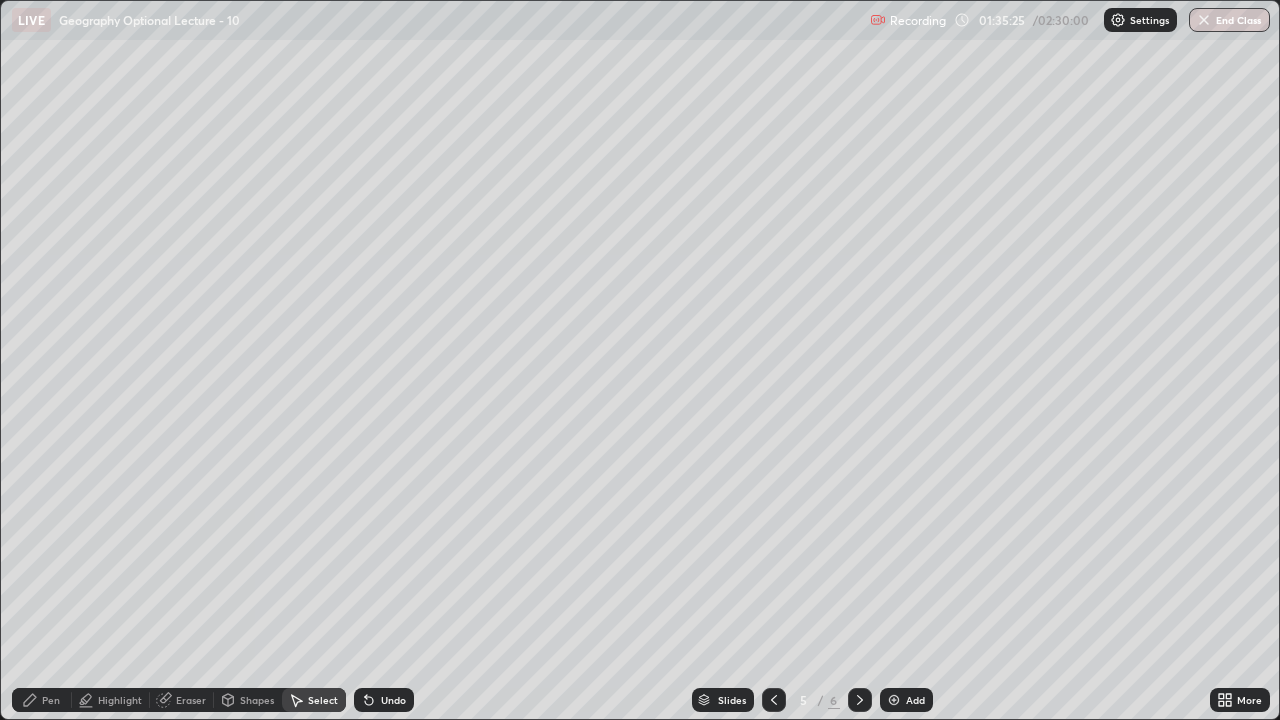 click on "Shapes" at bounding box center (257, 700) 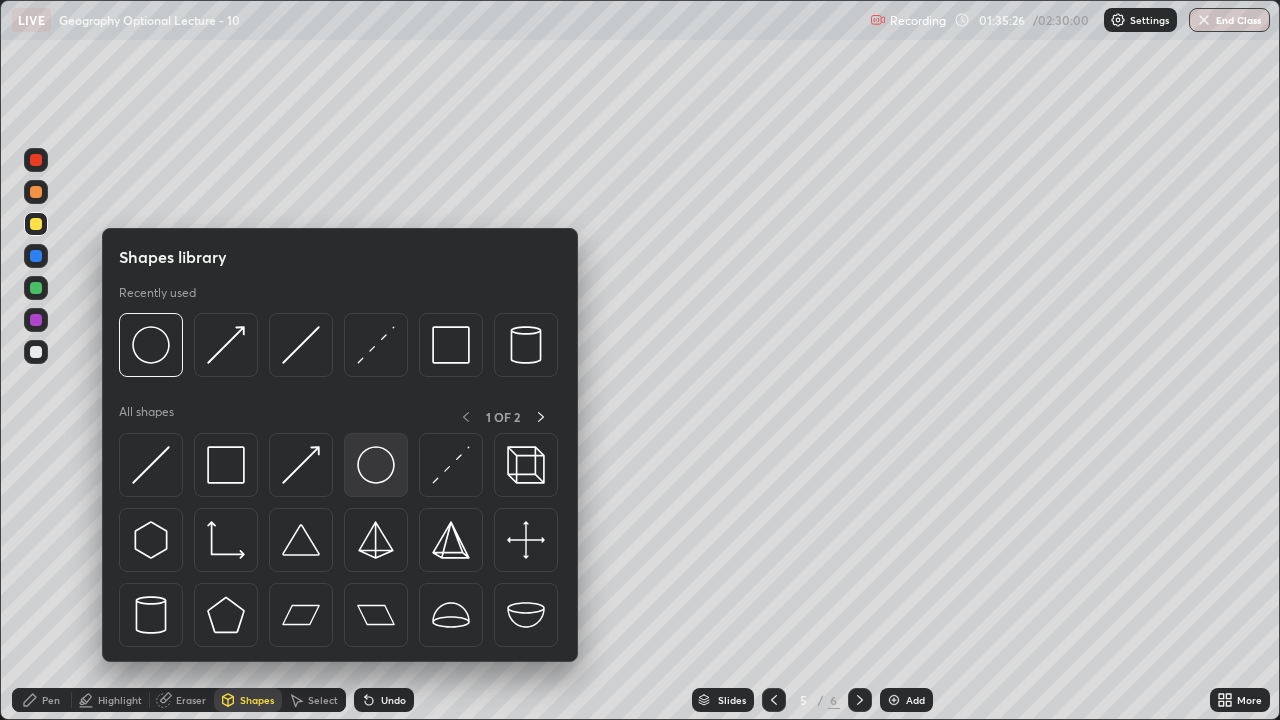 click at bounding box center [376, 465] 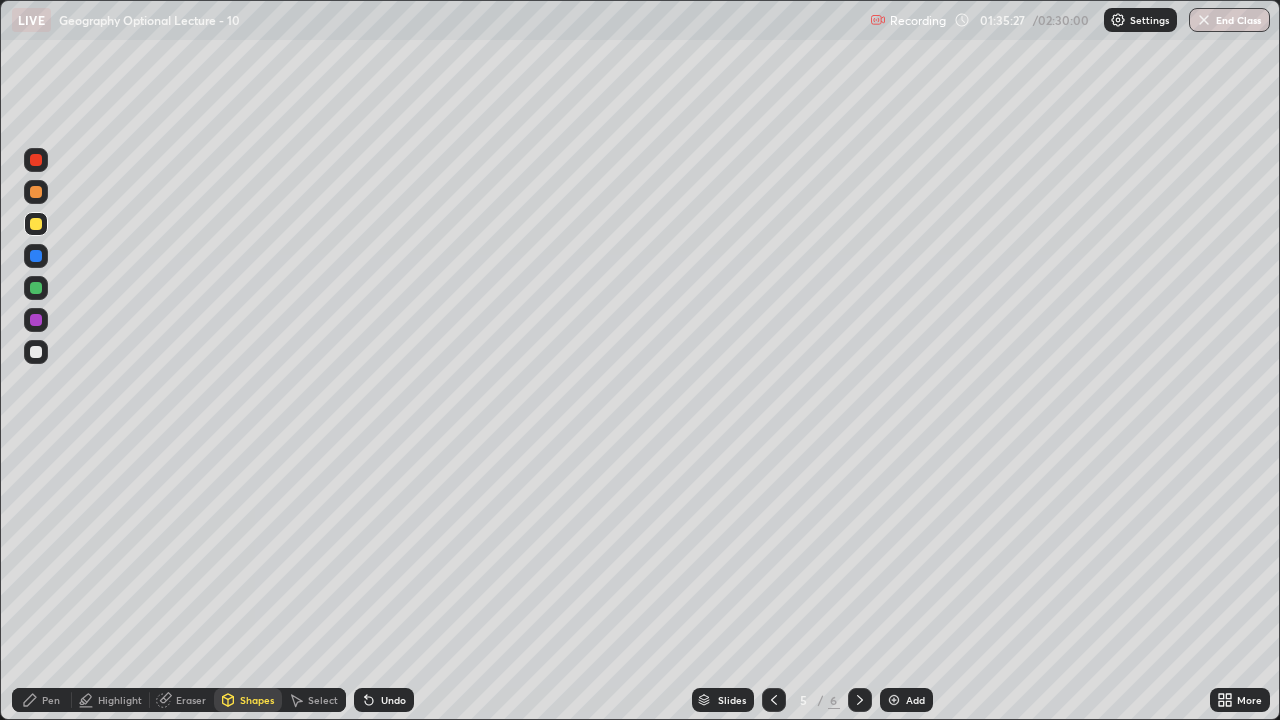 click at bounding box center [36, 288] 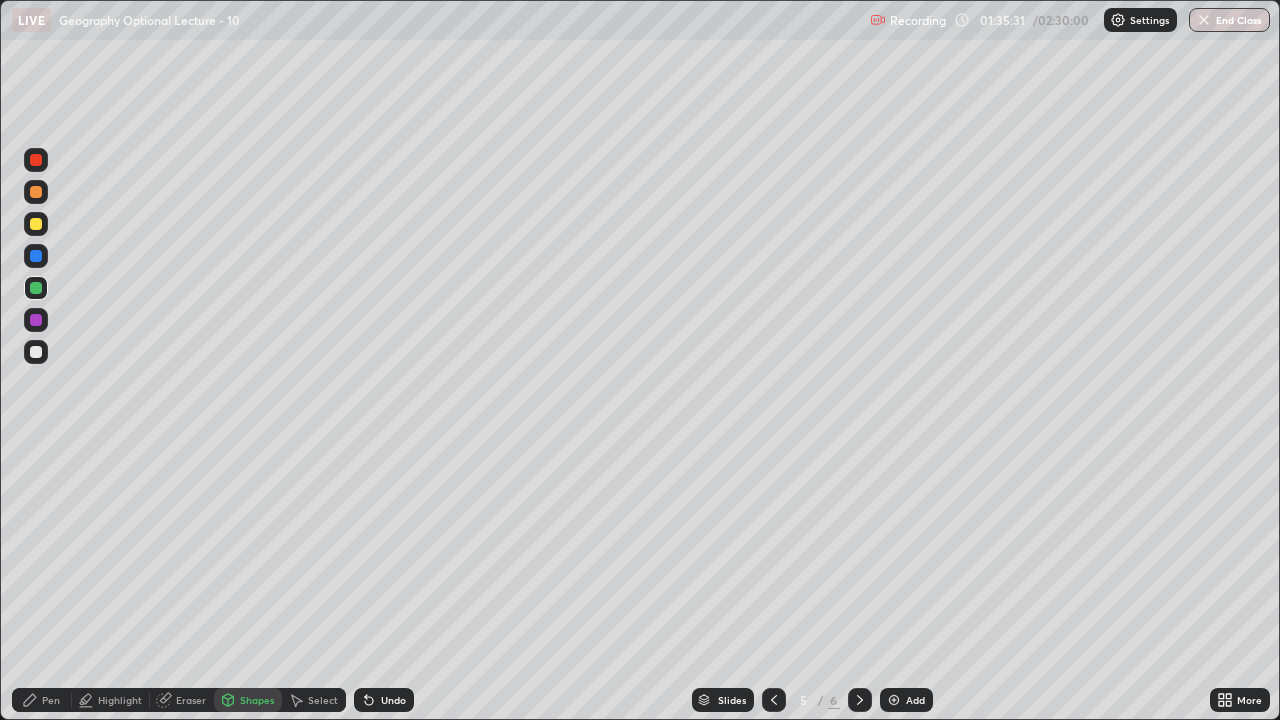 click on "Select" at bounding box center (323, 700) 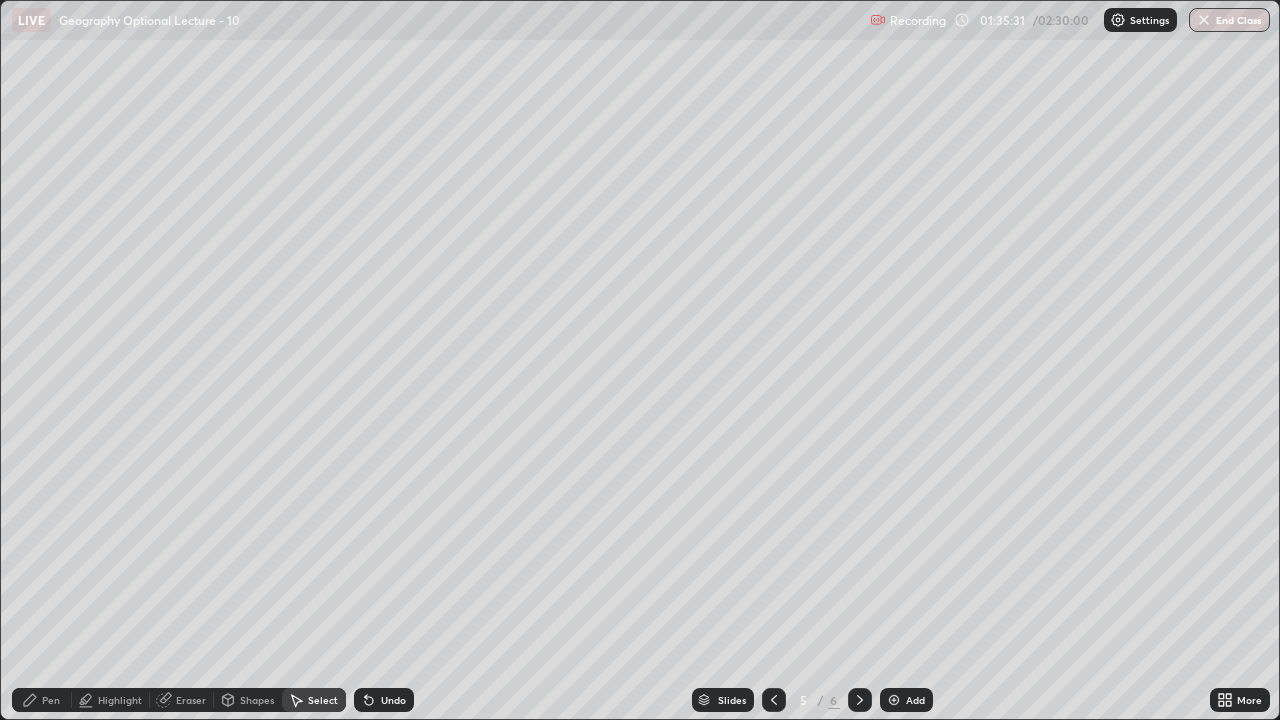 click on "0 ° Undo Copy Duplicate Duplicate to new slide Delete" at bounding box center [640, 360] 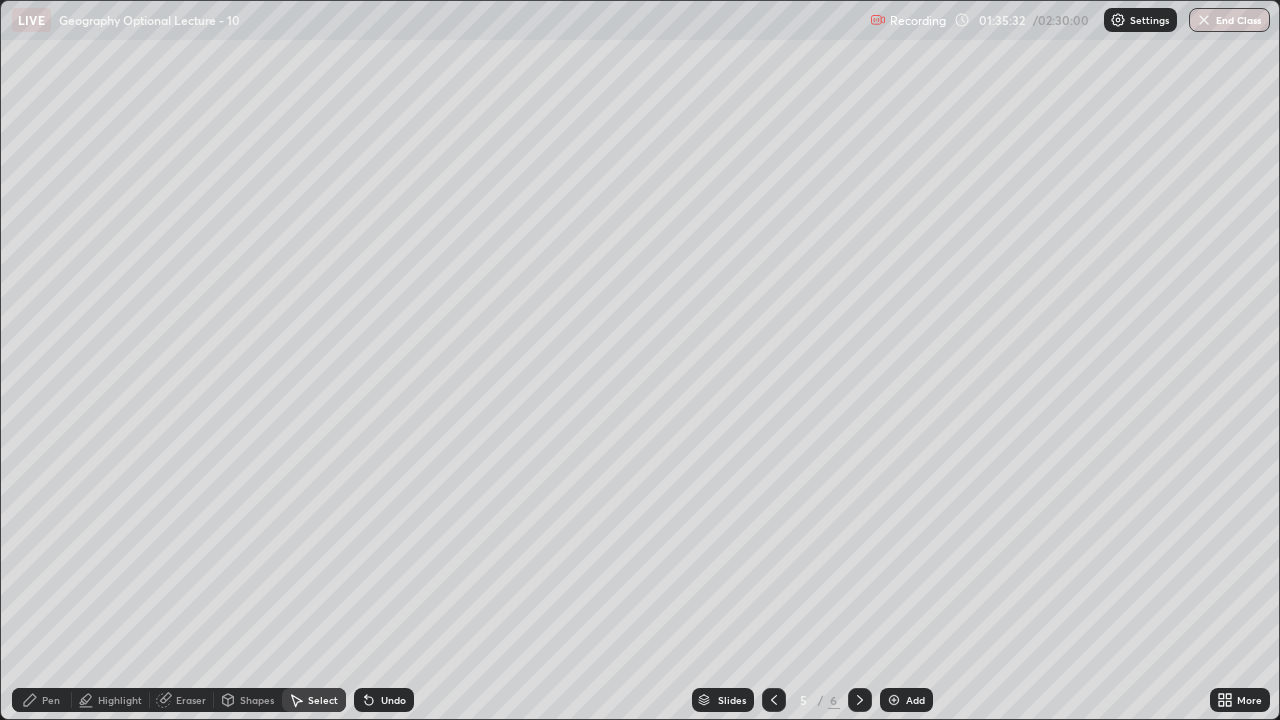 click on "0 ° Undo Copy Duplicate Duplicate to new slide Delete" at bounding box center [640, 360] 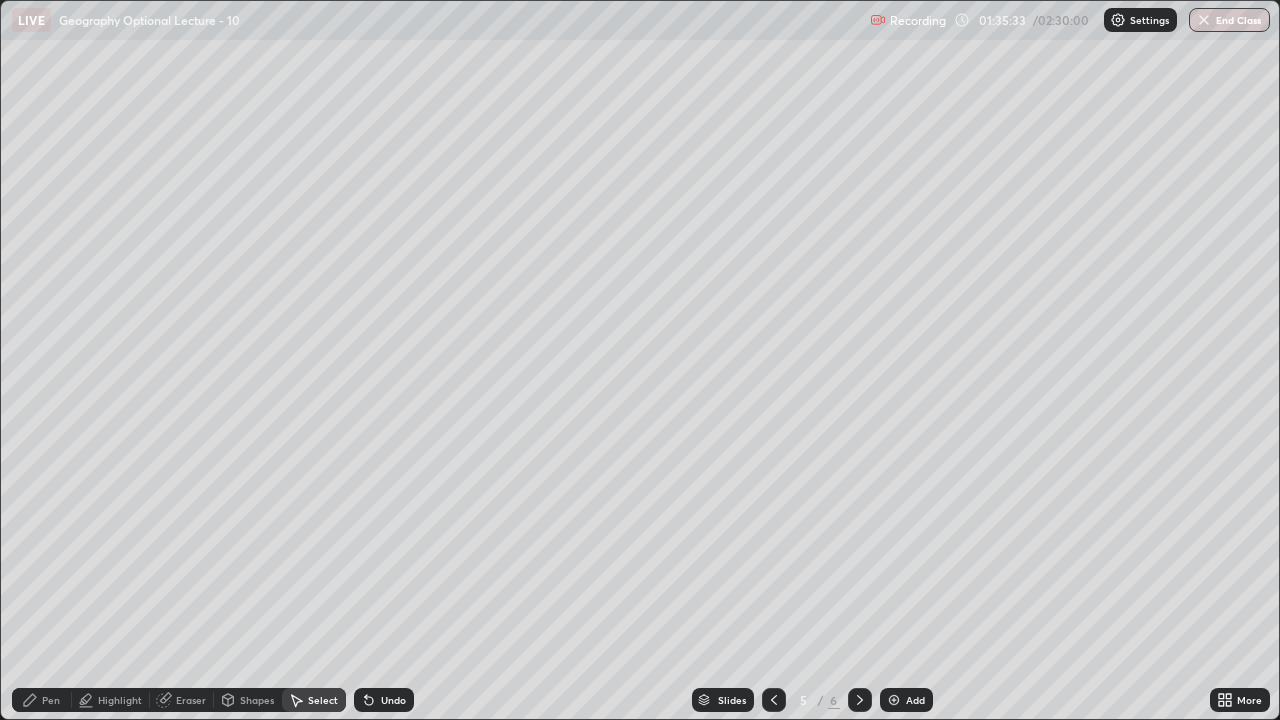 click on "0 ° Undo Copy Duplicate Duplicate to new slide Delete" at bounding box center [640, 360] 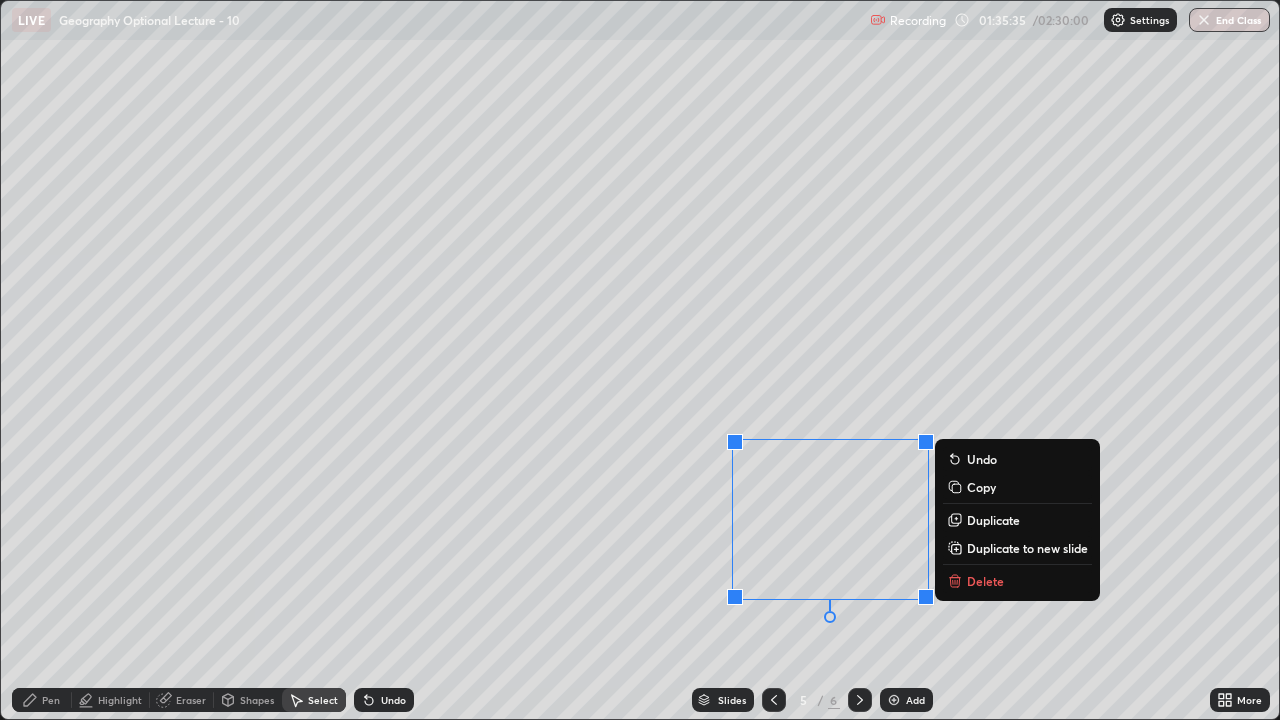 click on "0 ° Undo Copy Duplicate Duplicate to new slide Delete" at bounding box center [640, 360] 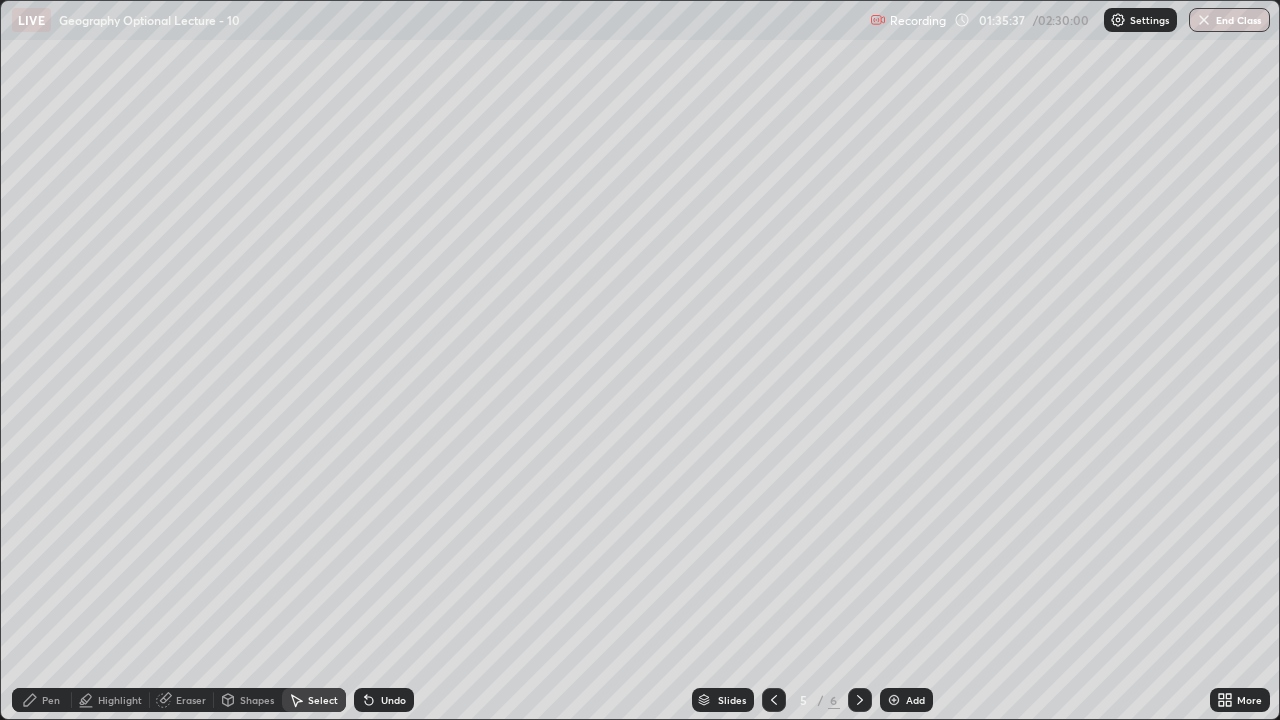 click 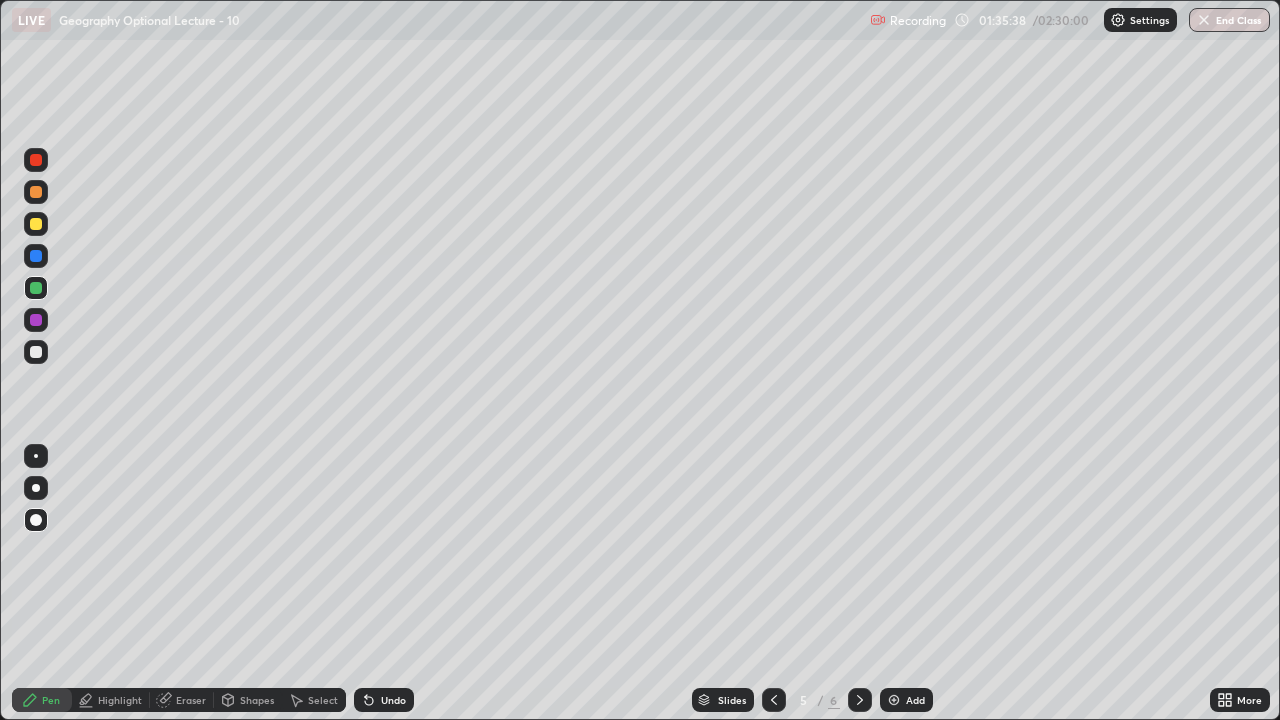 click at bounding box center (36, 488) 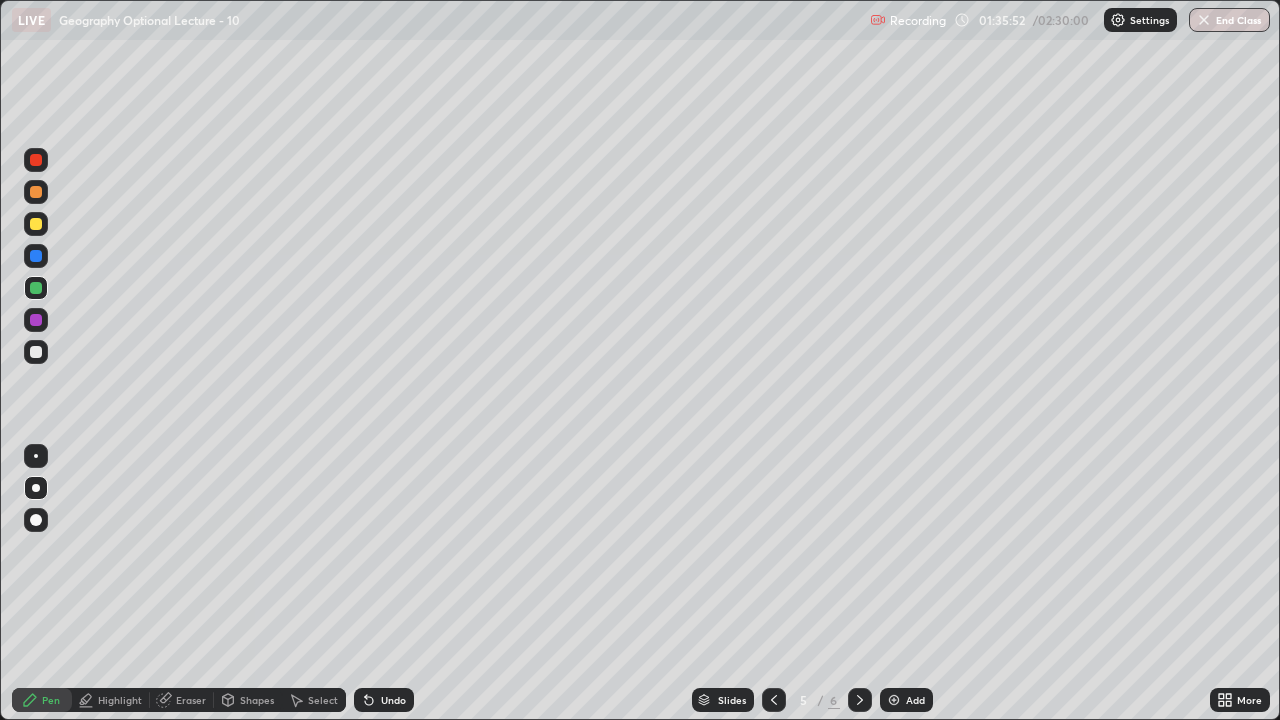 click at bounding box center (36, 520) 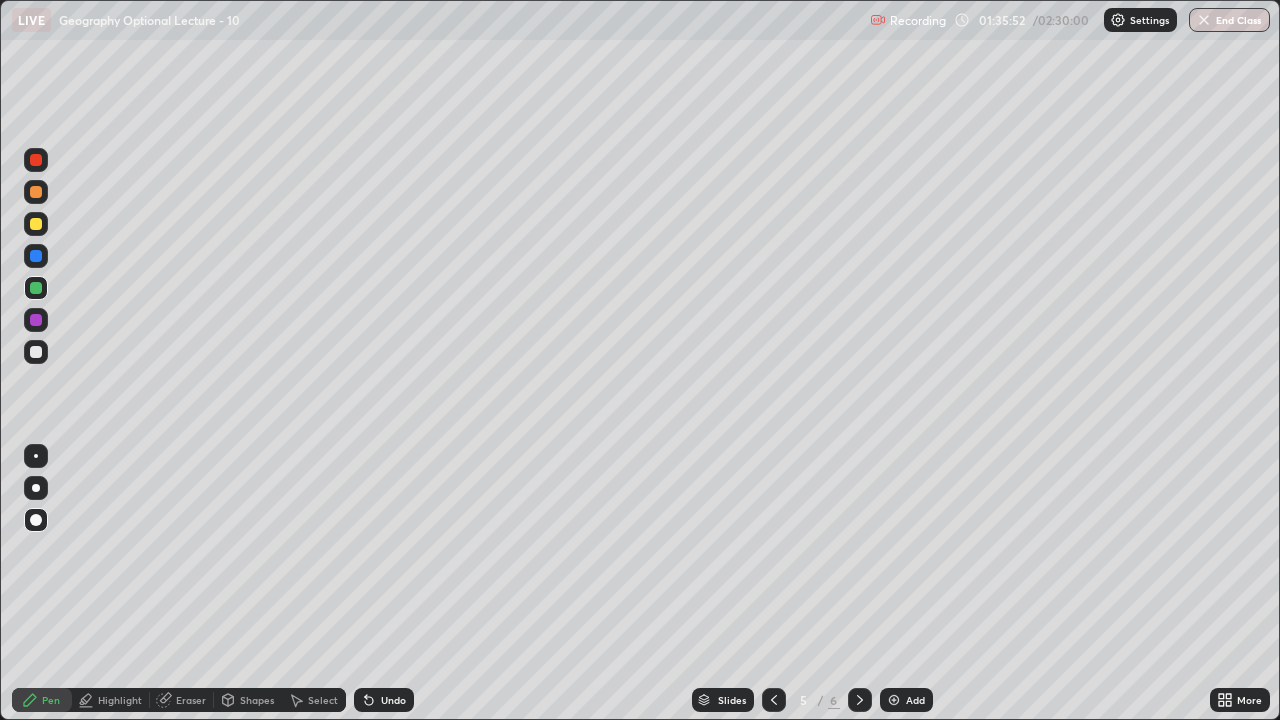 click at bounding box center (36, 352) 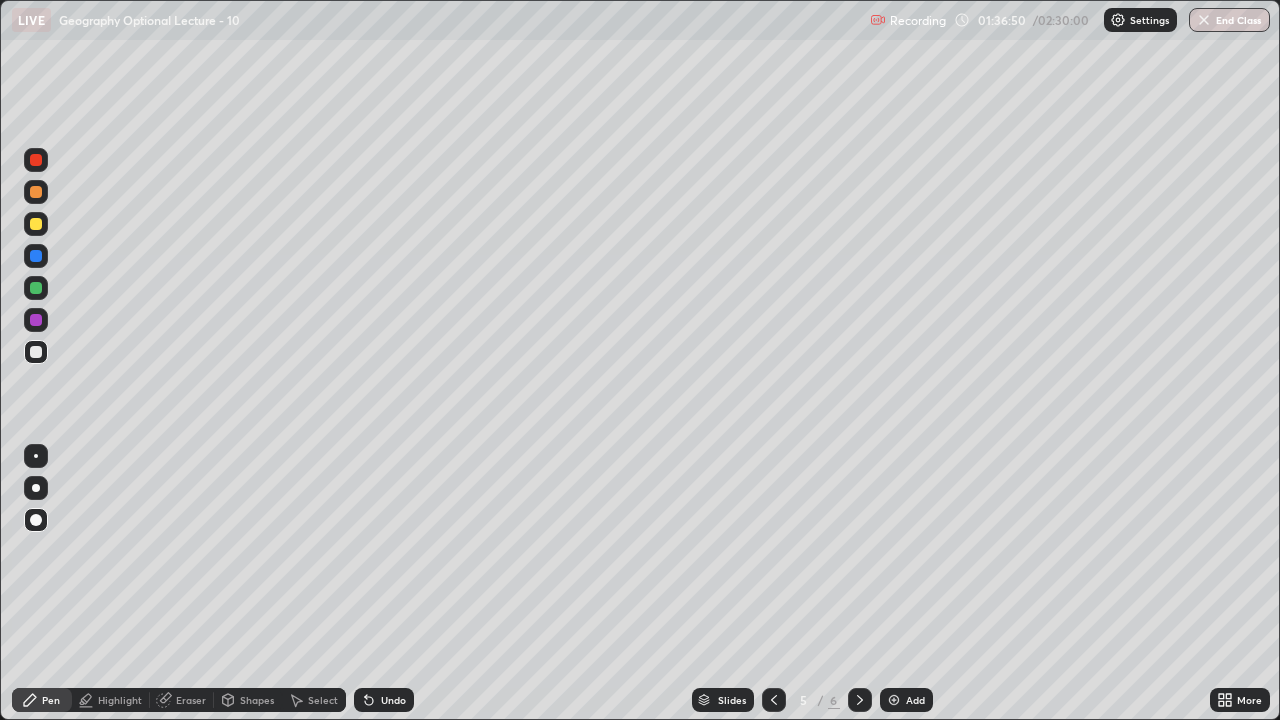 click at bounding box center (36, 160) 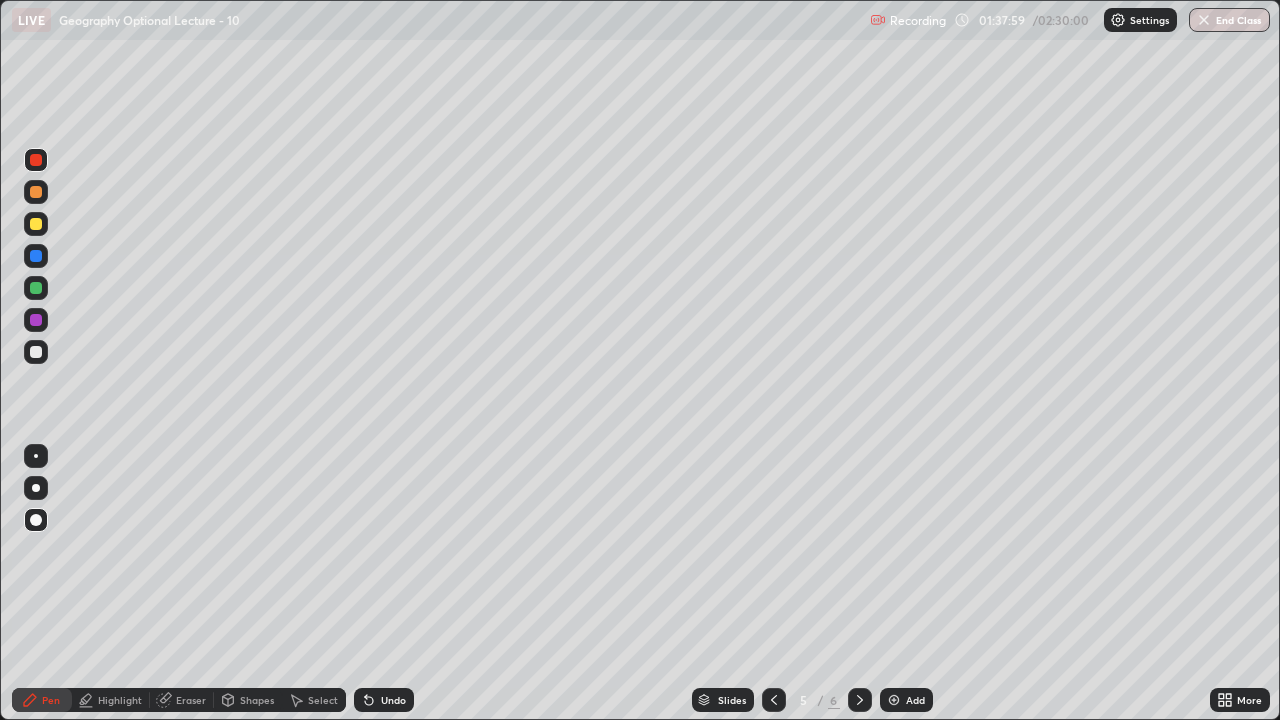 click 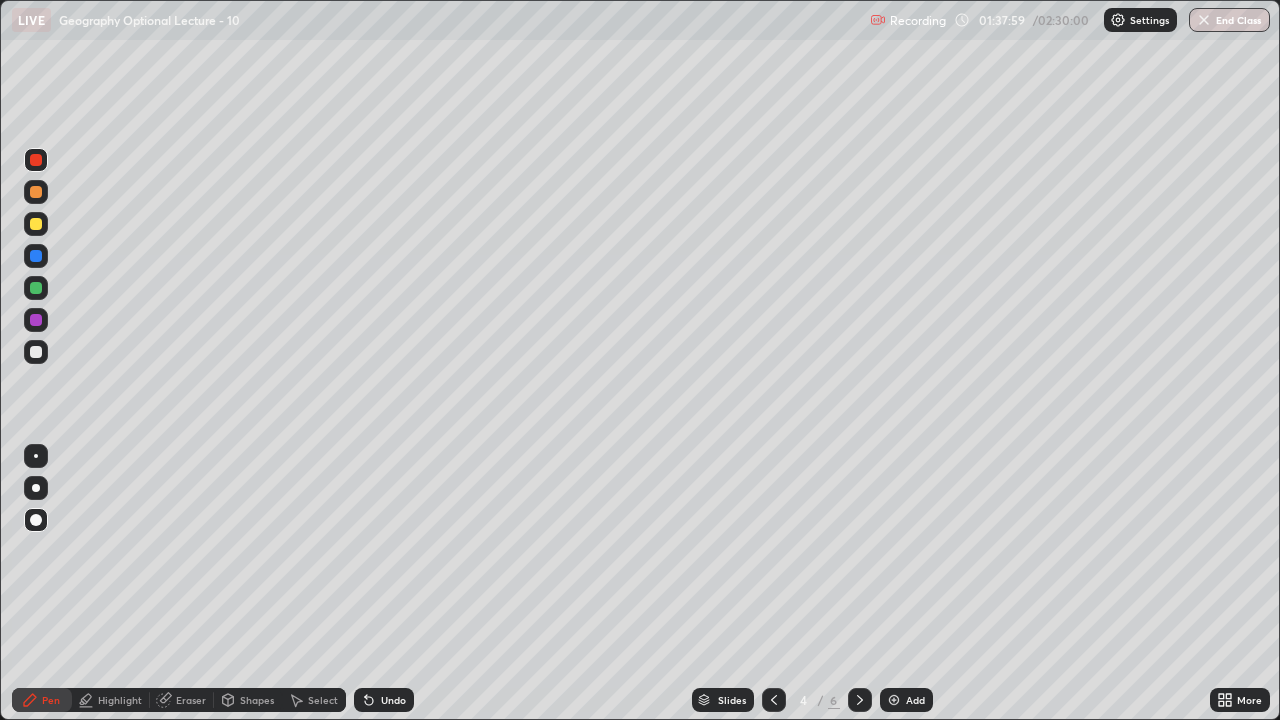 click 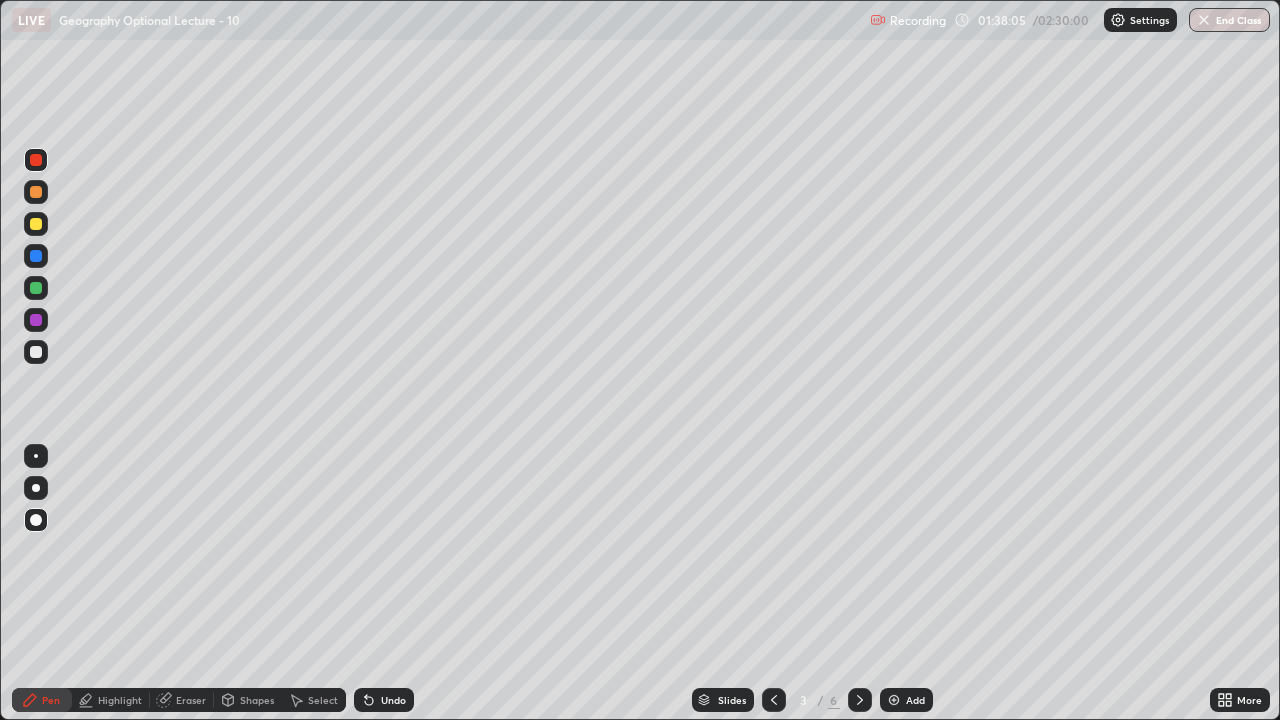 click 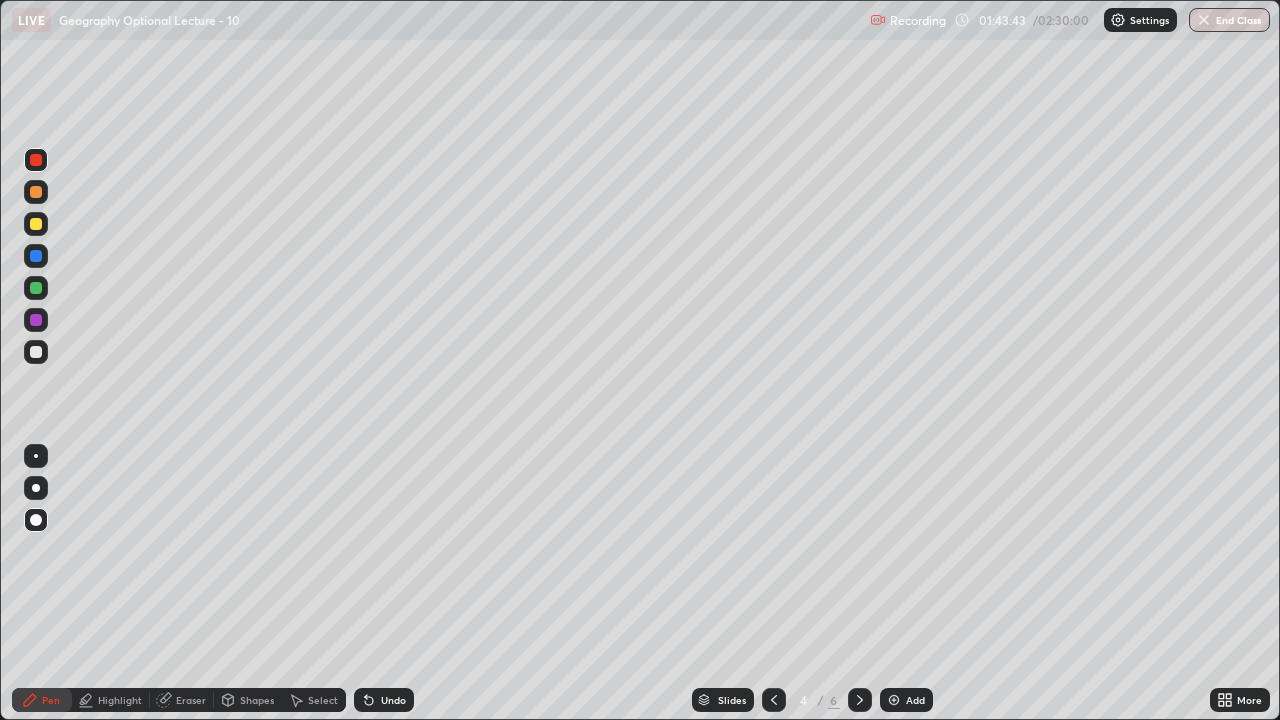 click at bounding box center [894, 700] 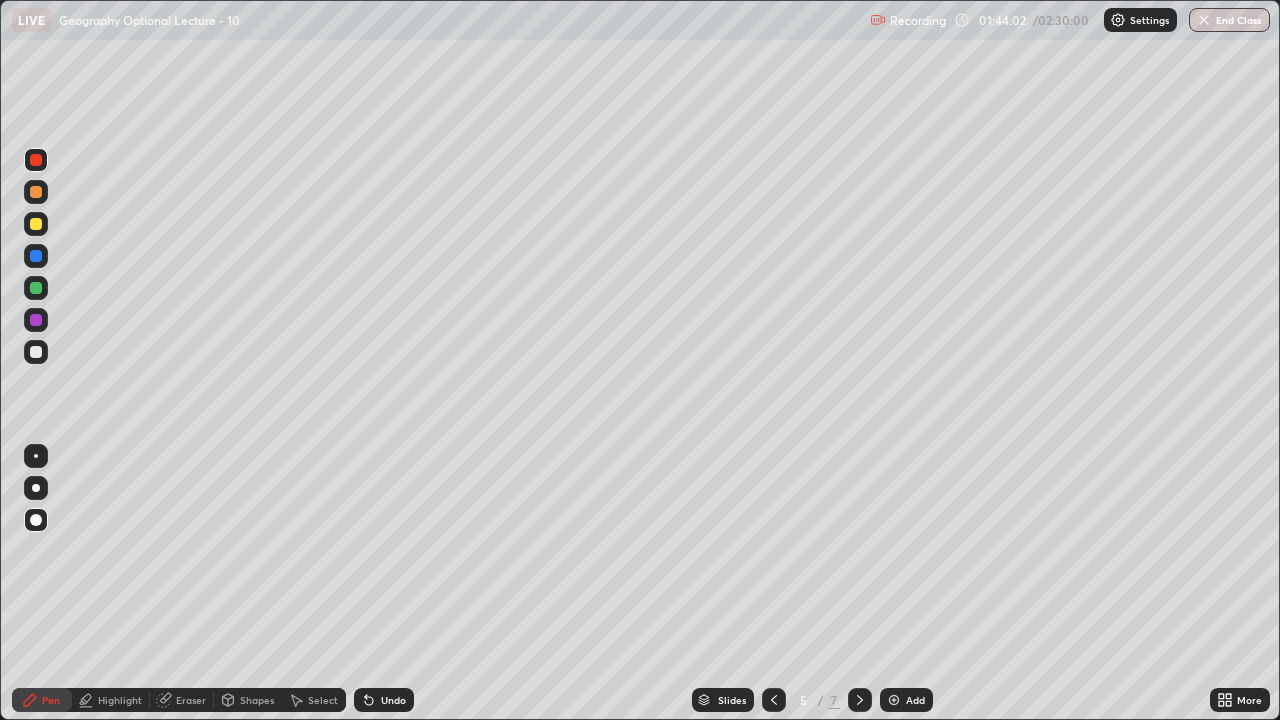 click on "Shapes" at bounding box center [257, 700] 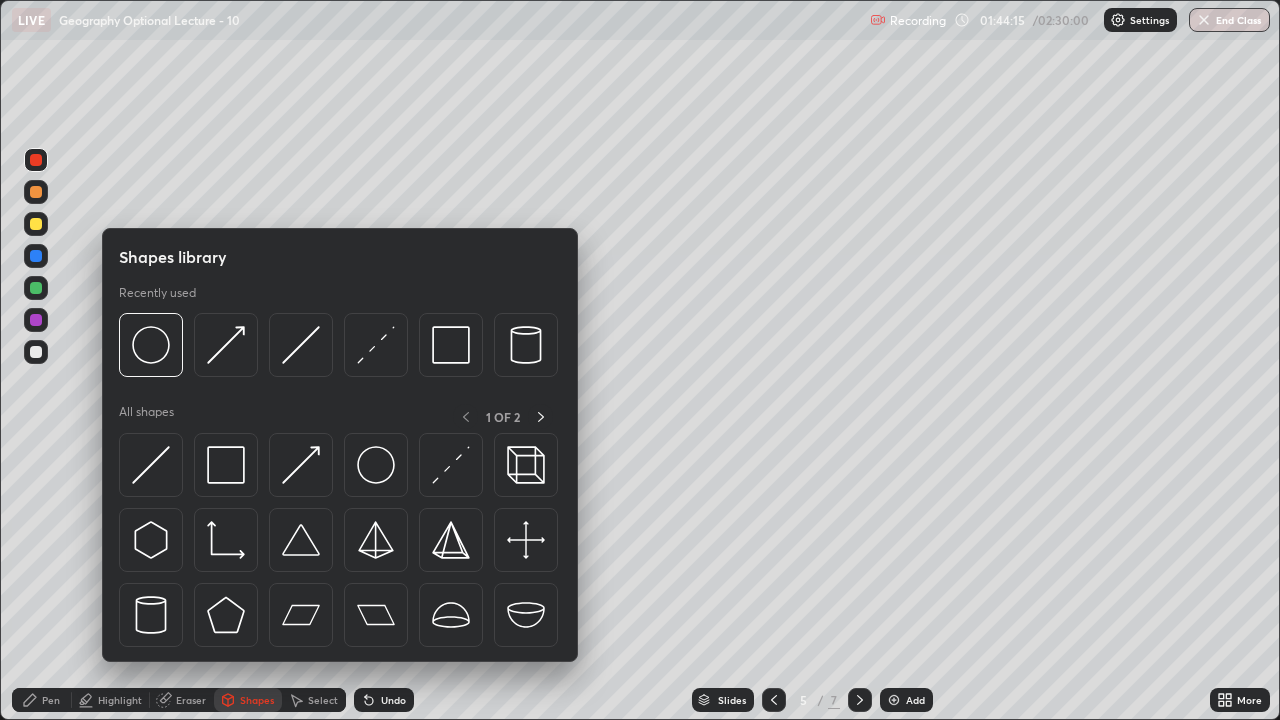 click on "Pen" at bounding box center (51, 700) 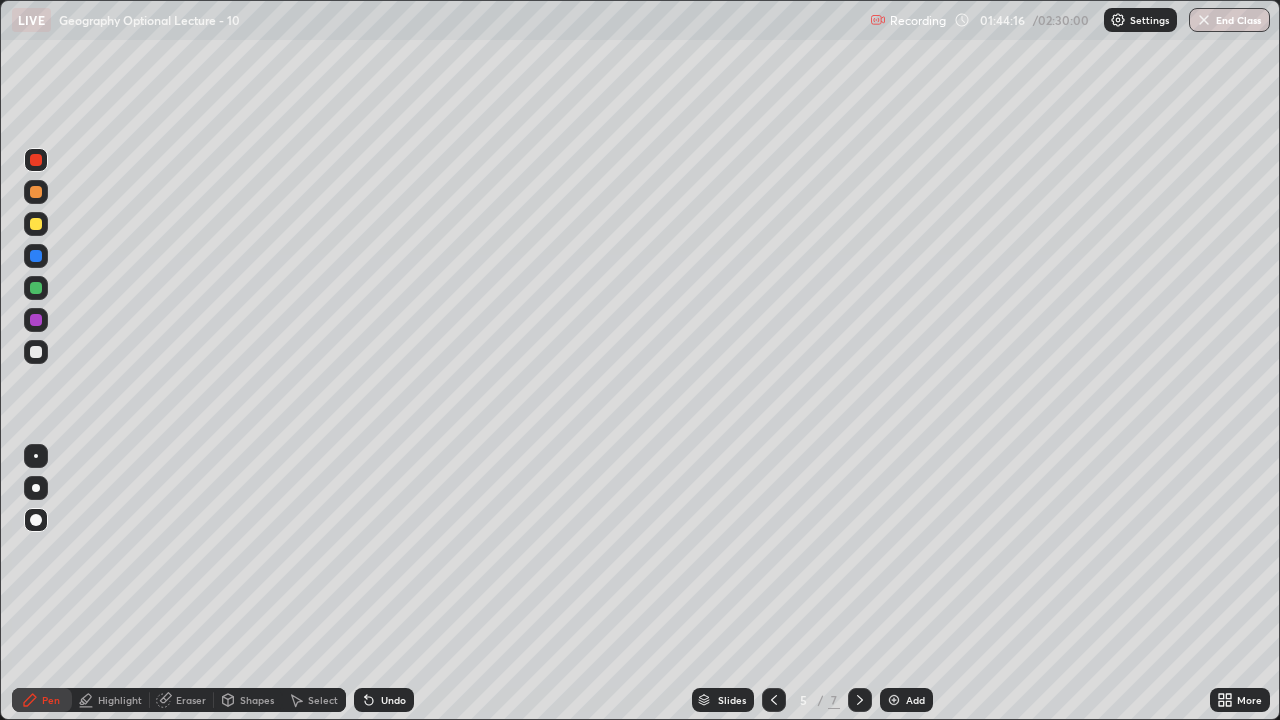 click at bounding box center (36, 488) 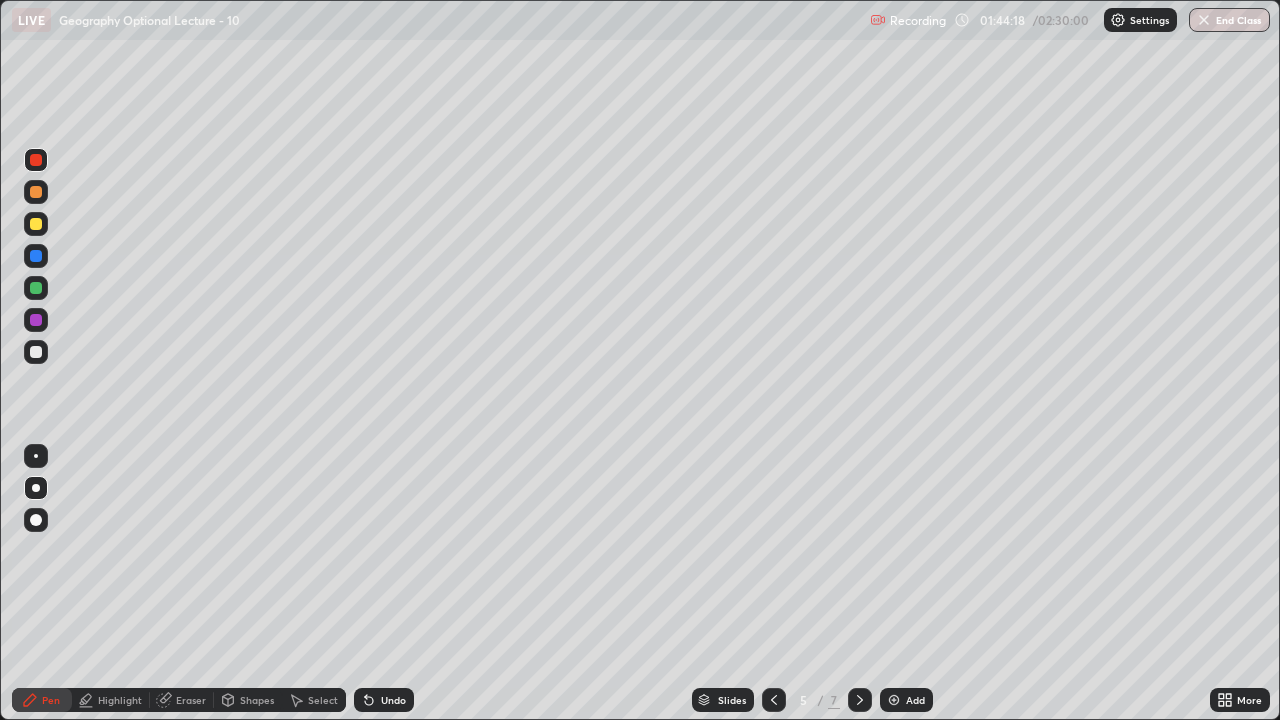 click at bounding box center [36, 352] 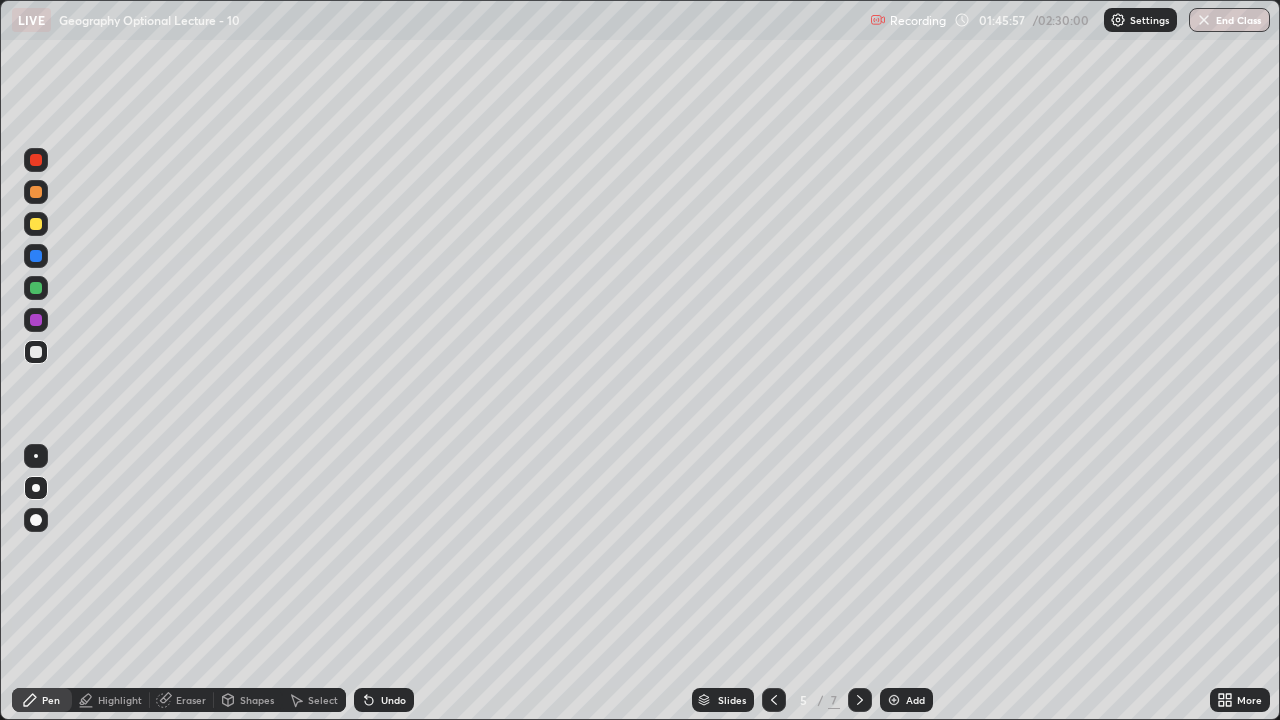 click on "Eraser" at bounding box center (191, 700) 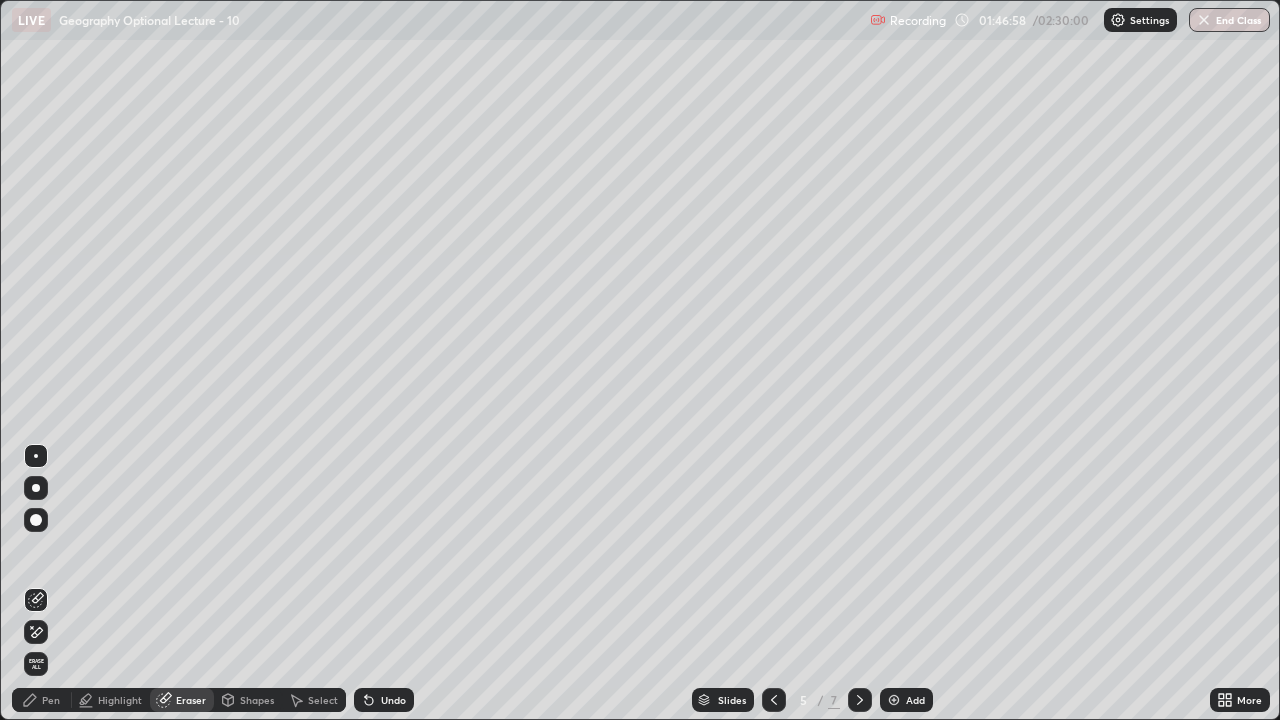 click on "Eraser" at bounding box center (182, 700) 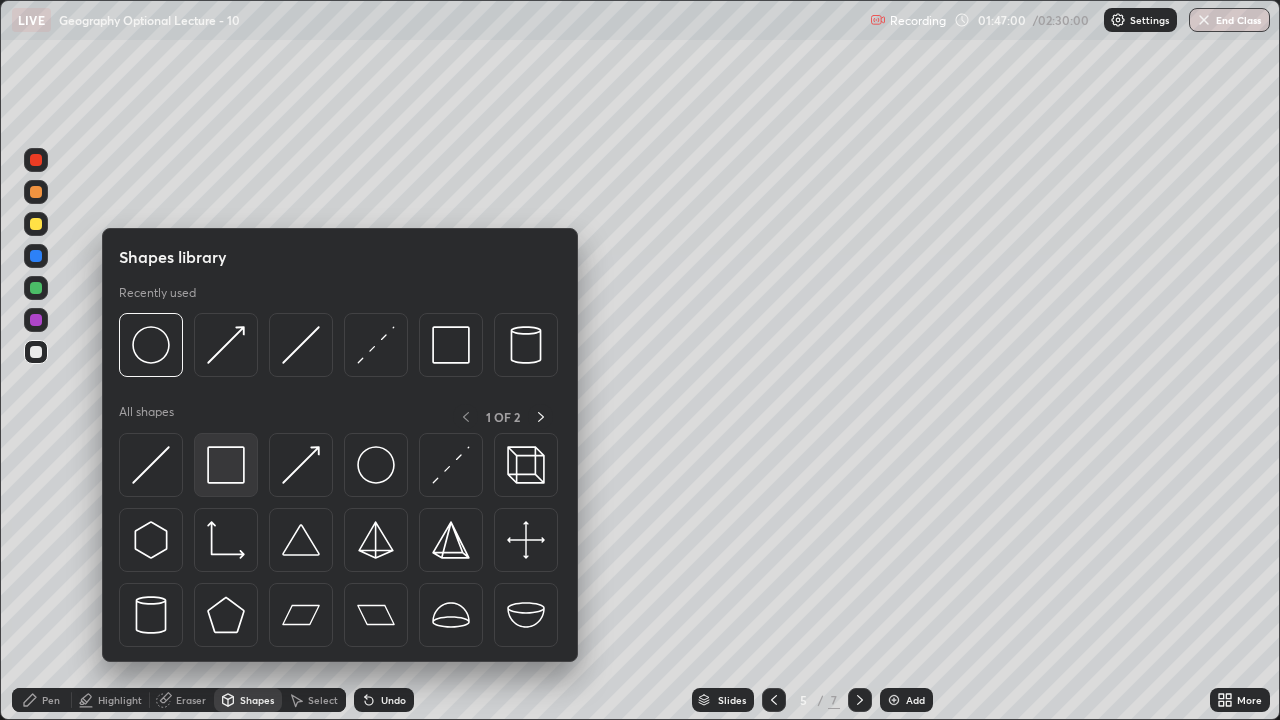 click at bounding box center [226, 465] 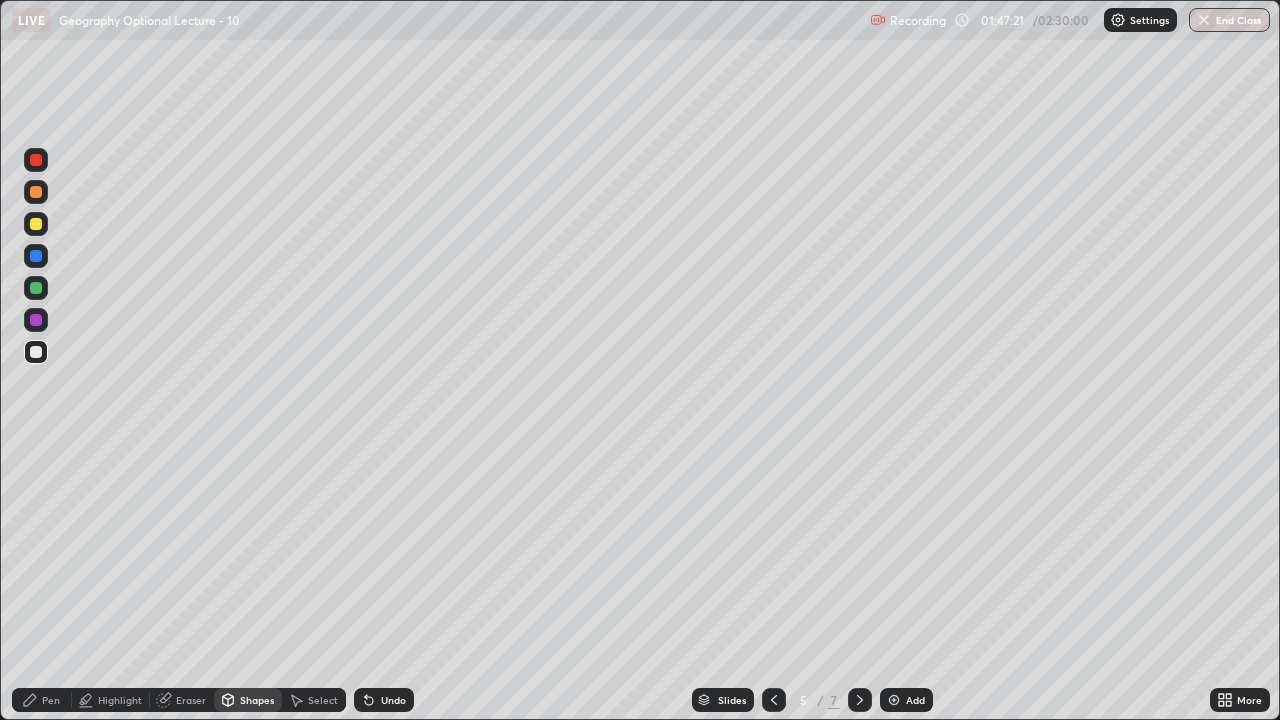 click on "Undo" at bounding box center (384, 700) 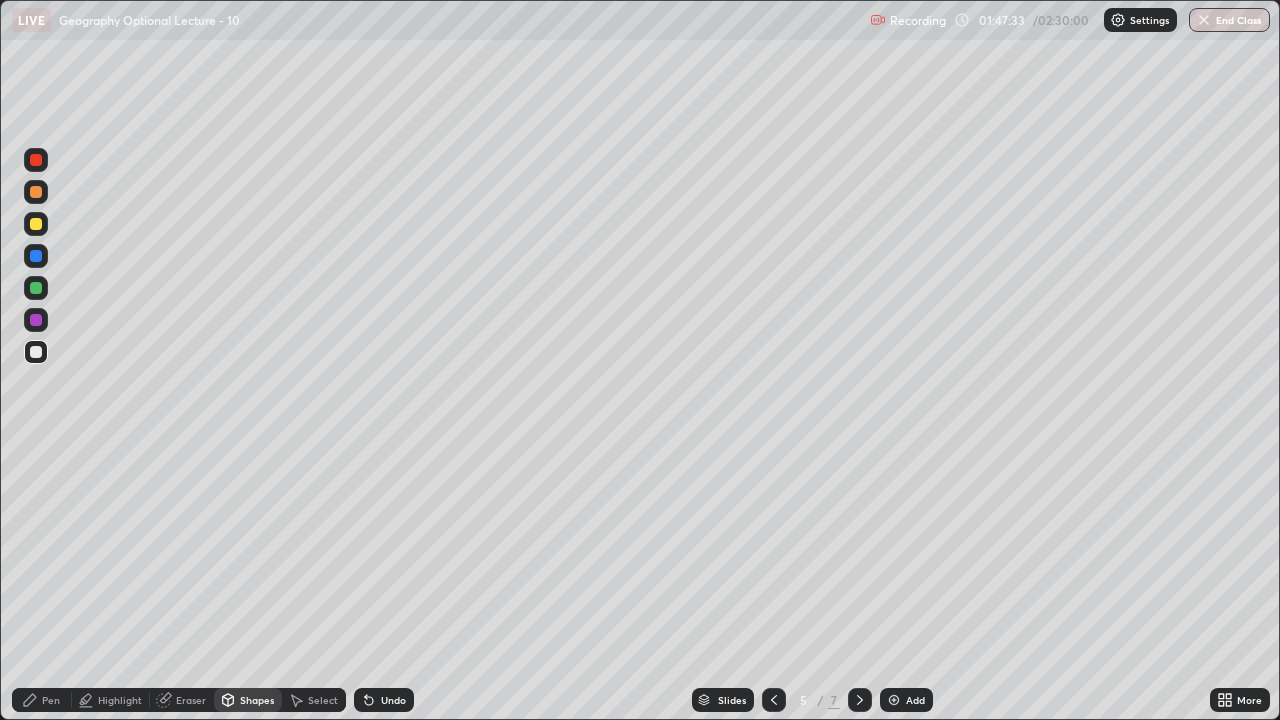 click on "Shapes" at bounding box center [257, 700] 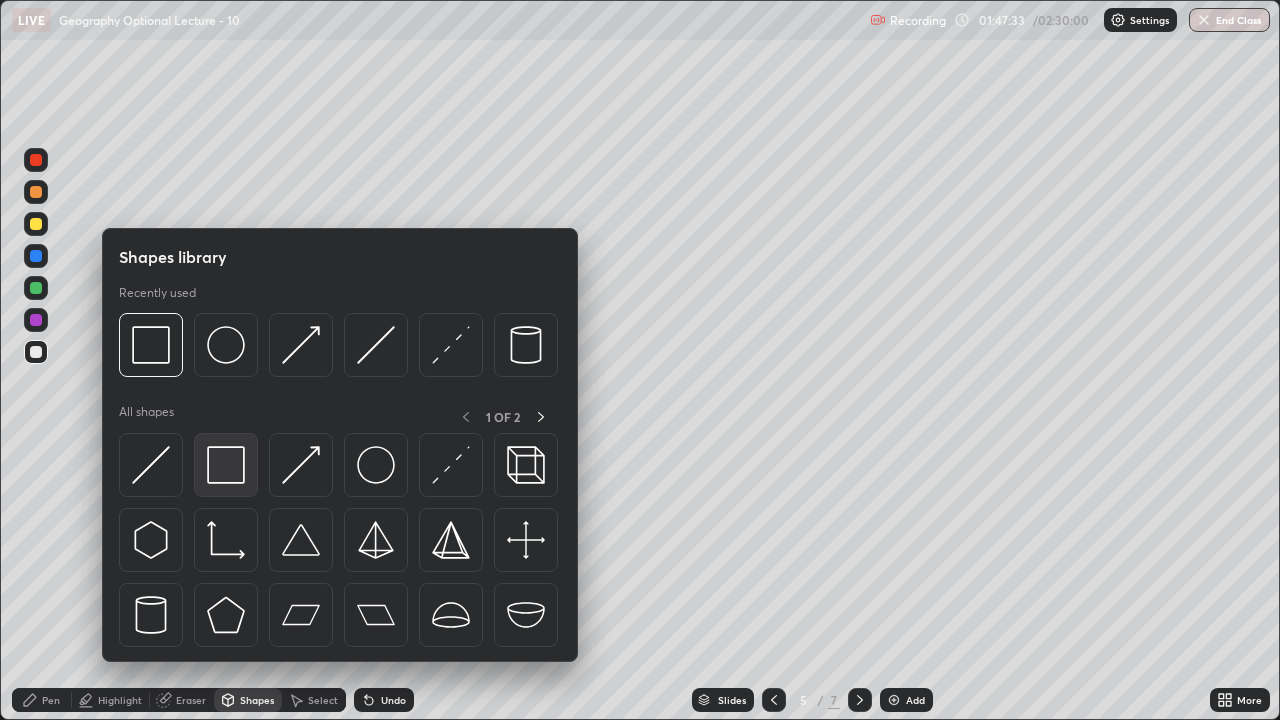 click at bounding box center (226, 465) 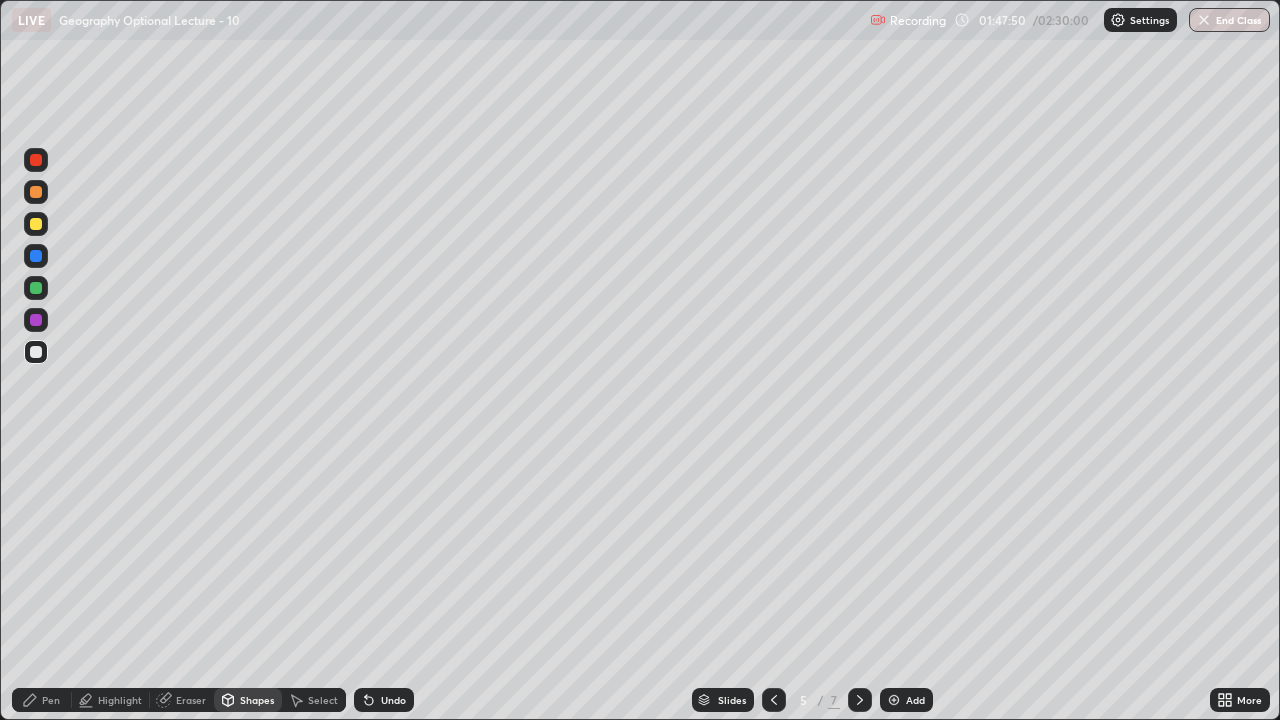 click on "Eraser" at bounding box center (191, 700) 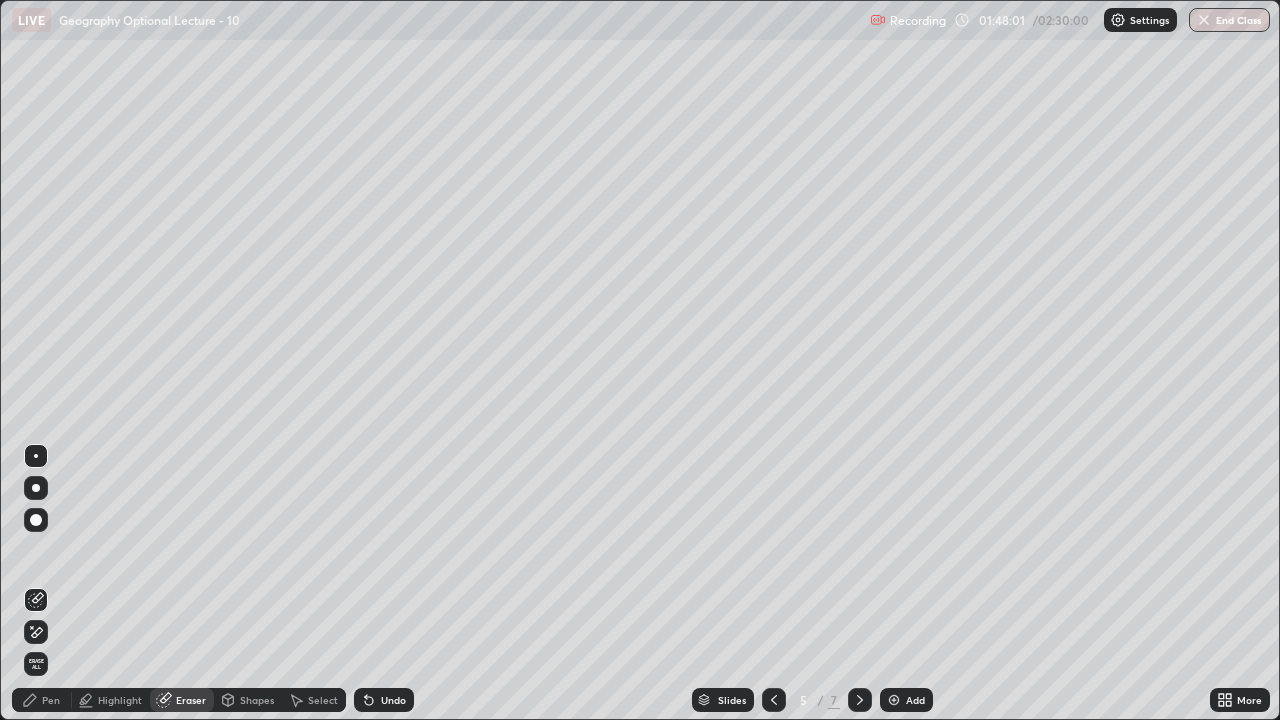 click on "Pen" at bounding box center [51, 700] 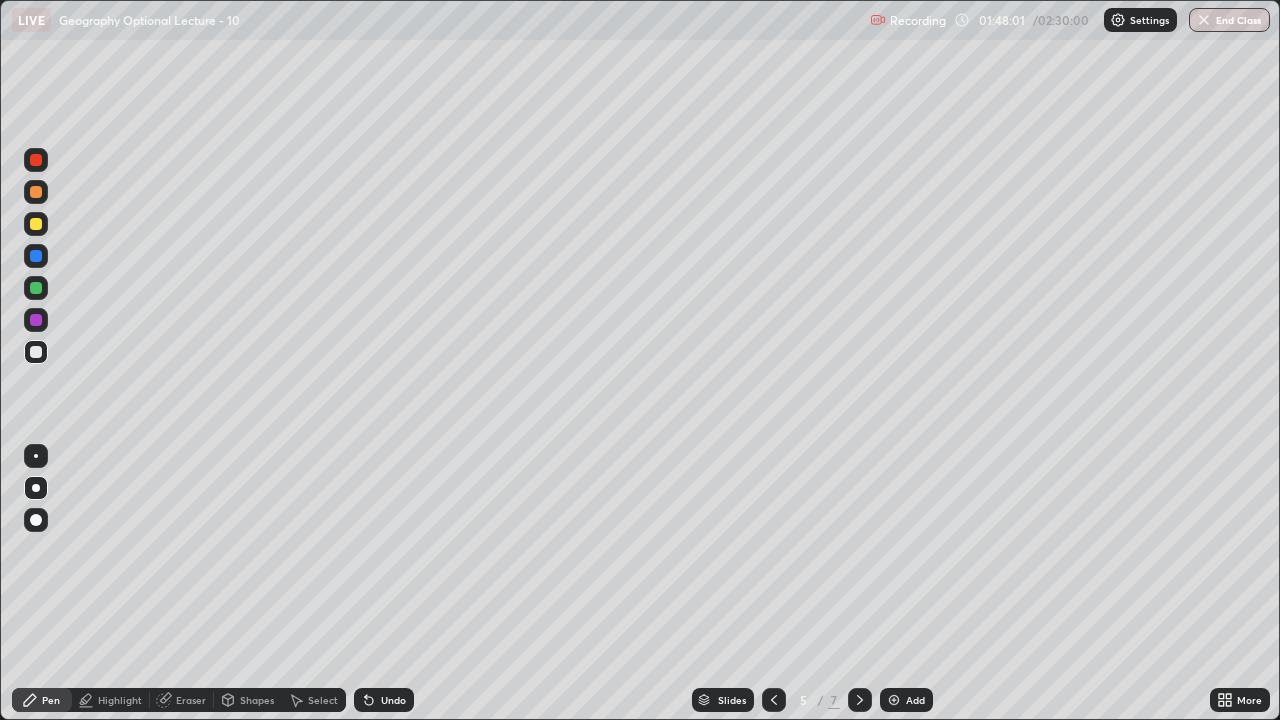 click at bounding box center [36, 488] 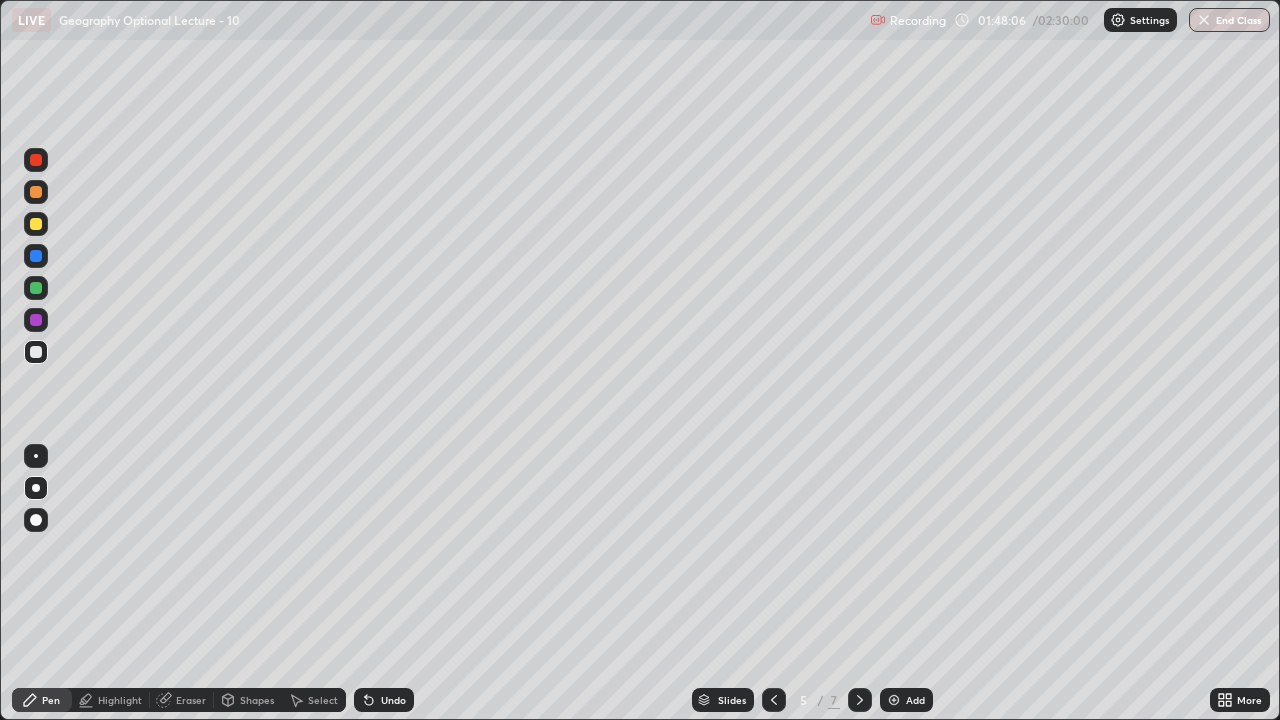 click on "Shapes" at bounding box center [257, 700] 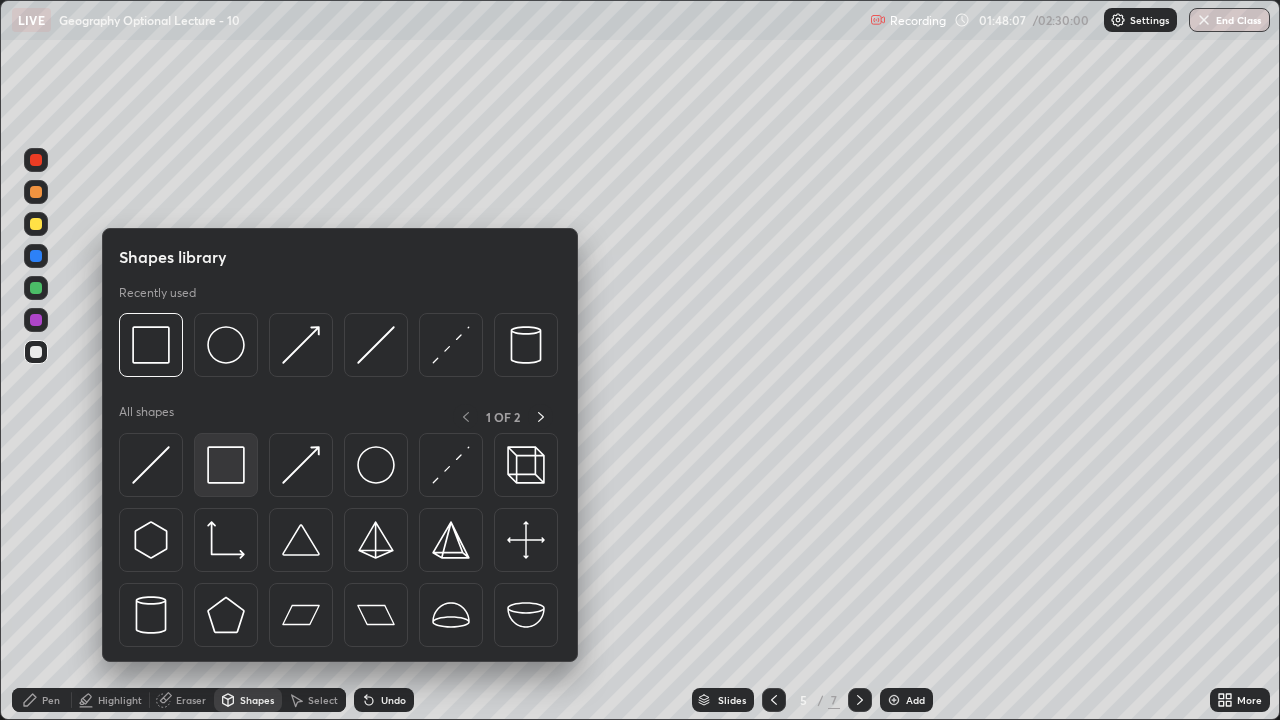 click at bounding box center (226, 465) 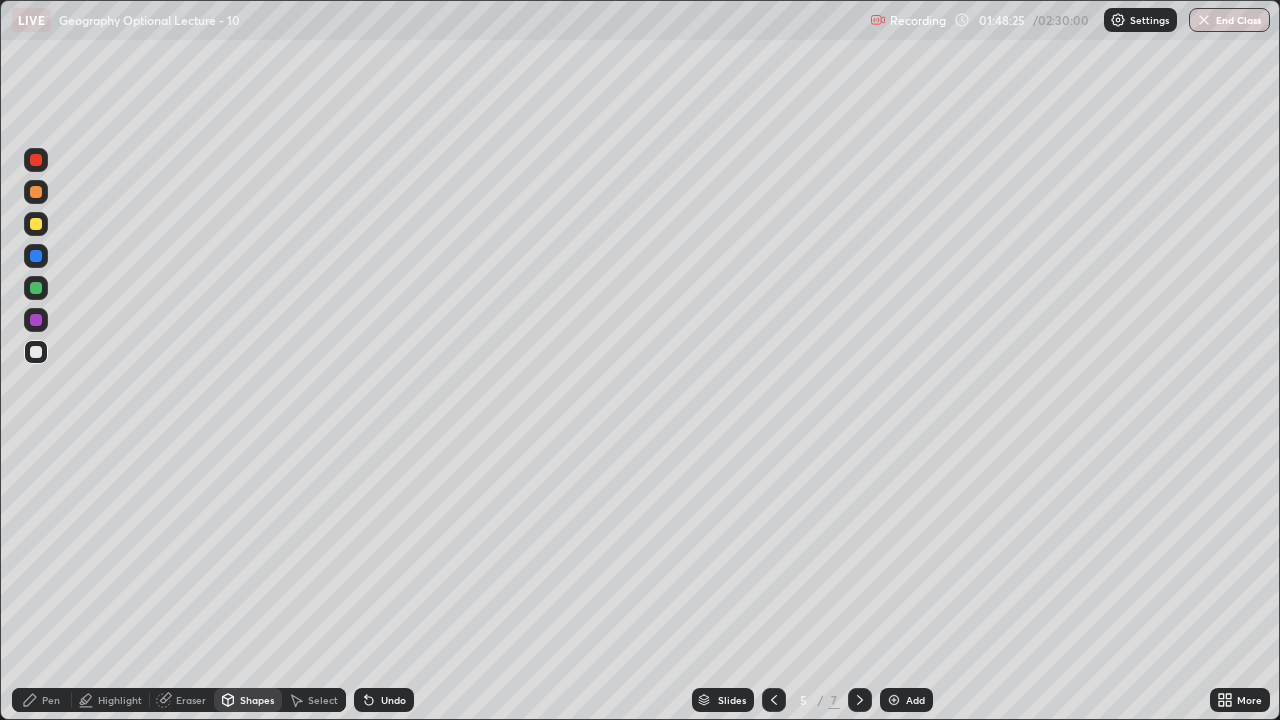 click on "Undo" at bounding box center (393, 700) 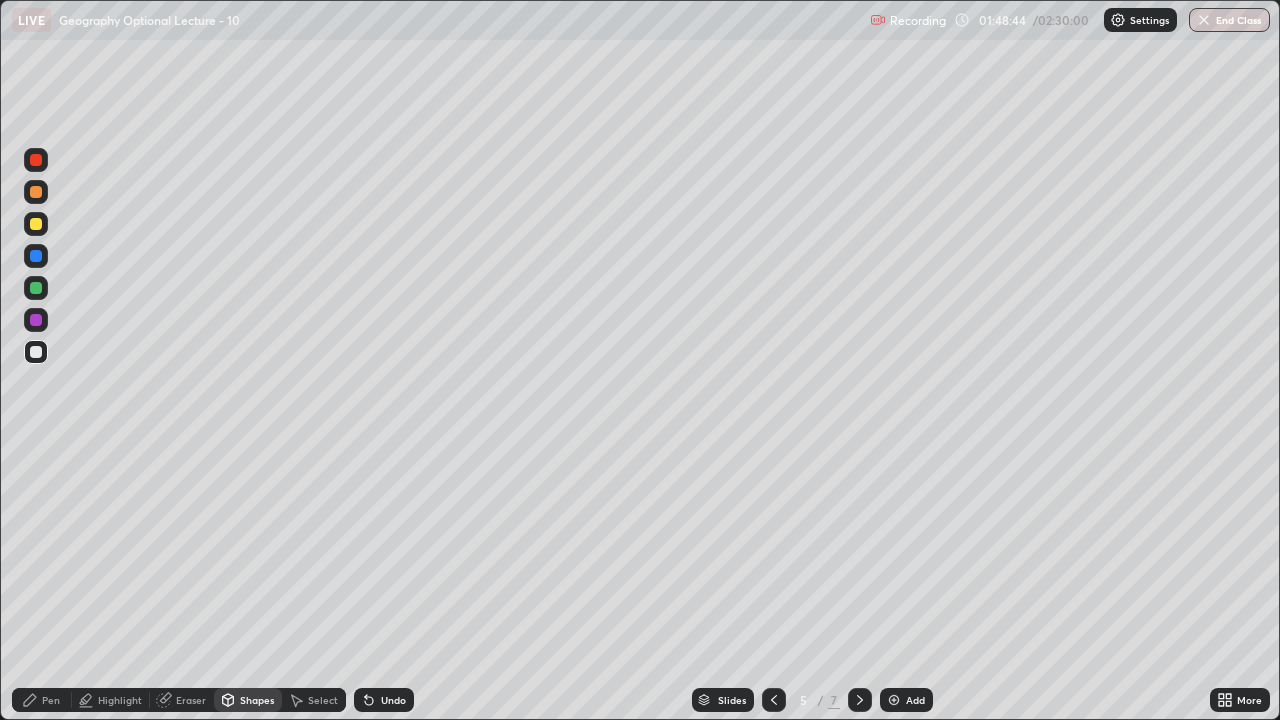 click on "Shapes" at bounding box center [257, 700] 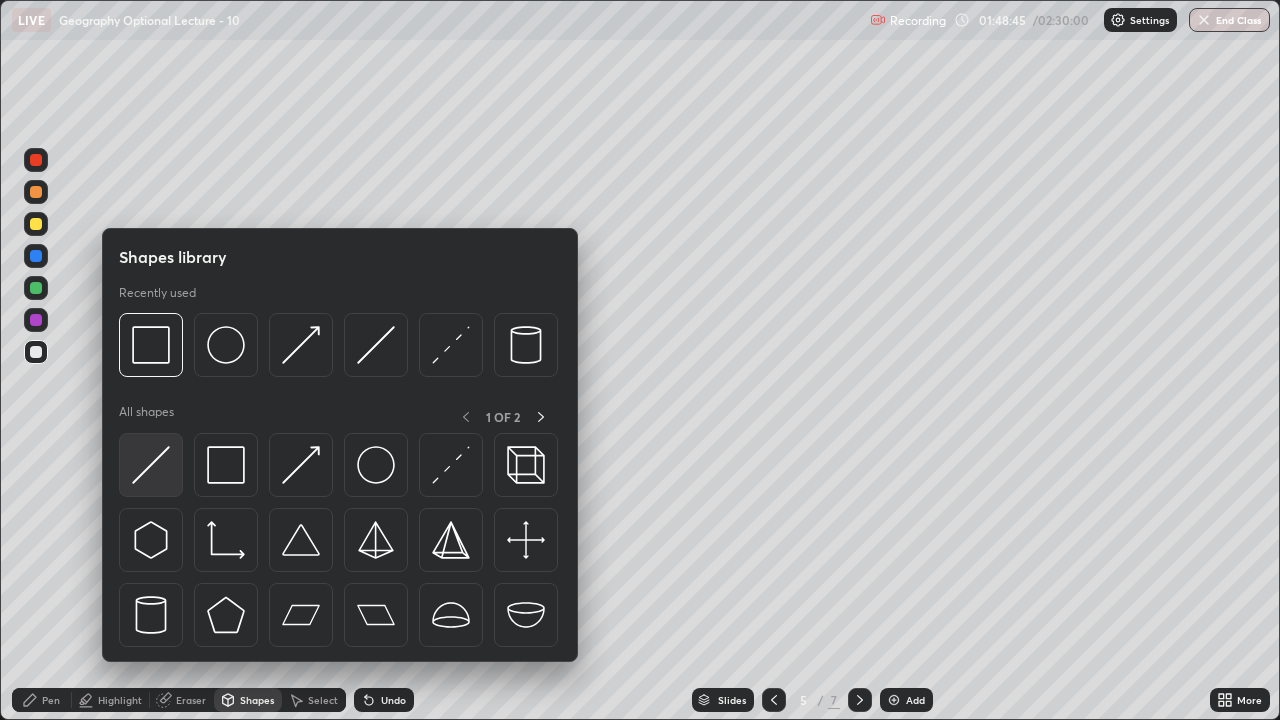 click at bounding box center (151, 465) 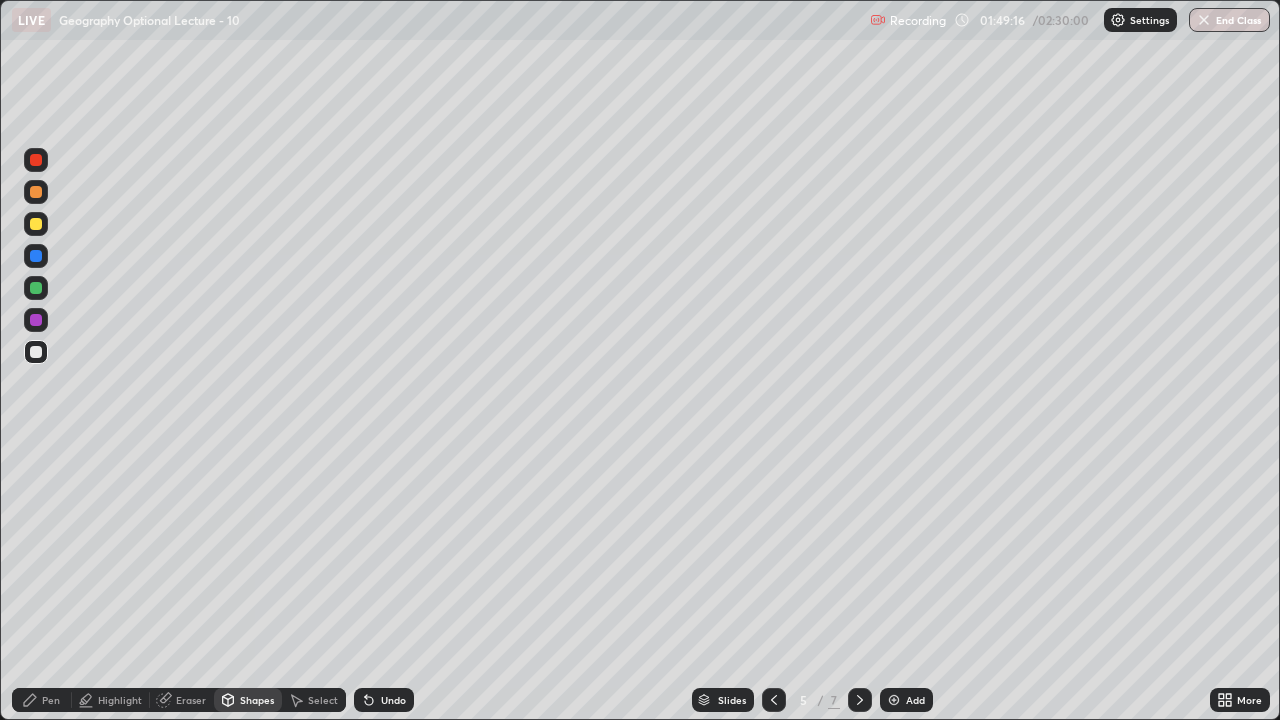 click on "Eraser" at bounding box center (191, 700) 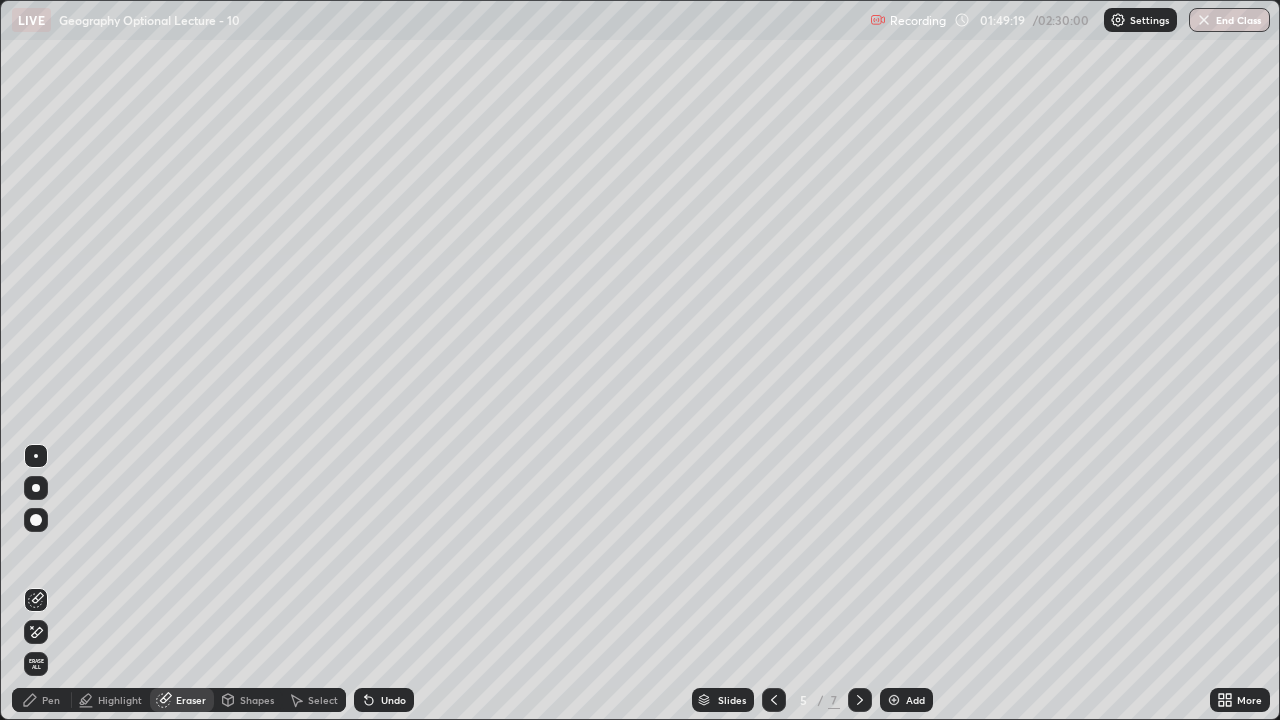 click on "Pen" at bounding box center (51, 700) 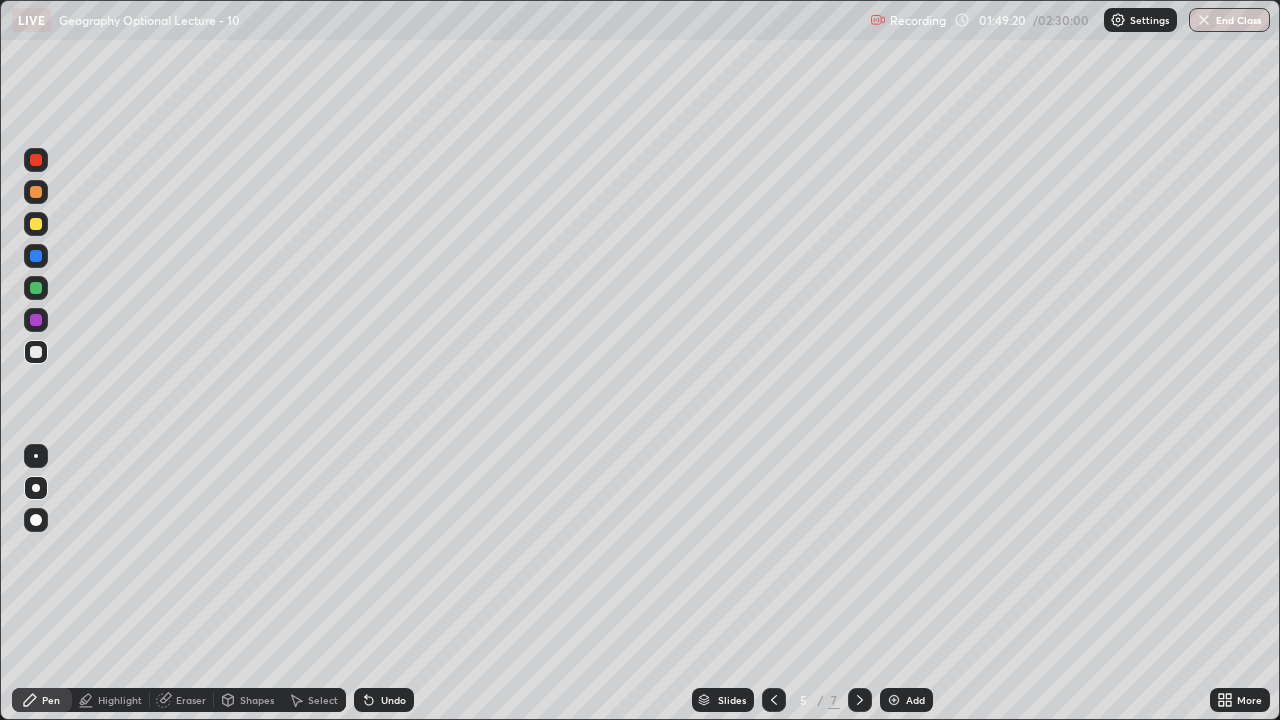 click on "Shapes" at bounding box center (257, 700) 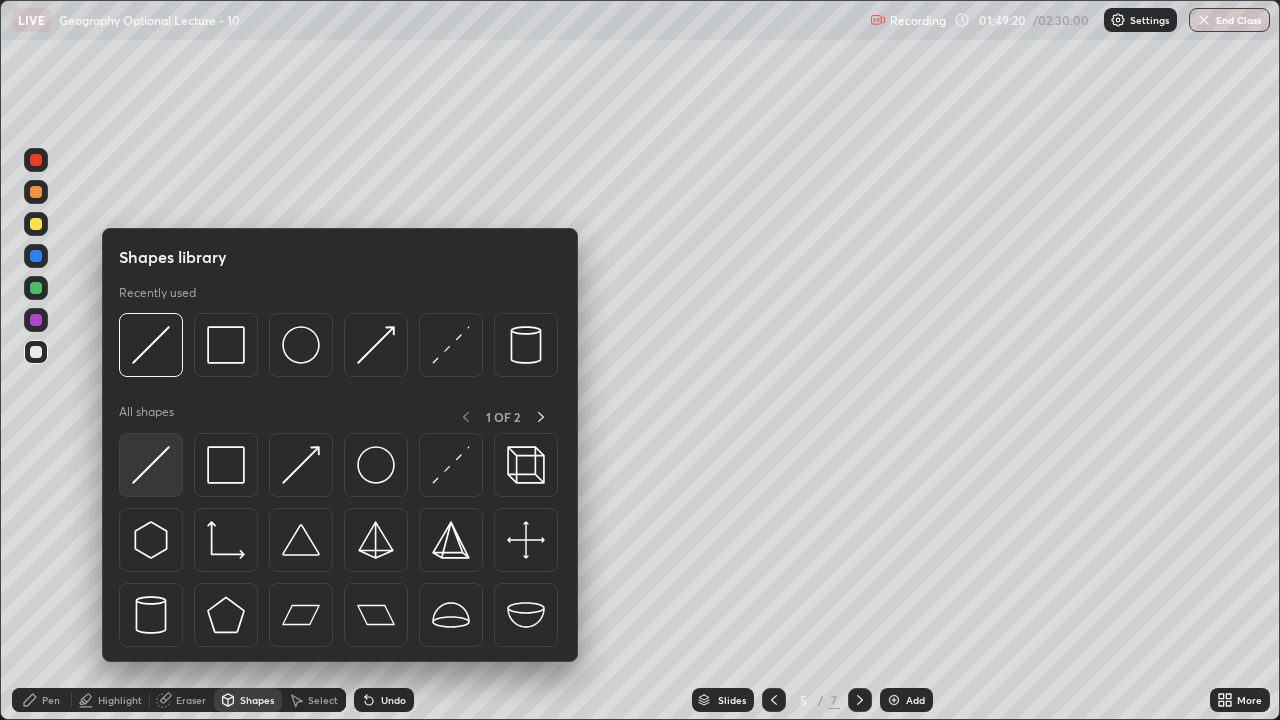 click at bounding box center [151, 465] 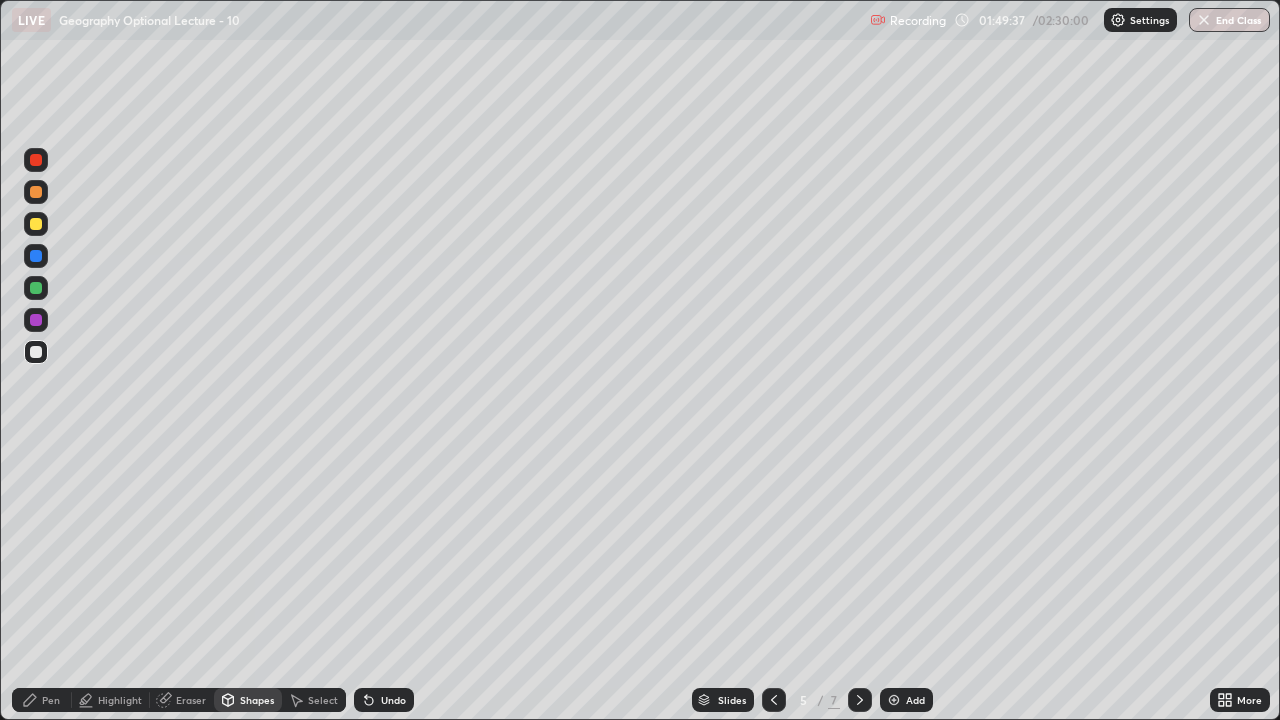 click on "Pen" at bounding box center [51, 700] 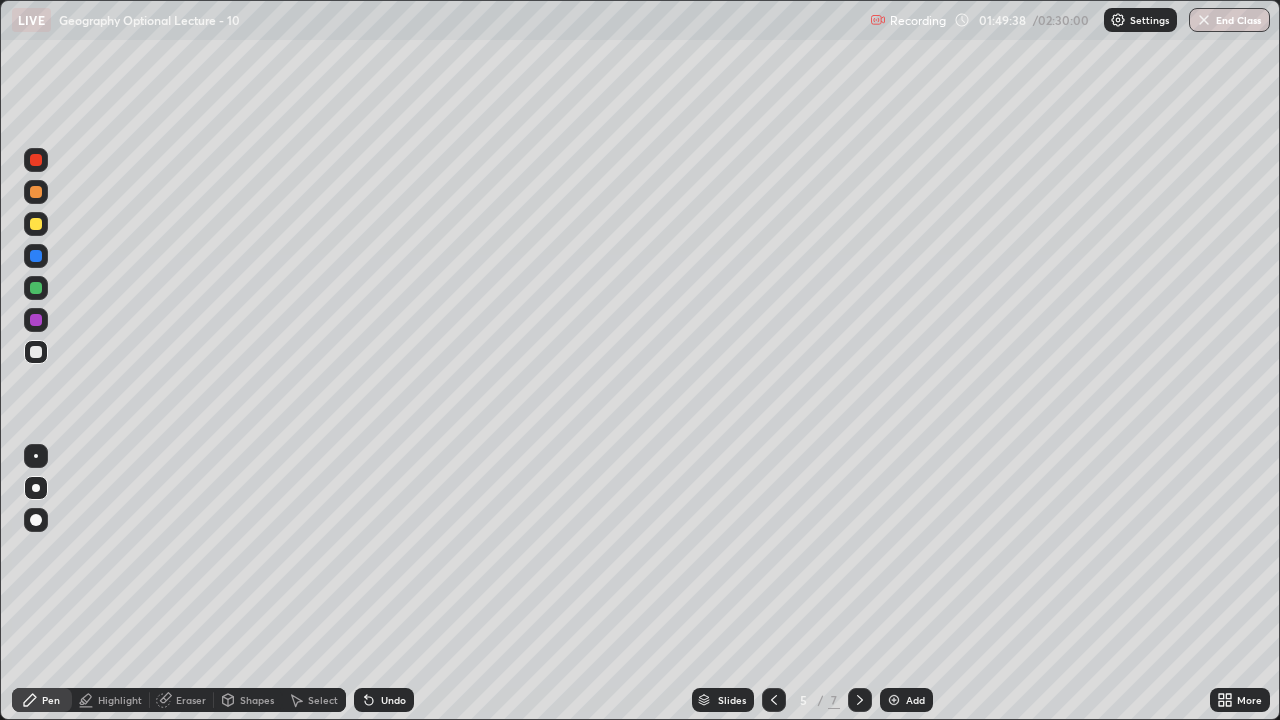click at bounding box center (36, 488) 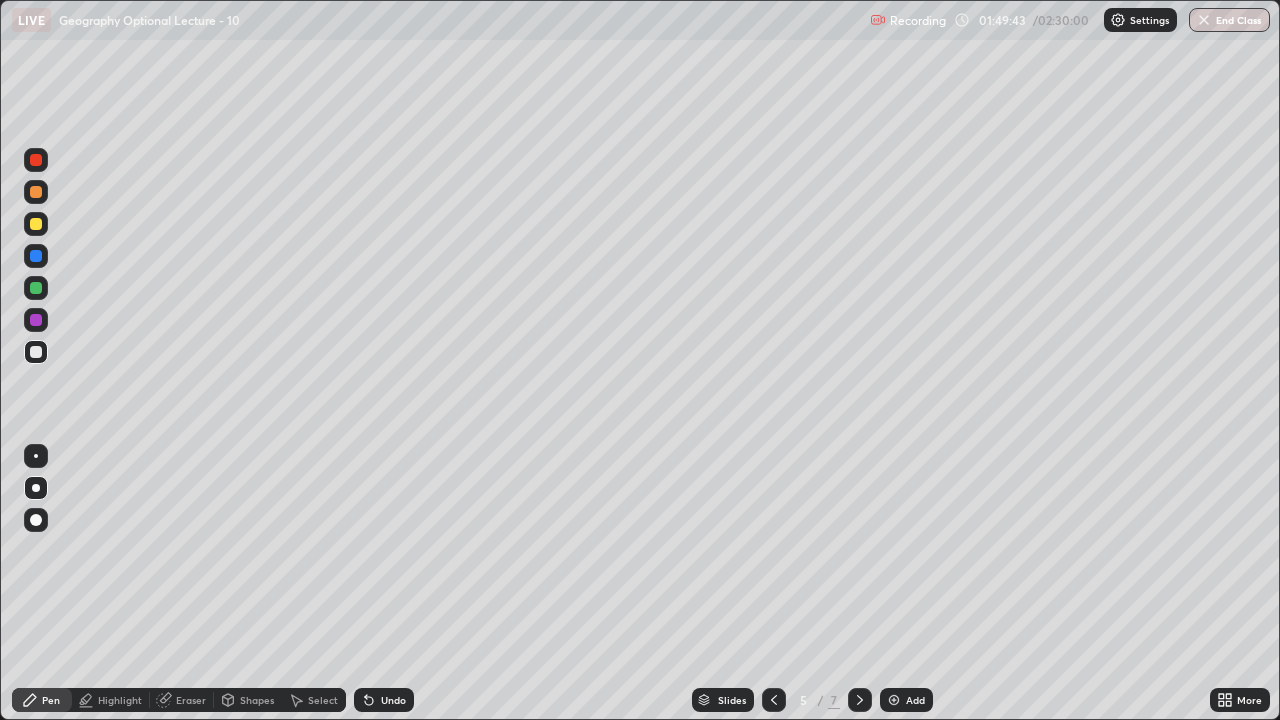 click on "Undo" at bounding box center (384, 700) 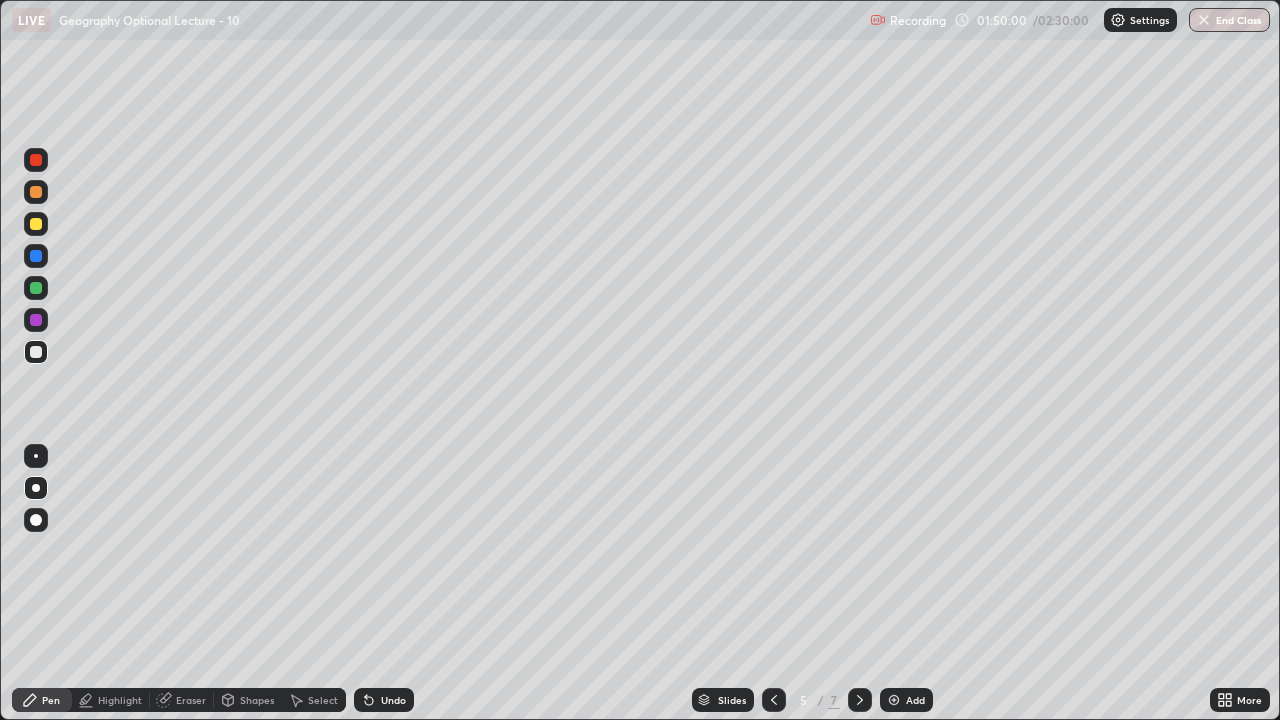 click on "Shapes" at bounding box center [257, 700] 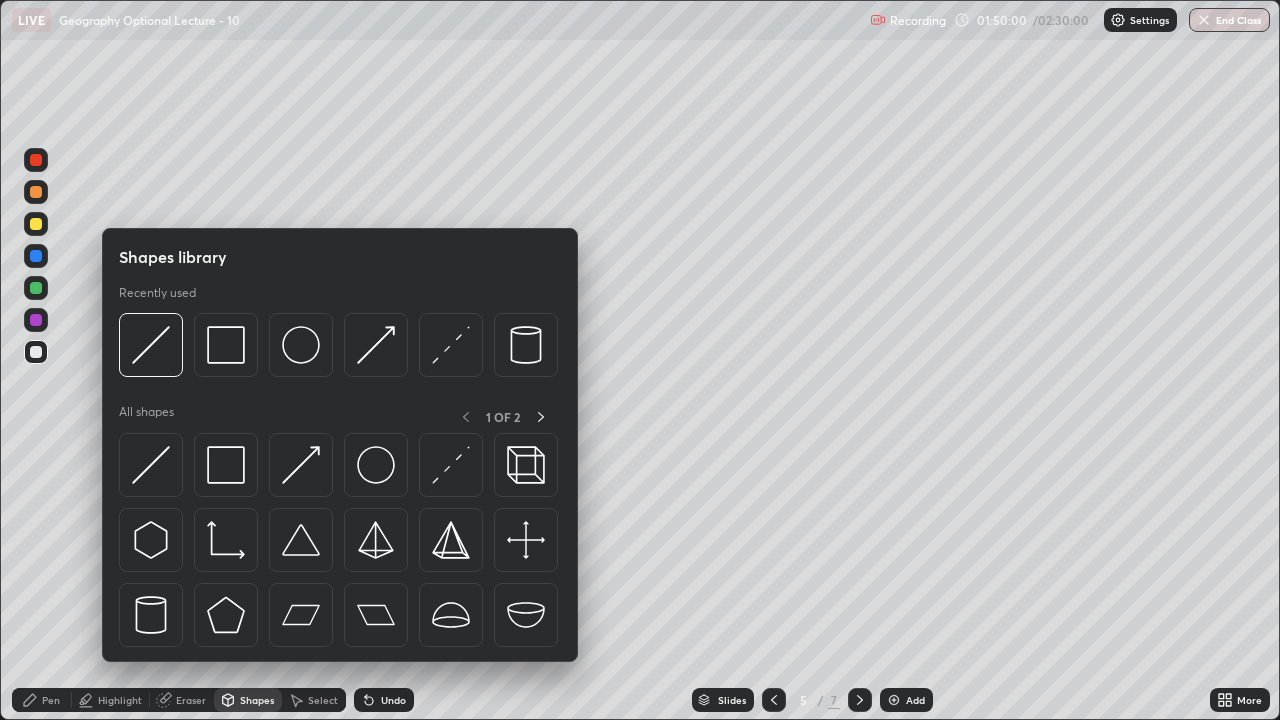 click on "Eraser" at bounding box center (182, 700) 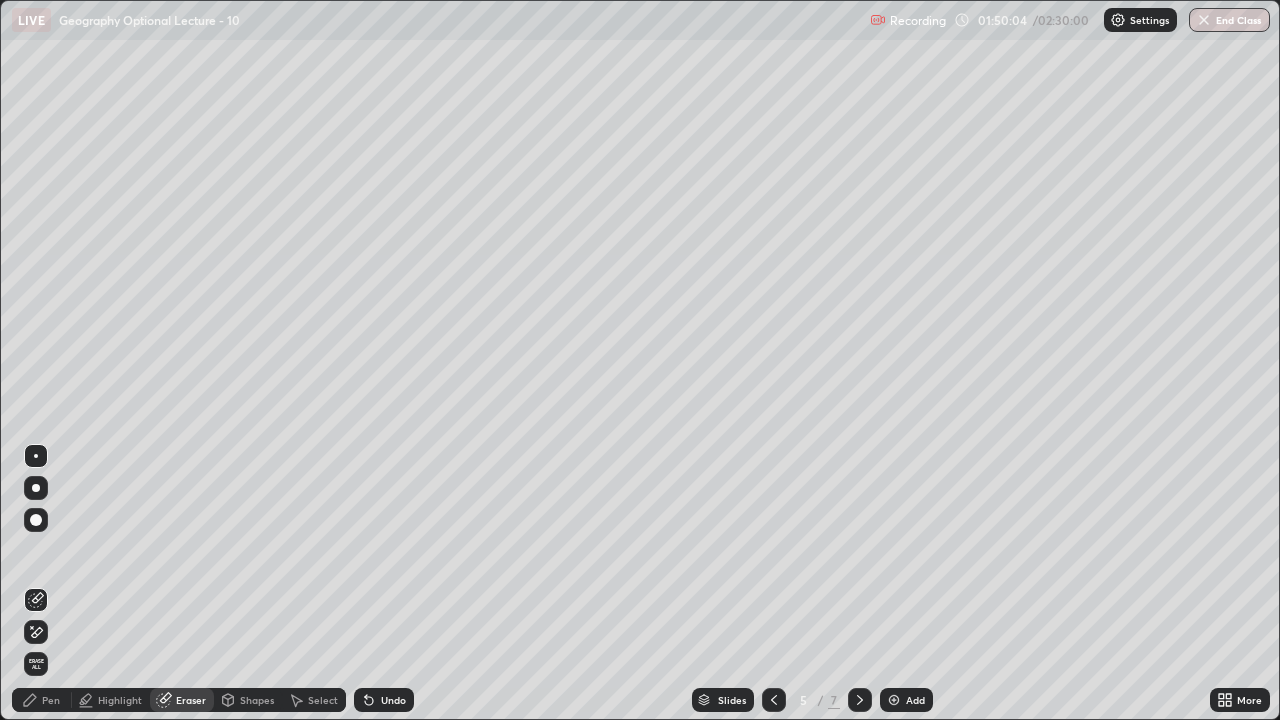 click on "Pen" at bounding box center (51, 700) 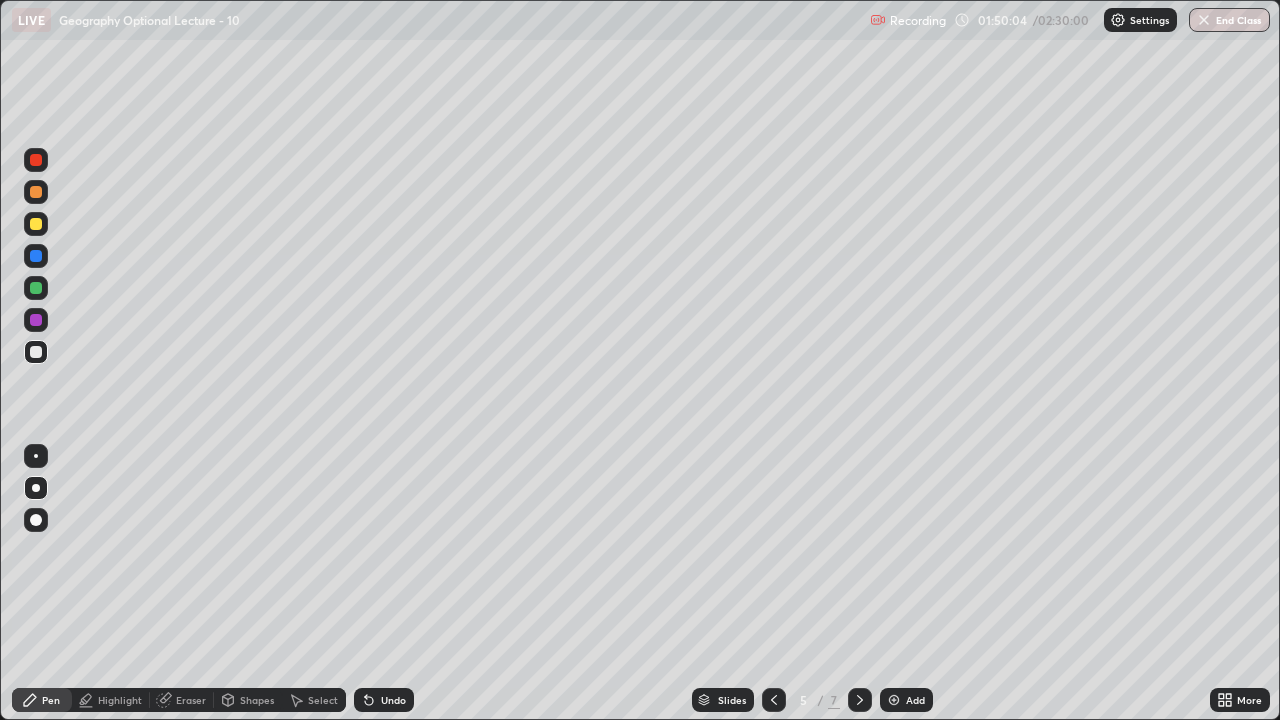 click at bounding box center (36, 520) 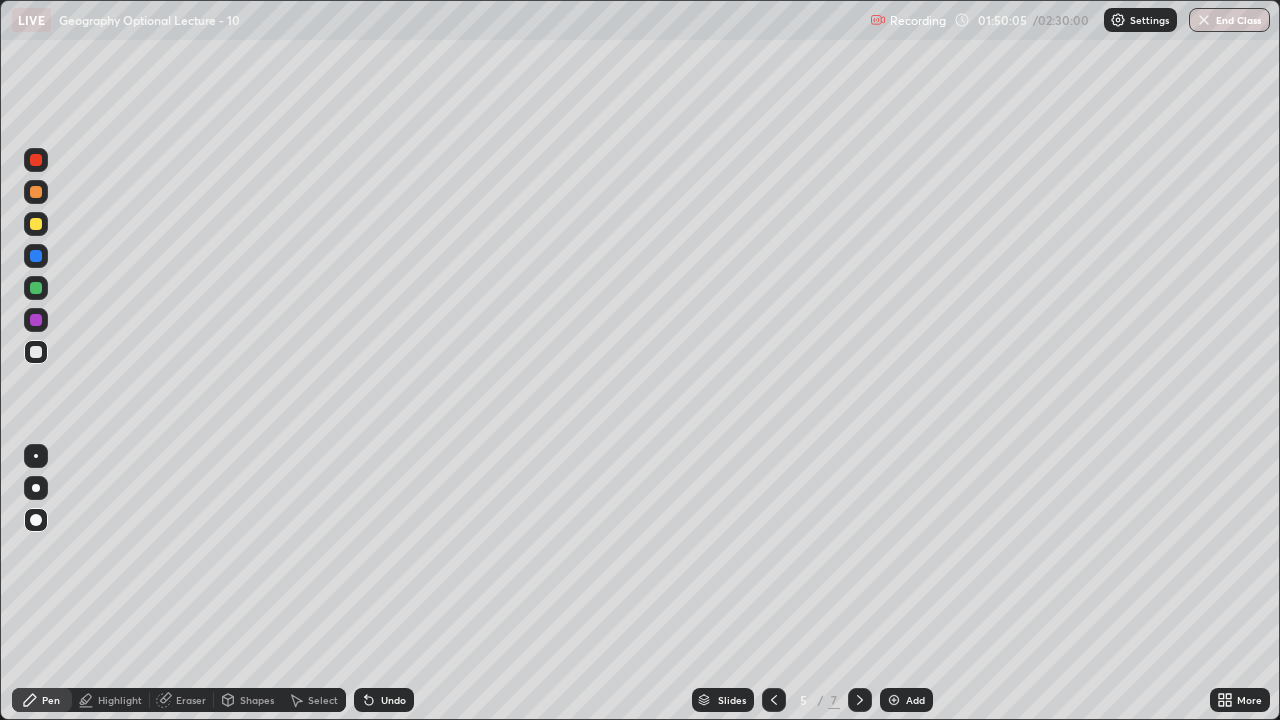 click at bounding box center [36, 352] 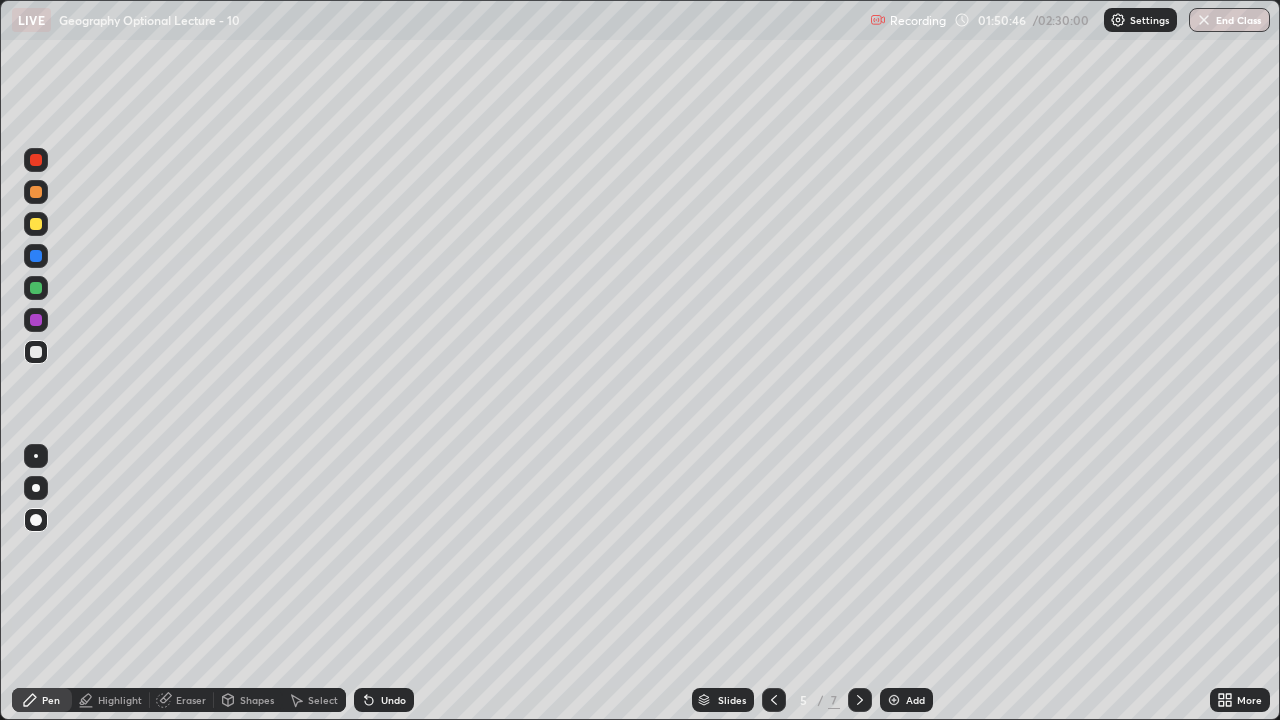 click 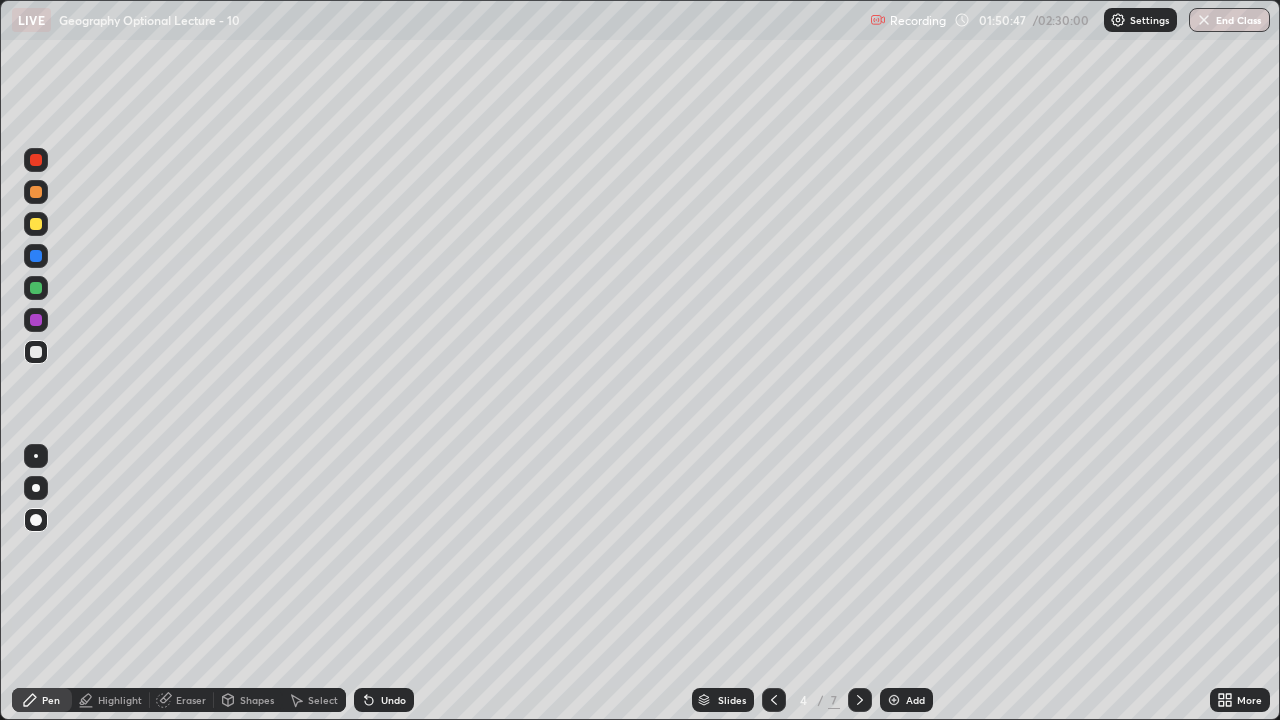 click at bounding box center [774, 700] 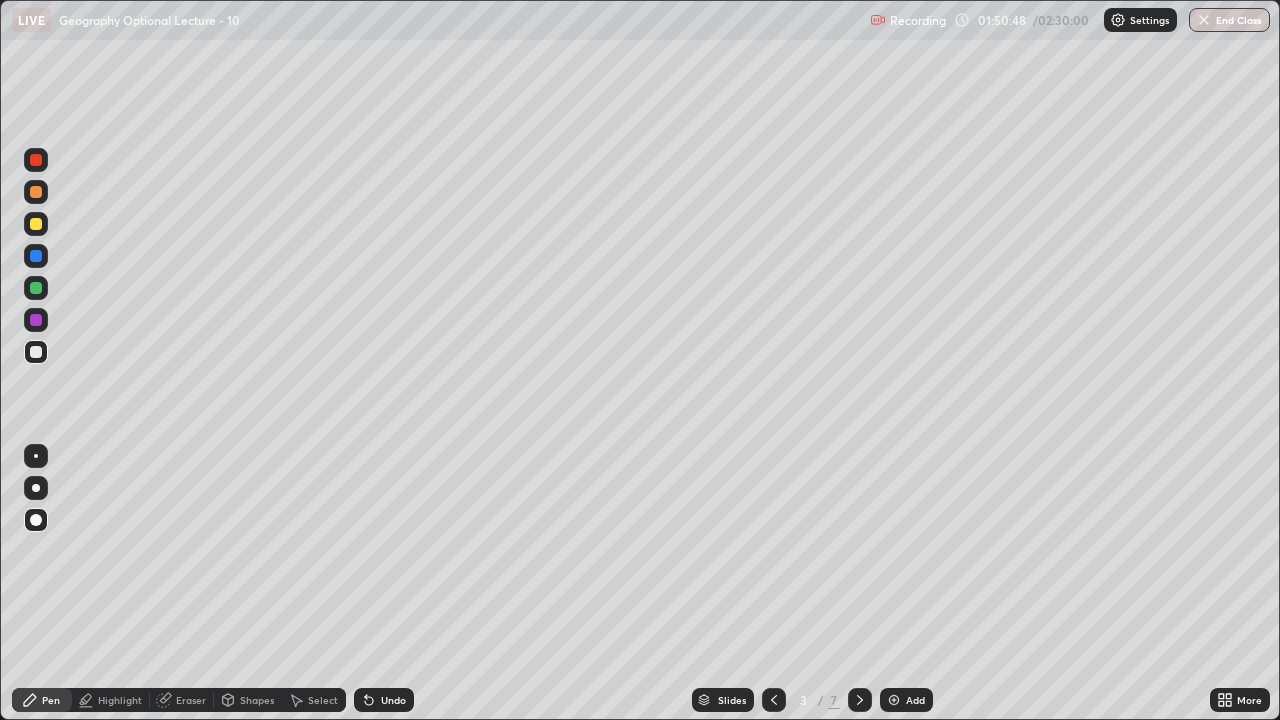 click 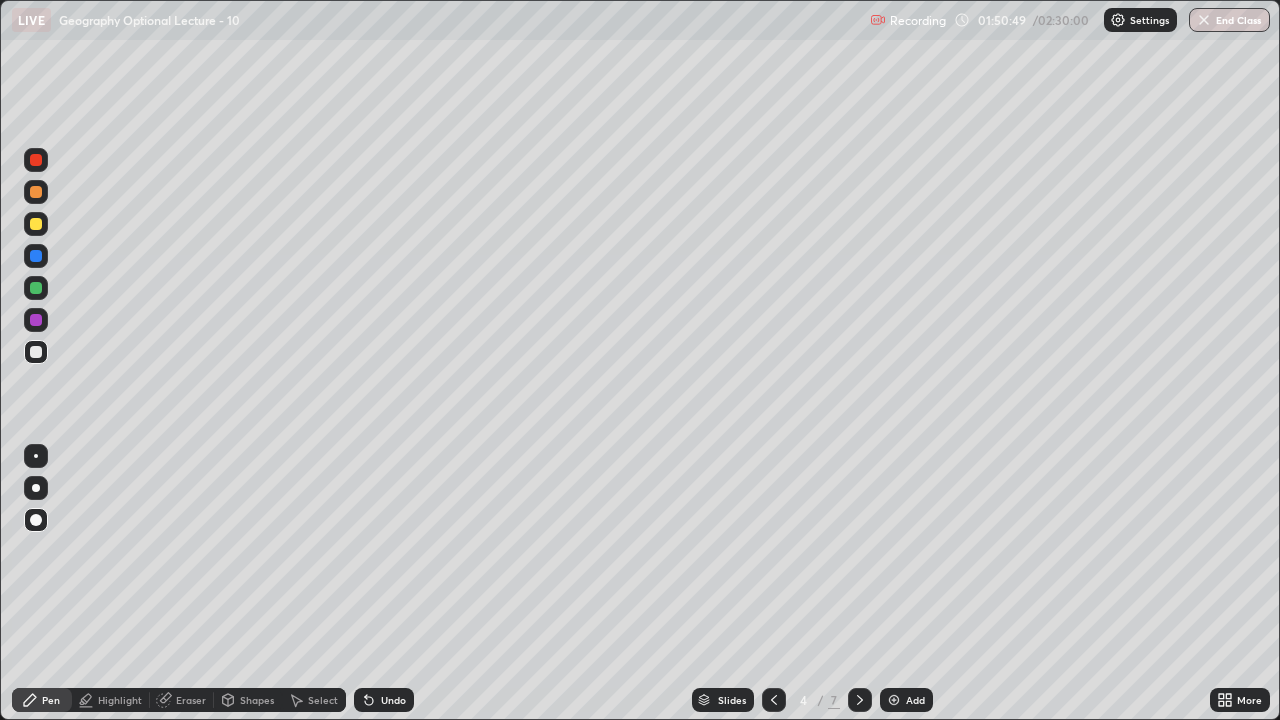 click 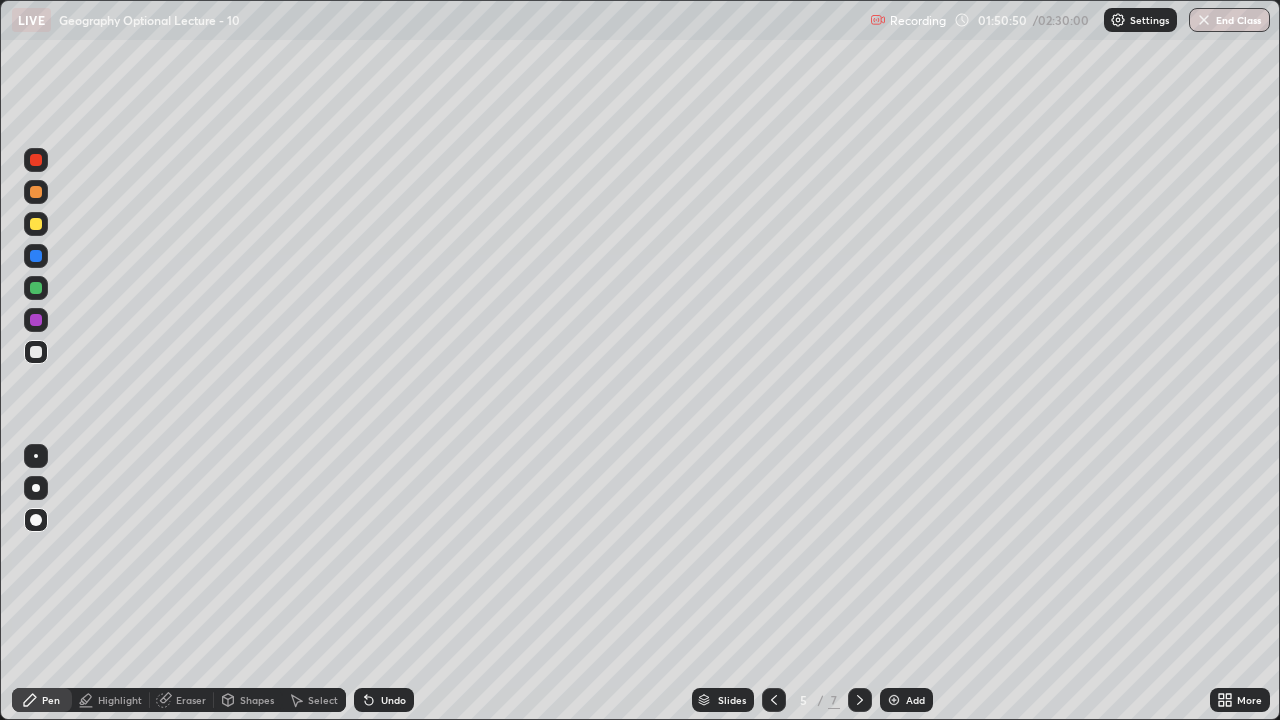 click 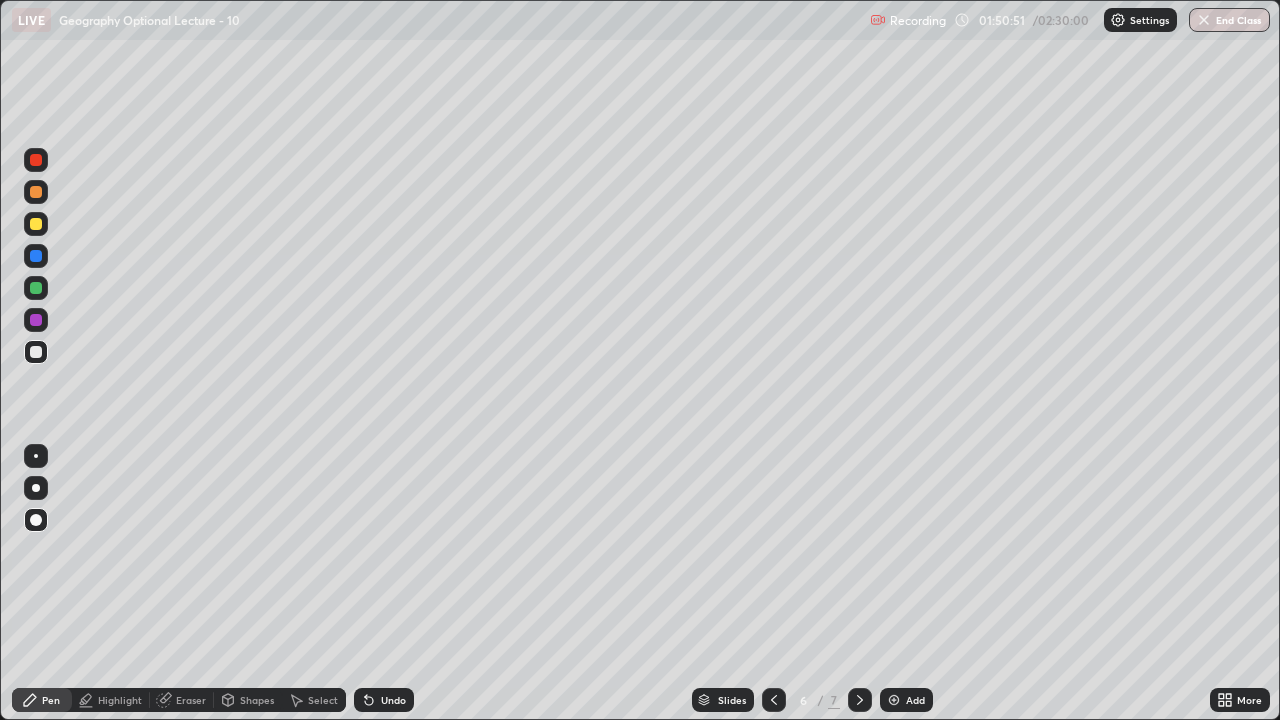 click 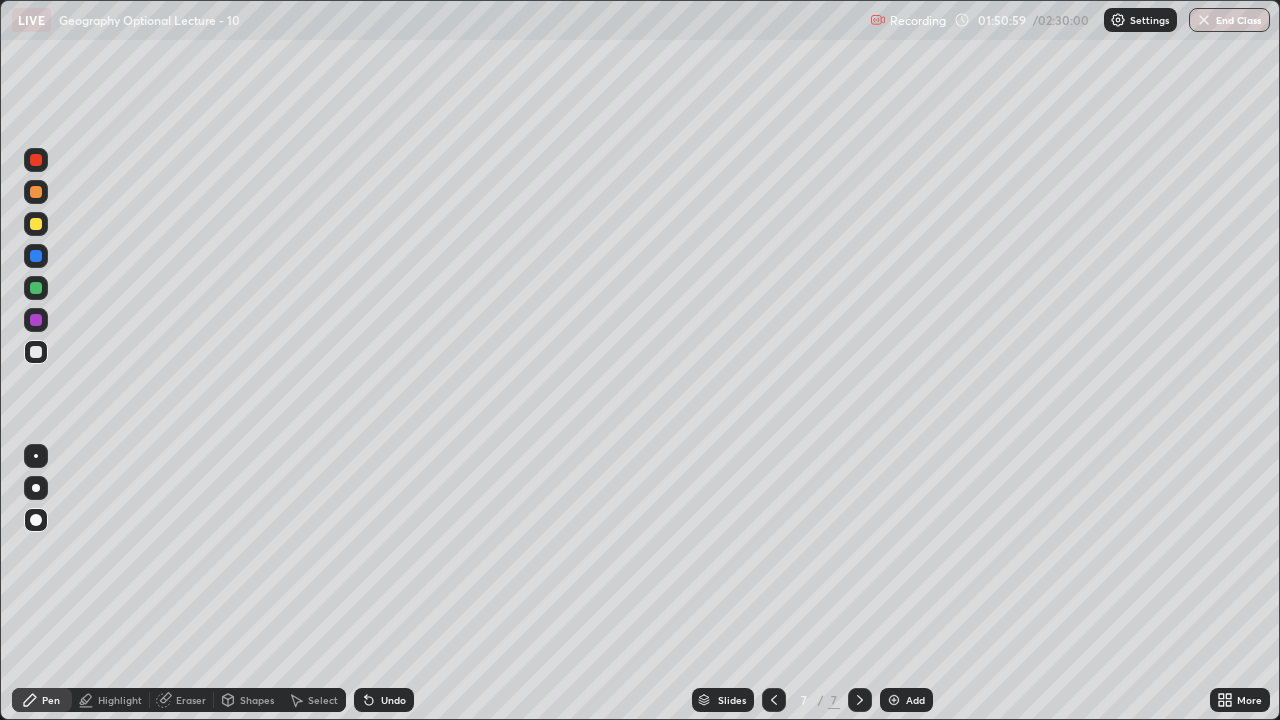 click at bounding box center (36, 352) 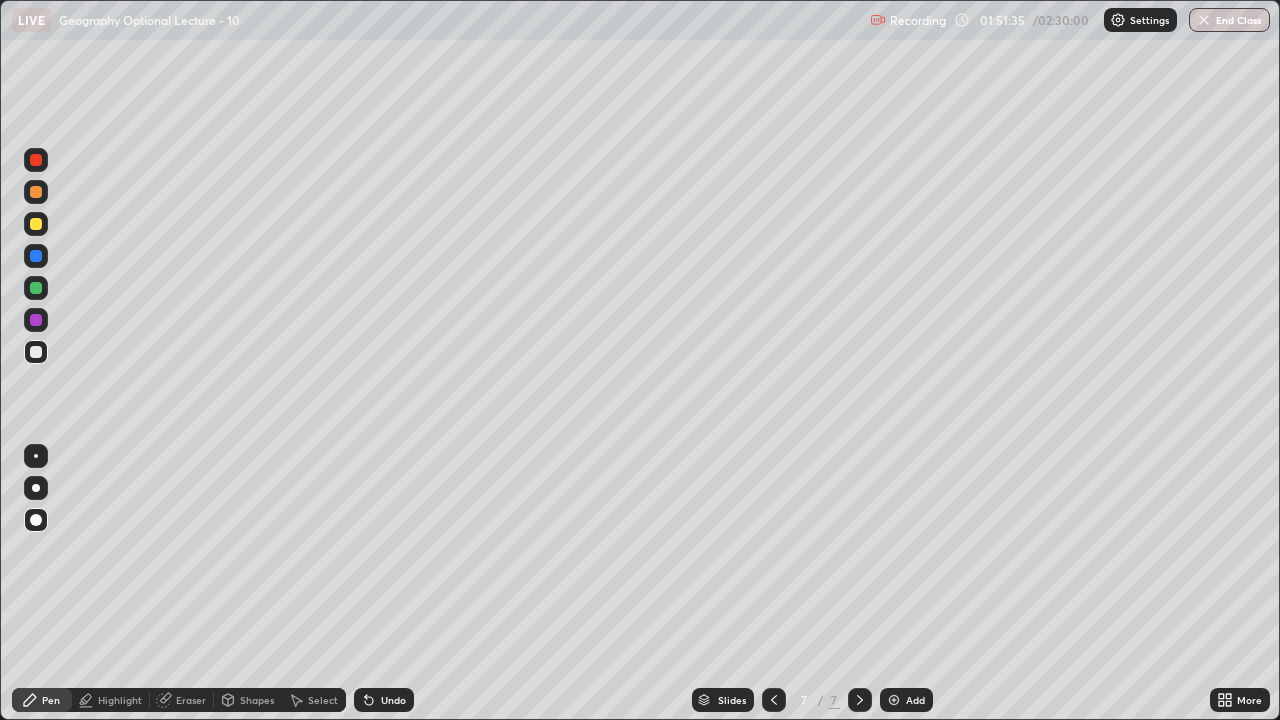click on "Undo" at bounding box center (393, 700) 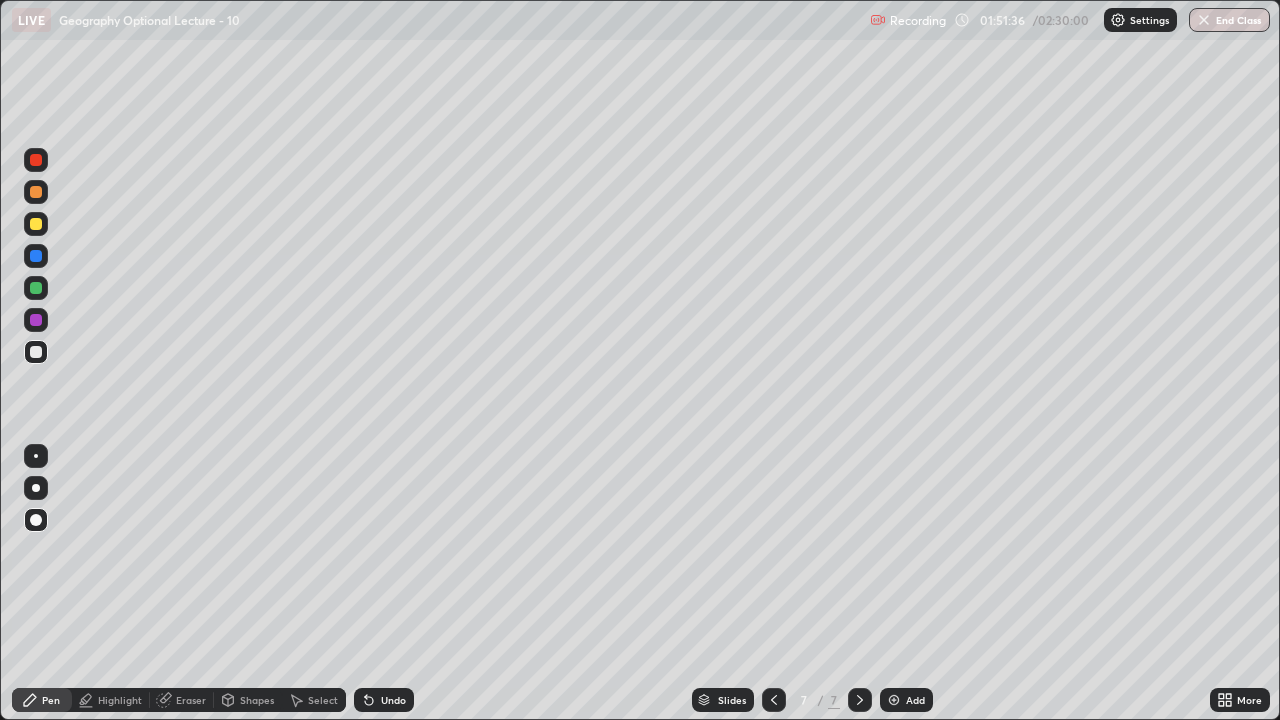 click on "Undo" at bounding box center (393, 700) 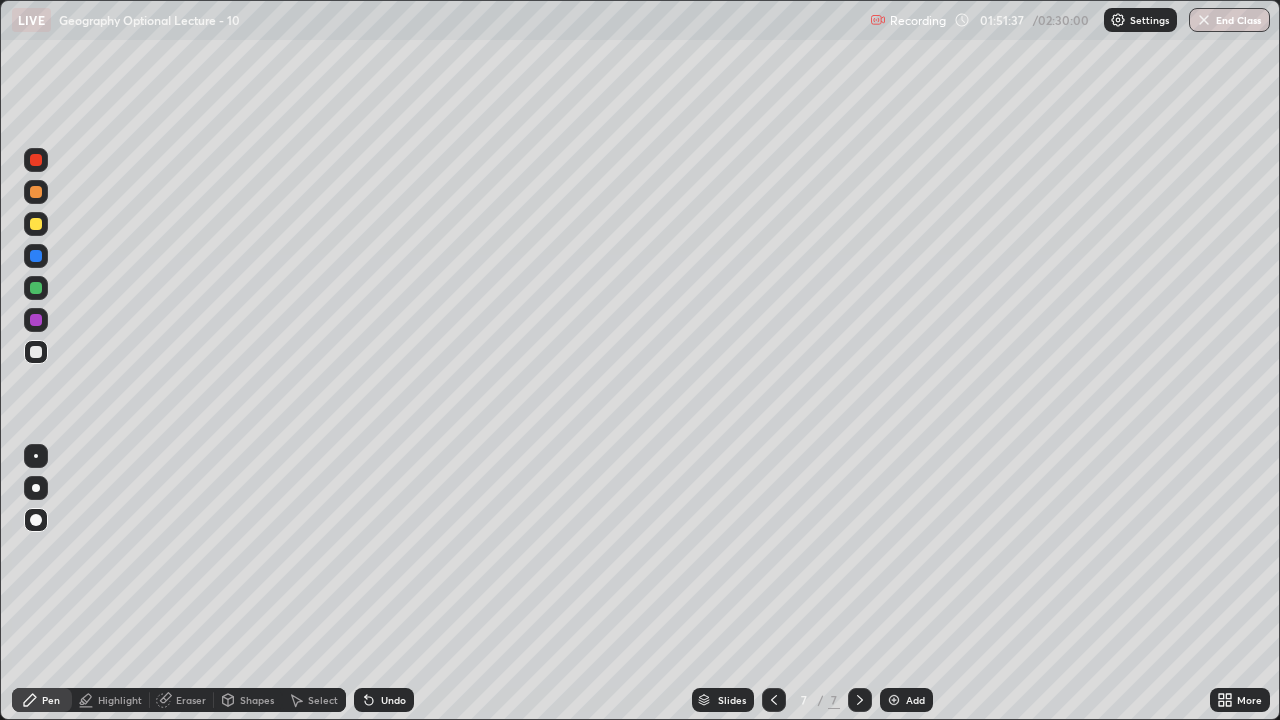 click on "Undo" at bounding box center (384, 700) 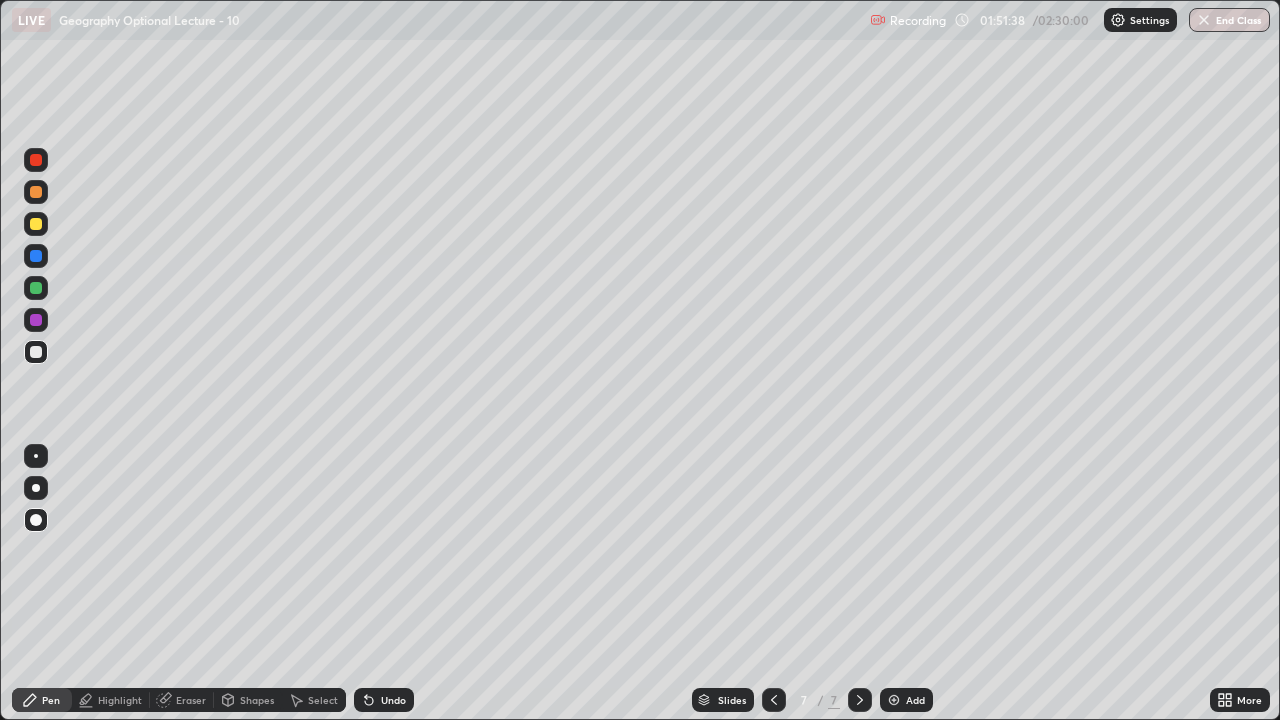 click on "Undo" at bounding box center (384, 700) 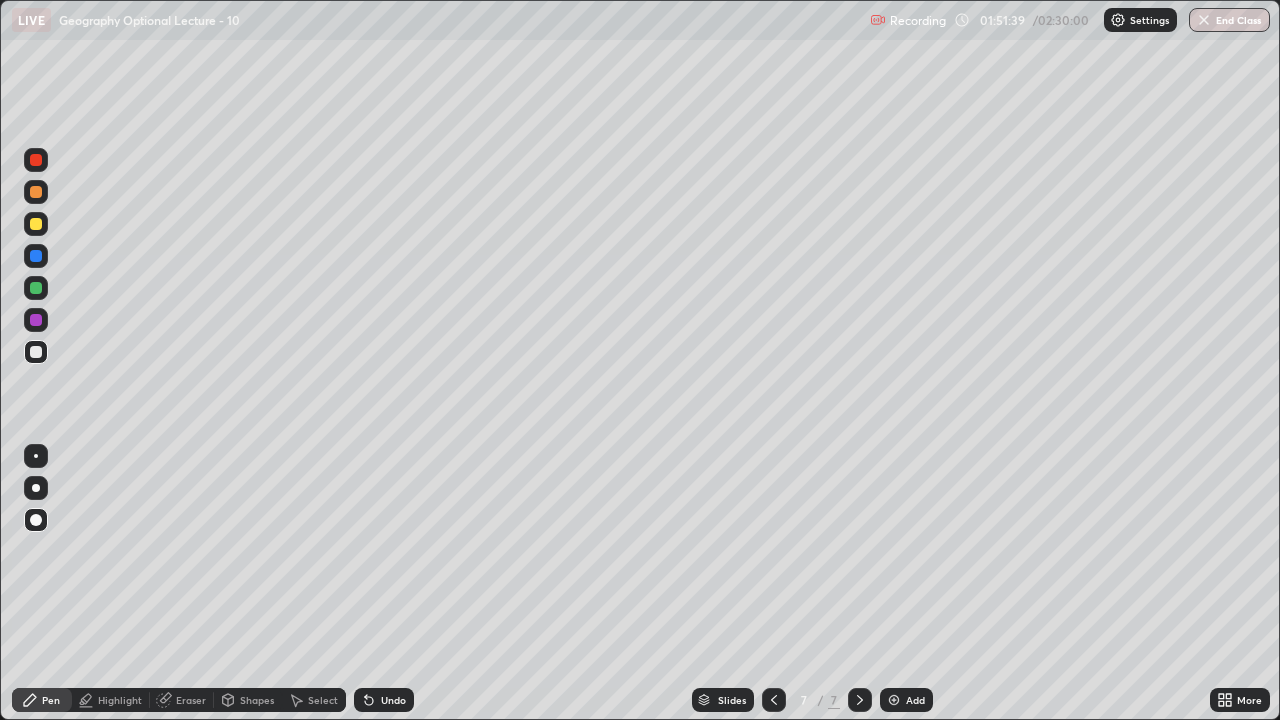 click on "Undo" at bounding box center [380, 700] 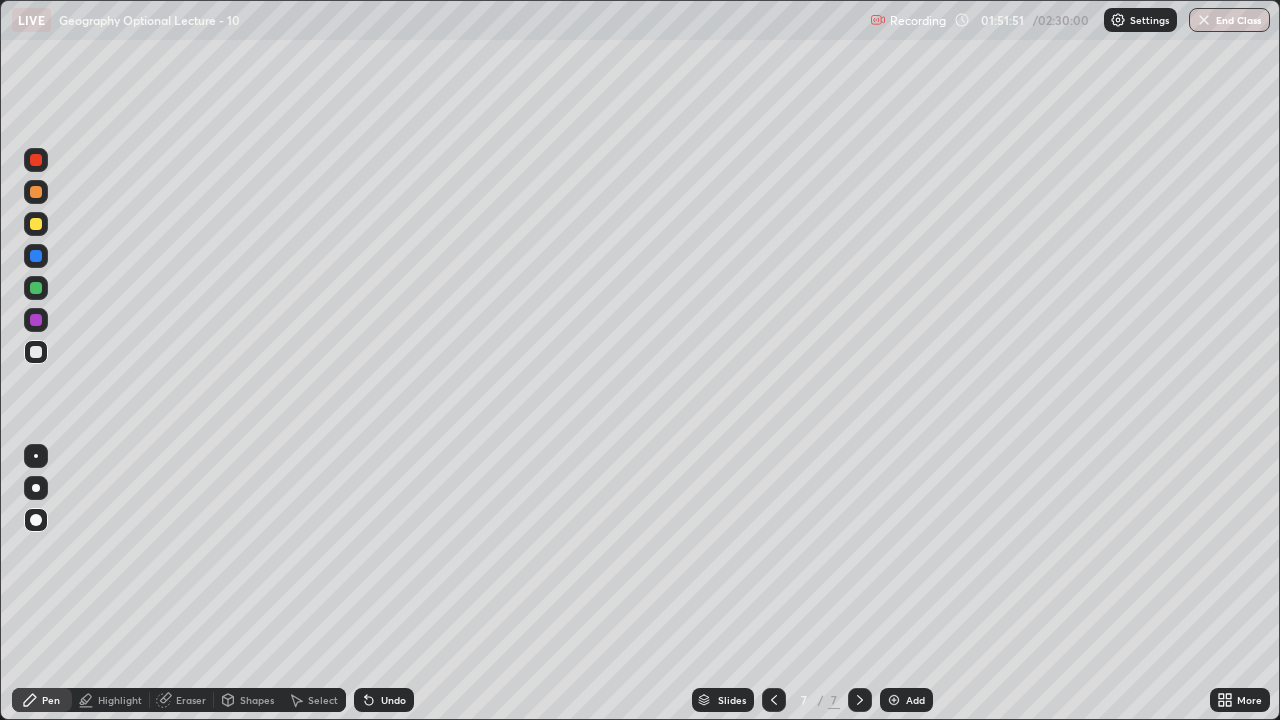 click on "Undo" at bounding box center (384, 700) 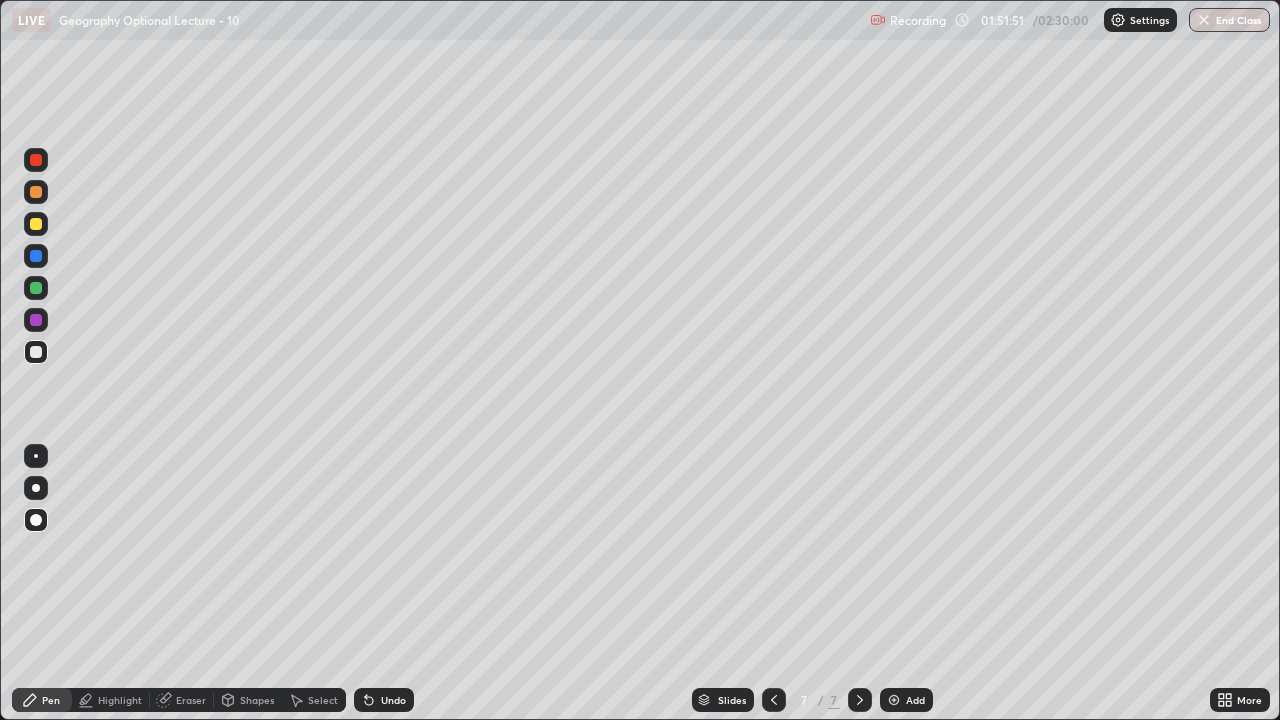 click on "Undo" at bounding box center [393, 700] 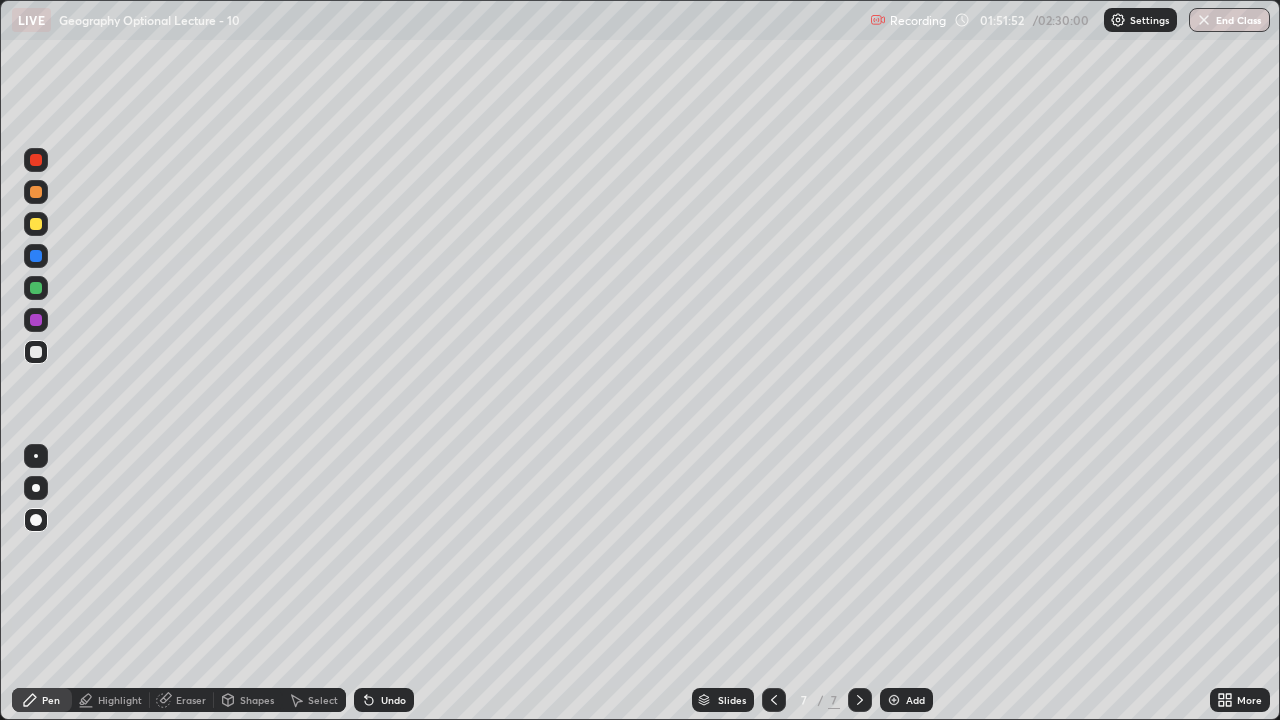 click on "Undo" at bounding box center (393, 700) 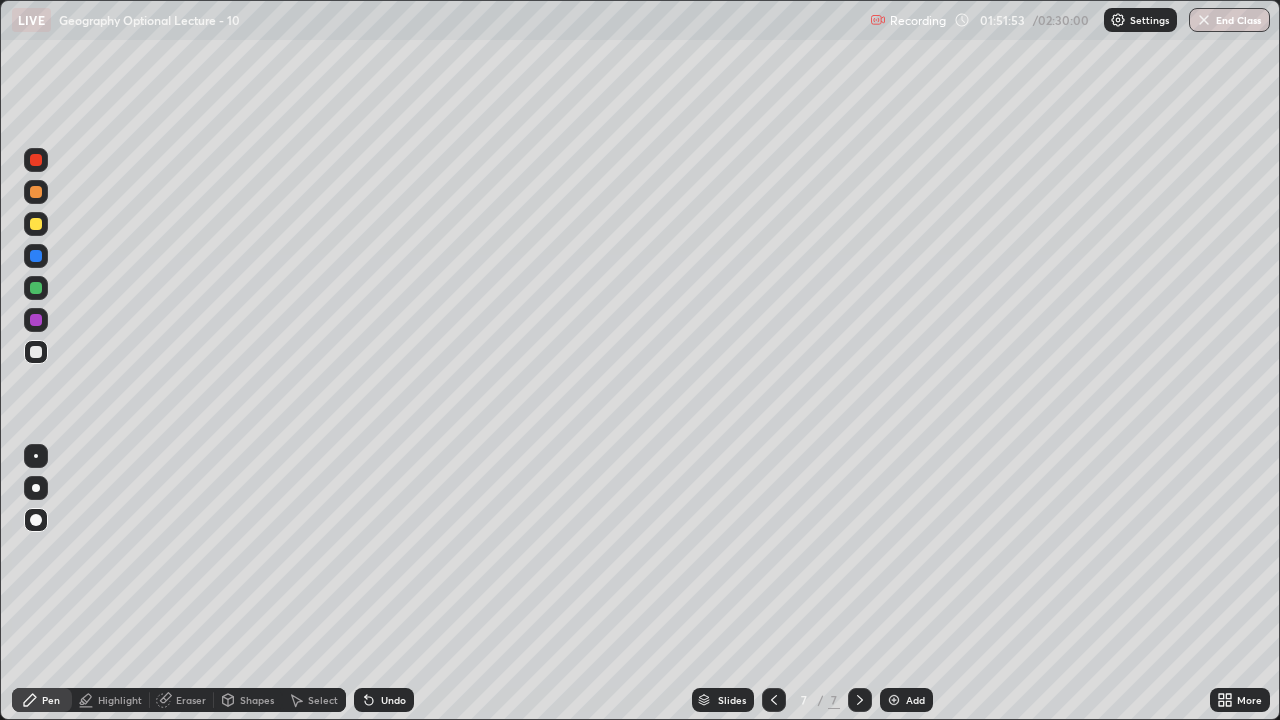 click on "Undo" at bounding box center (384, 700) 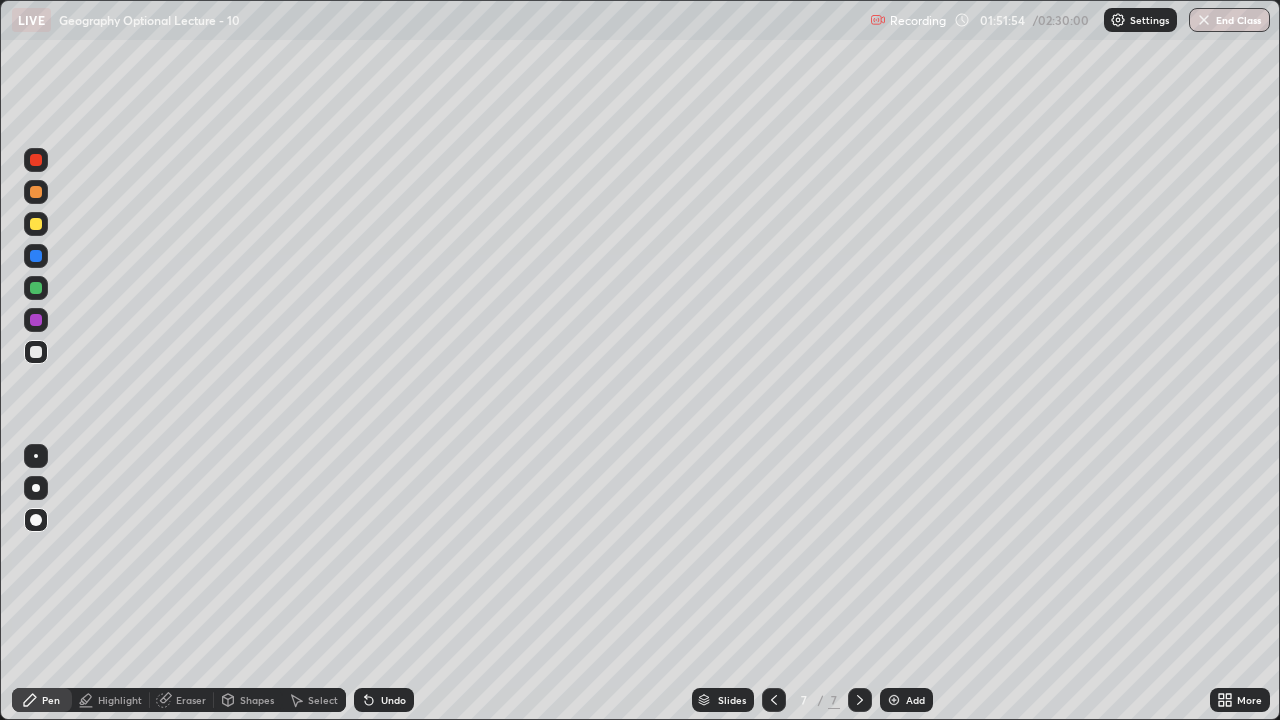 click on "Undo" at bounding box center [384, 700] 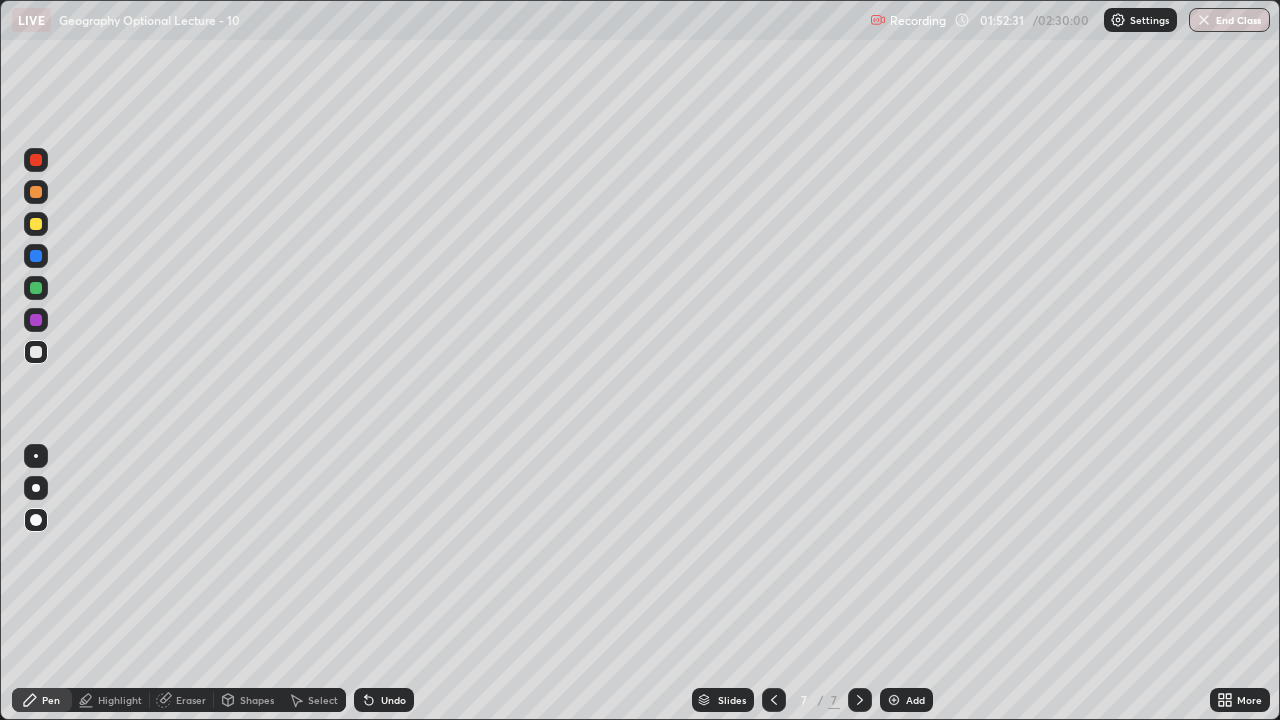 click at bounding box center [36, 320] 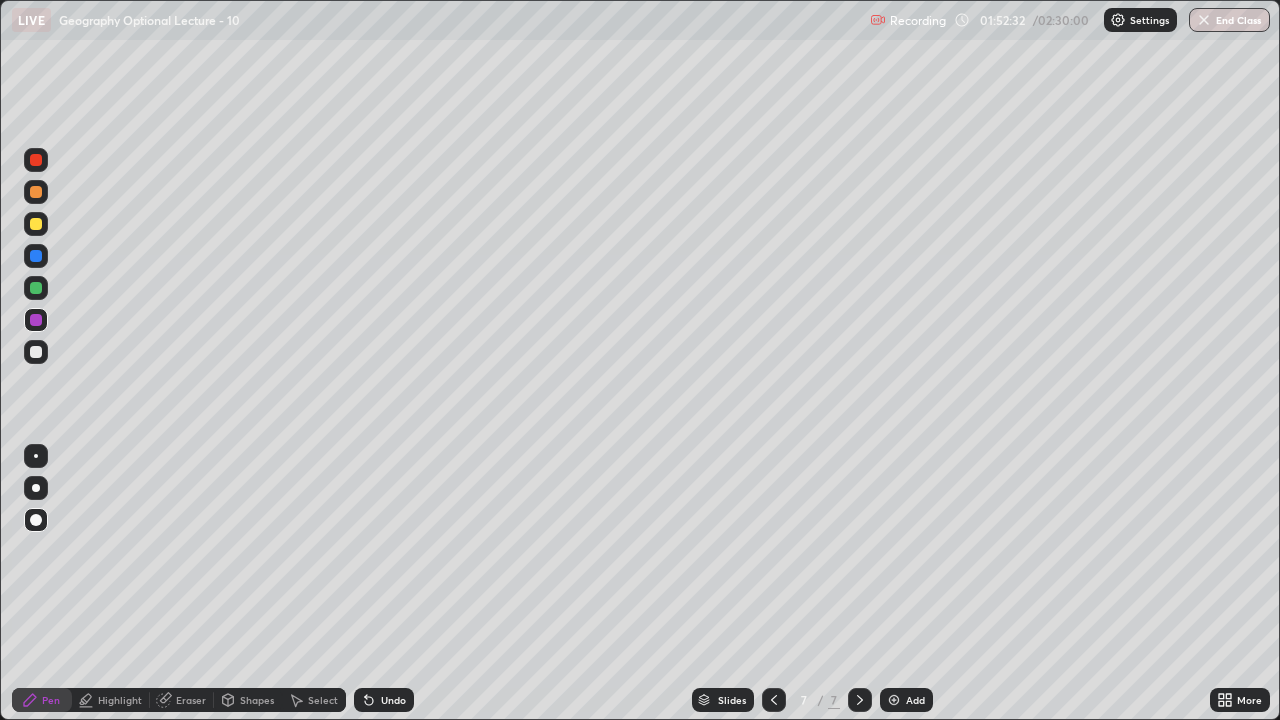 click at bounding box center (36, 160) 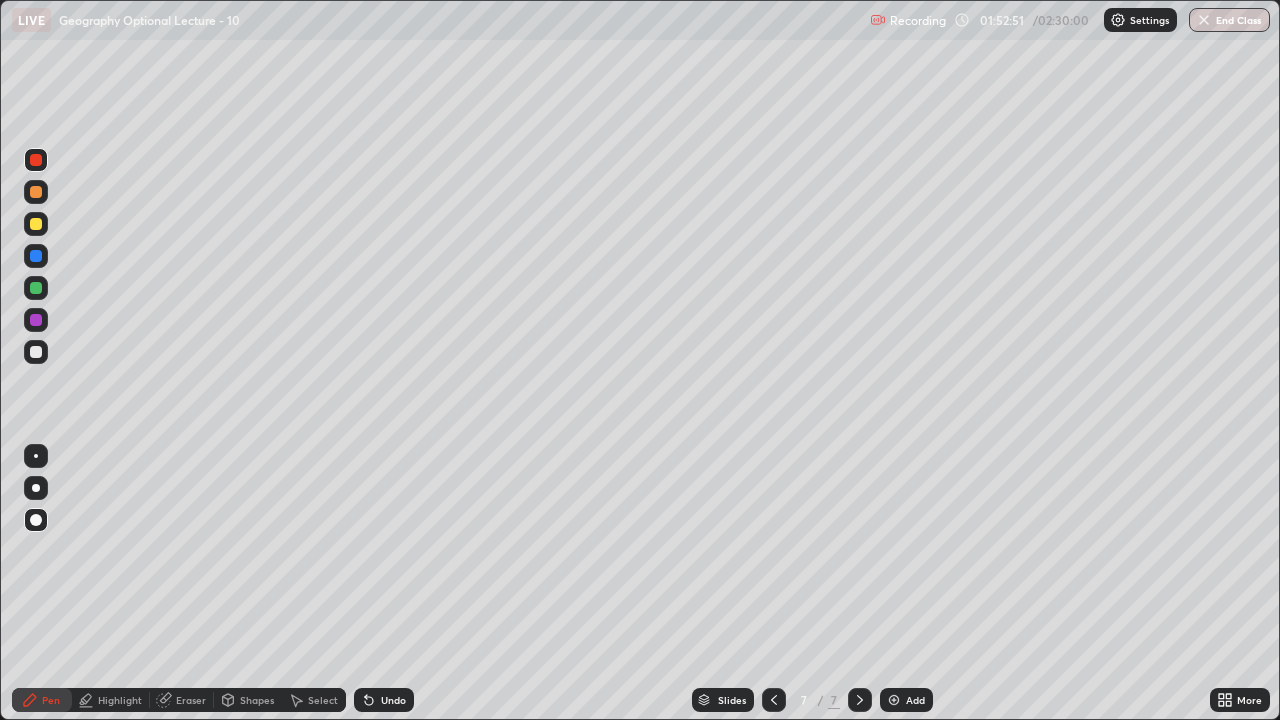 click at bounding box center [36, 288] 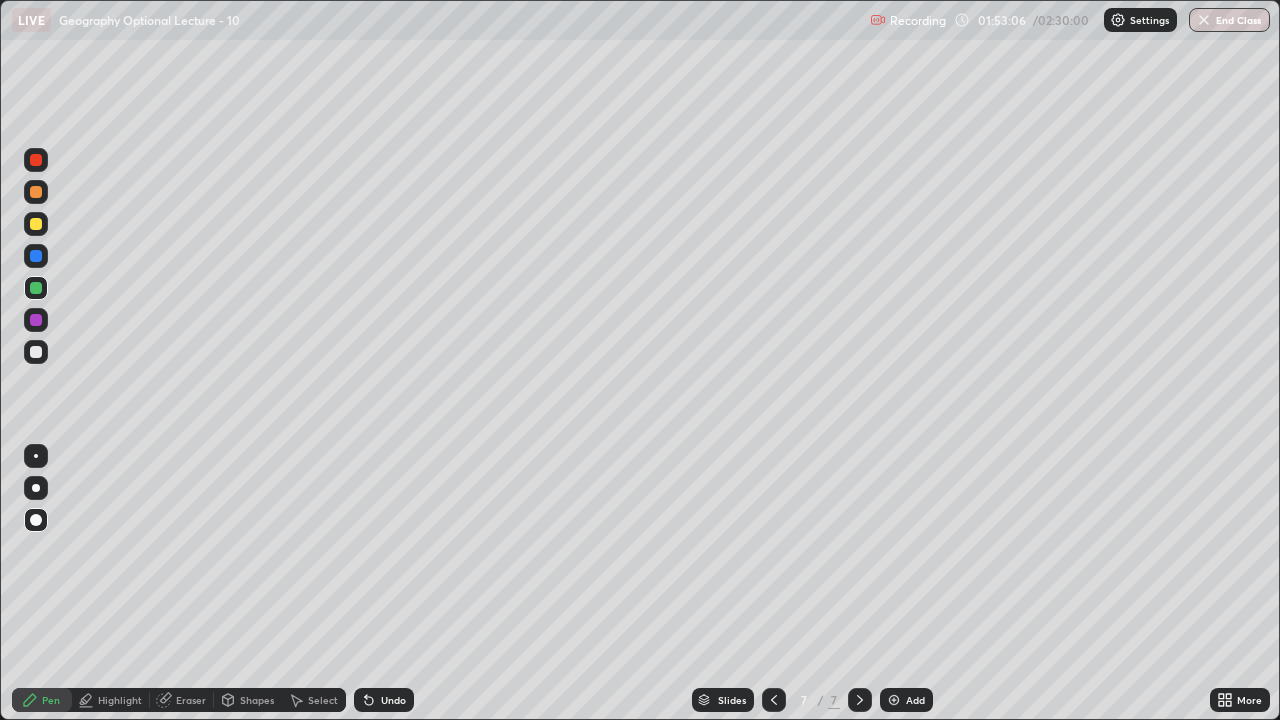 click on "Highlight" at bounding box center (120, 700) 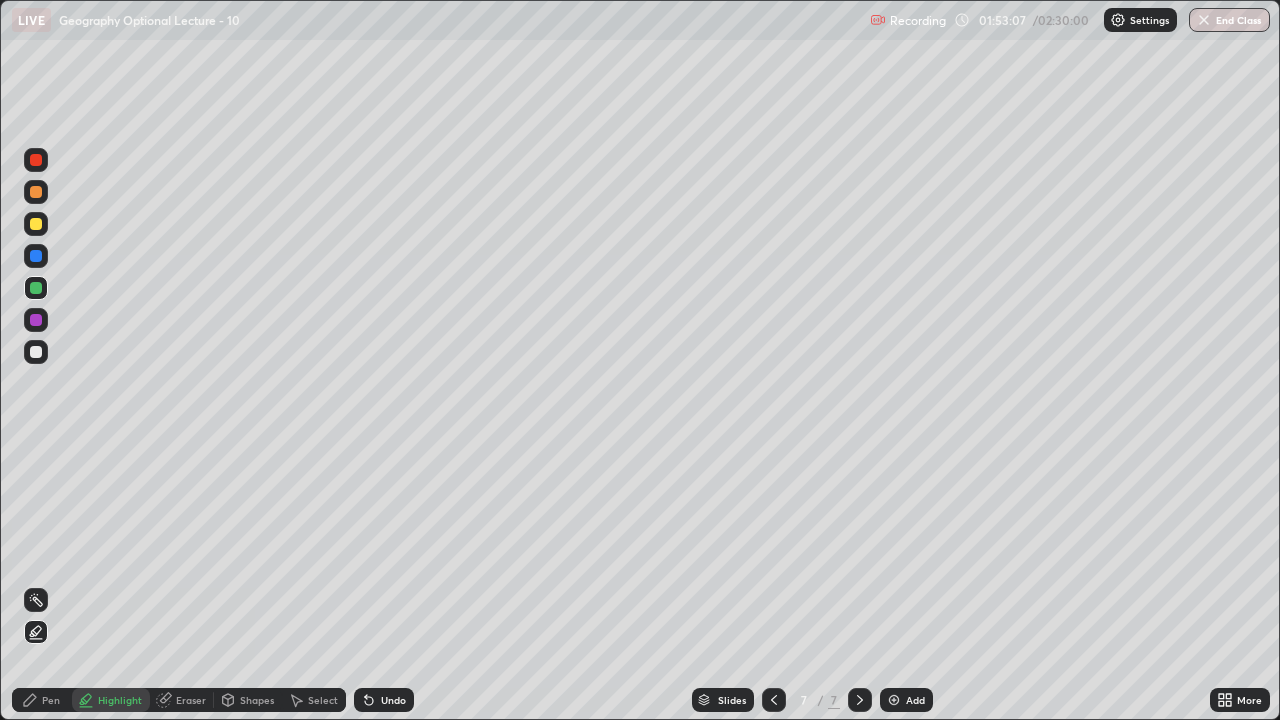 click 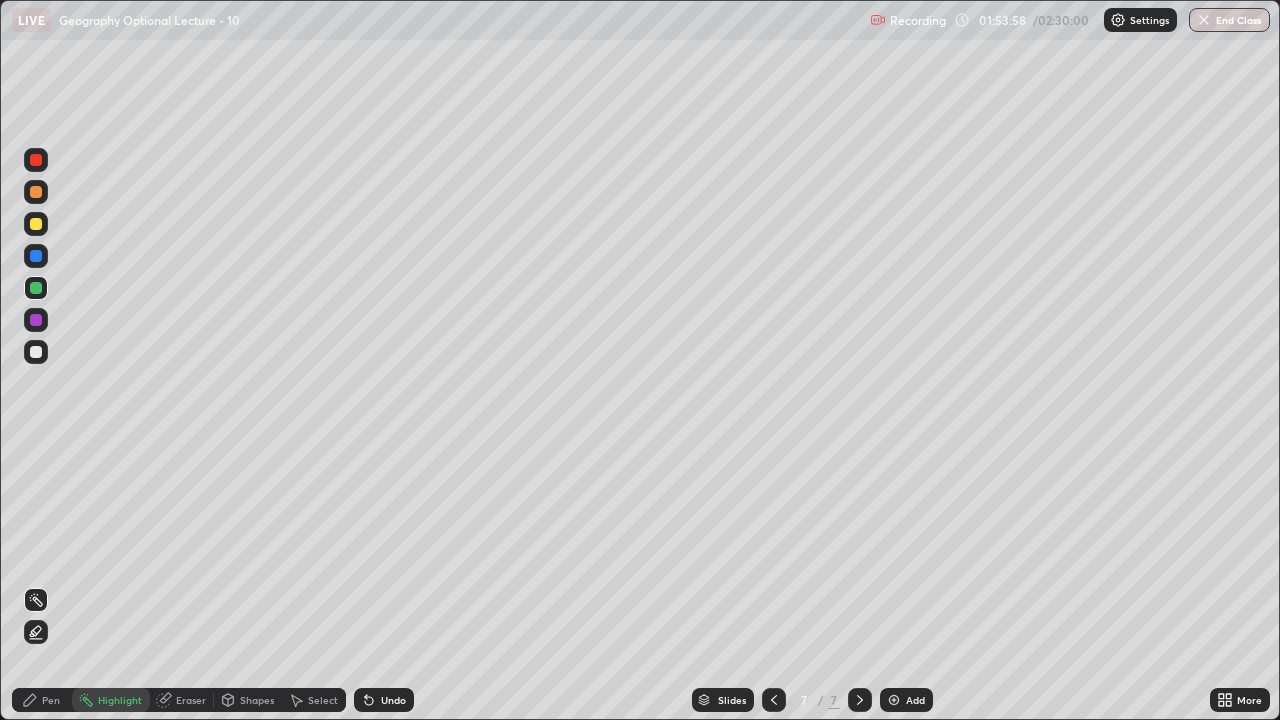 click on "Pen" at bounding box center (42, 700) 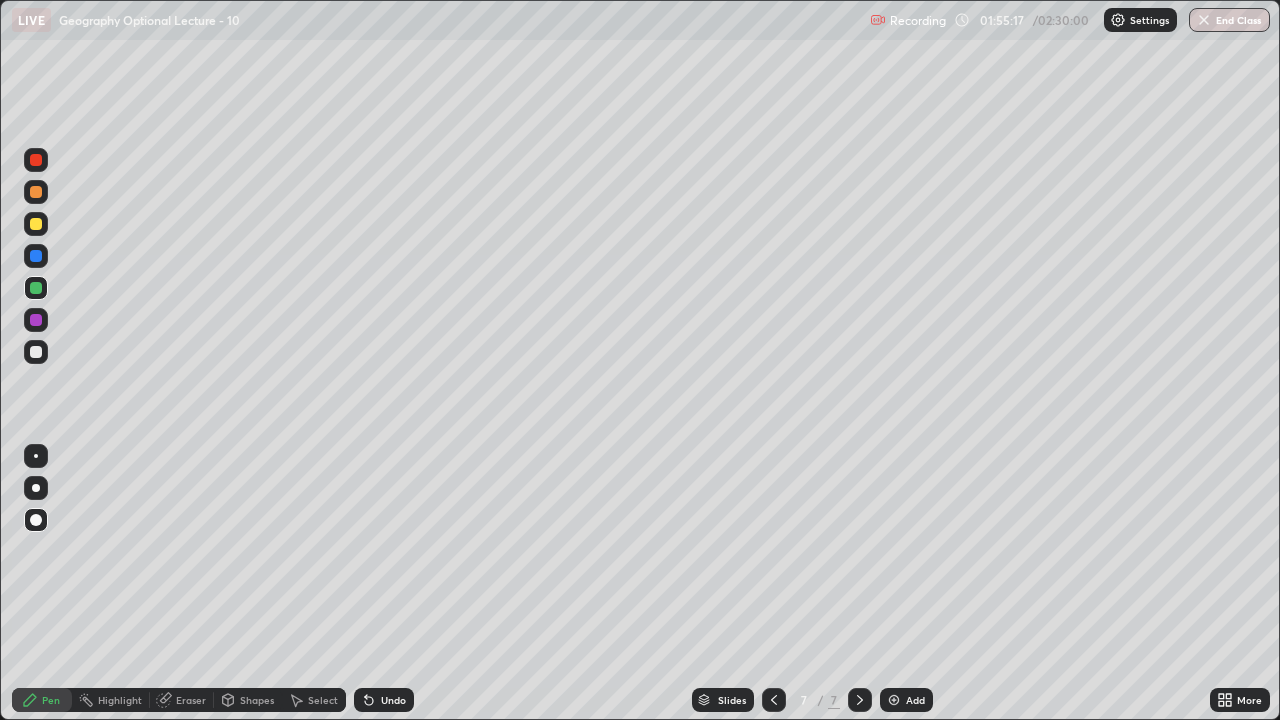 click at bounding box center [36, 192] 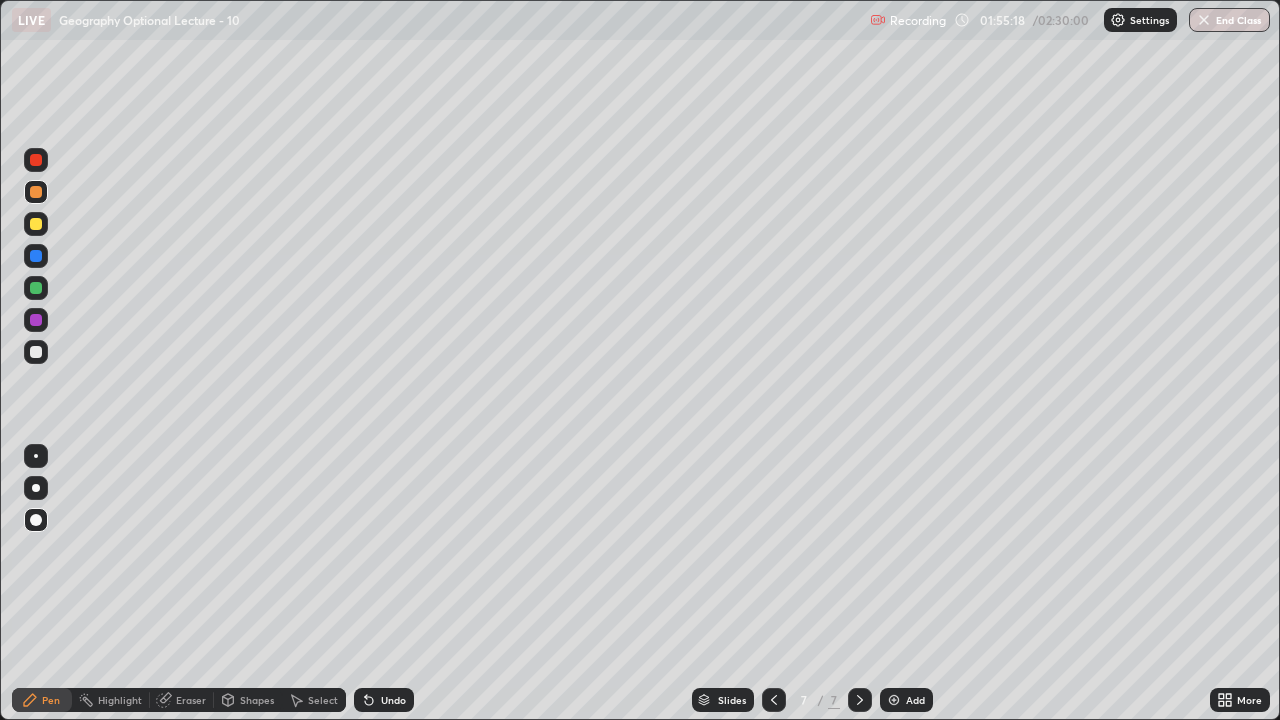 click on "Shapes" at bounding box center [257, 700] 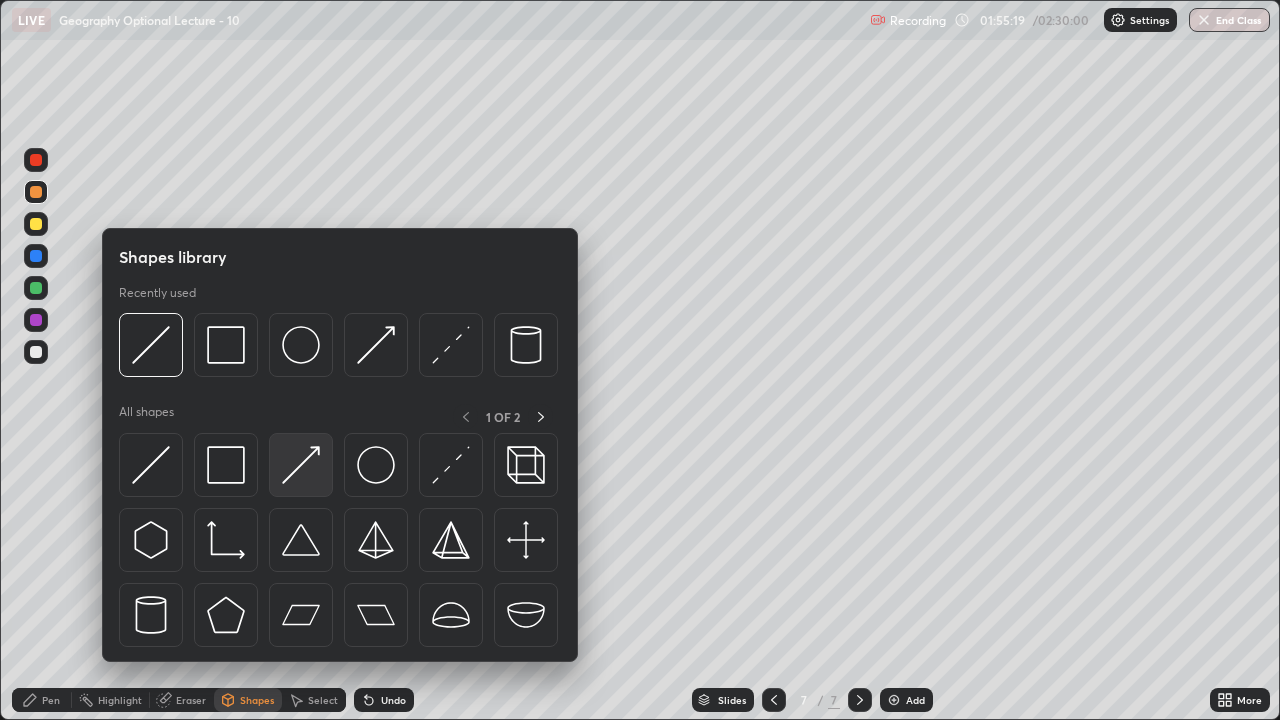 click at bounding box center (301, 465) 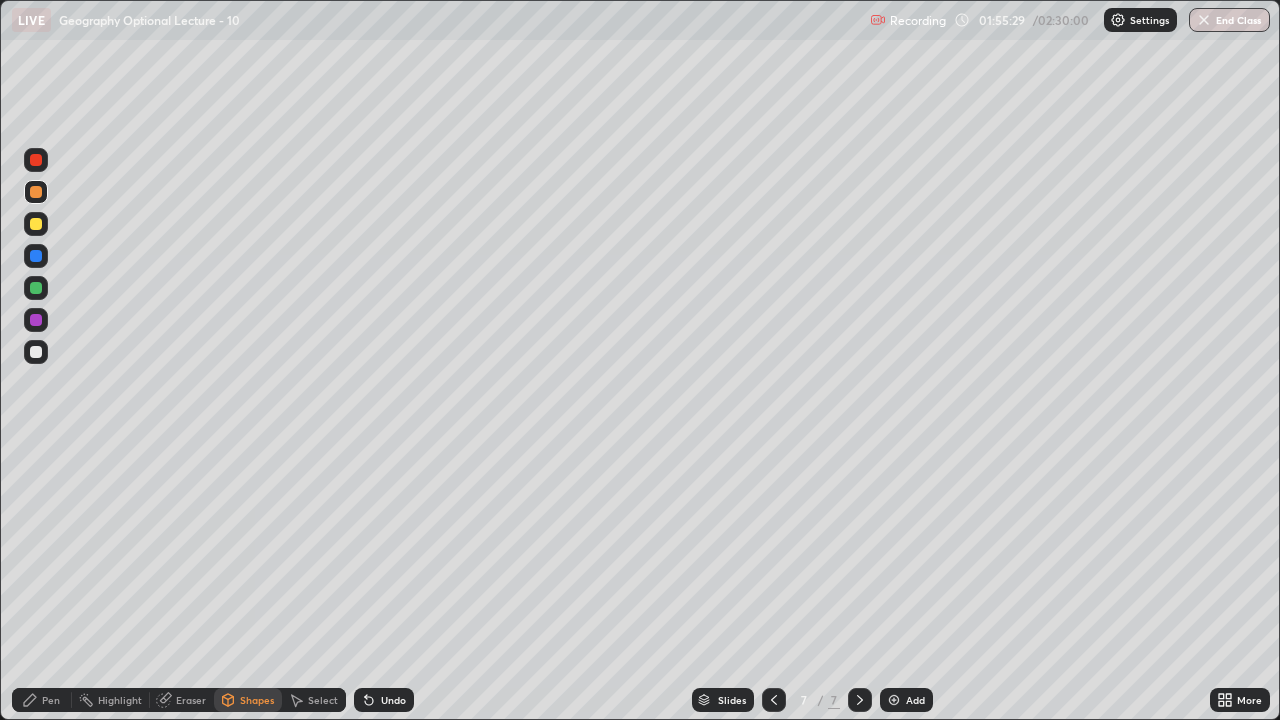 click on "Pen" at bounding box center (51, 700) 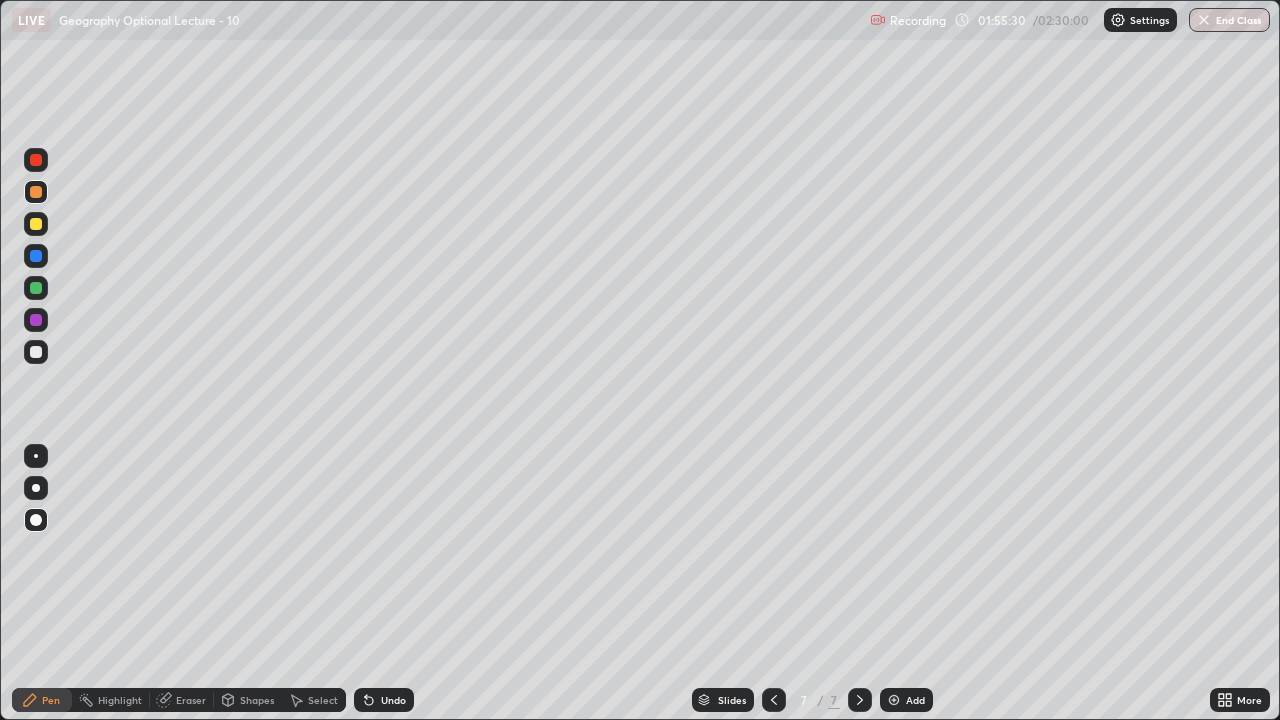 click at bounding box center (36, 488) 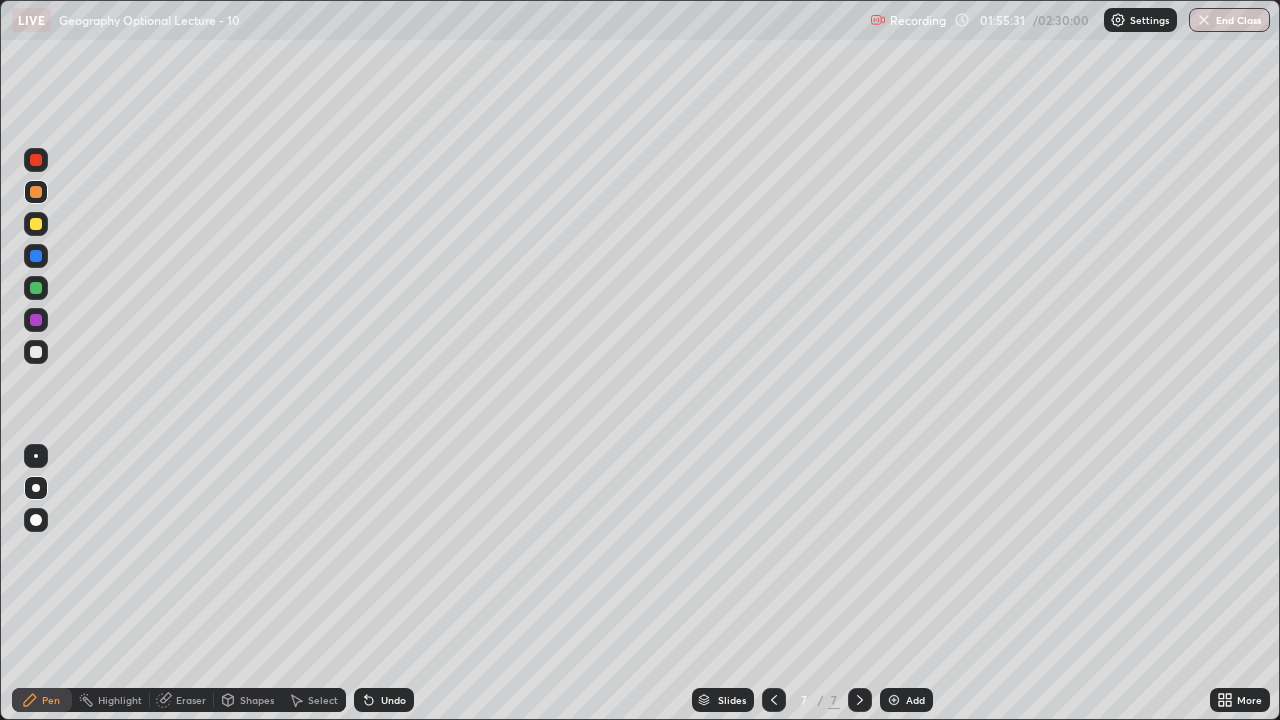 click at bounding box center (36, 320) 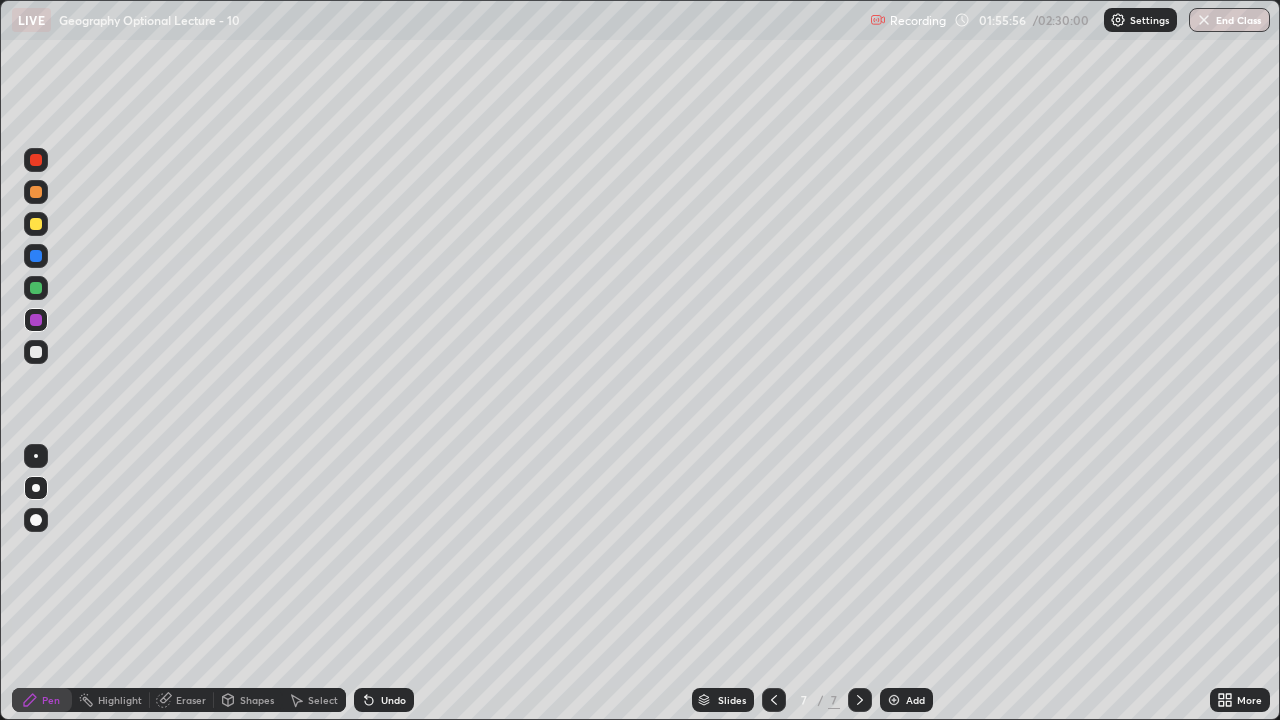 click on "Shapes" at bounding box center [257, 700] 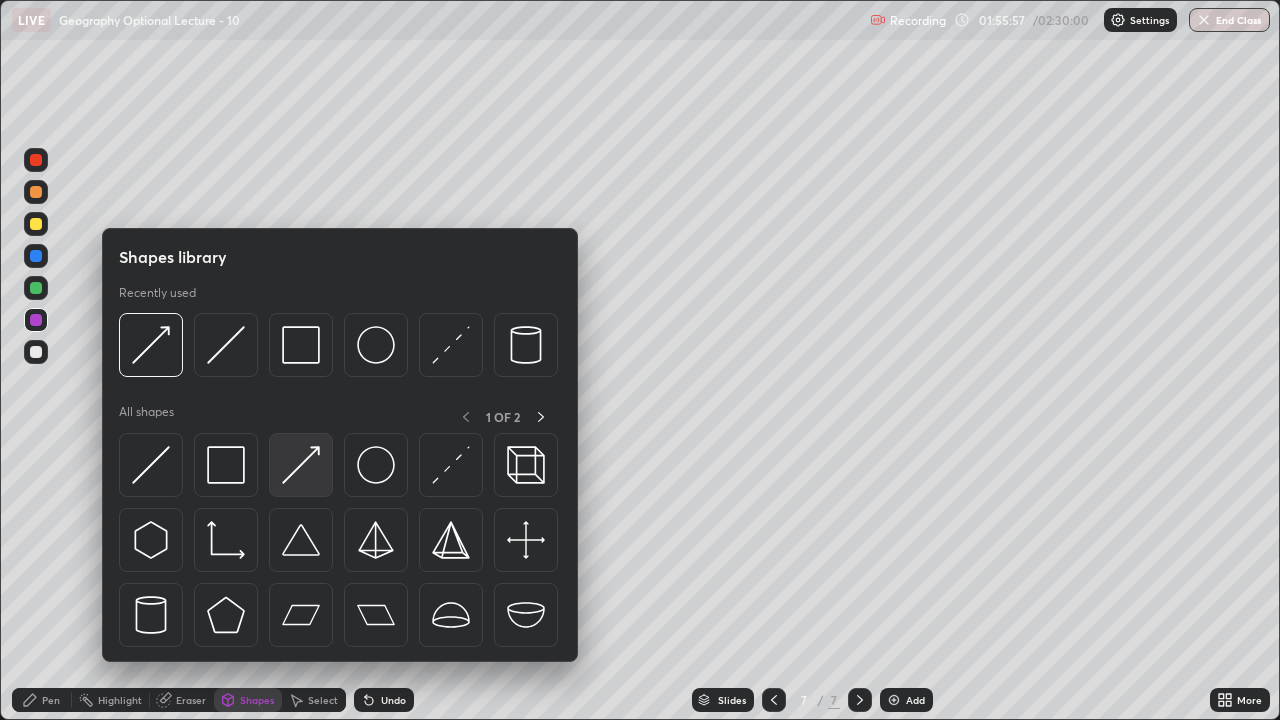 click at bounding box center (301, 465) 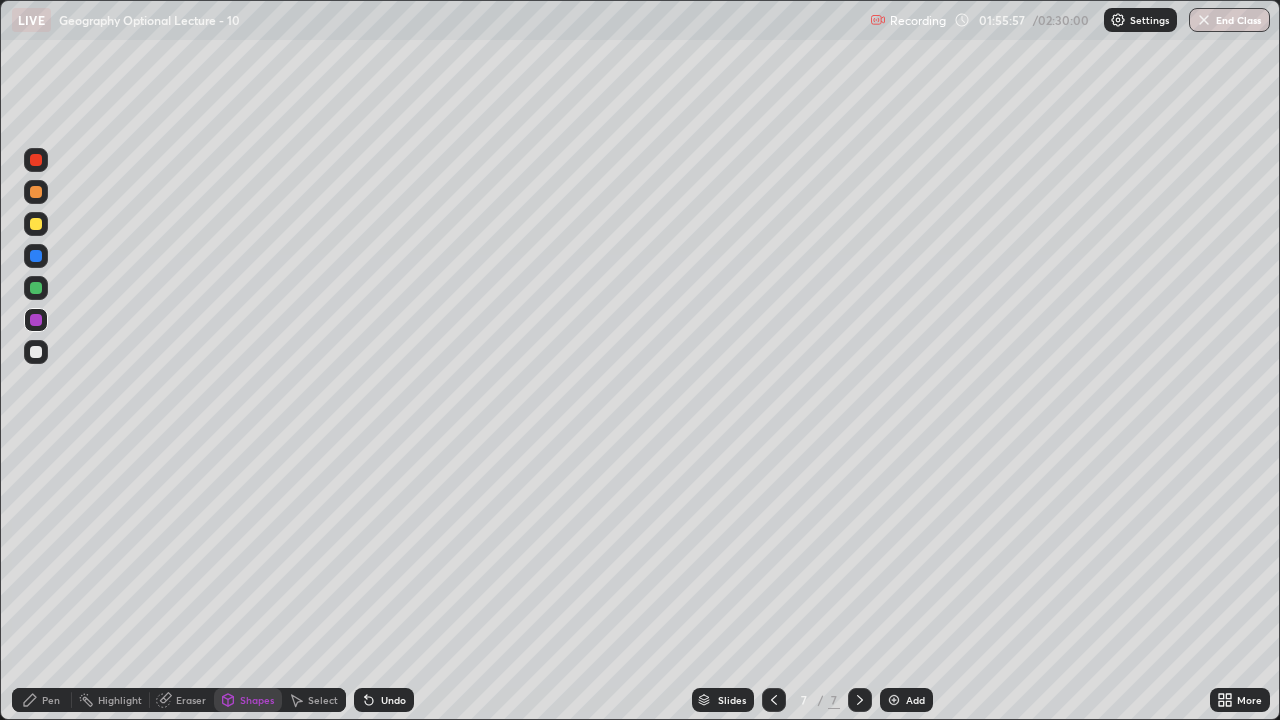 click at bounding box center (36, 224) 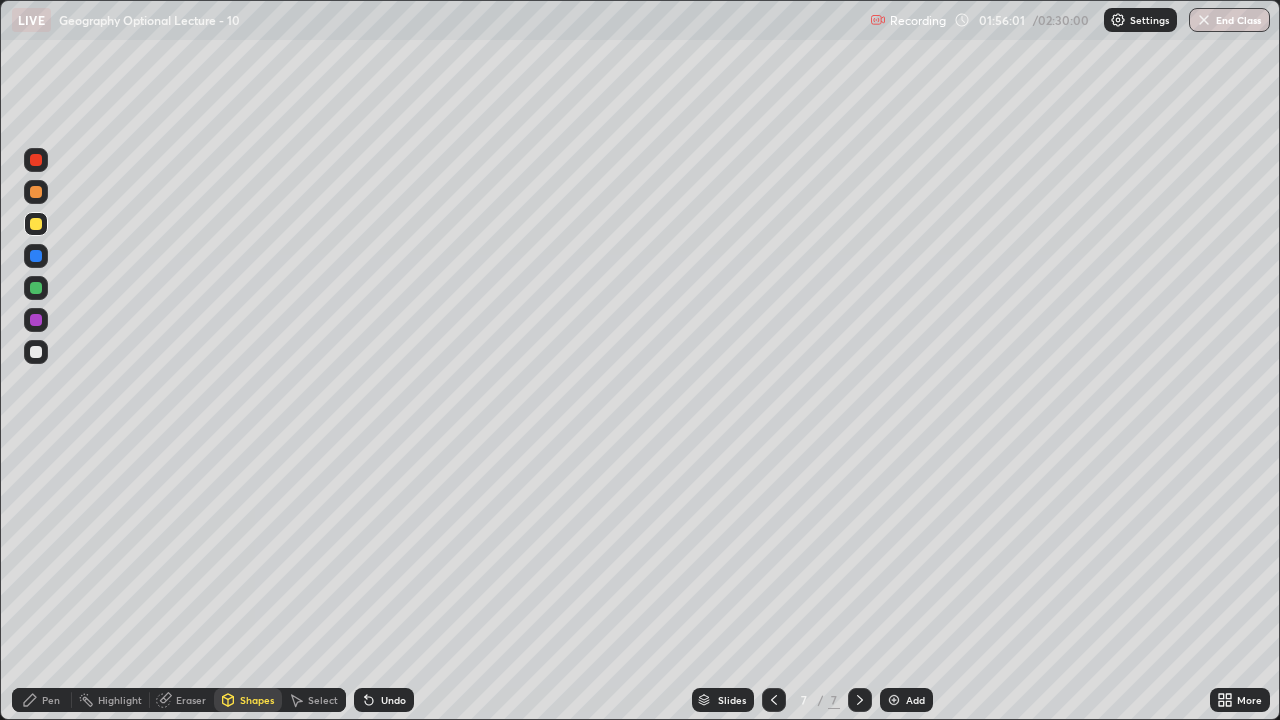 click on "Pen" at bounding box center (51, 700) 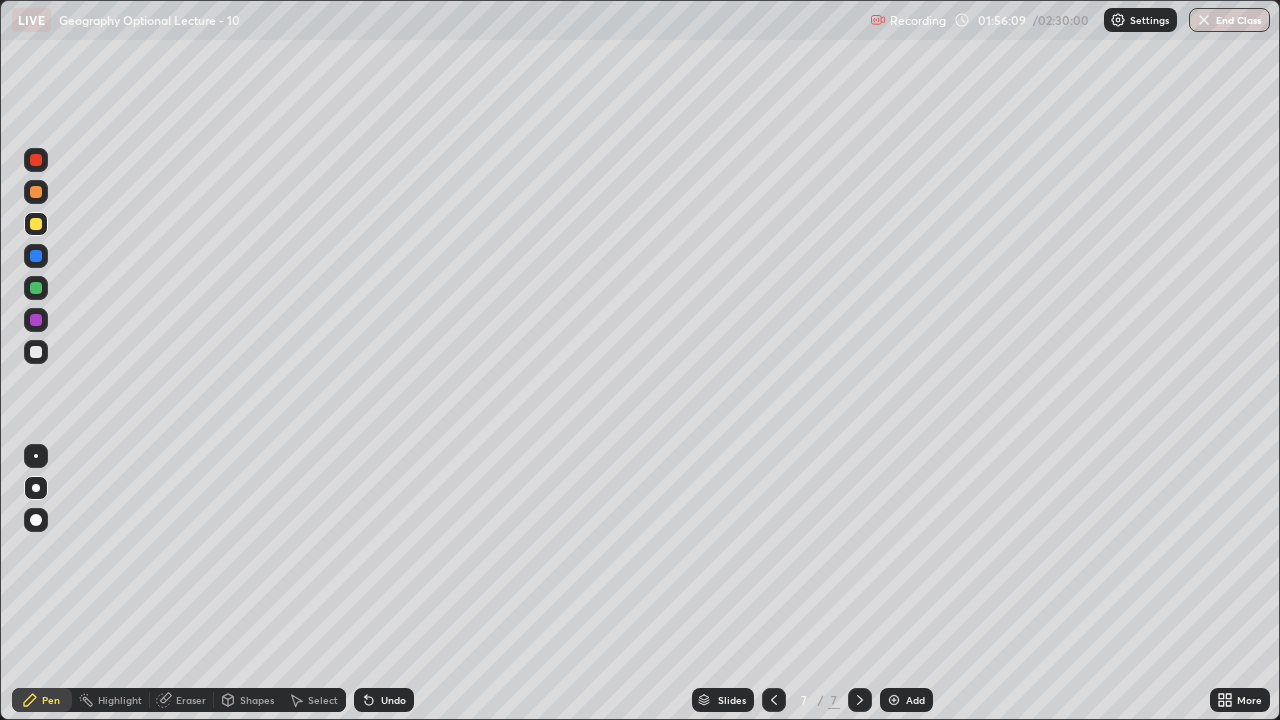click at bounding box center [36, 160] 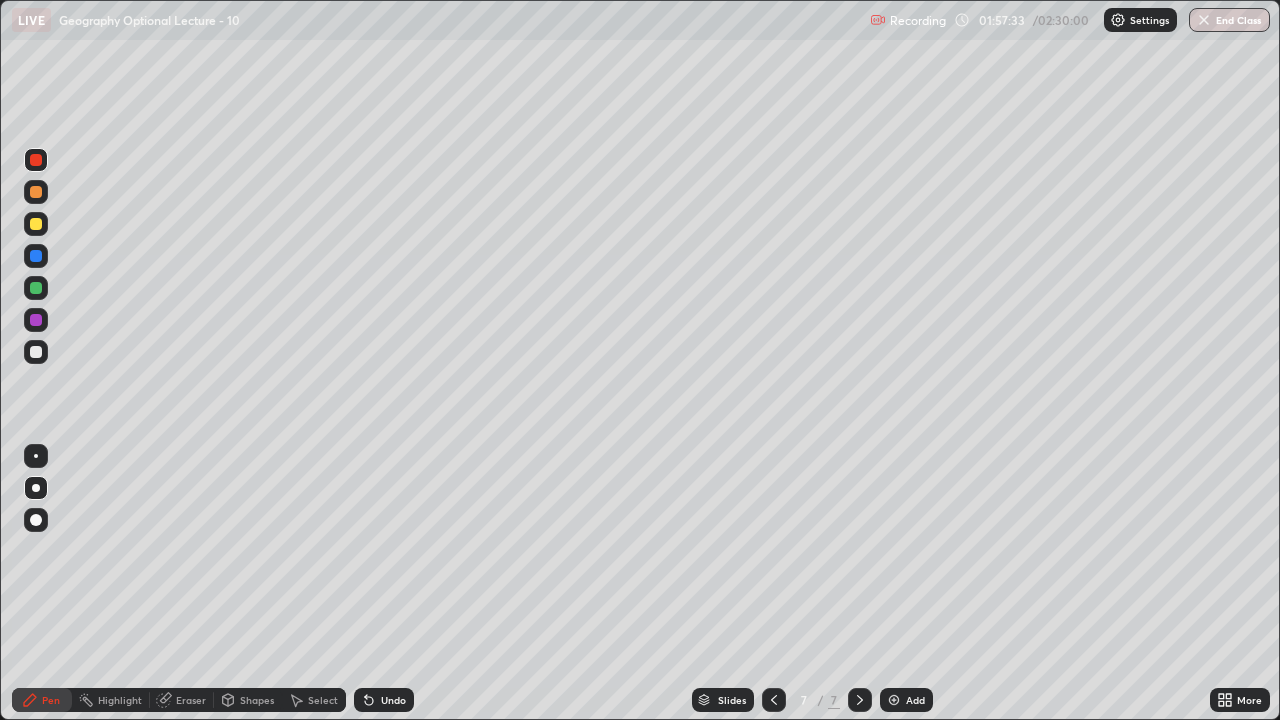 click on "Eraser" at bounding box center (191, 700) 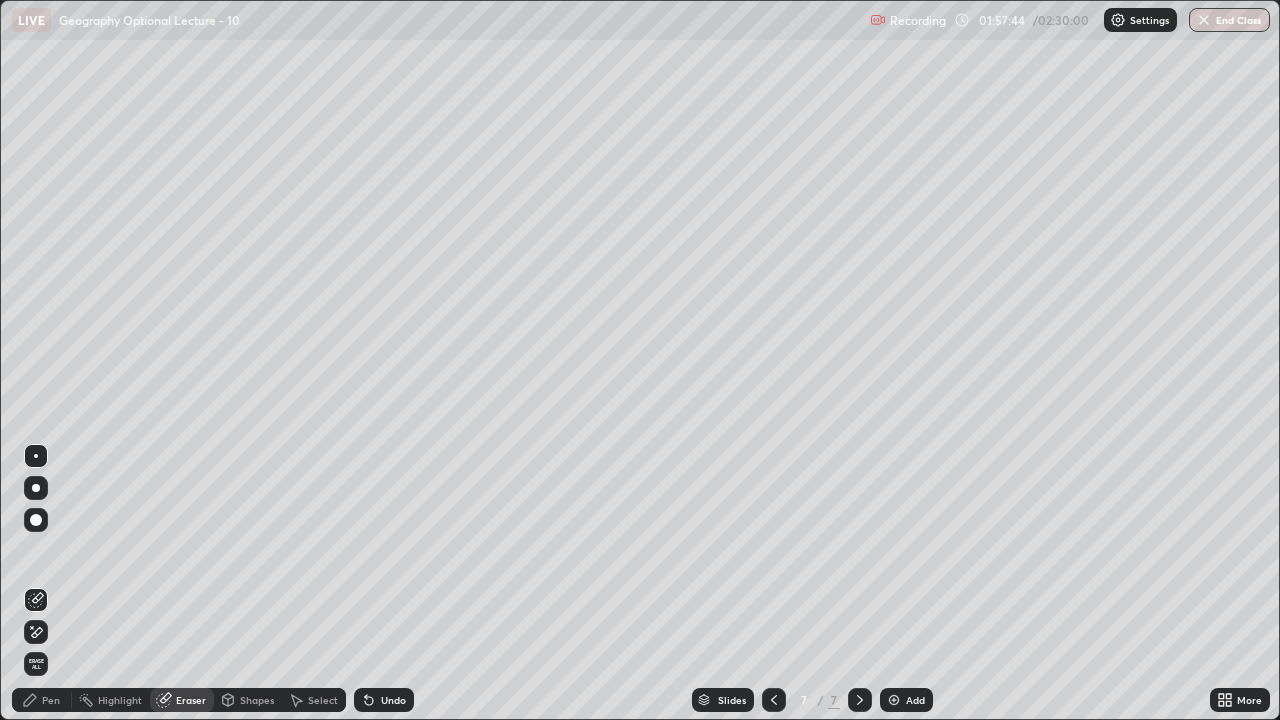 click on "Pen" at bounding box center [51, 700] 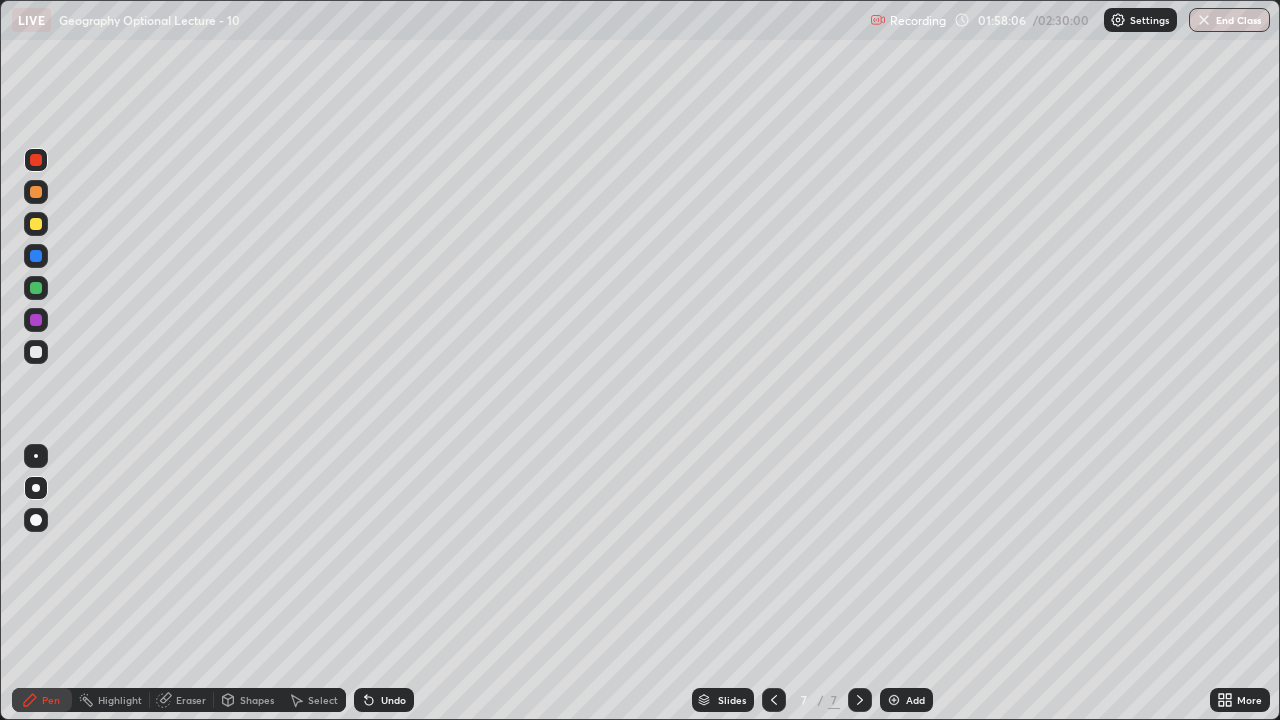 click on "Eraser" at bounding box center [182, 700] 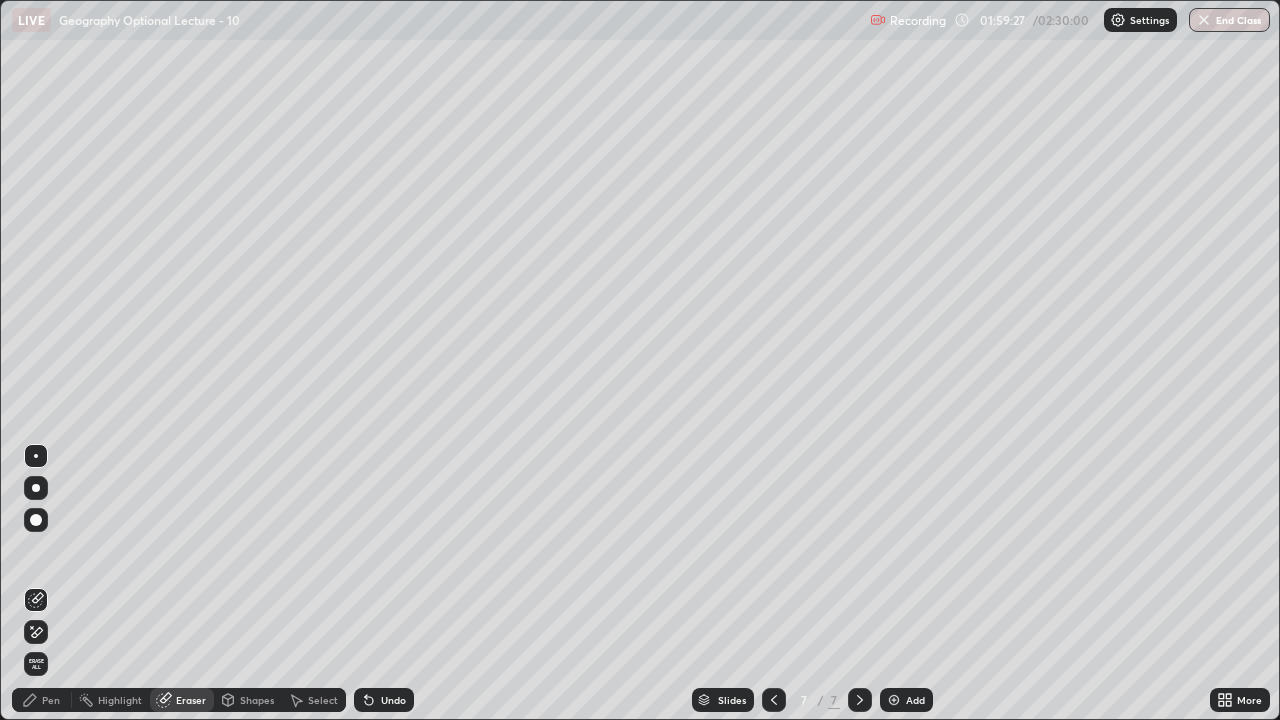 click on "Undo" at bounding box center (393, 700) 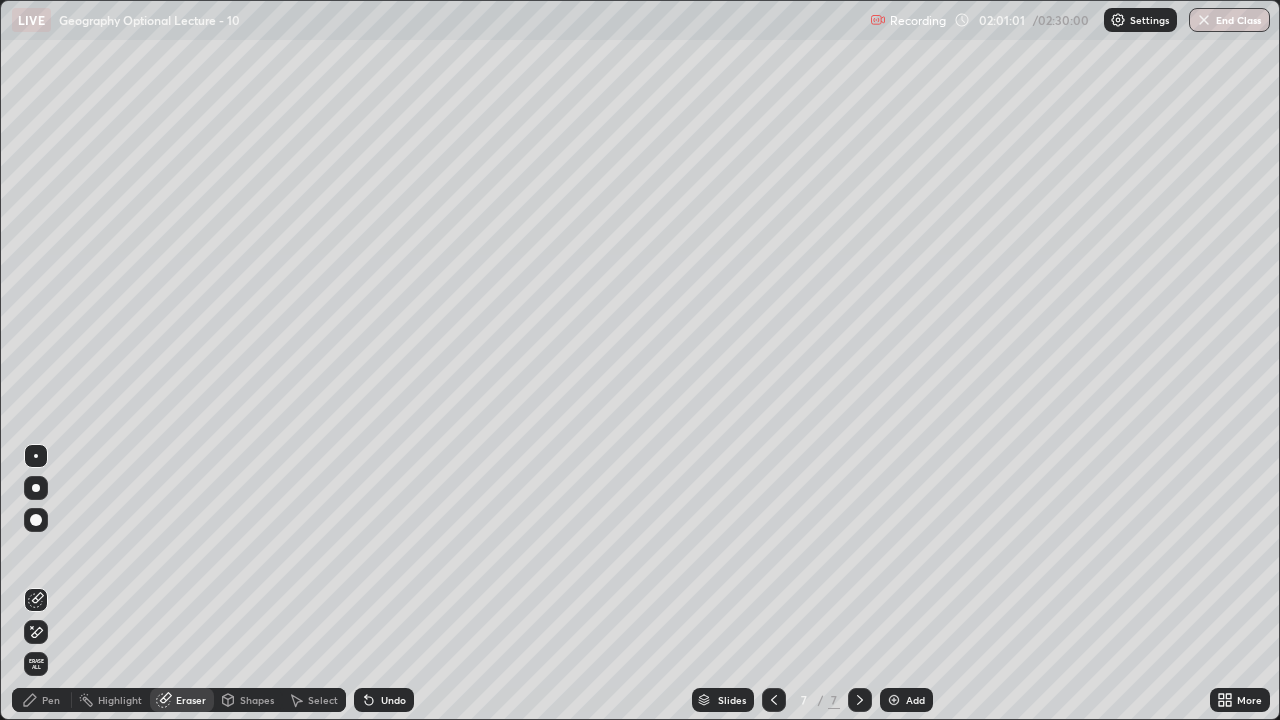click on "End Class" at bounding box center (1229, 20) 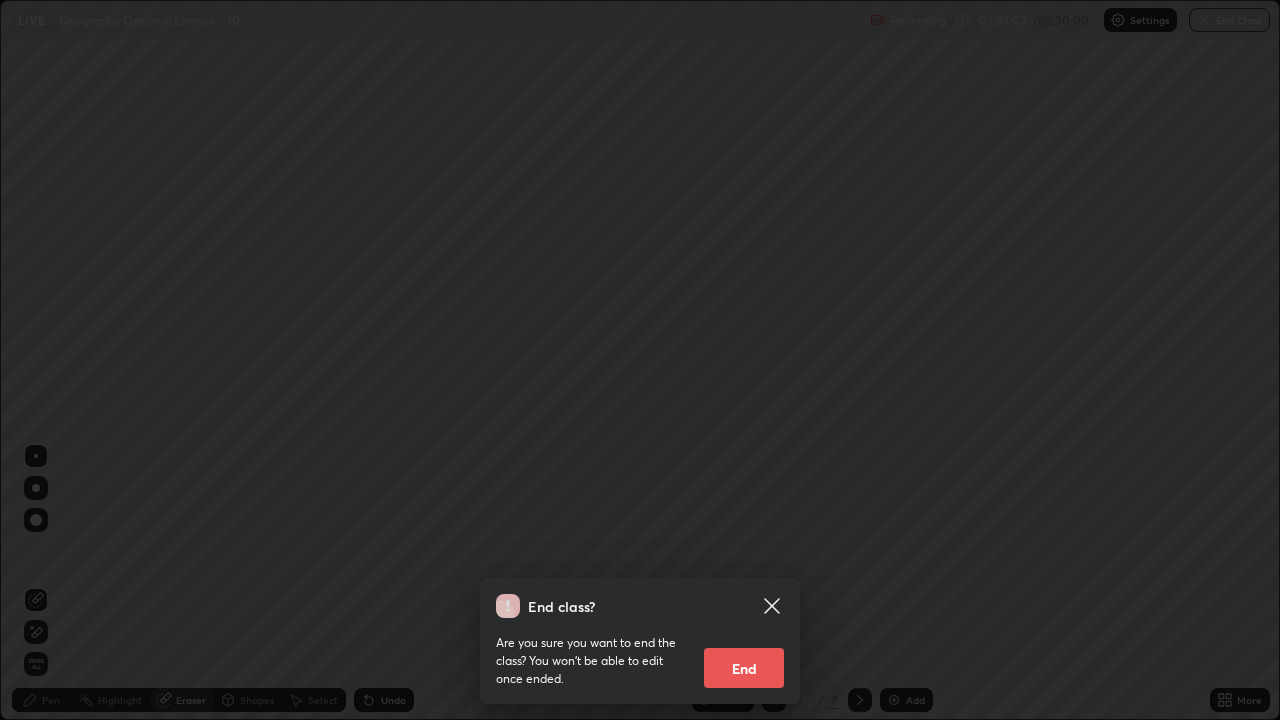 click on "End" at bounding box center [744, 668] 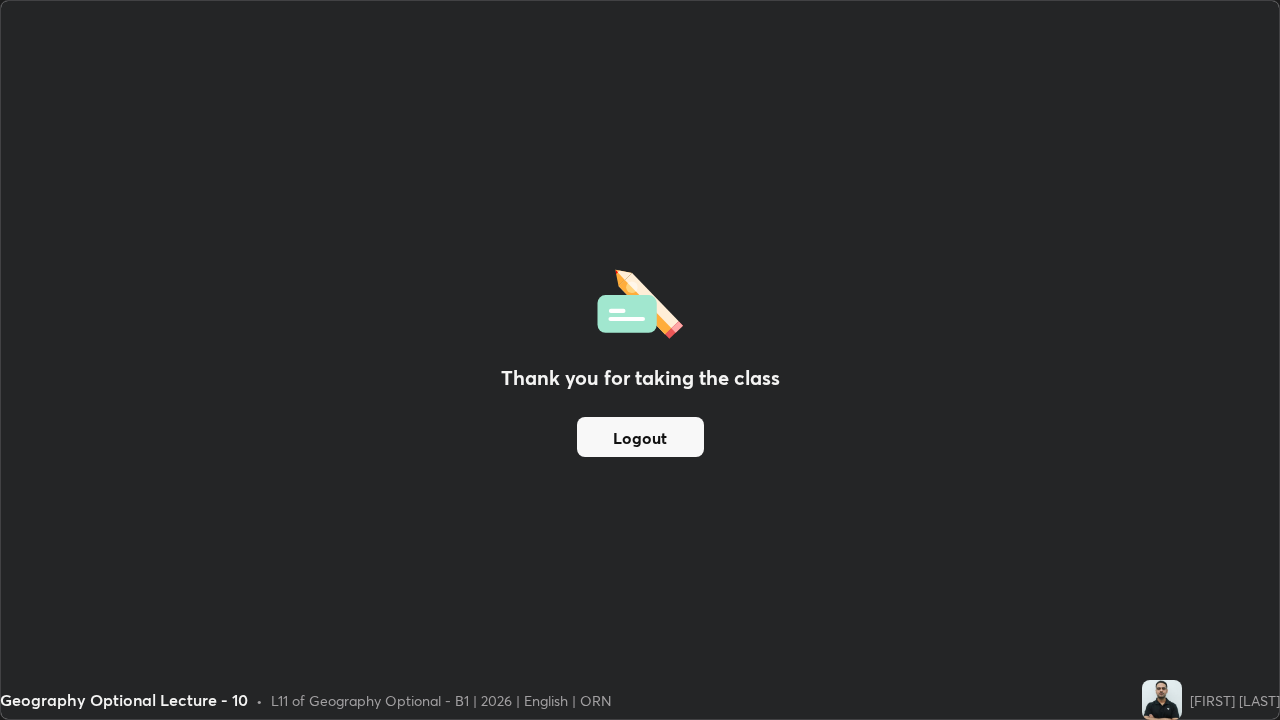 click on "Logout" at bounding box center [640, 437] 